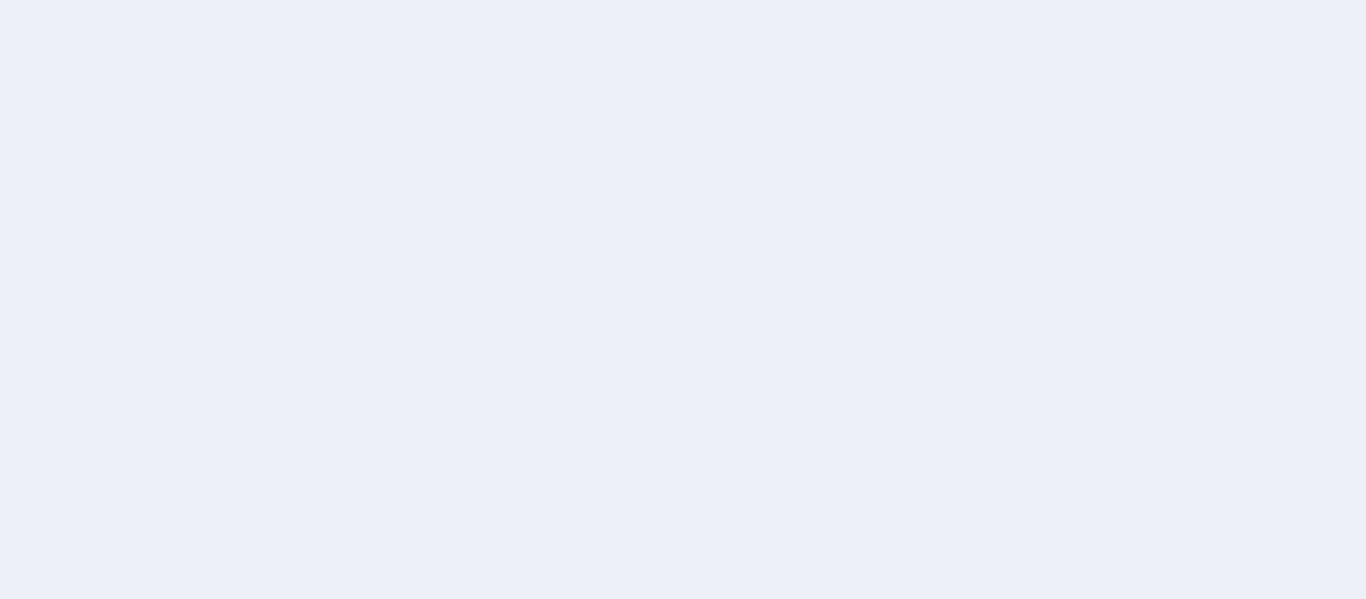 scroll, scrollTop: 0, scrollLeft: 0, axis: both 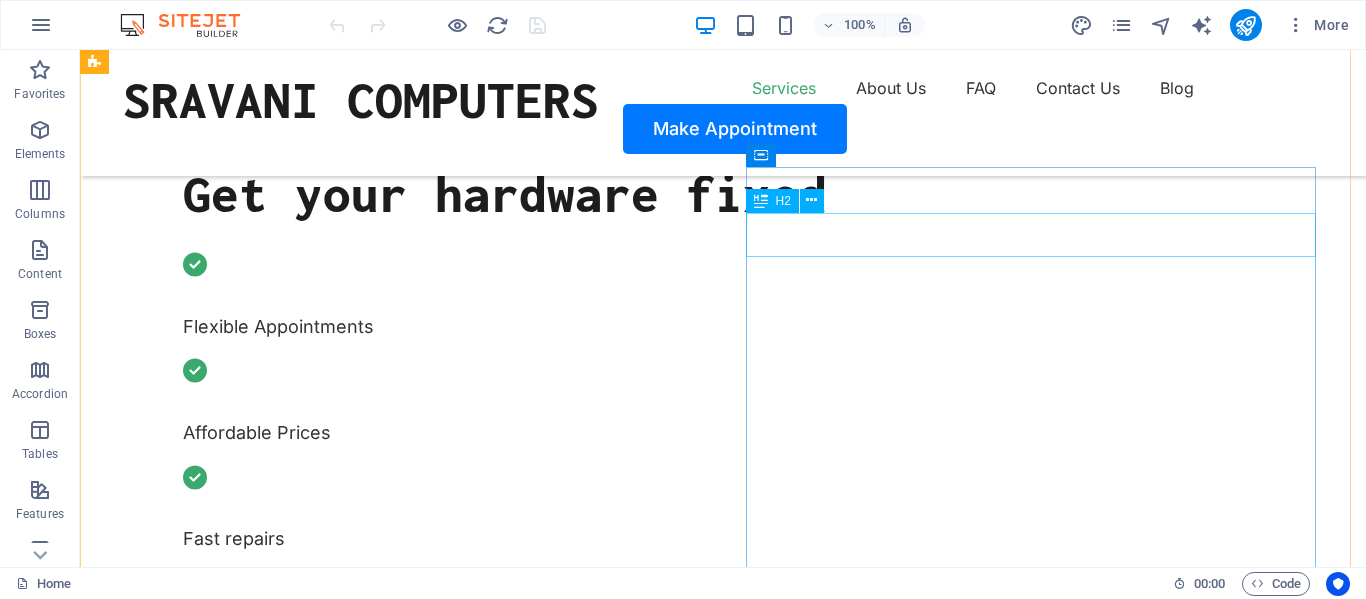 click on "What we can fix for you" at bounding box center (389, 1767) 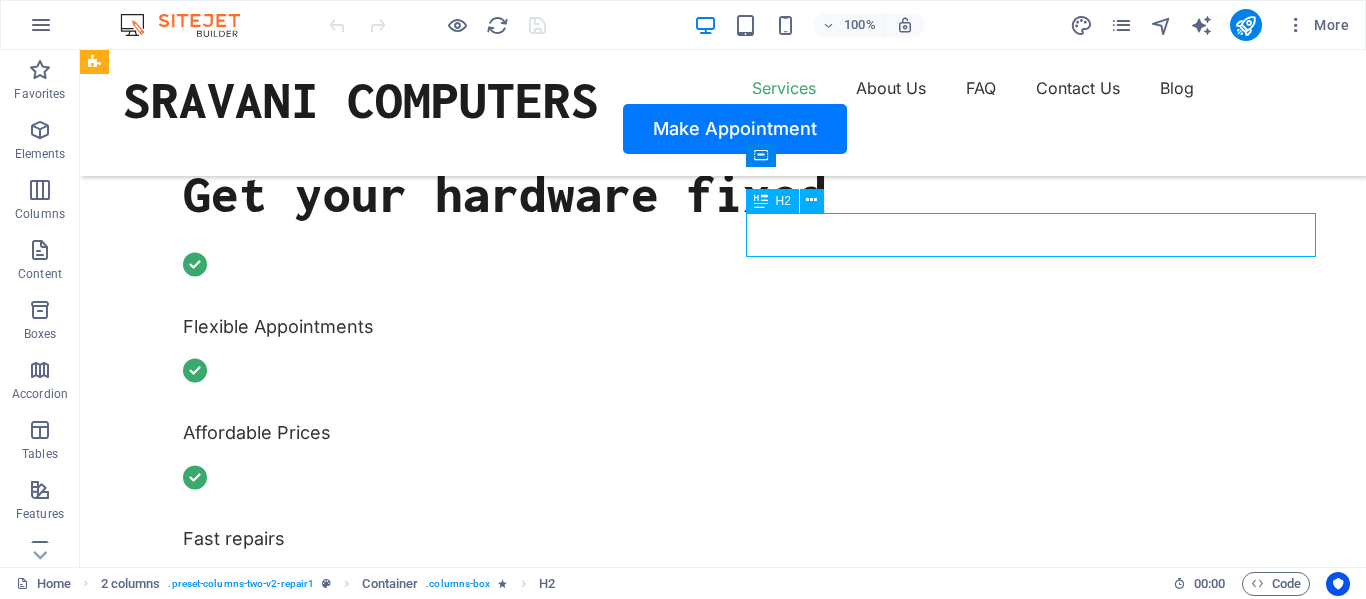 click on "What we can fix for you" at bounding box center [389, 1767] 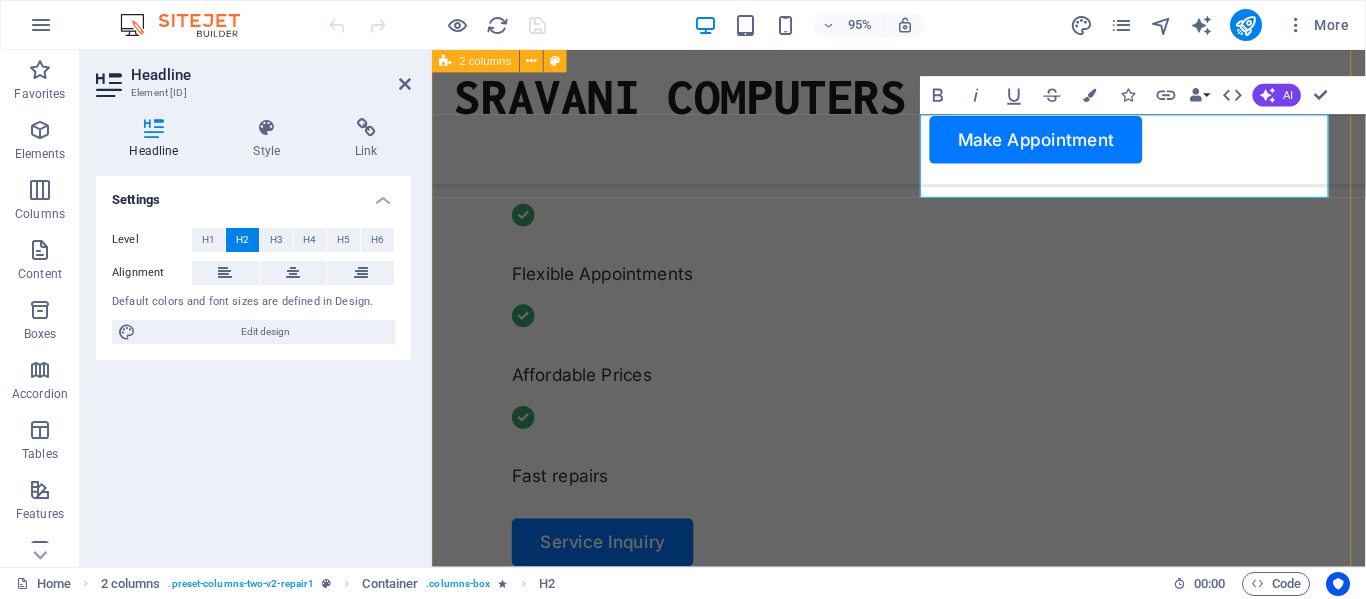 scroll, scrollTop: 800, scrollLeft: 0, axis: vertical 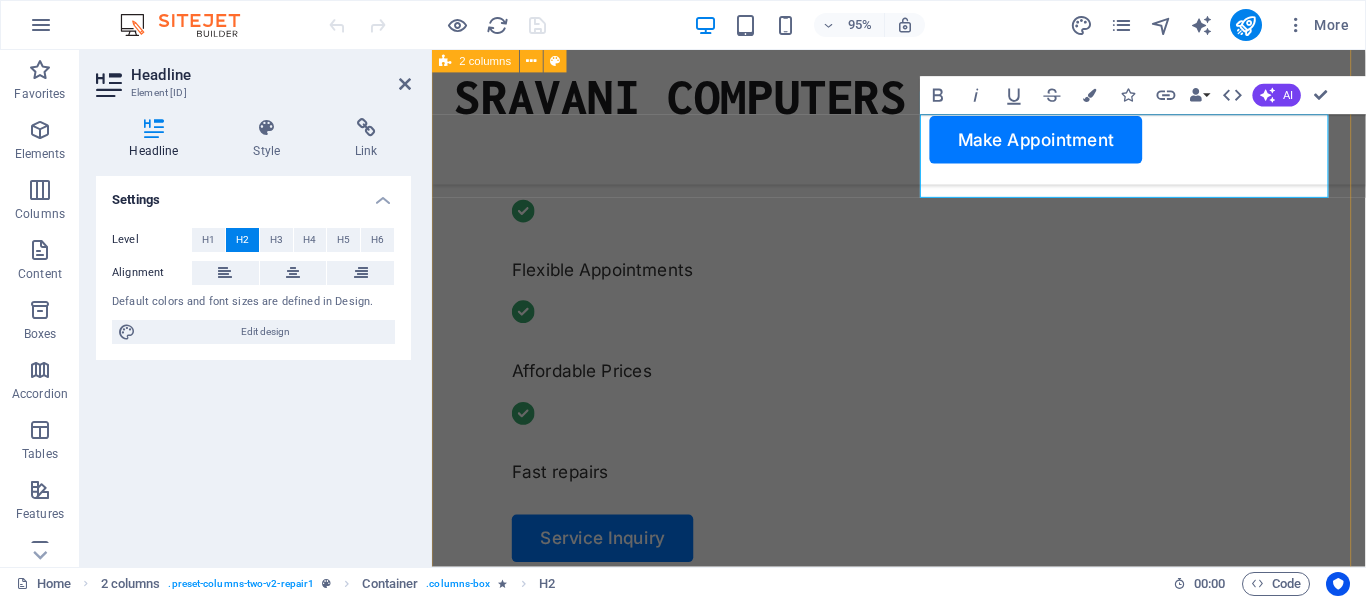 click on "Drop content here or Add elements Paste clipboard OUR SERVICE Customize, Configure, Build Computer cleaning & repair Turpis nisl praesent tempor congue magna neque amet. Mobile cleaning & repair Turpis nisl praesent tempor congue magna neque amet. Data recovery Turpis nisl praesent tempor congue magna neque amet. OUR PROCESS How it works Tell us your issue Turpis nisl praesent tempor congue magna neque amet. Bring your device Turpis nisl praesent tempor congue magna neque amet. Get your fixed device Turpis nisl praesent tempor congue magna neque amet. Drop content here or Add elements Paste clipboard" at bounding box center [923, 2563] 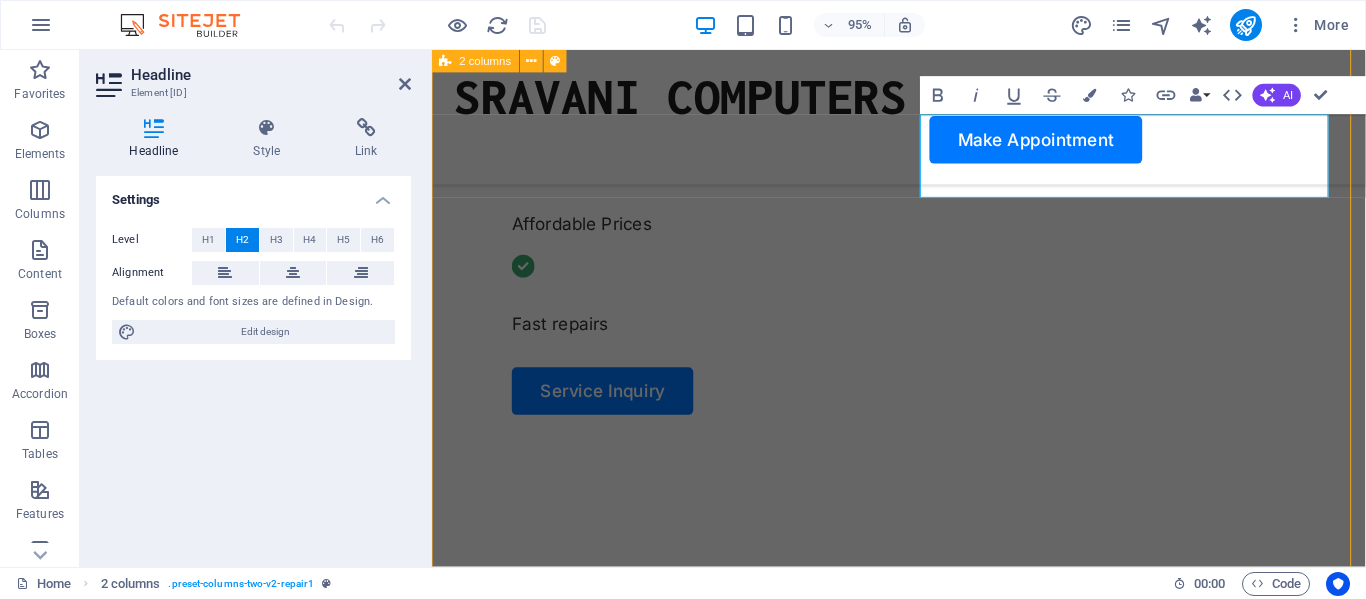 scroll, scrollTop: 745, scrollLeft: 0, axis: vertical 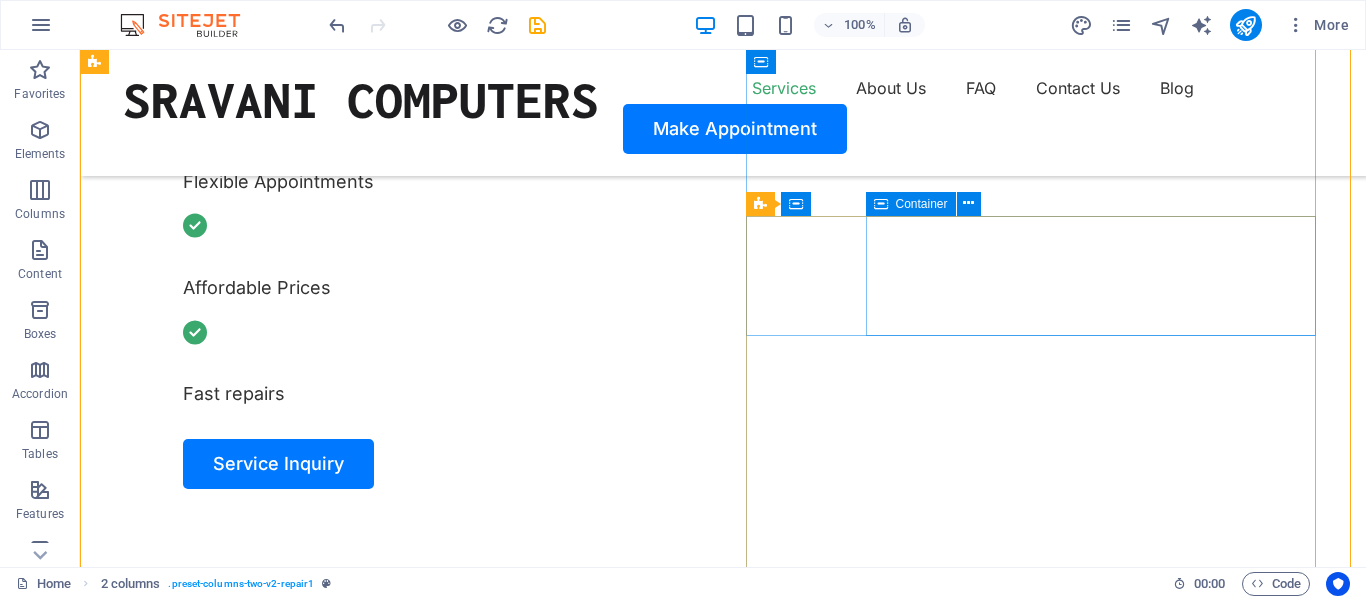 click on "Computer cleaning & repair Turpis nisl praesent tempor congue magna neque amet." at bounding box center (389, 1937) 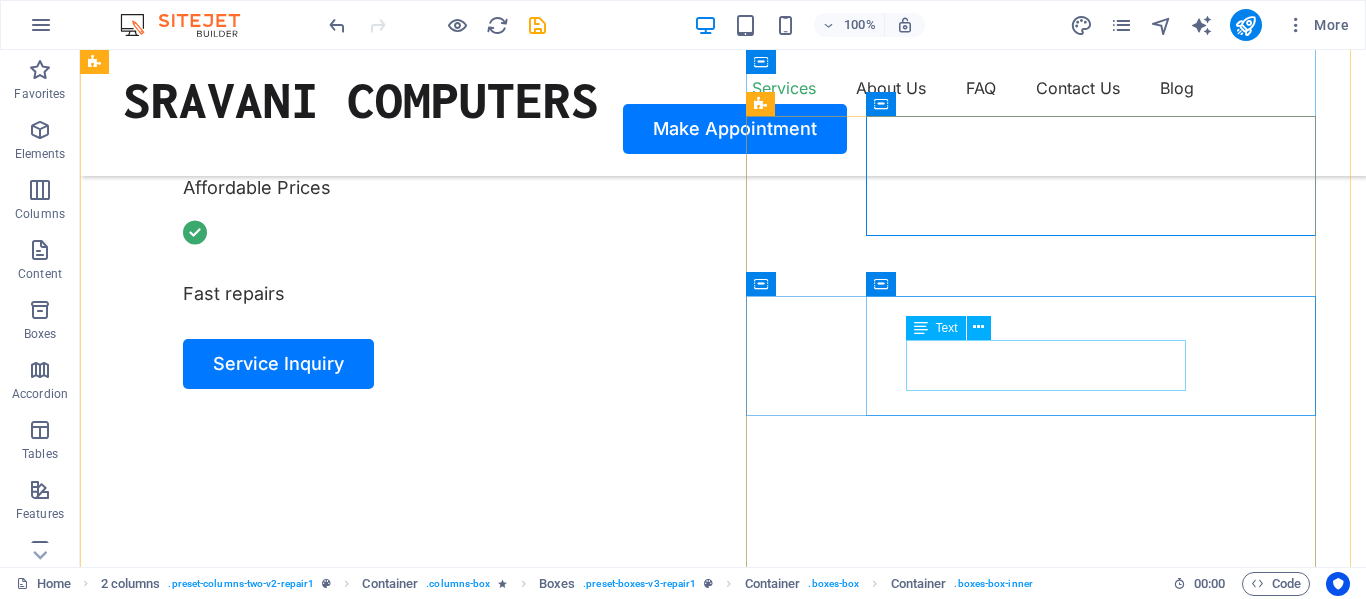 scroll, scrollTop: 745, scrollLeft: 0, axis: vertical 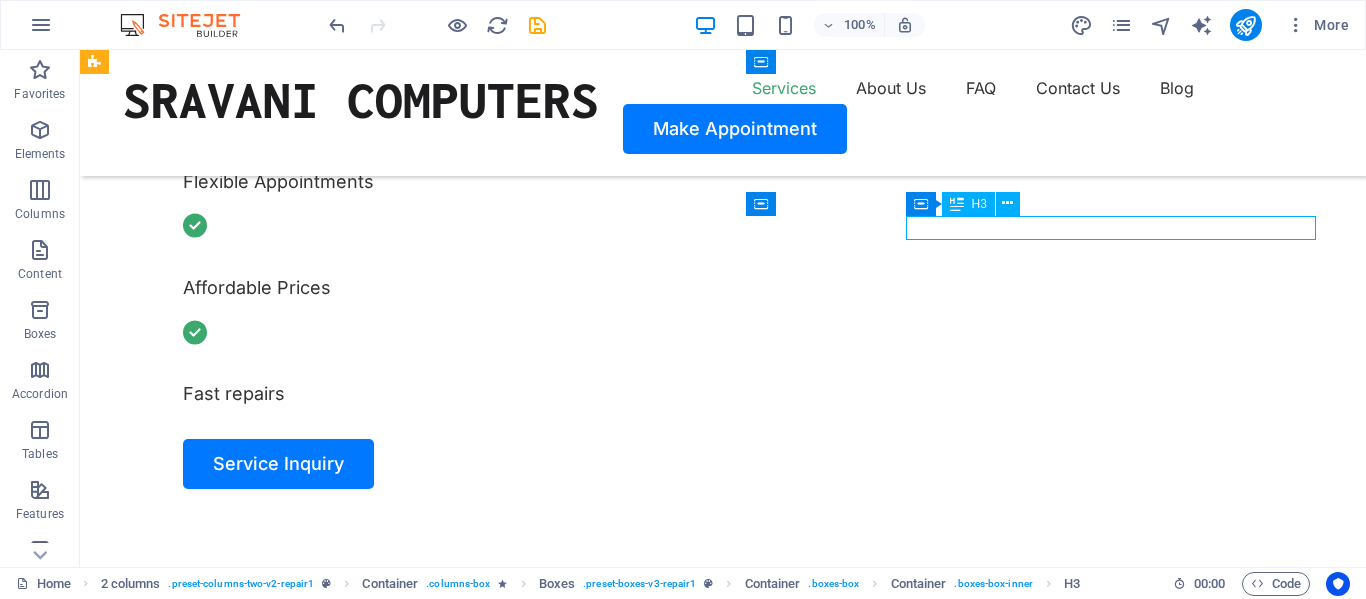 drag, startPoint x: 1222, startPoint y: 228, endPoint x: 907, endPoint y: 230, distance: 315.00635 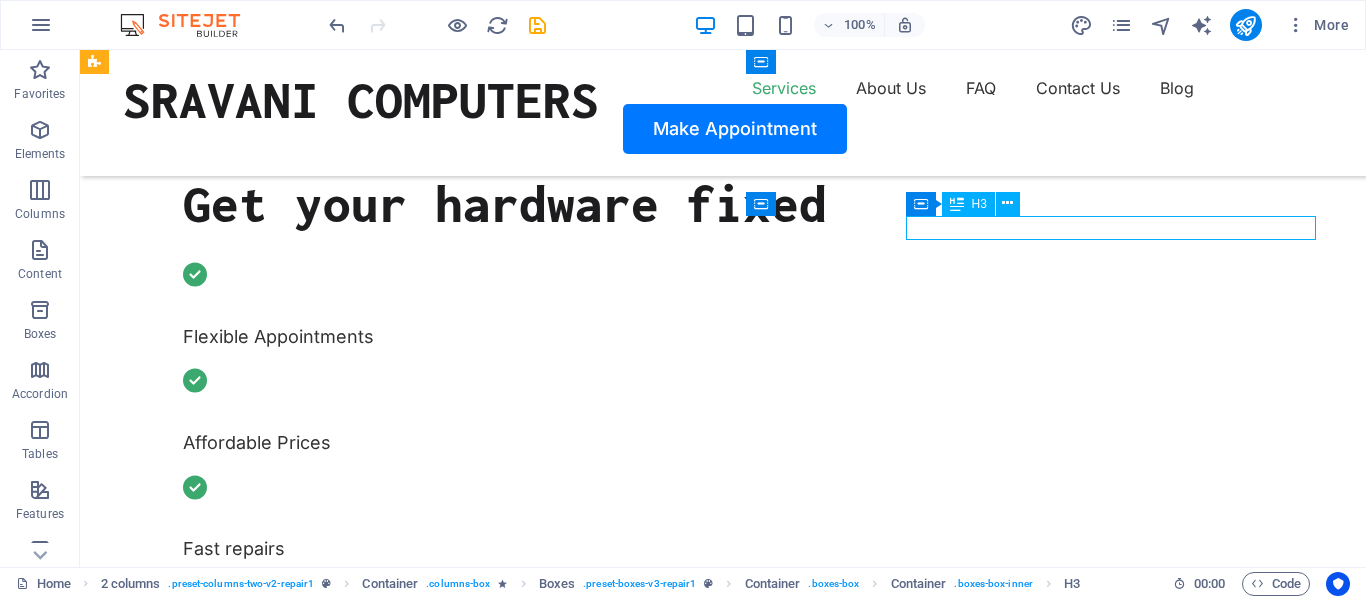 scroll, scrollTop: 795, scrollLeft: 0, axis: vertical 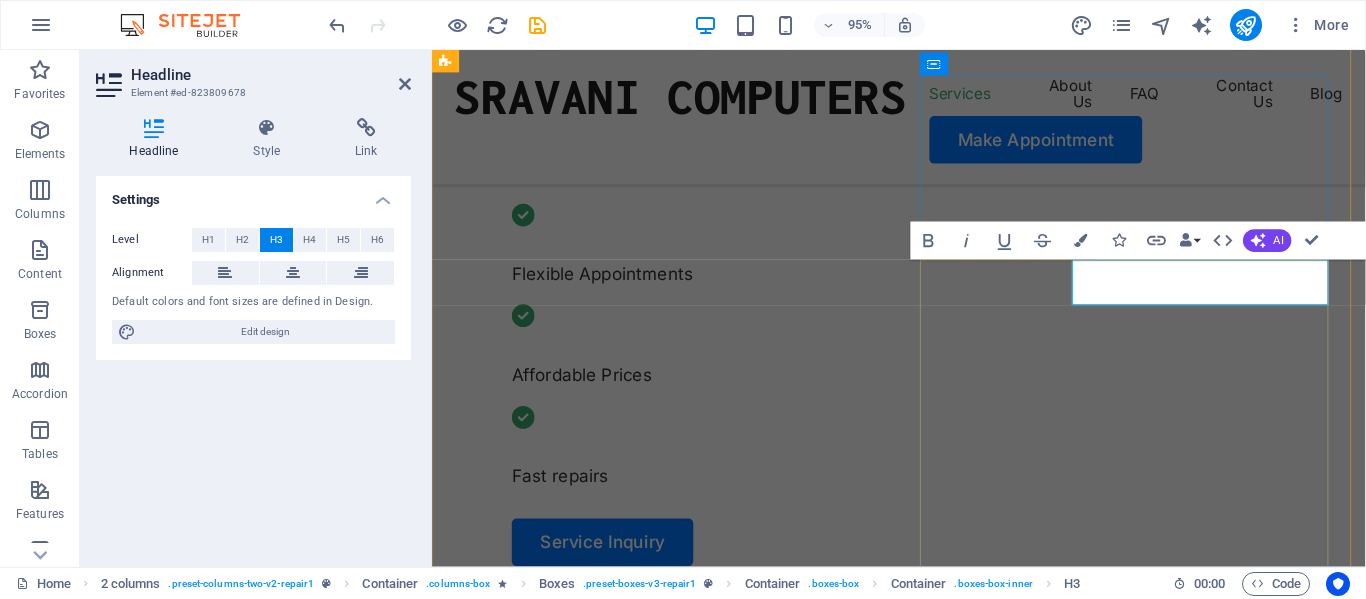 click on "Computer cleaning & repair Turpis nisl praesent tempor congue magna neque amet. Mobile cleaning & repair Turpis nisl praesent tempor congue magna neque amet. Data recovery Turpis nisl praesent tempor congue magna neque amet." at bounding box center [675, 2240] 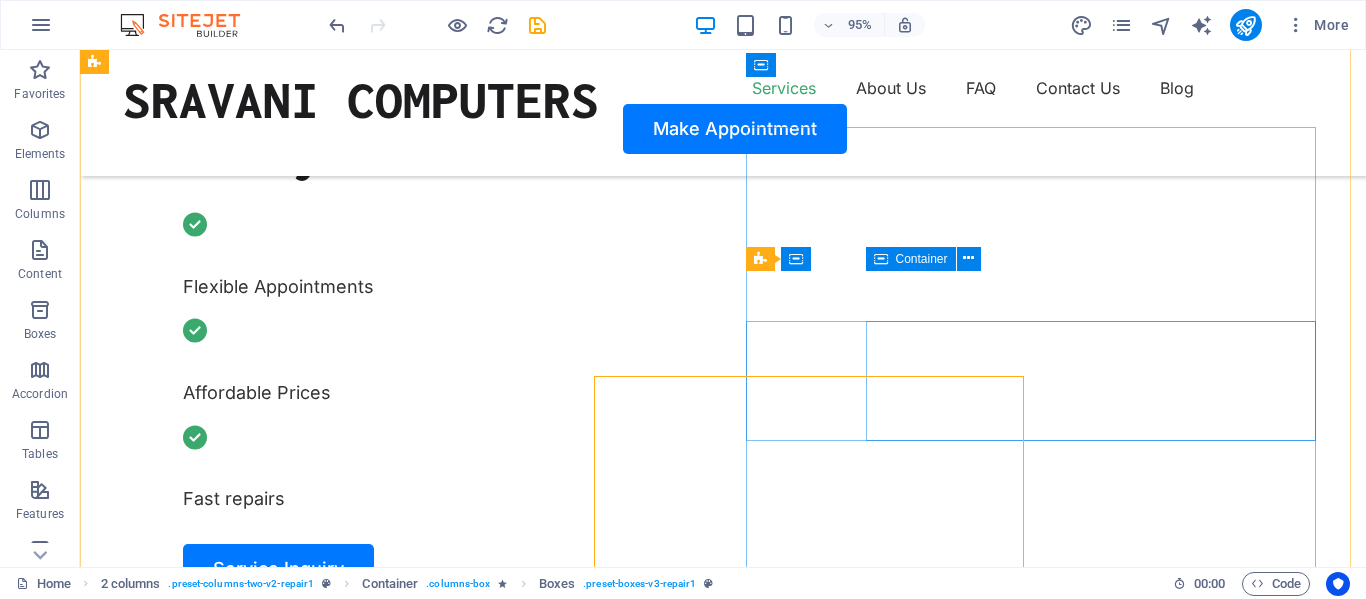 scroll, scrollTop: 690, scrollLeft: 0, axis: vertical 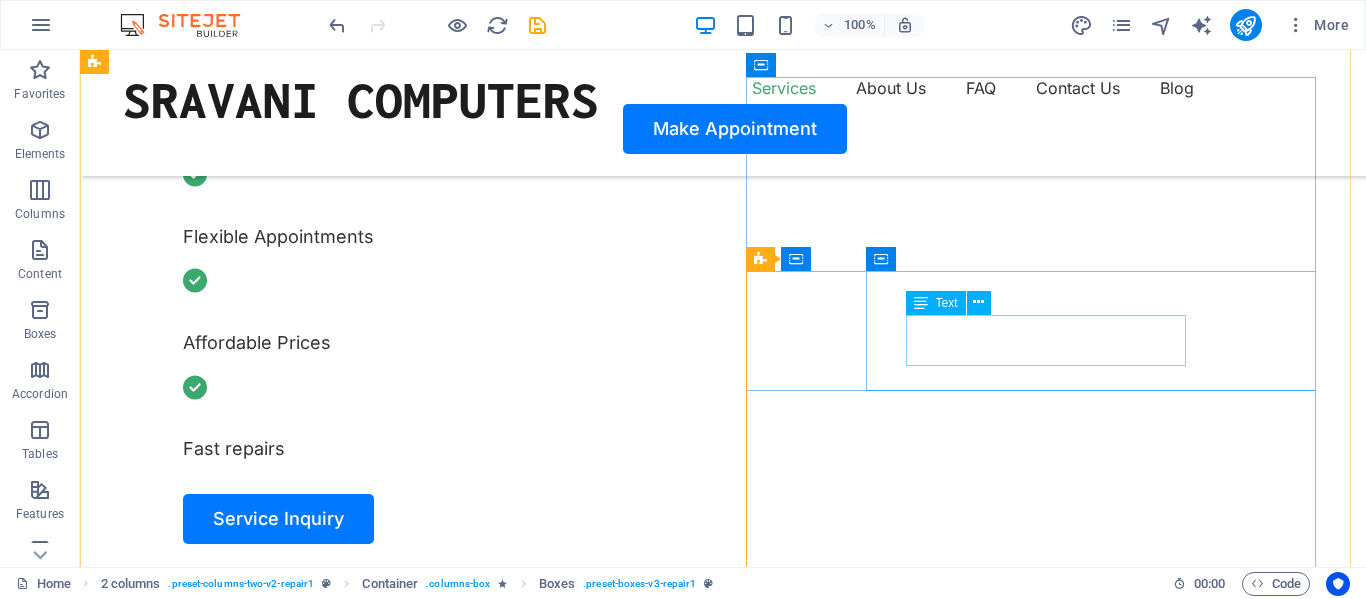 click on "Turpis nisl praesent tempor congue magna neque amet." at bounding box center (409, 2014) 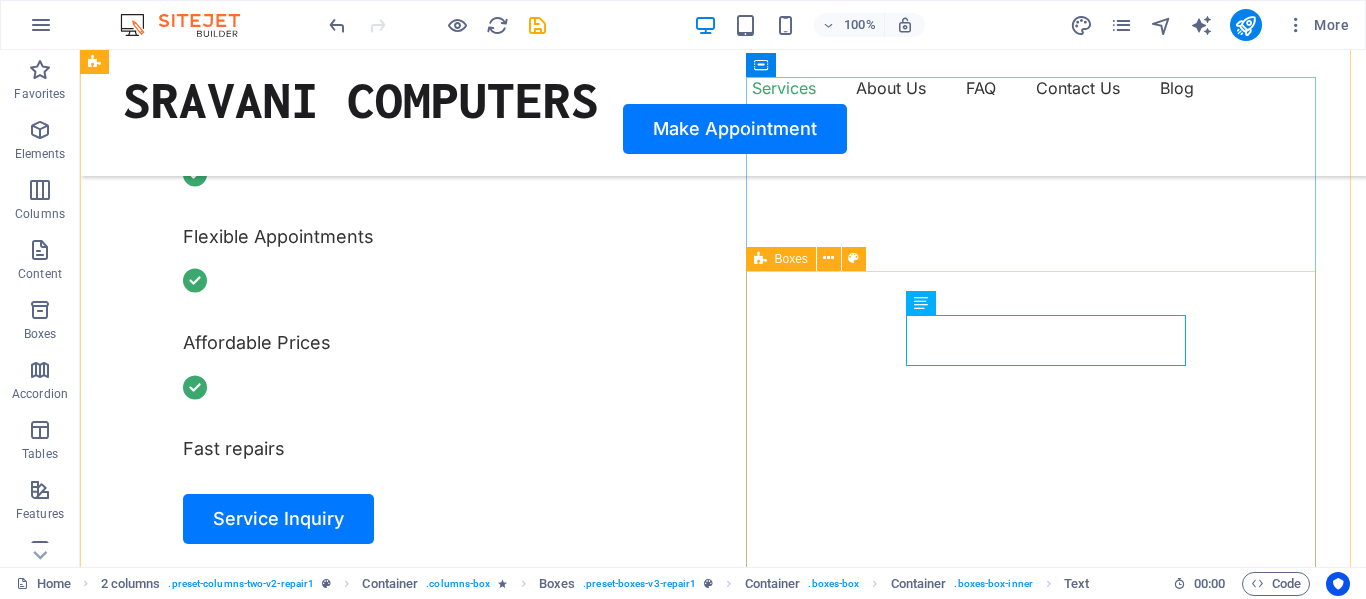 click on "Computer cleaning & repair Turpis nisl praesent tempor congue magna neque amet. Mobile cleaning & repair Turpis nisl praesent tempor congue magna neque amet. Data recovery Turpis nisl praesent tempor congue magna neque amet." at bounding box center (389, 2151) 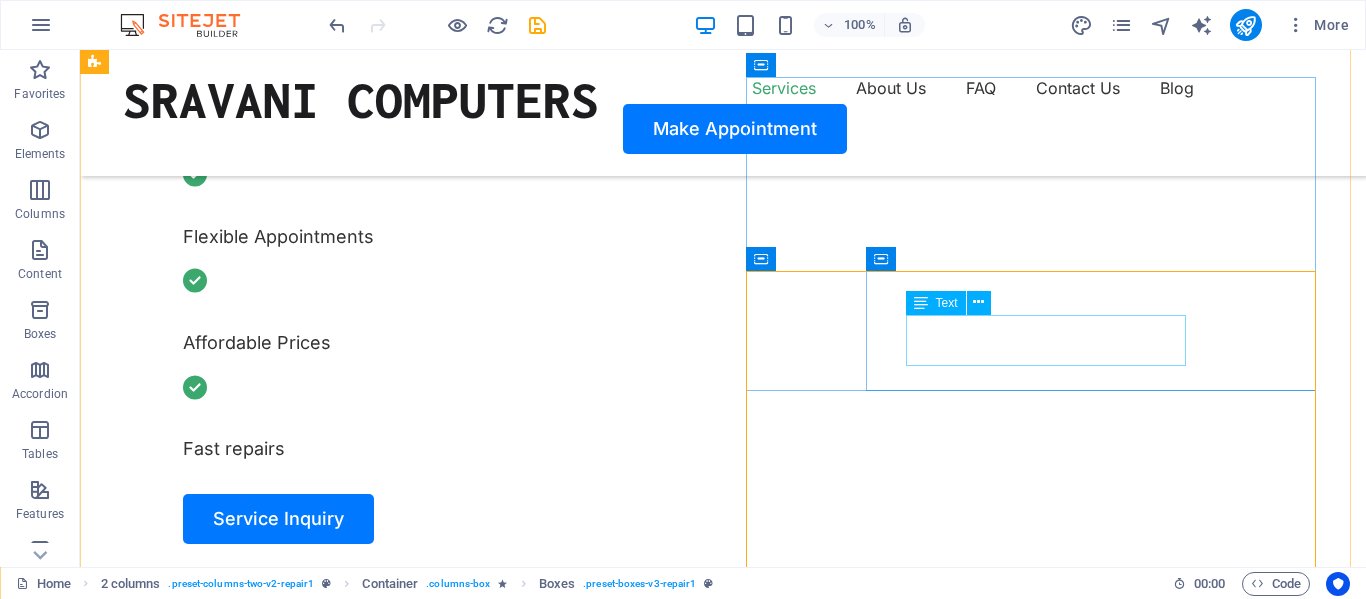 click on "Turpis nisl praesent tempor congue magna neque amet." at bounding box center [409, 2014] 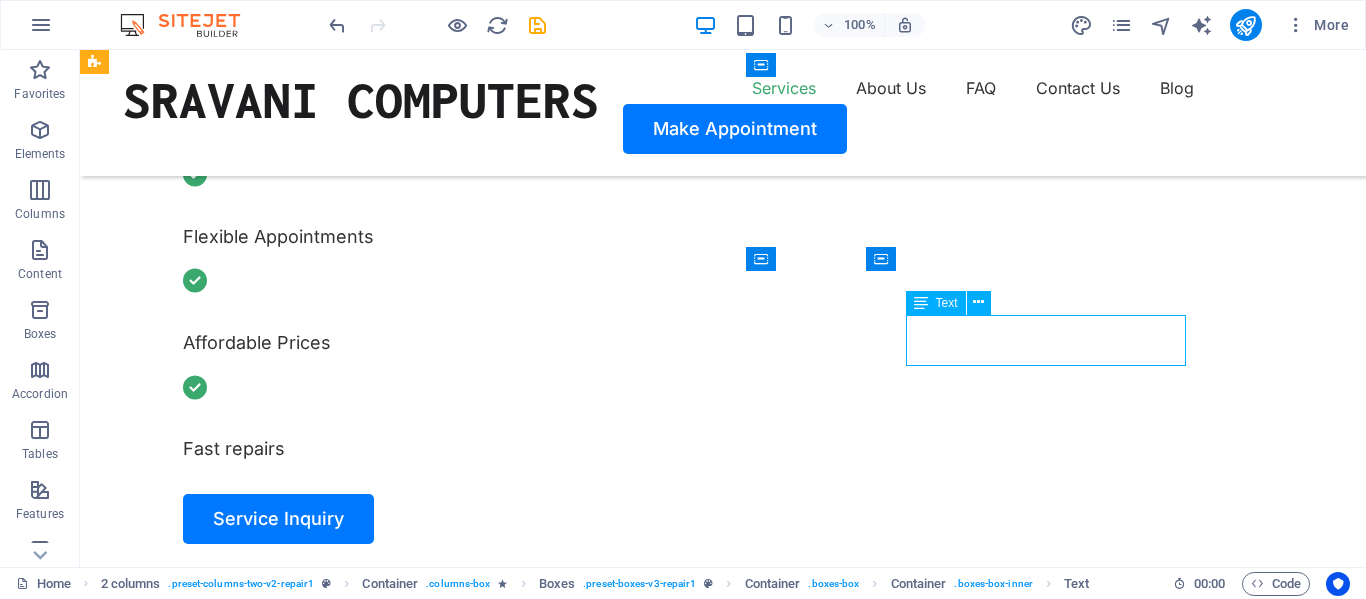 click on "Turpis nisl praesent tempor congue magna neque amet." at bounding box center [409, 2014] 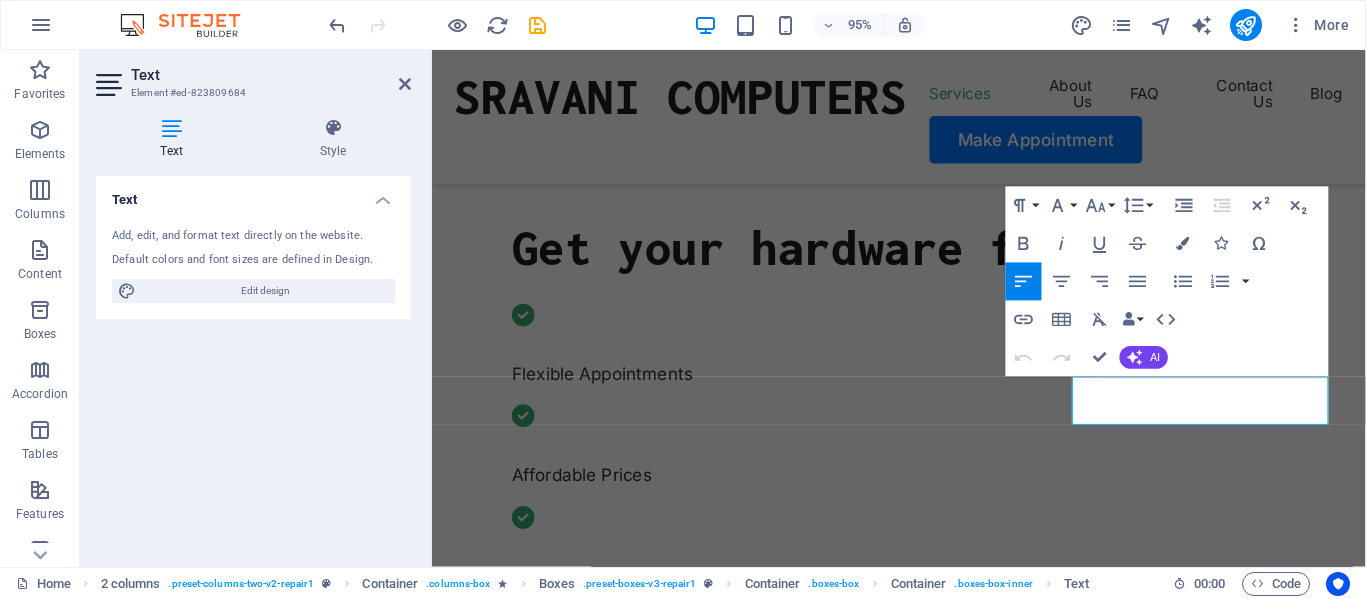 scroll, scrollTop: 740, scrollLeft: 0, axis: vertical 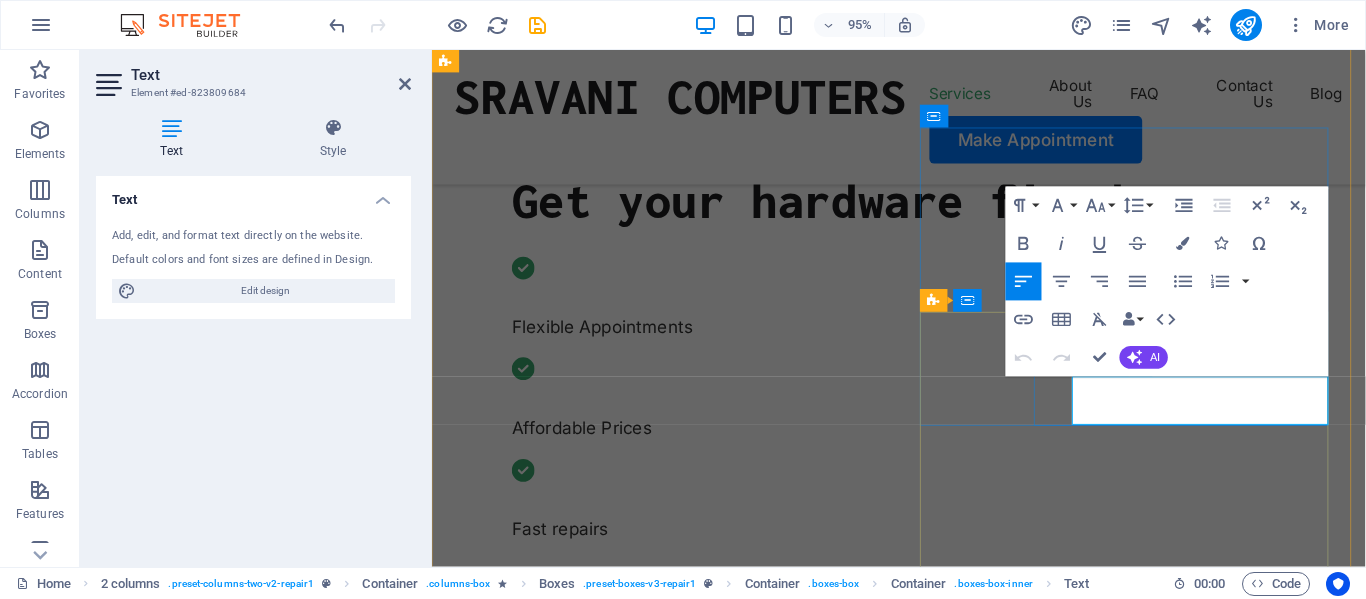 click on "Turpis nisl praesent tempor congue magna neque amet." at bounding box center (695, 2131) 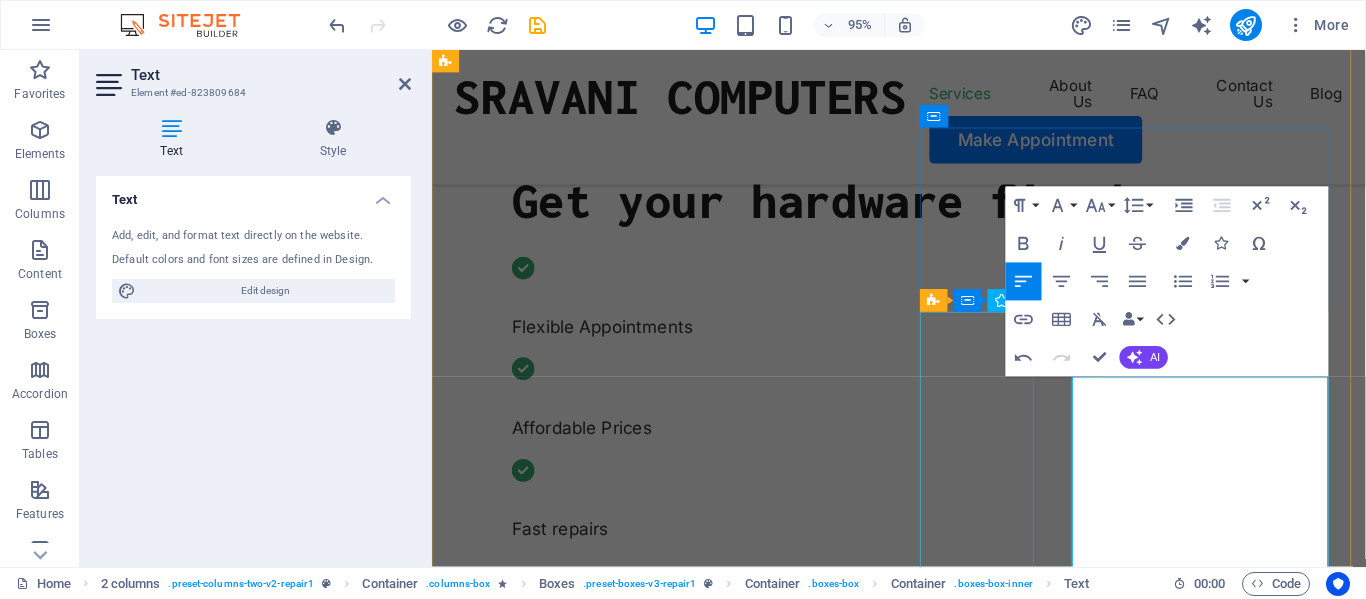 click at bounding box center [675, 2193] 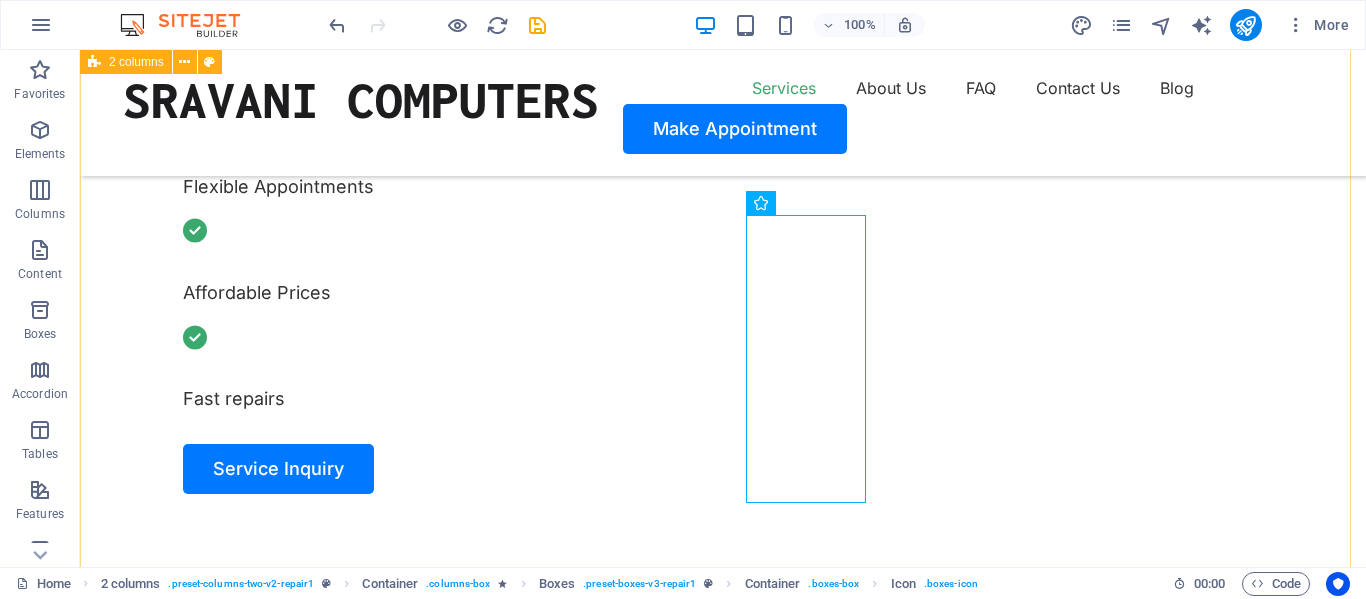 scroll, scrollTop: 840, scrollLeft: 0, axis: vertical 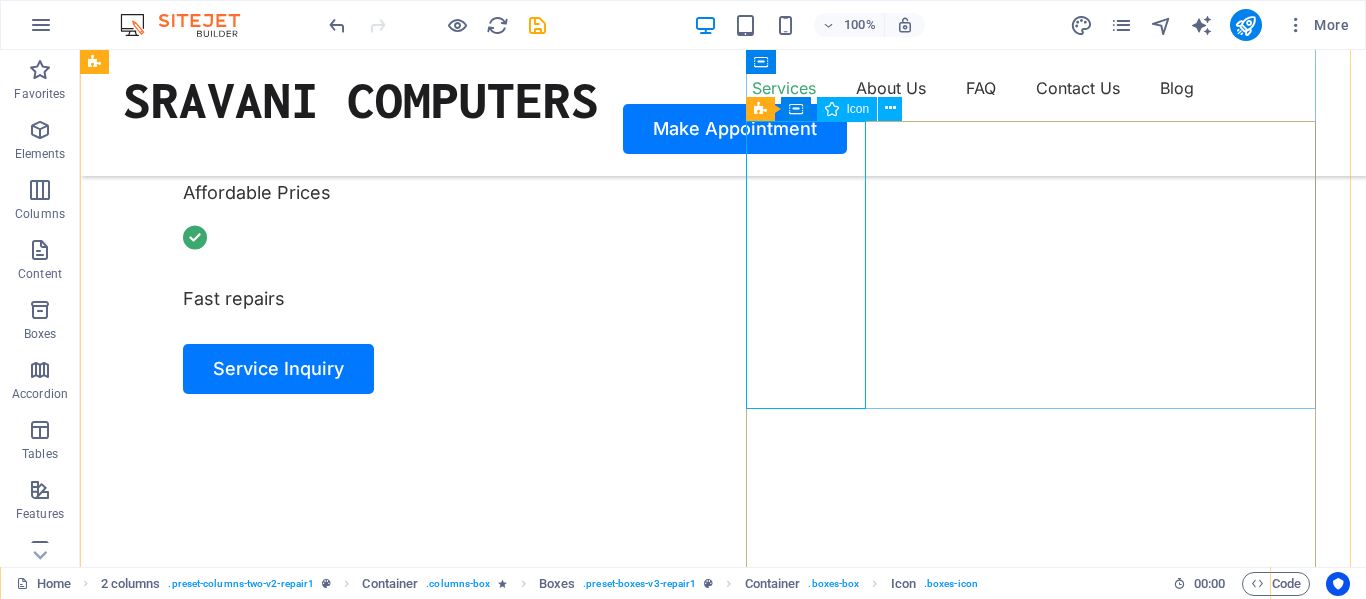 click at bounding box center (389, 1914) 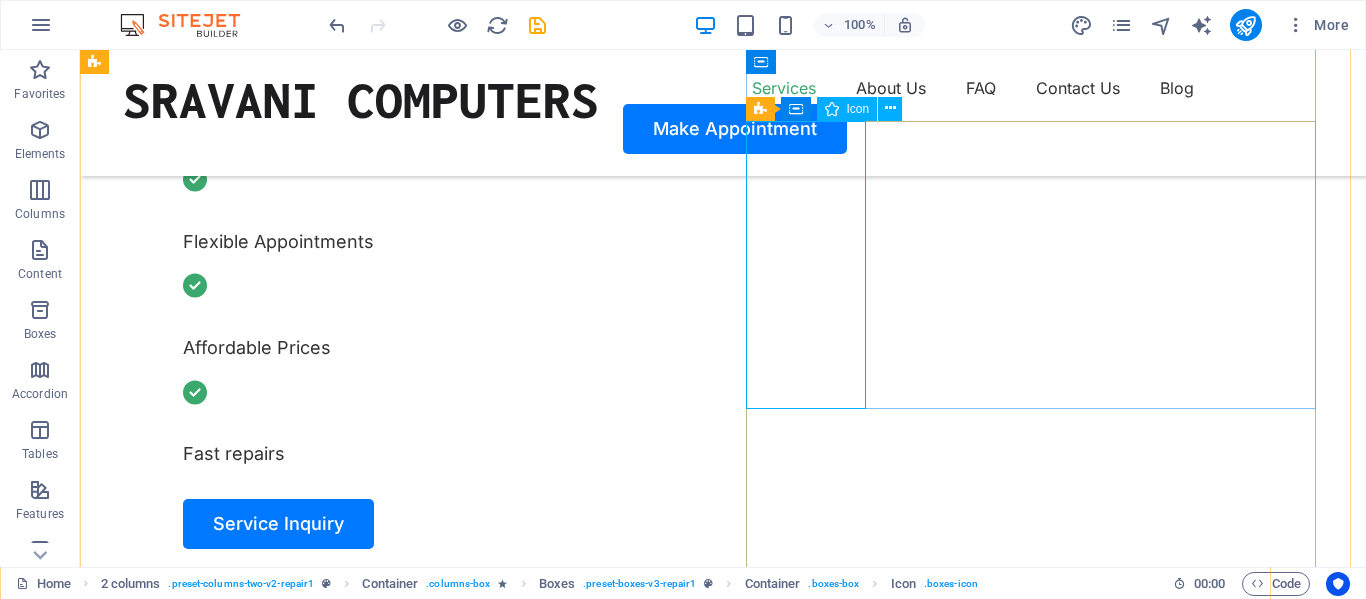 select on "xMidYMid" 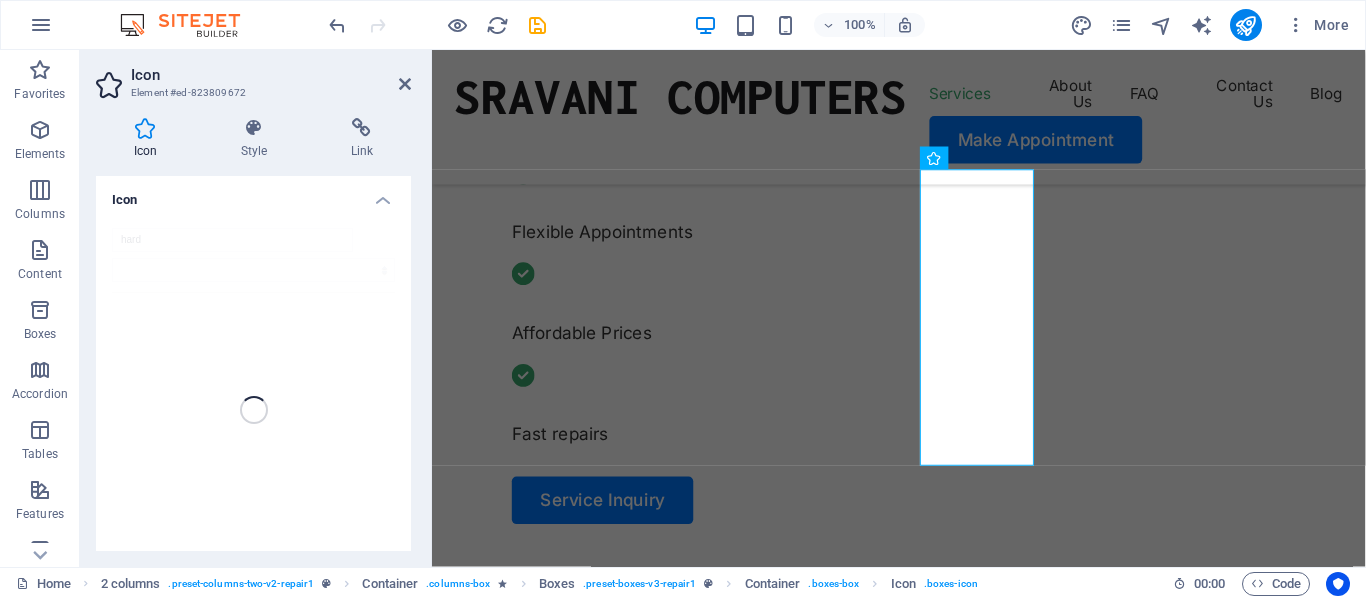 scroll, scrollTop: 890, scrollLeft: 0, axis: vertical 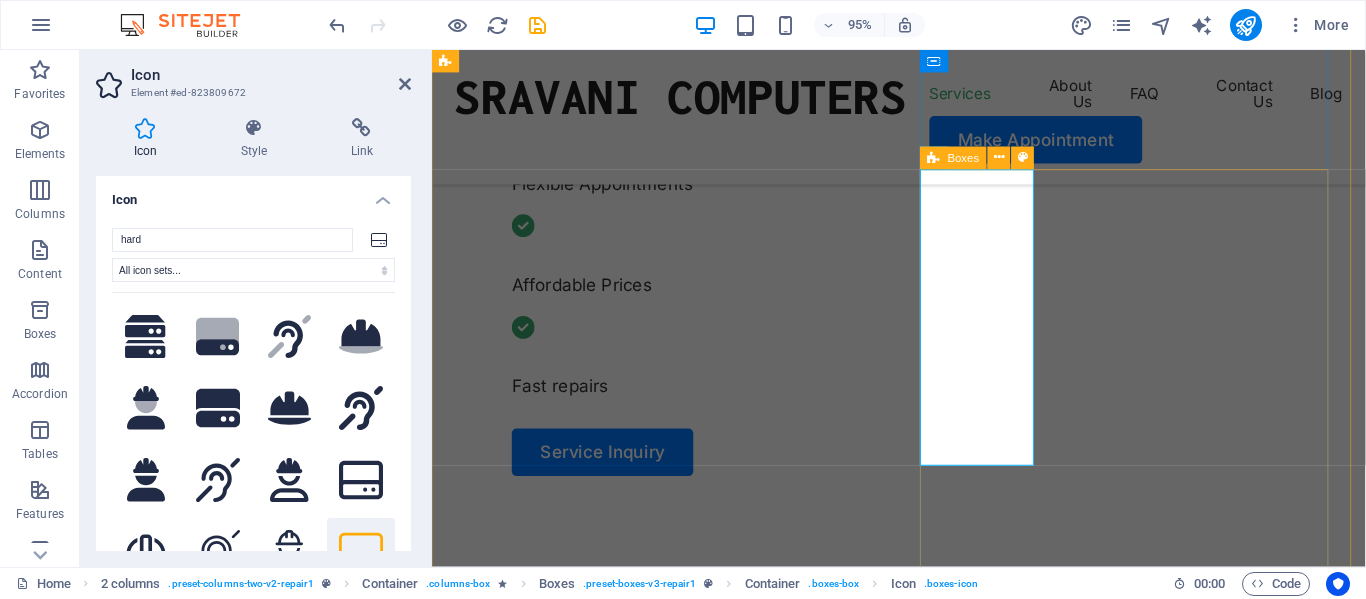 click at bounding box center [934, 158] 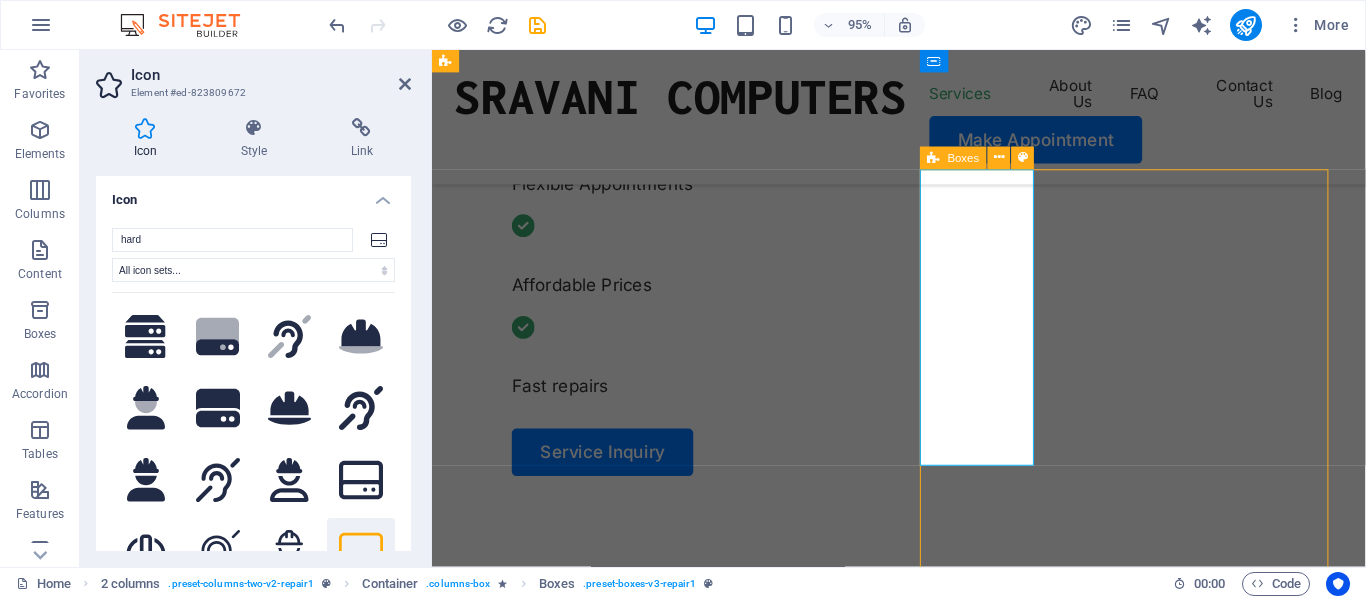 scroll, scrollTop: 840, scrollLeft: 0, axis: vertical 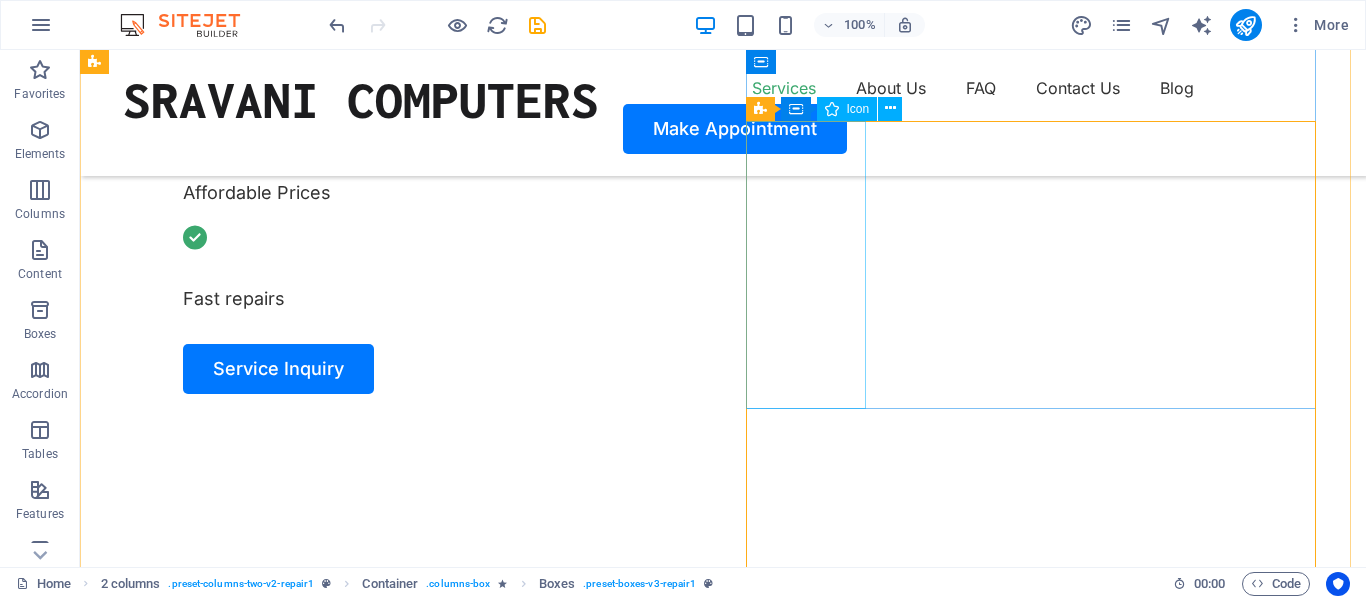 click at bounding box center (389, 1914) 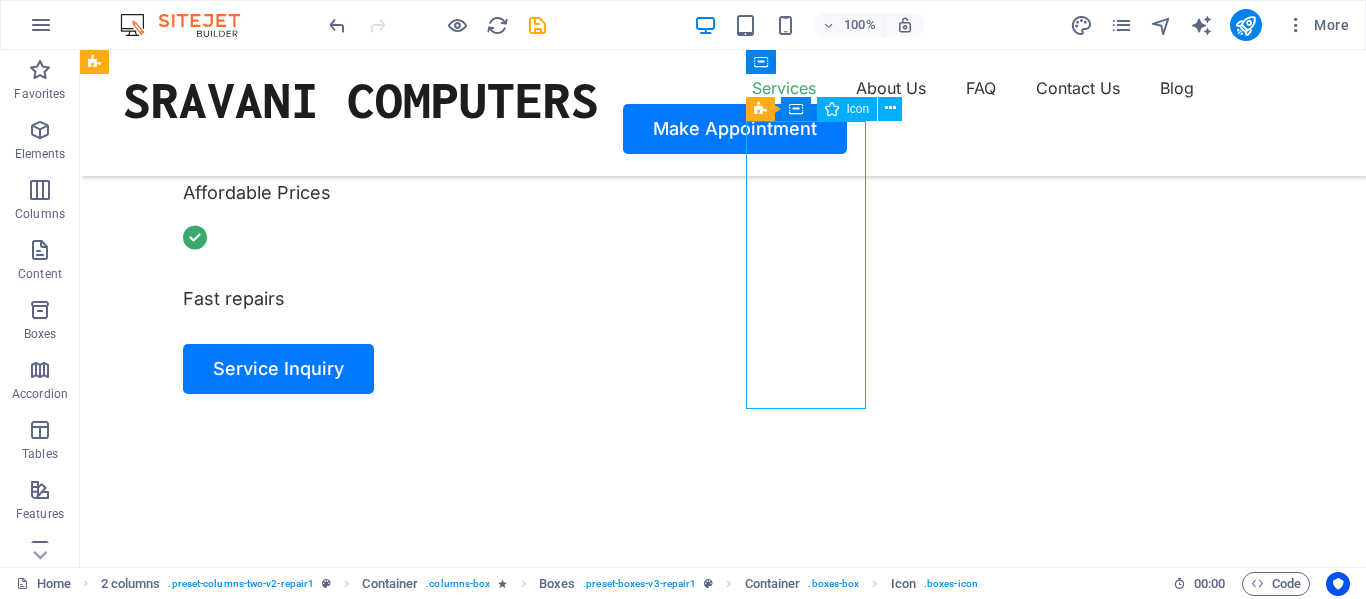 click at bounding box center [389, 1914] 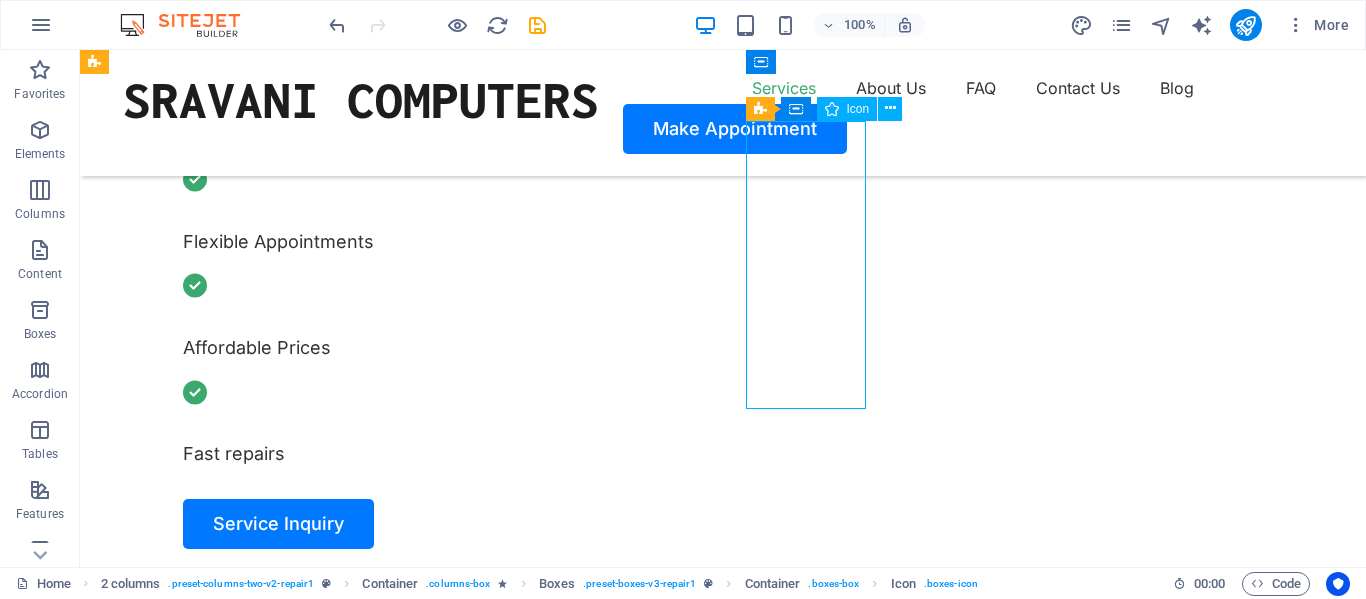 scroll, scrollTop: 890, scrollLeft: 0, axis: vertical 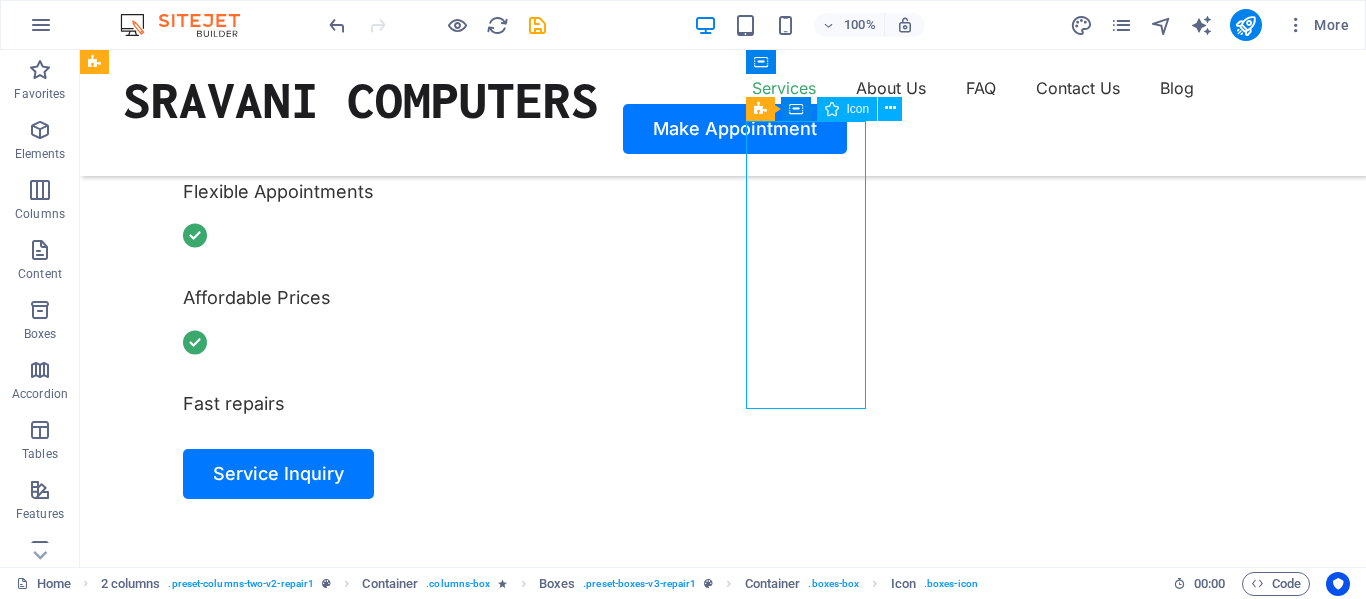 select on "xMidYMid" 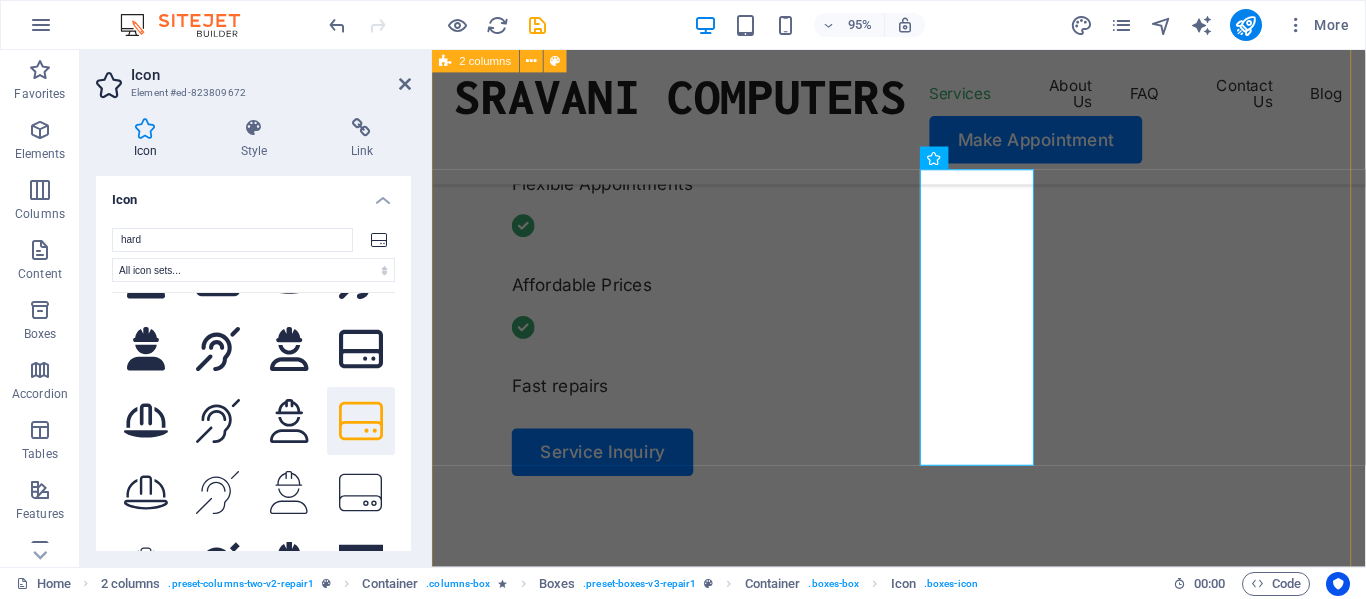 scroll, scrollTop: 0, scrollLeft: 0, axis: both 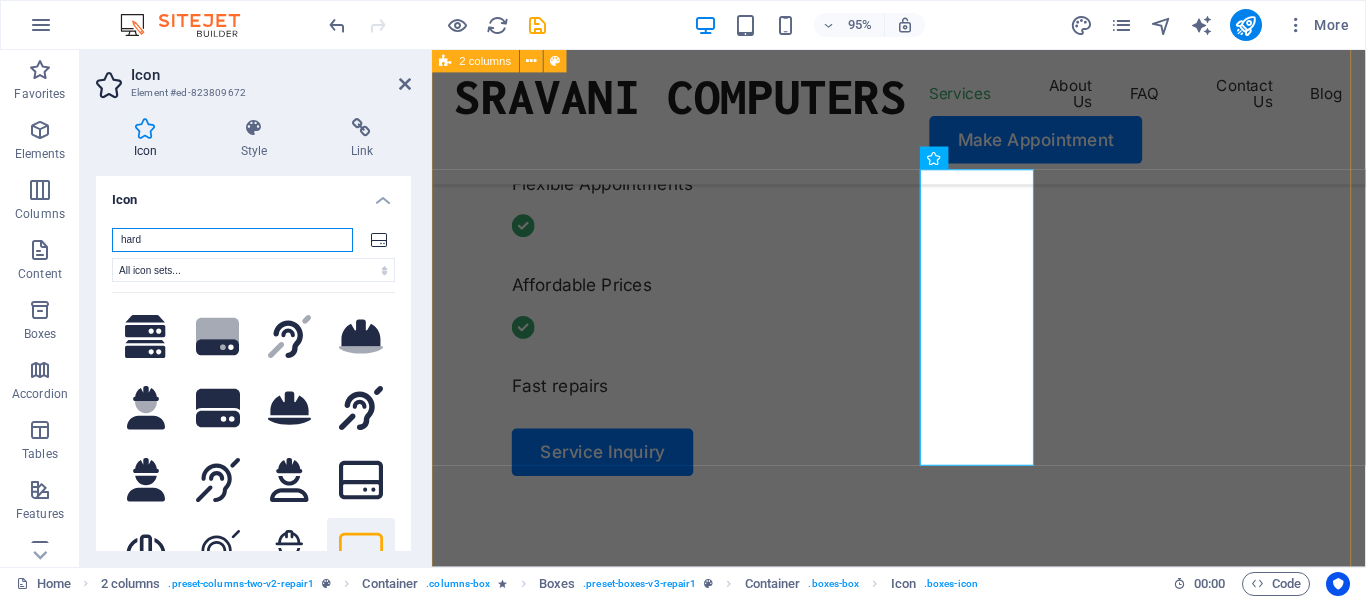 click on "hard" at bounding box center [232, 240] 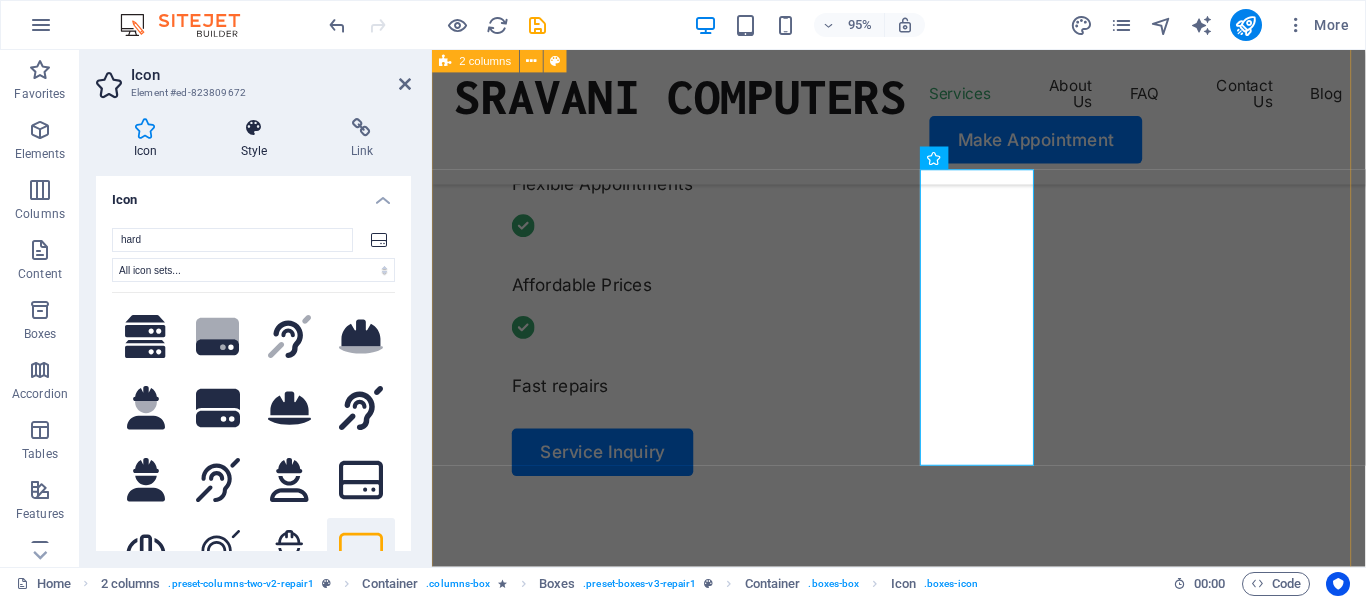 click on "Style" at bounding box center [258, 139] 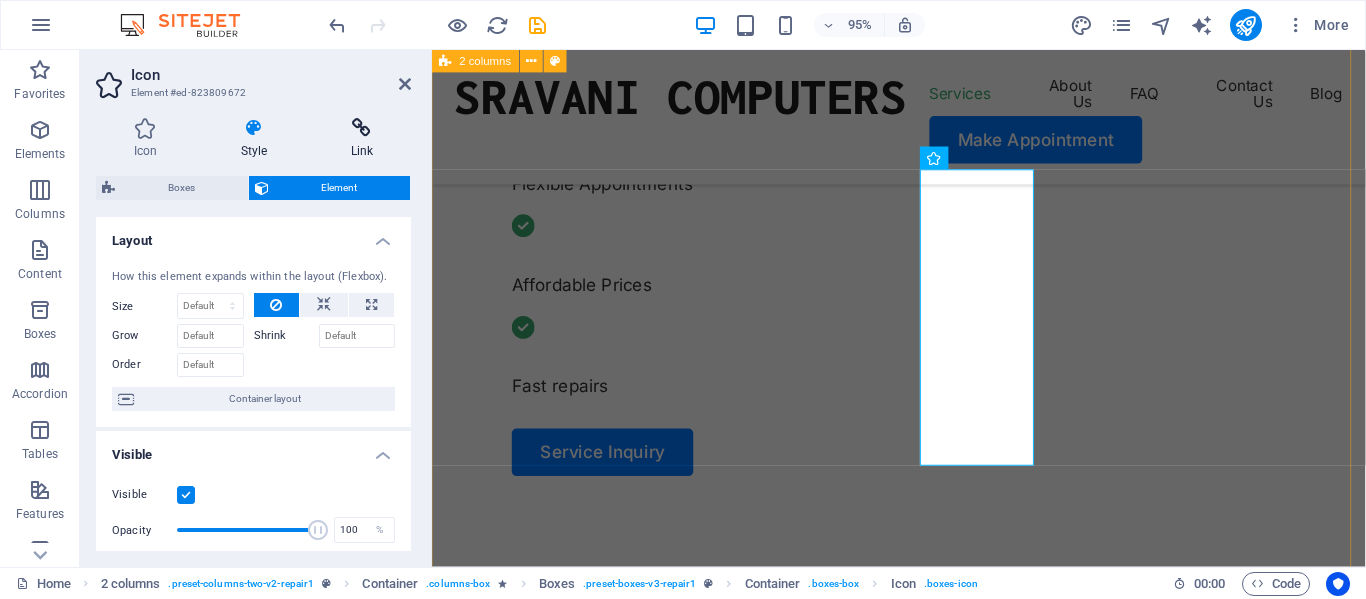 click at bounding box center [362, 128] 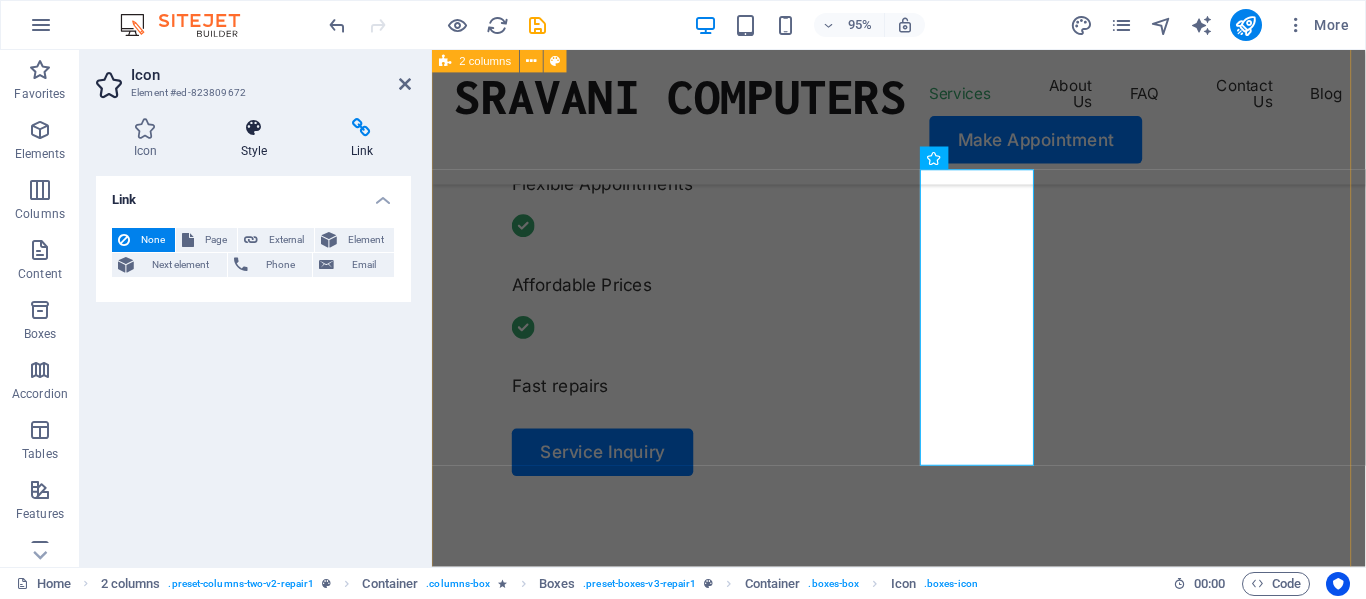 click on "Style" at bounding box center [258, 139] 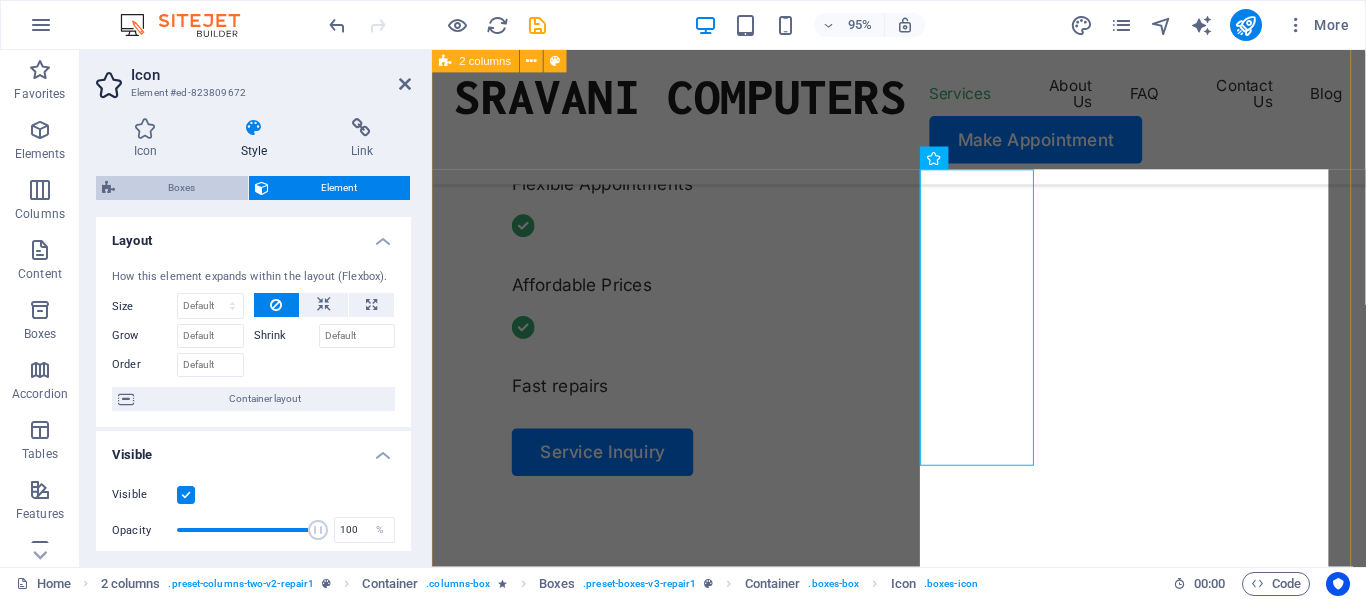 click on "Boxes" at bounding box center (181, 188) 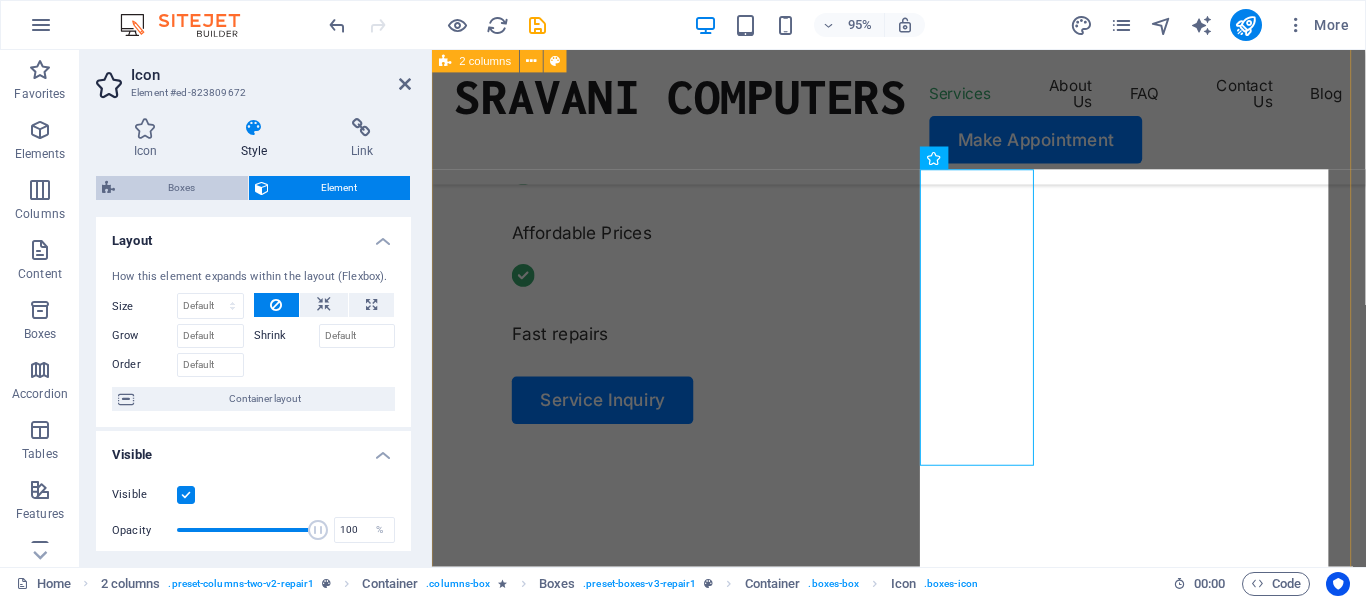 select on "rem" 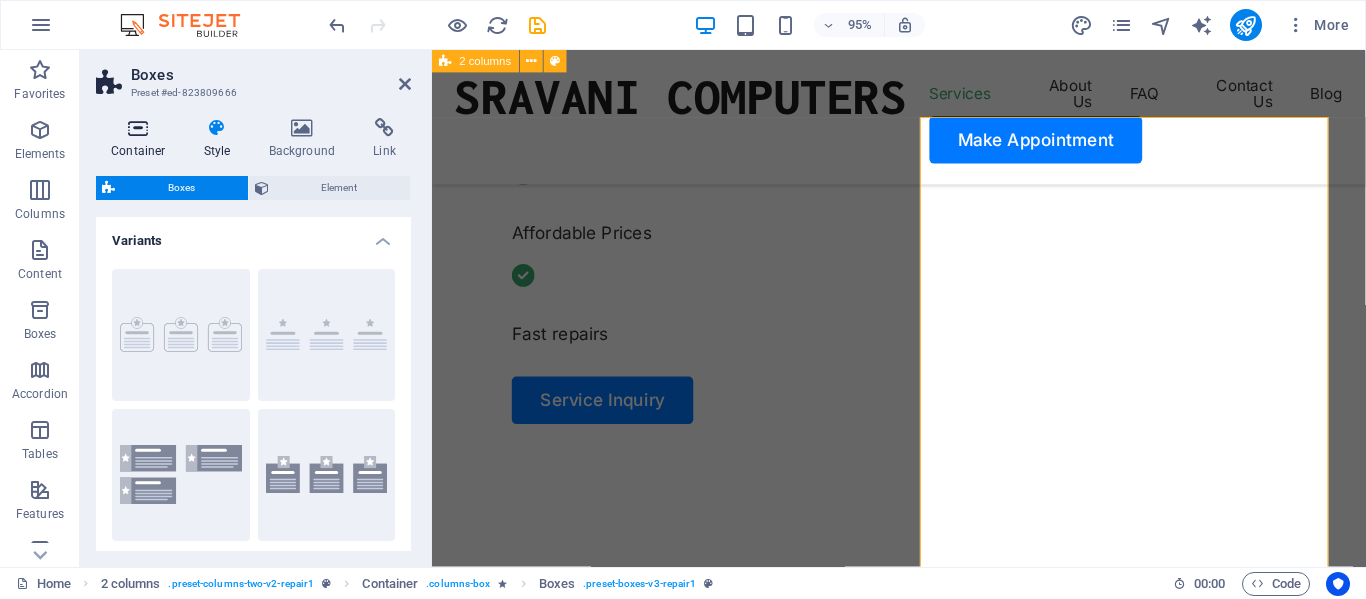 click on "Container" at bounding box center (142, 139) 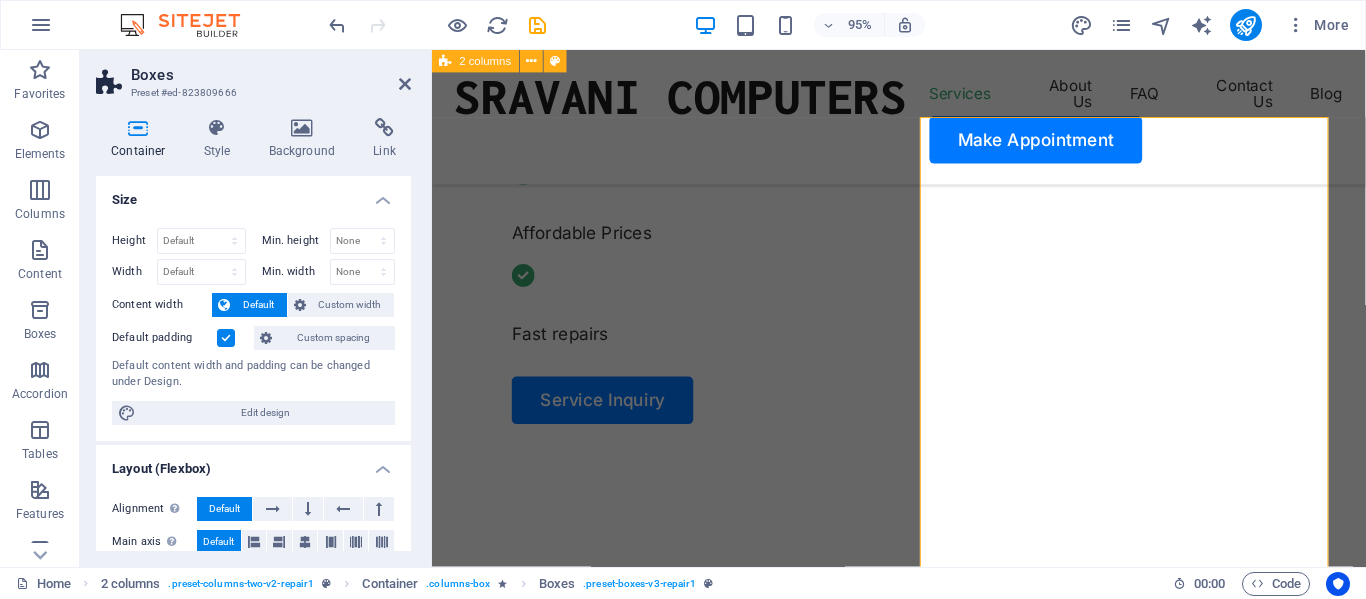 click on "Boxes" at bounding box center [271, 75] 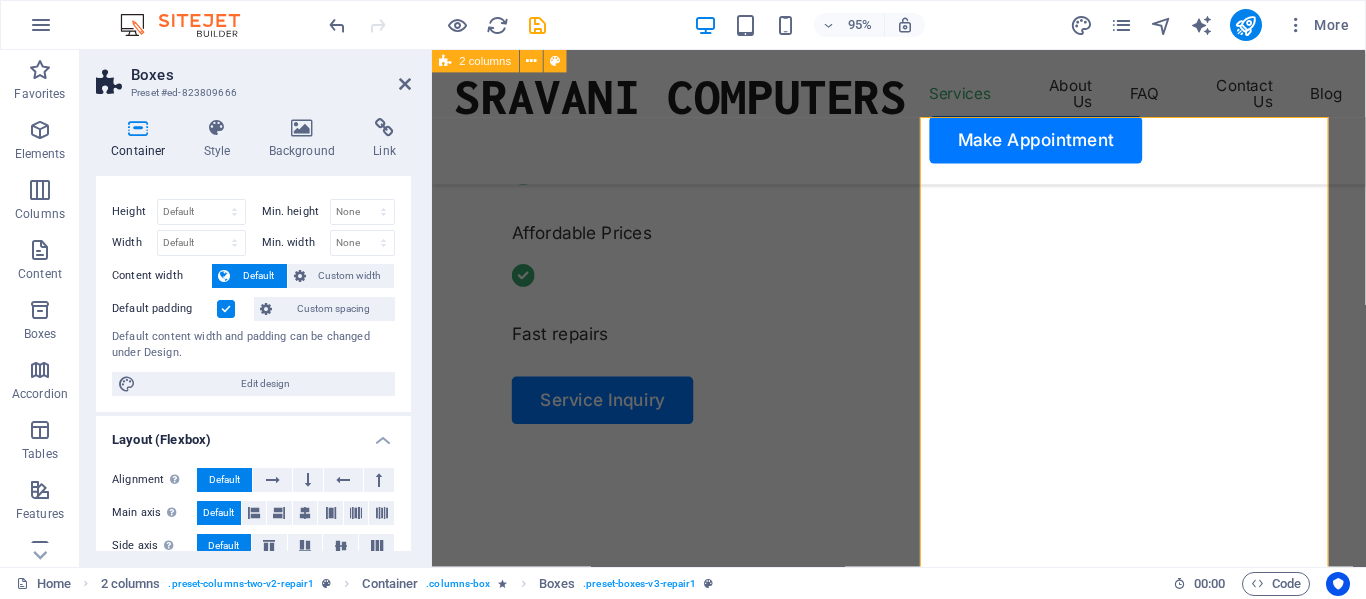 scroll, scrollTop: 0, scrollLeft: 0, axis: both 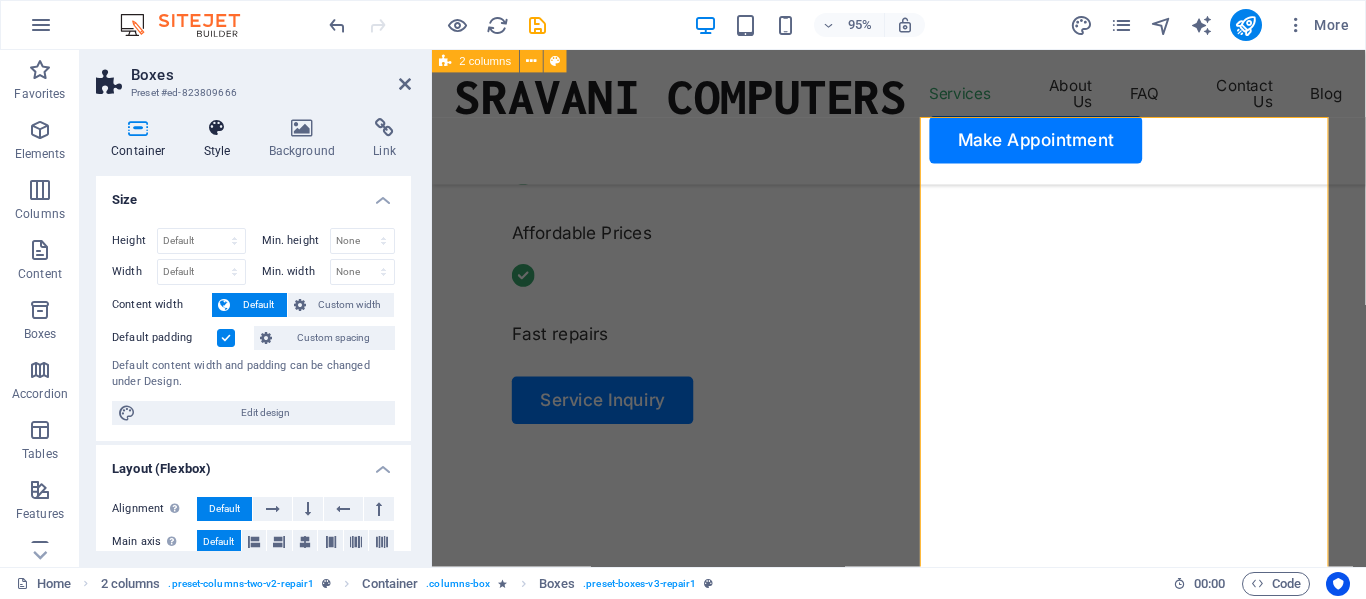 click on "Style" at bounding box center [221, 139] 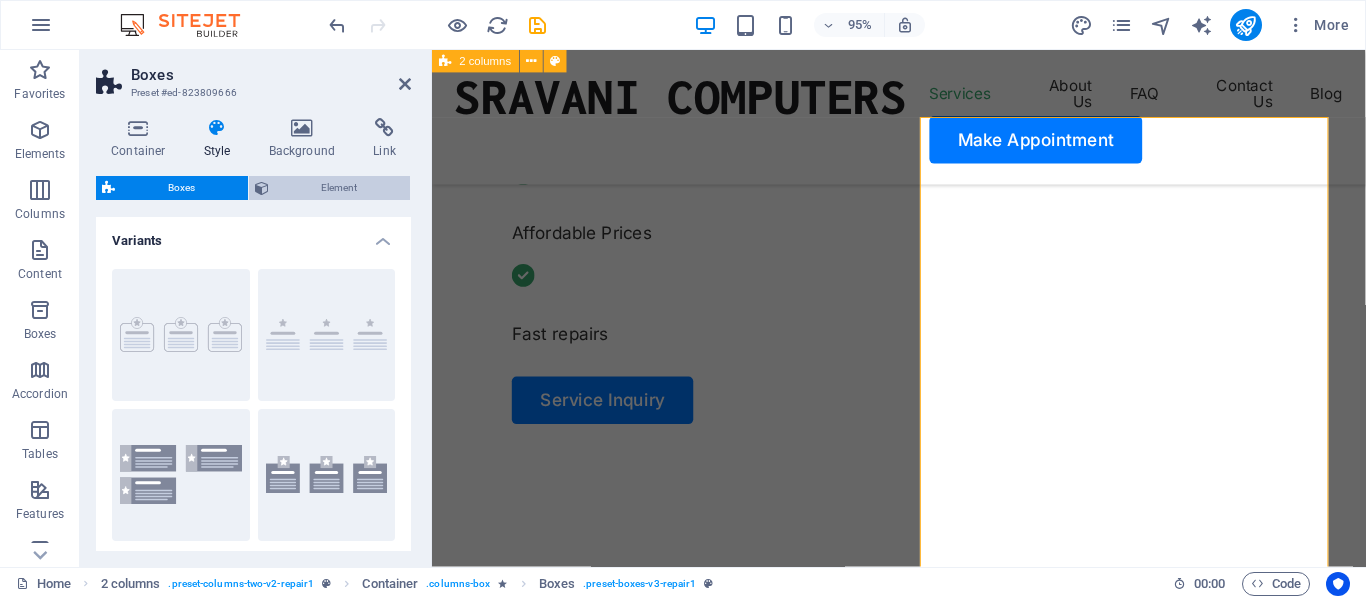 click at bounding box center [262, 188] 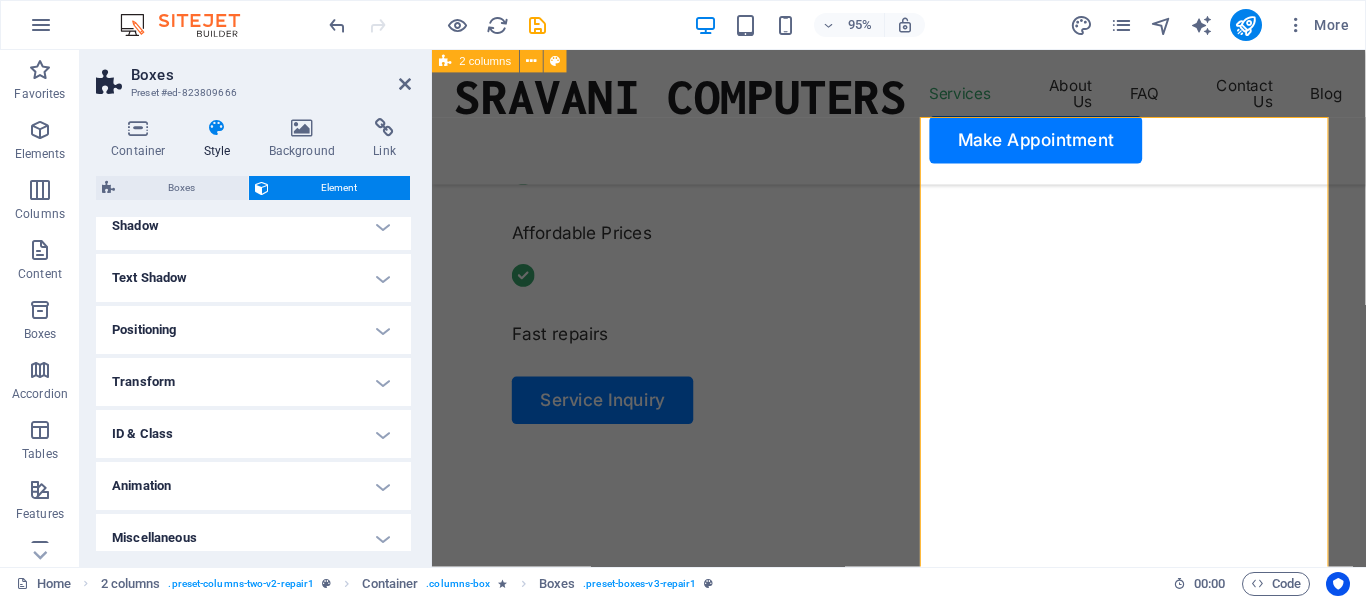 scroll, scrollTop: 511, scrollLeft: 0, axis: vertical 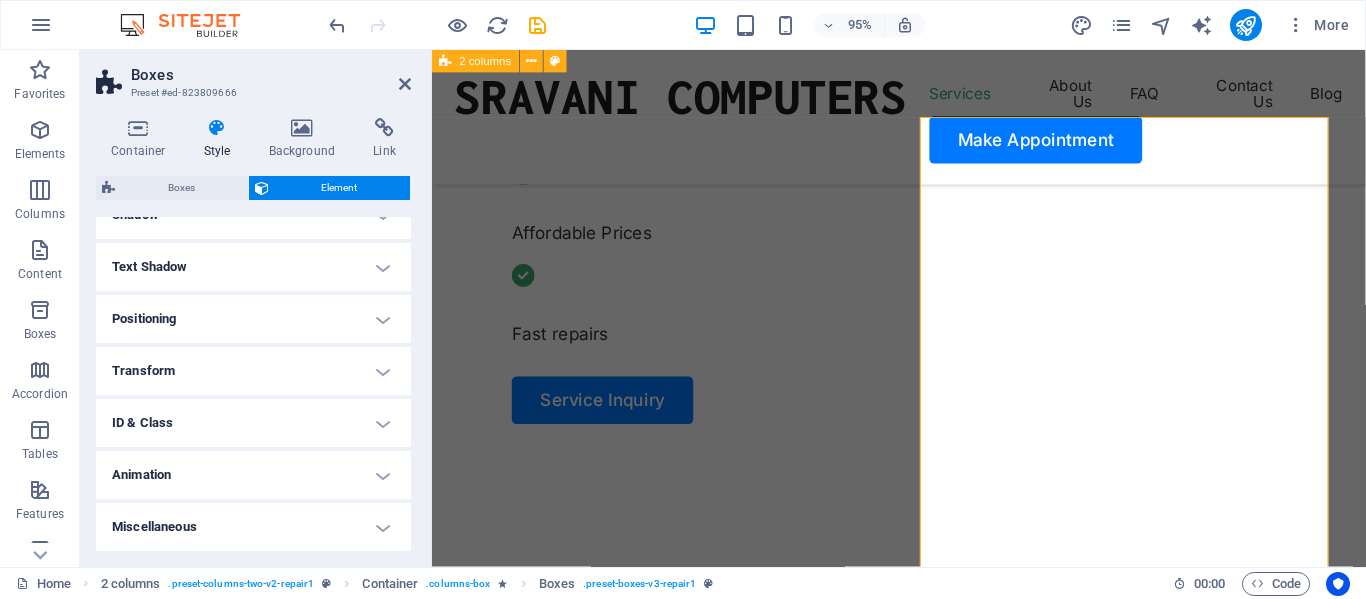 click on "Animation" at bounding box center [253, 475] 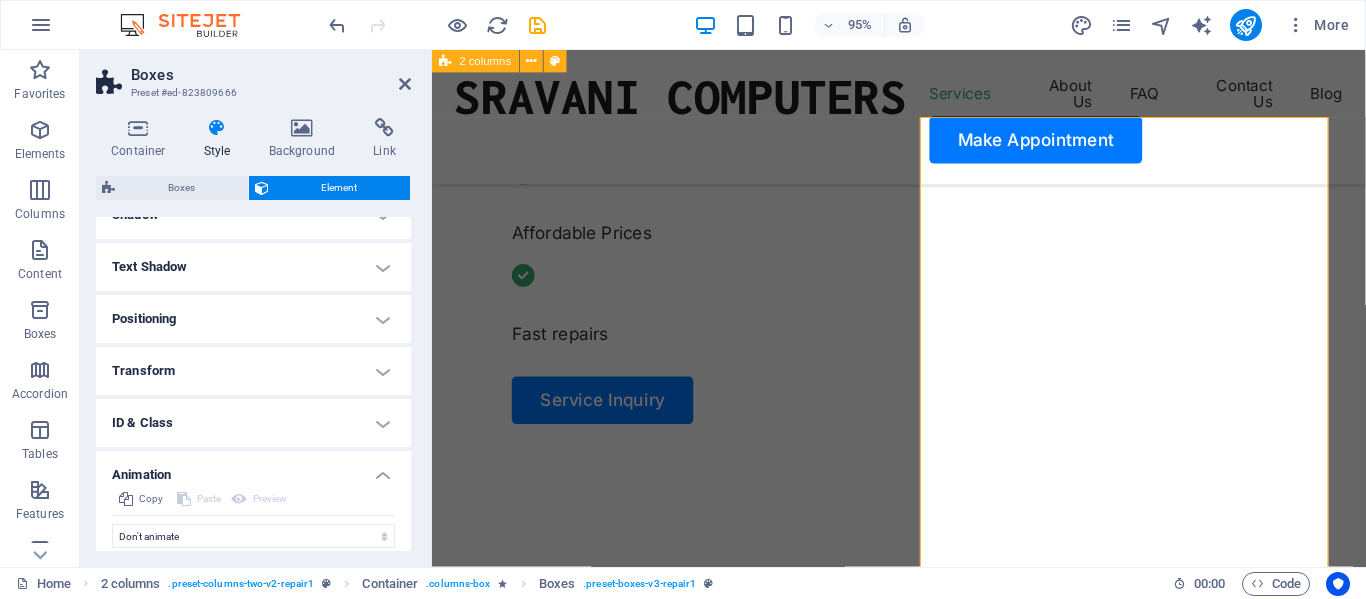 click on "Animation" at bounding box center [253, 469] 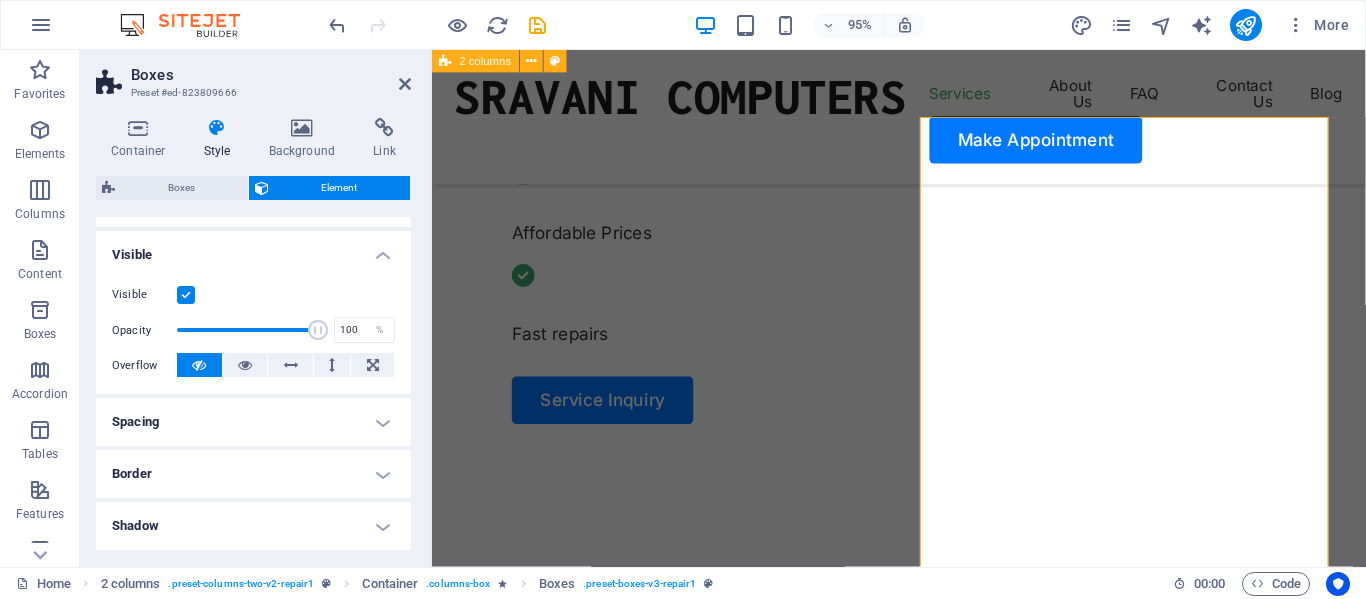 scroll, scrollTop: 0, scrollLeft: 0, axis: both 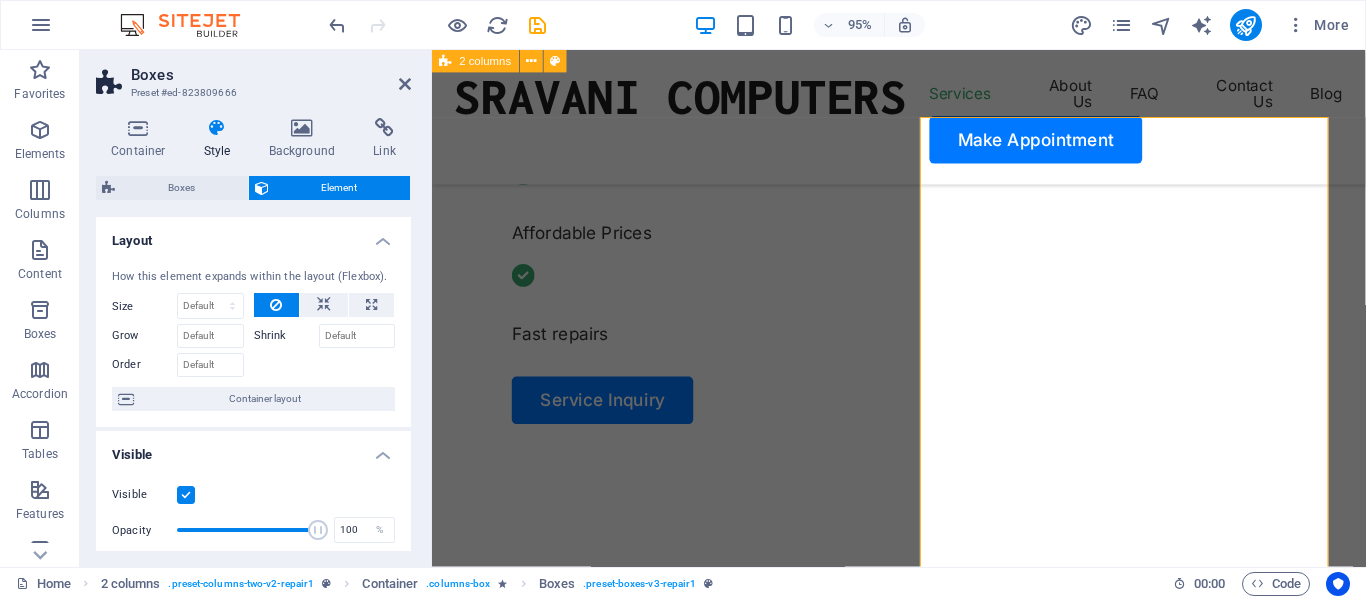 click on "Preset #ed-823809666" at bounding box center [251, 93] 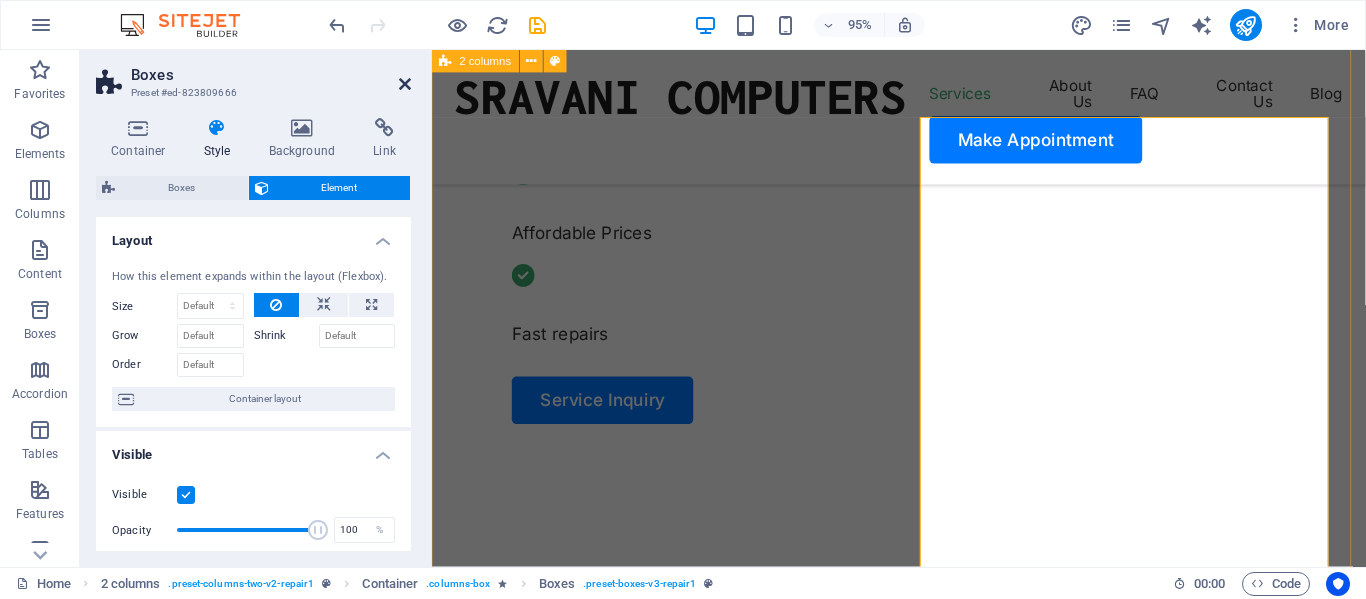 click at bounding box center (405, 84) 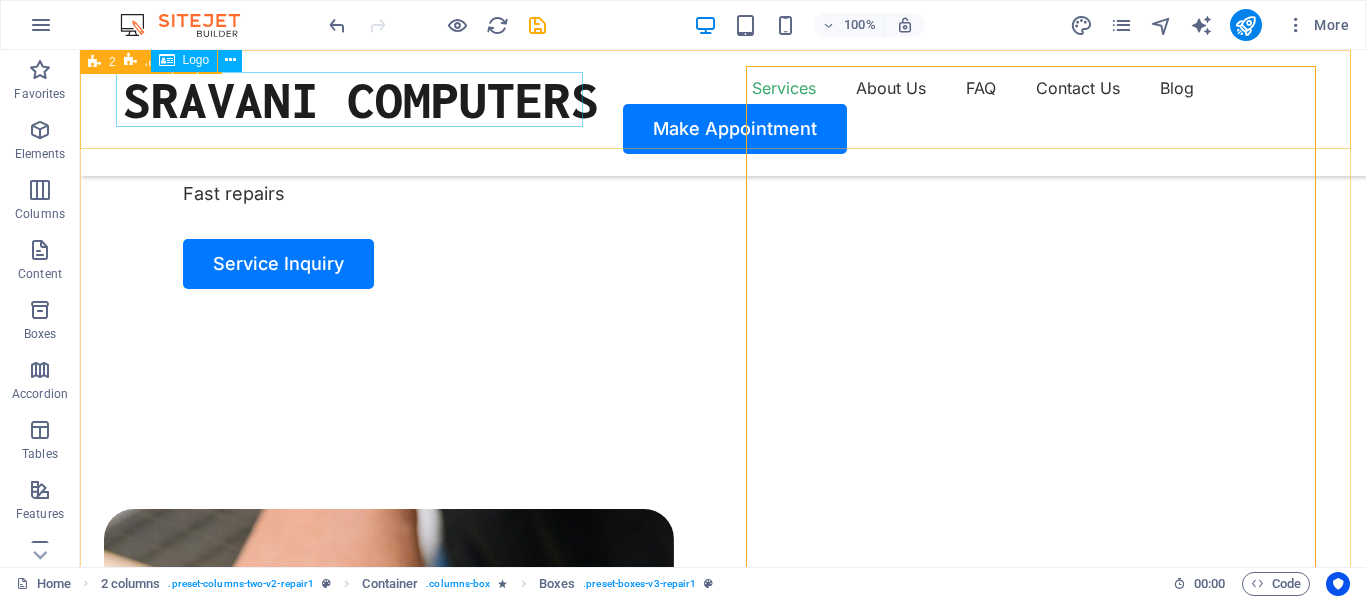 scroll, scrollTop: 895, scrollLeft: 0, axis: vertical 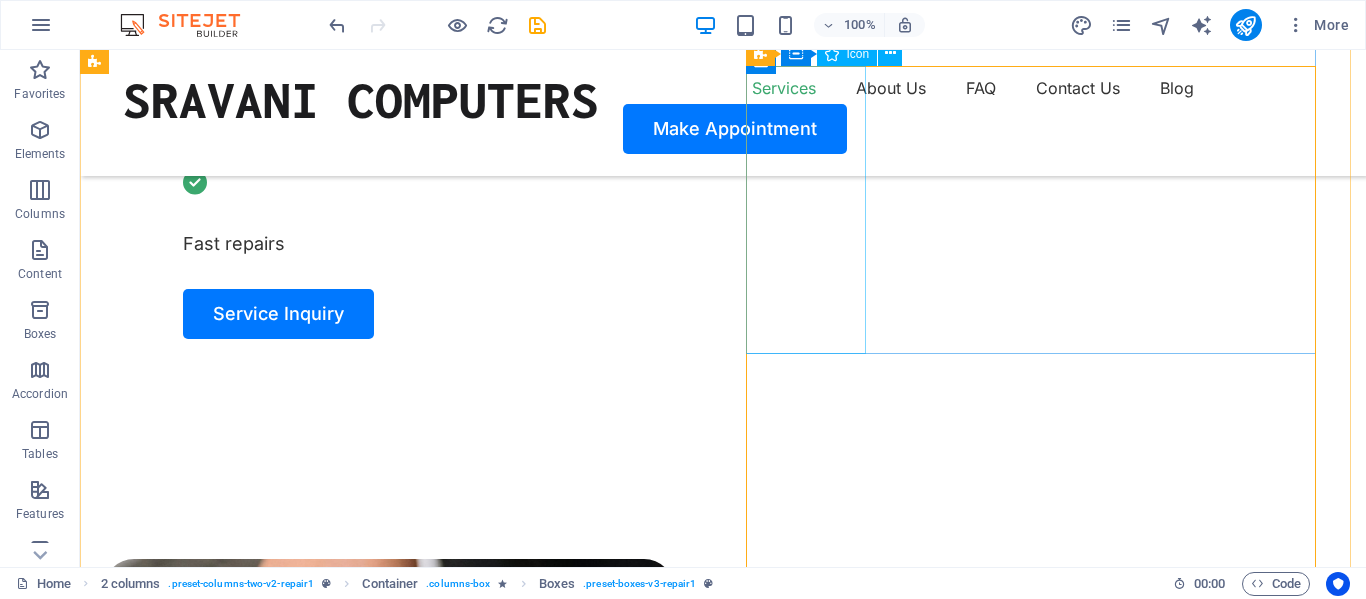 click at bounding box center (389, 1859) 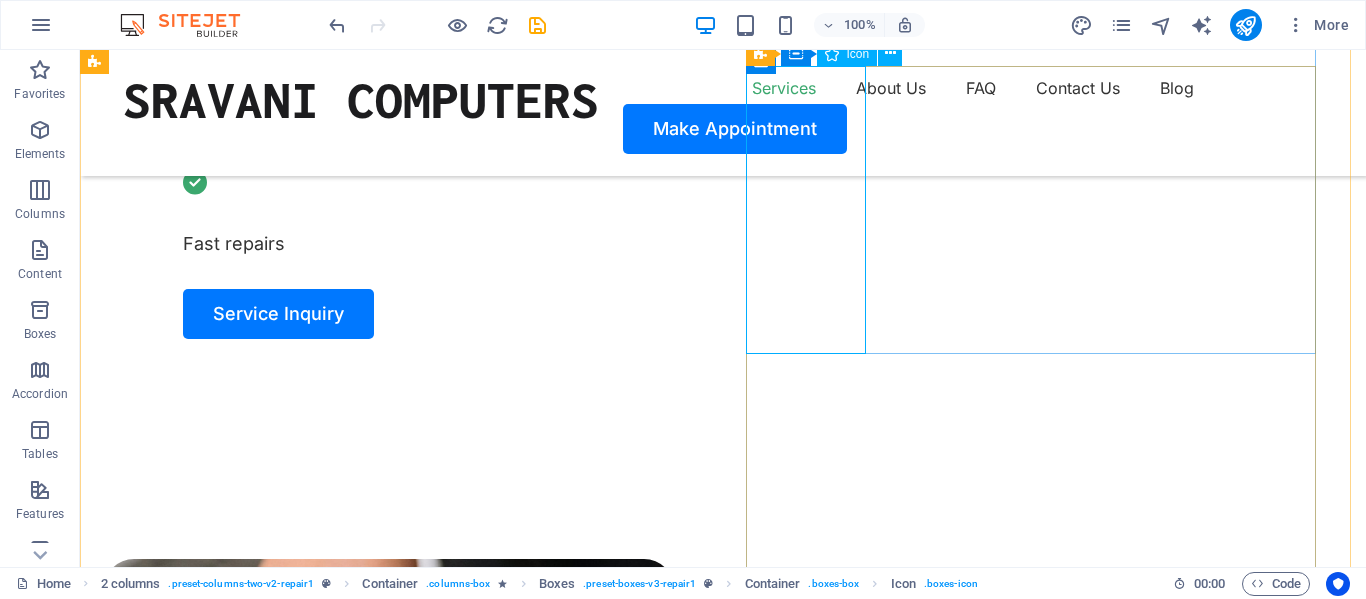 click at bounding box center [389, 1859] 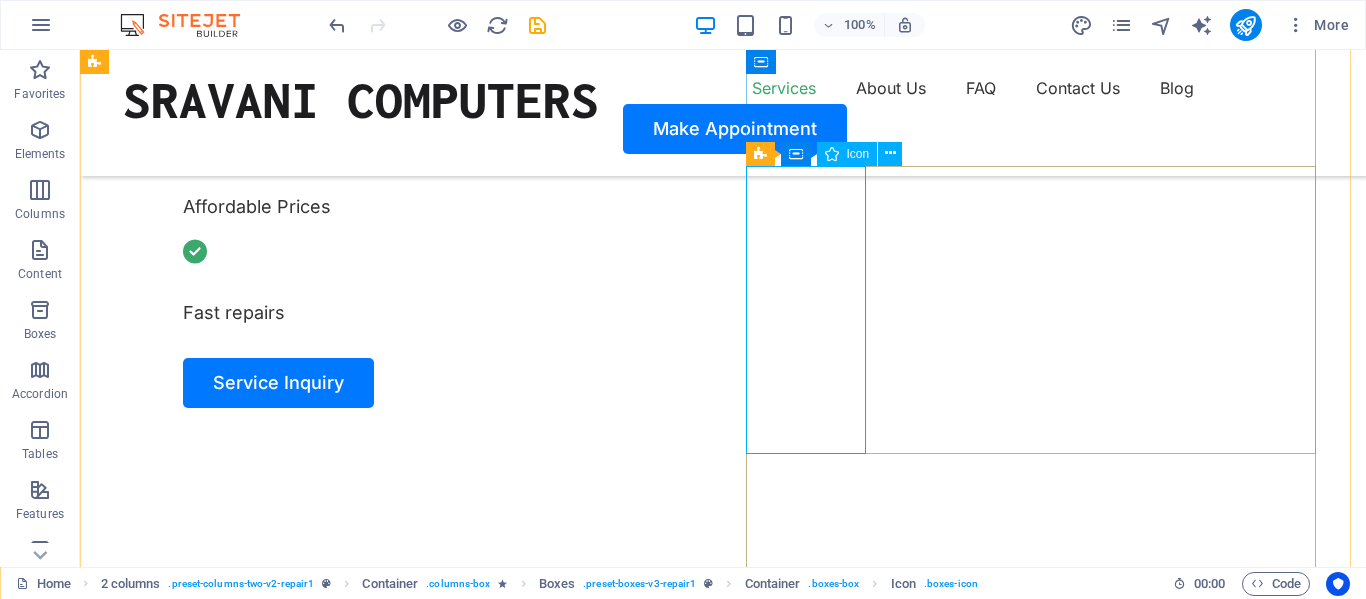 scroll, scrollTop: 795, scrollLeft: 0, axis: vertical 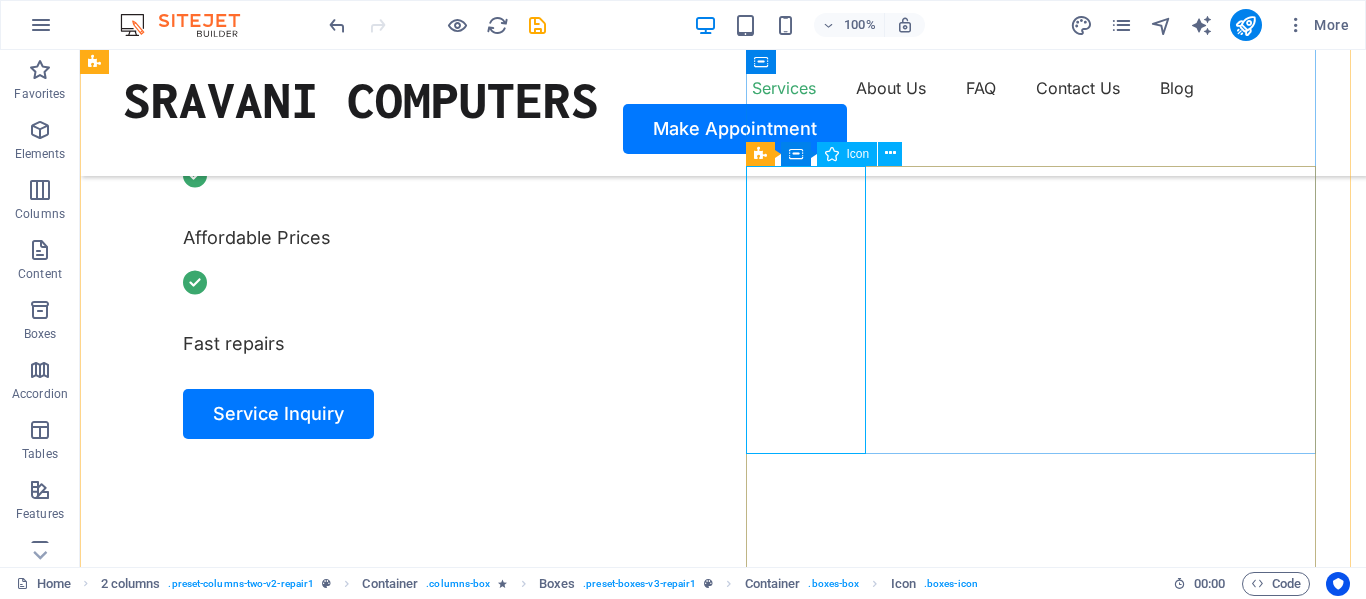 click on "Icon" at bounding box center [847, 154] 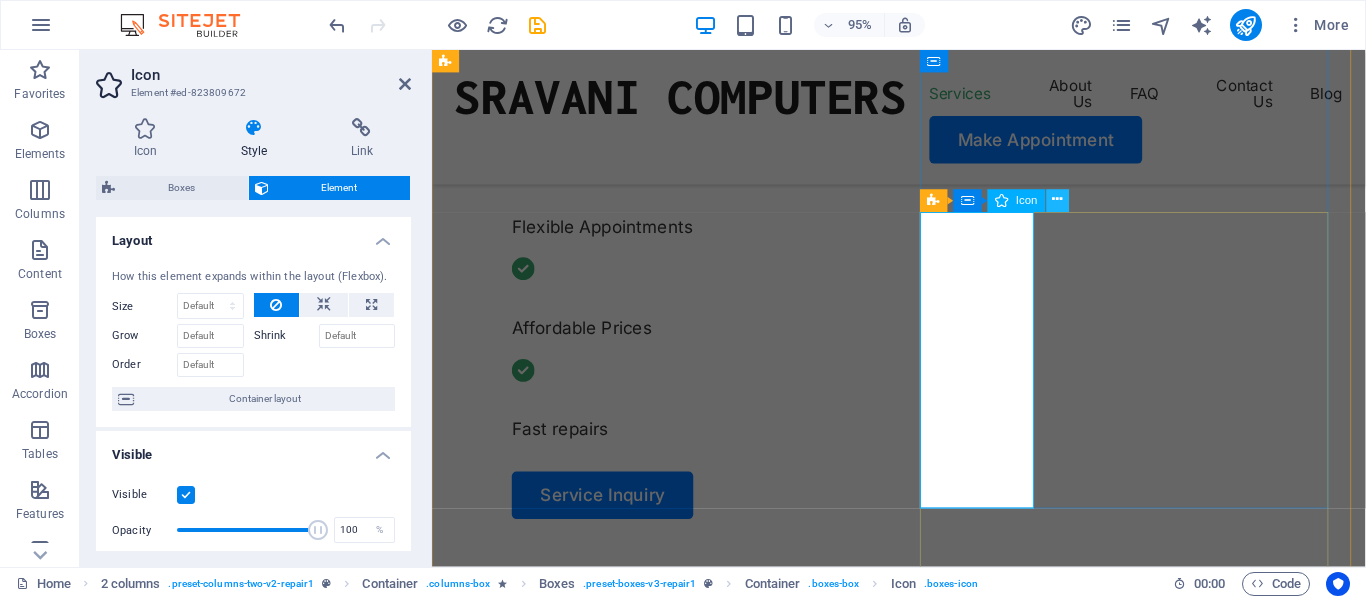 click at bounding box center [1058, 201] 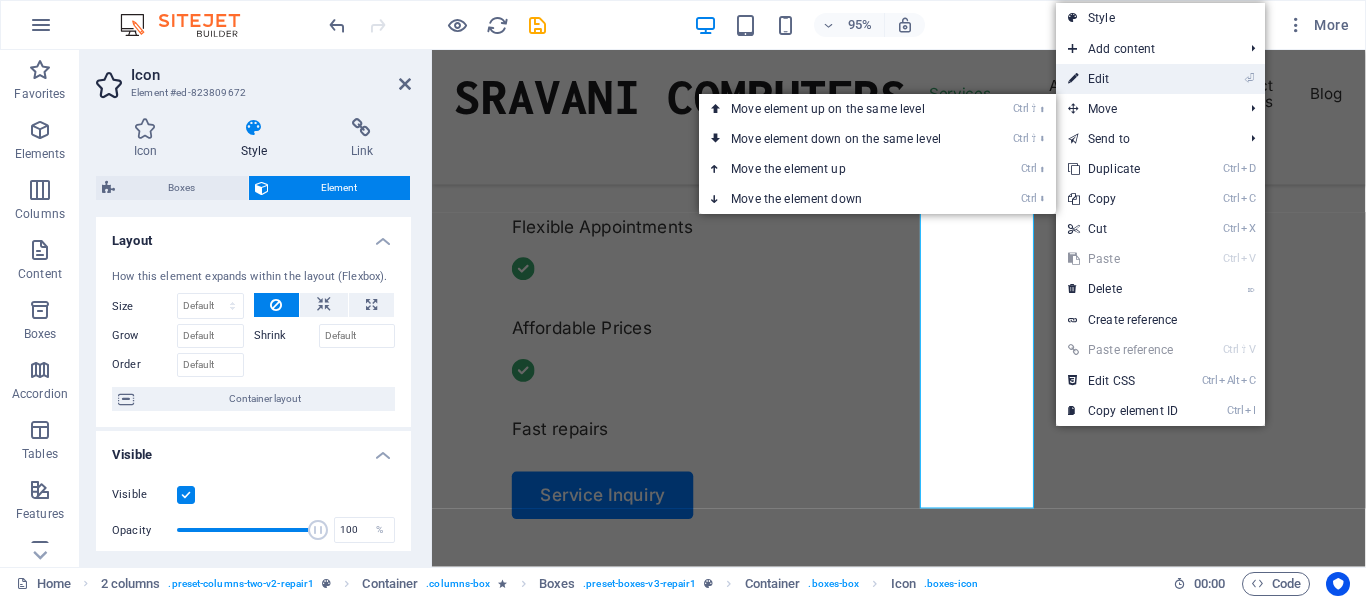 click on "⏎  Edit" at bounding box center [1123, 79] 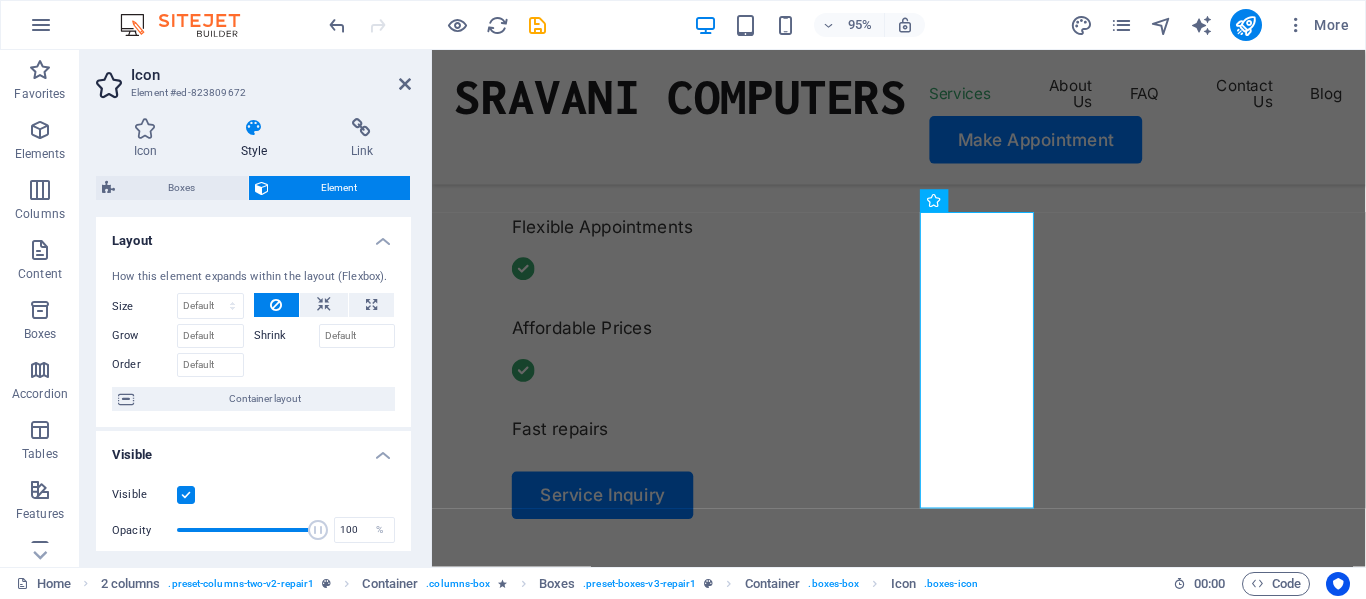 click on "Shrink" at bounding box center (286, 336) 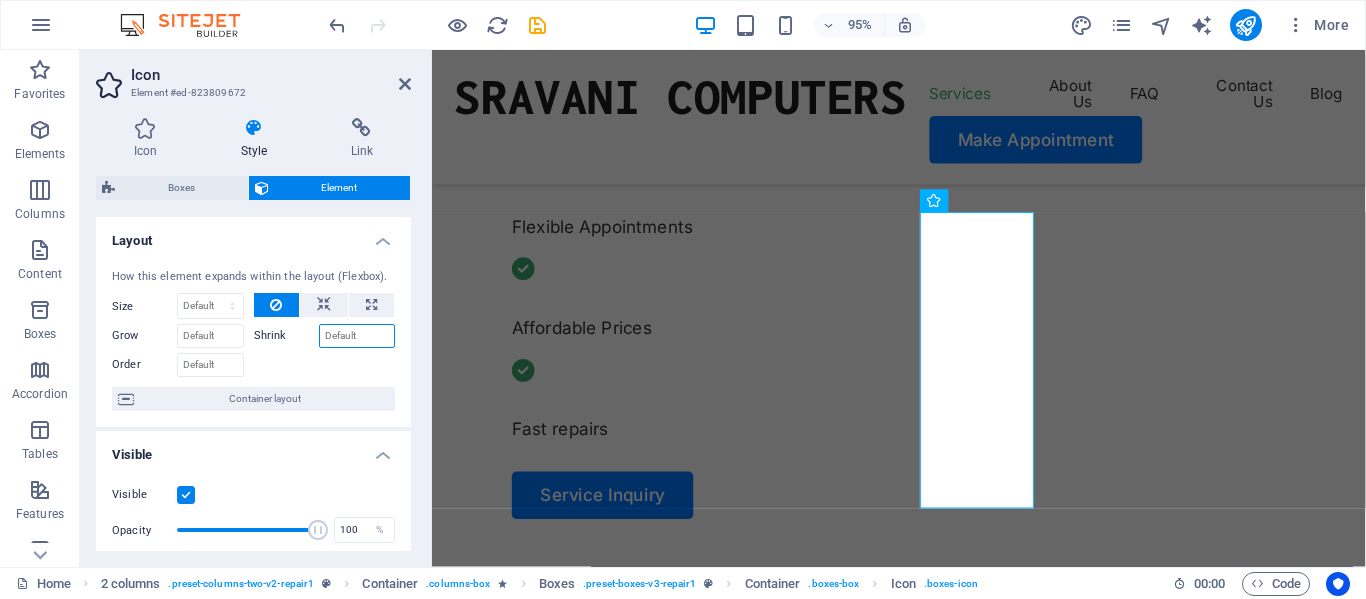 click on "Shrink" at bounding box center [357, 336] 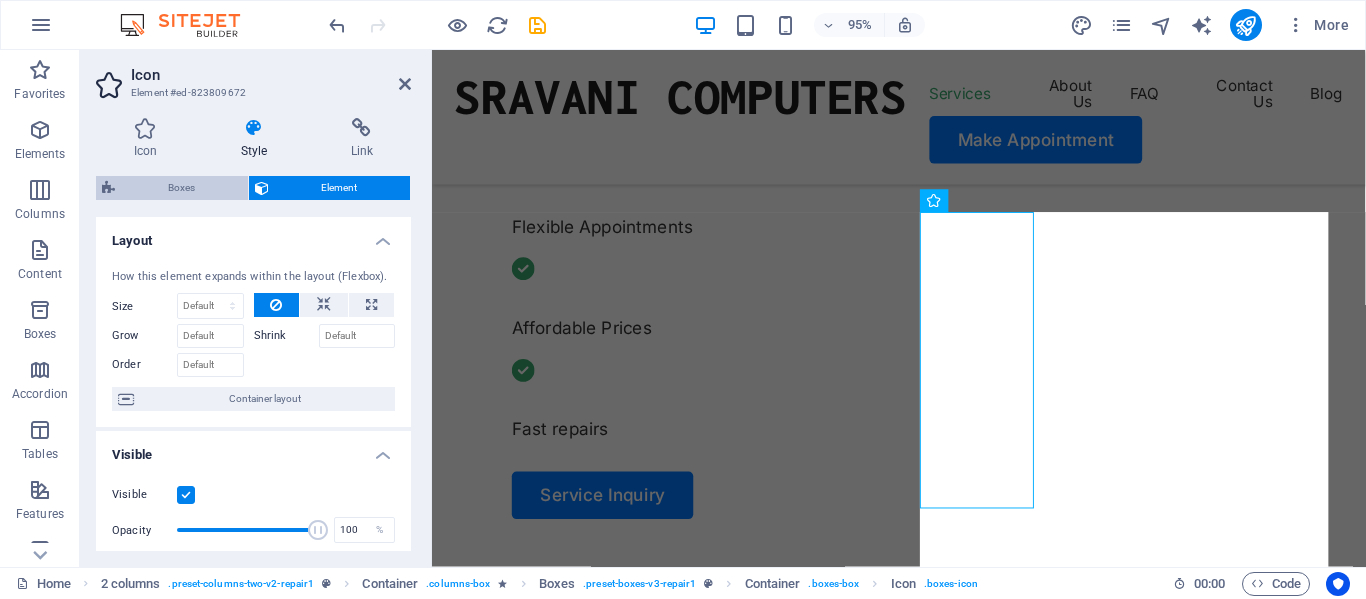 click on "Boxes" at bounding box center (181, 188) 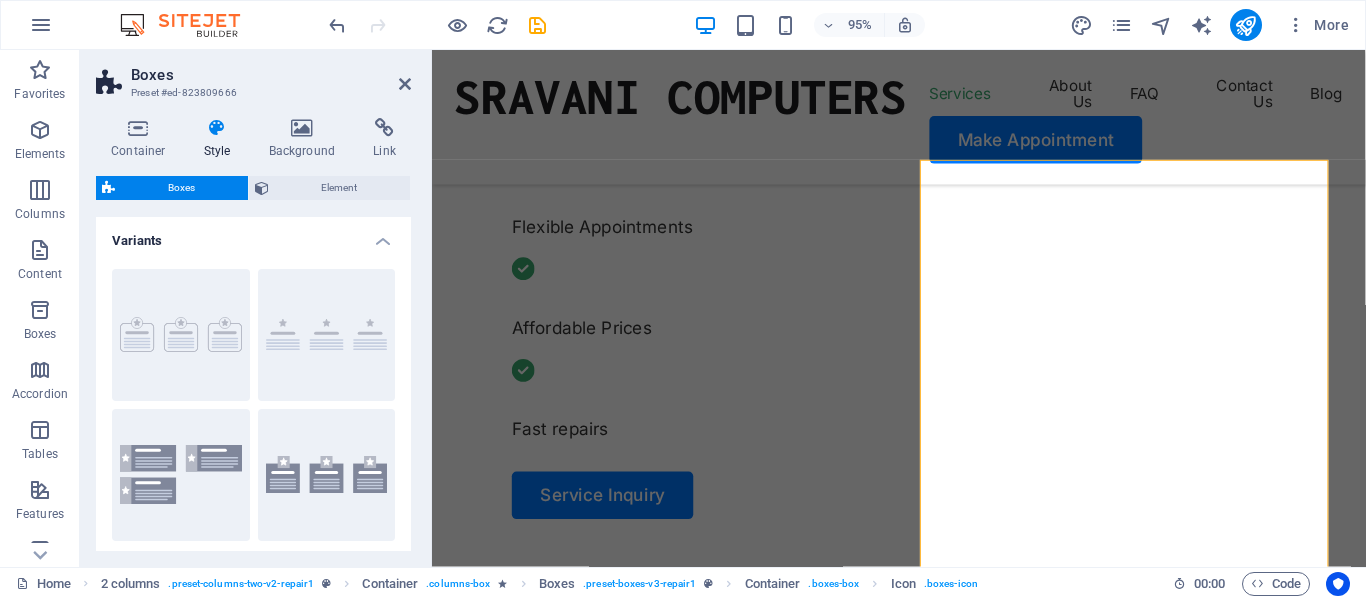 scroll, scrollTop: 900, scrollLeft: 0, axis: vertical 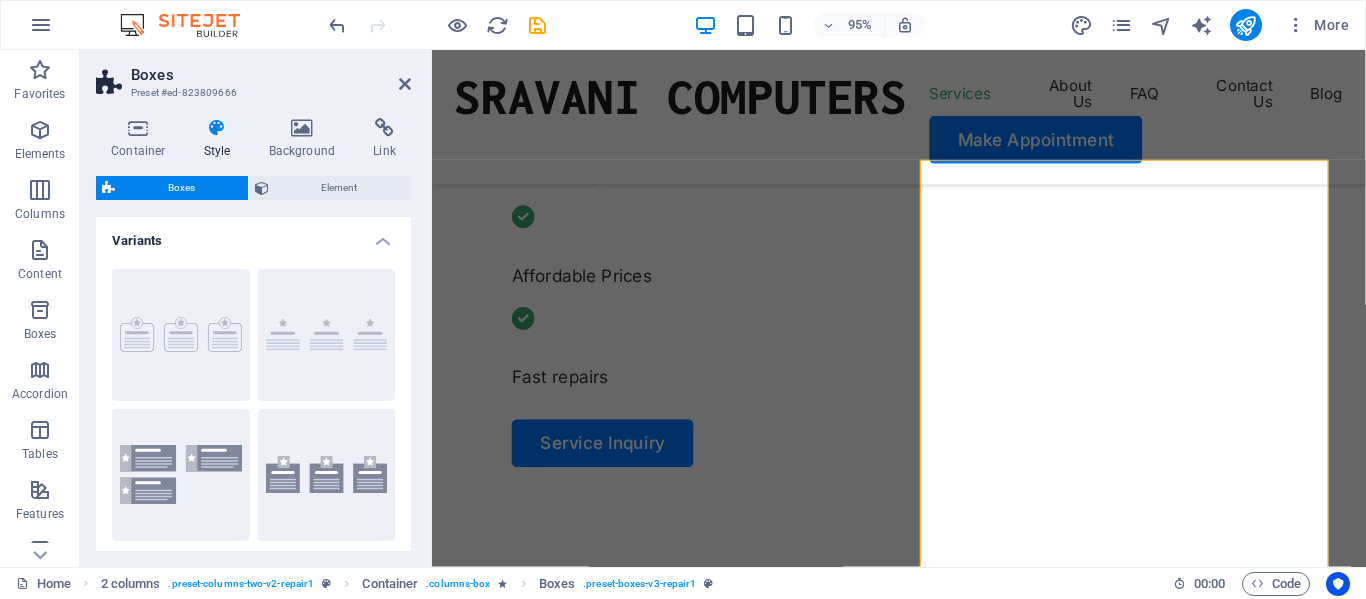 click at bounding box center (108, 188) 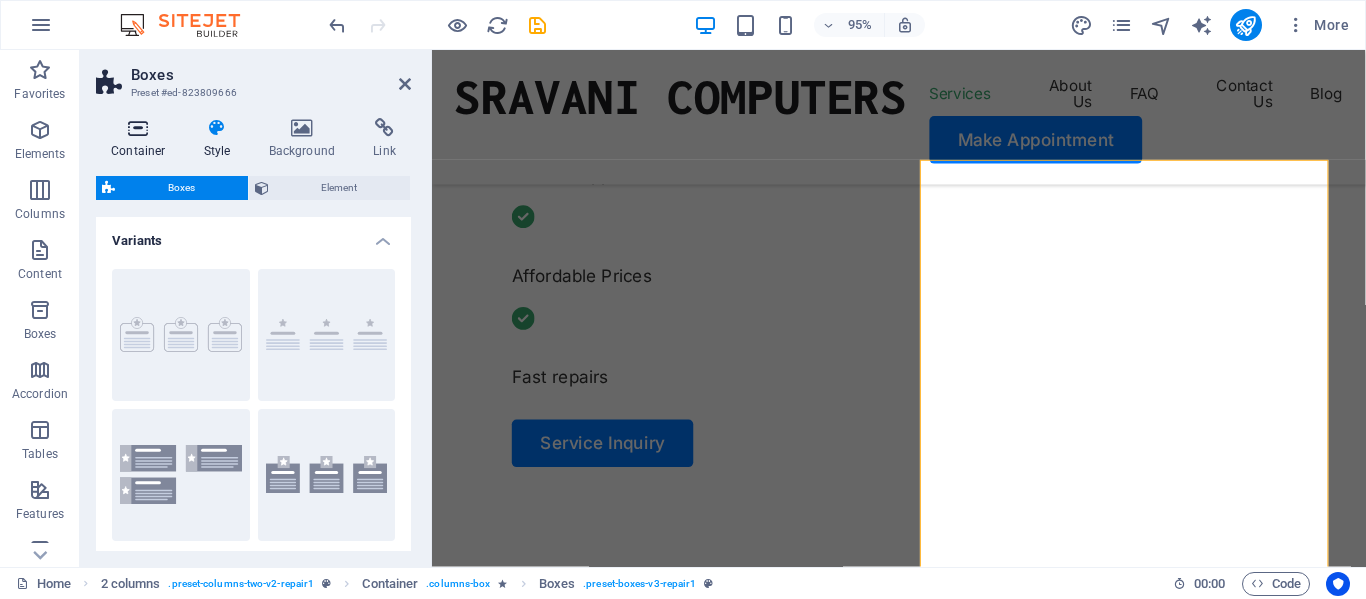 click on "Container" at bounding box center (142, 139) 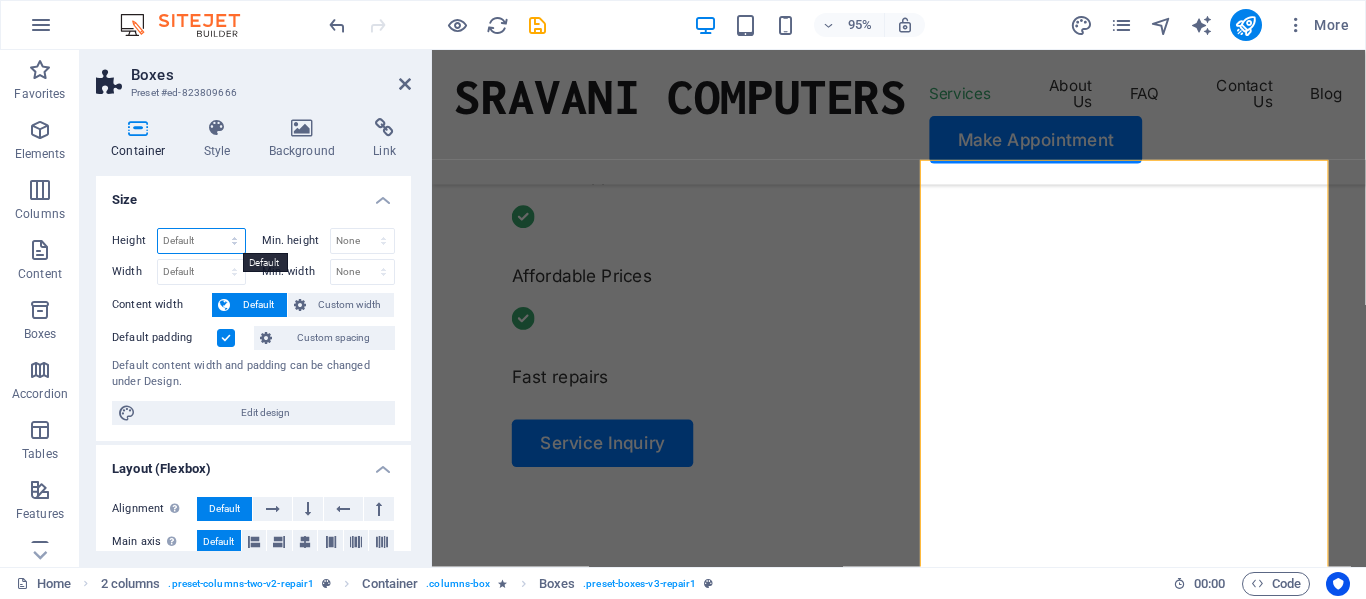click on "Default px rem % vh vw" at bounding box center [201, 241] 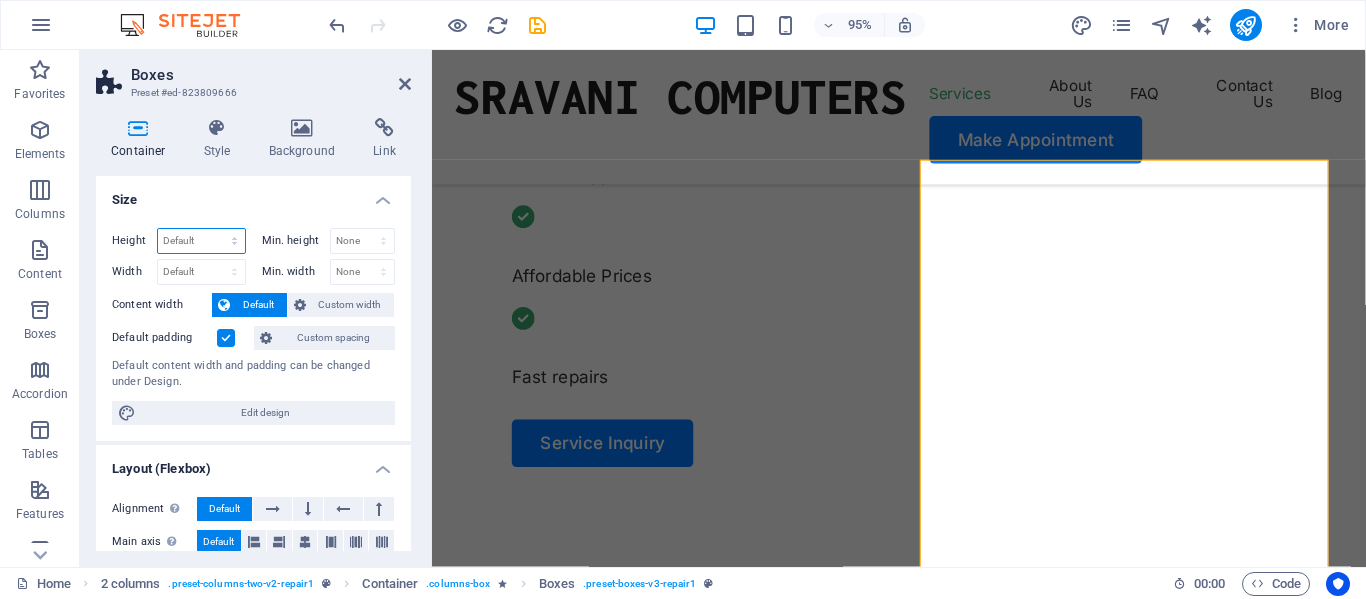 click on "Default px rem % vh vw" at bounding box center (201, 241) 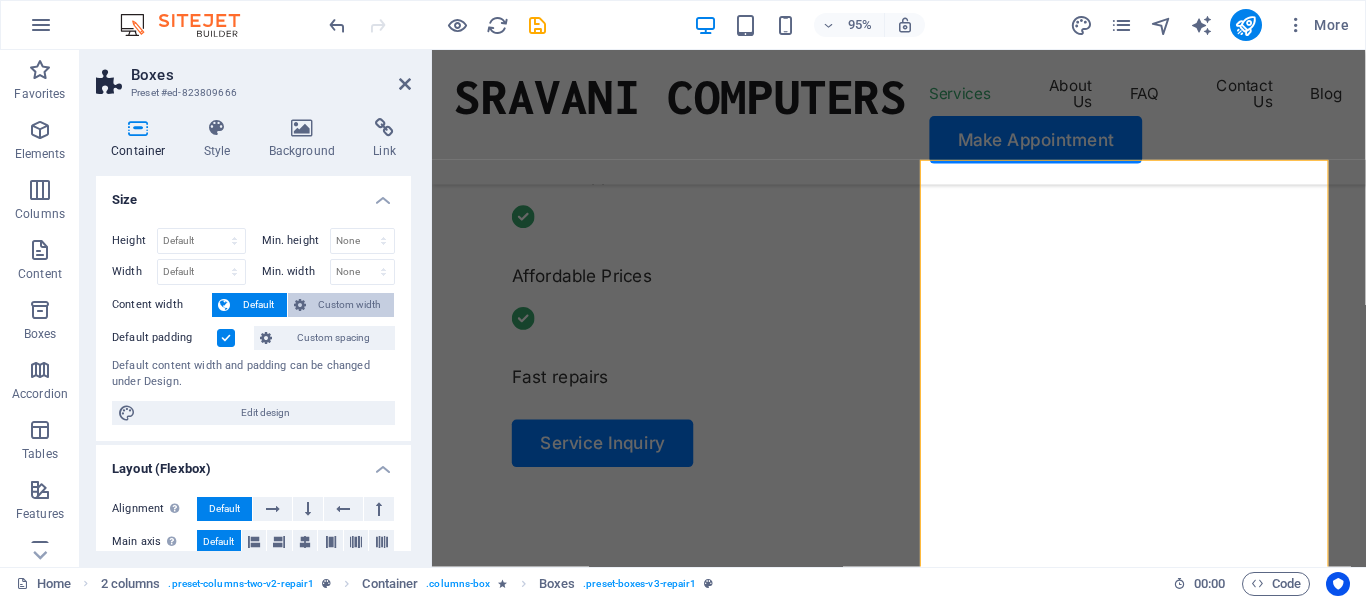 click on "Custom width" at bounding box center [350, 305] 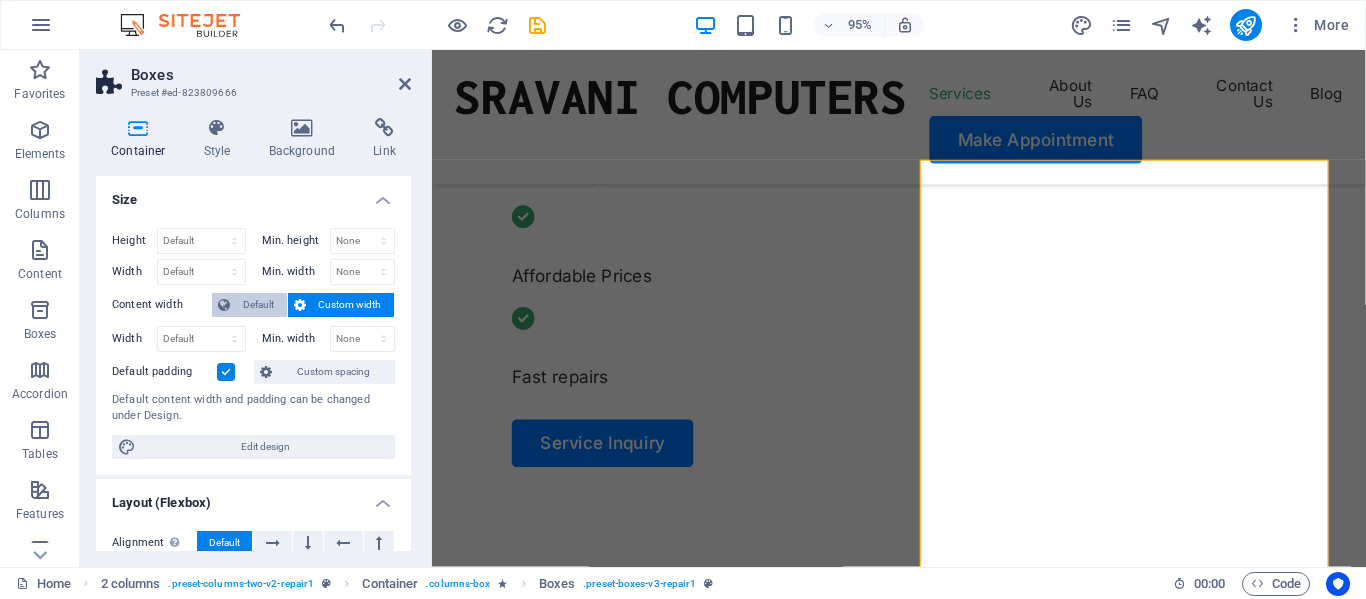 click on "Default" at bounding box center (258, 305) 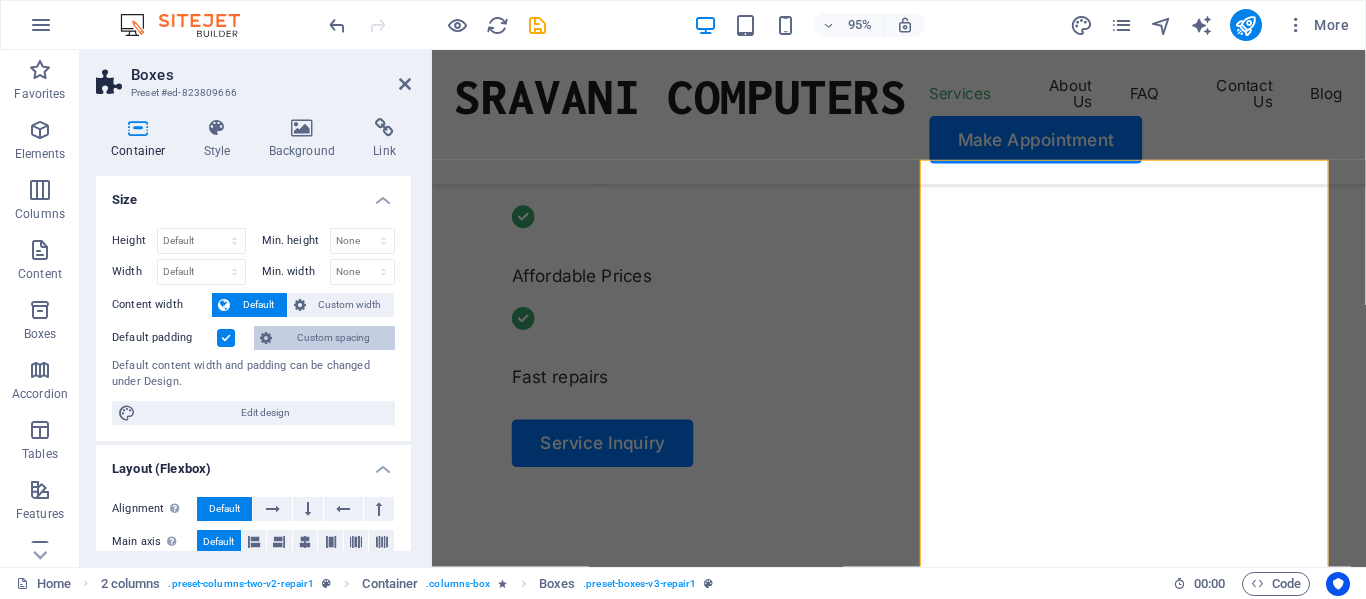 click on "Custom spacing" at bounding box center (333, 338) 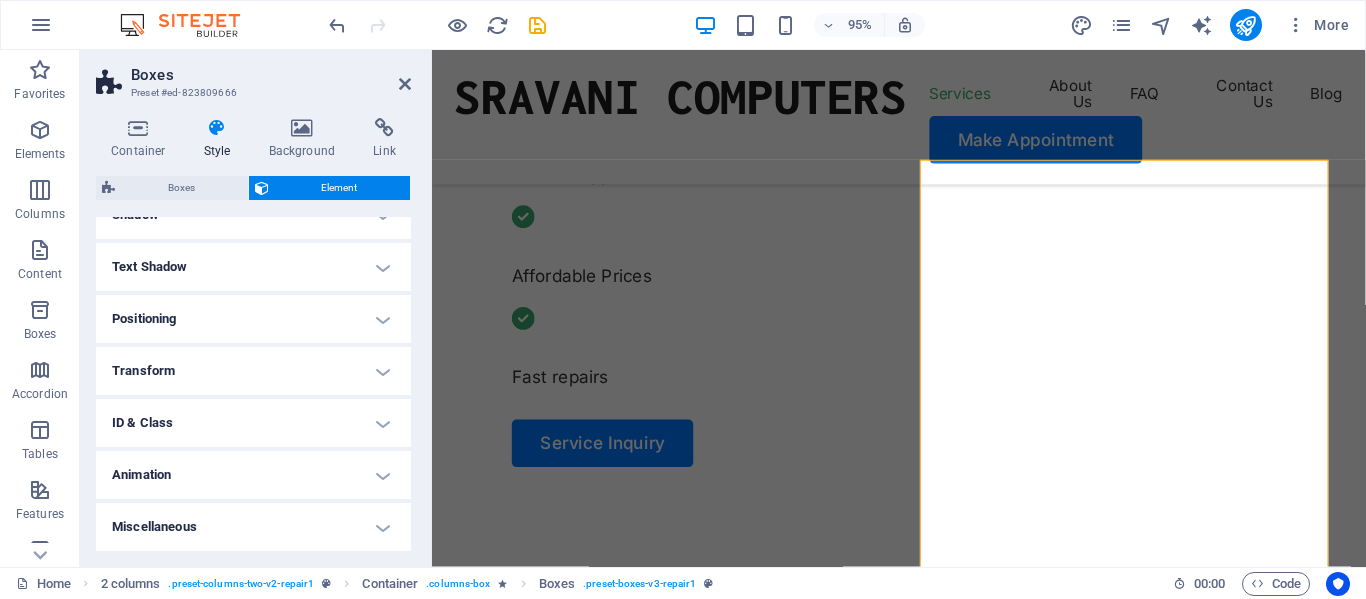 scroll, scrollTop: 0, scrollLeft: 0, axis: both 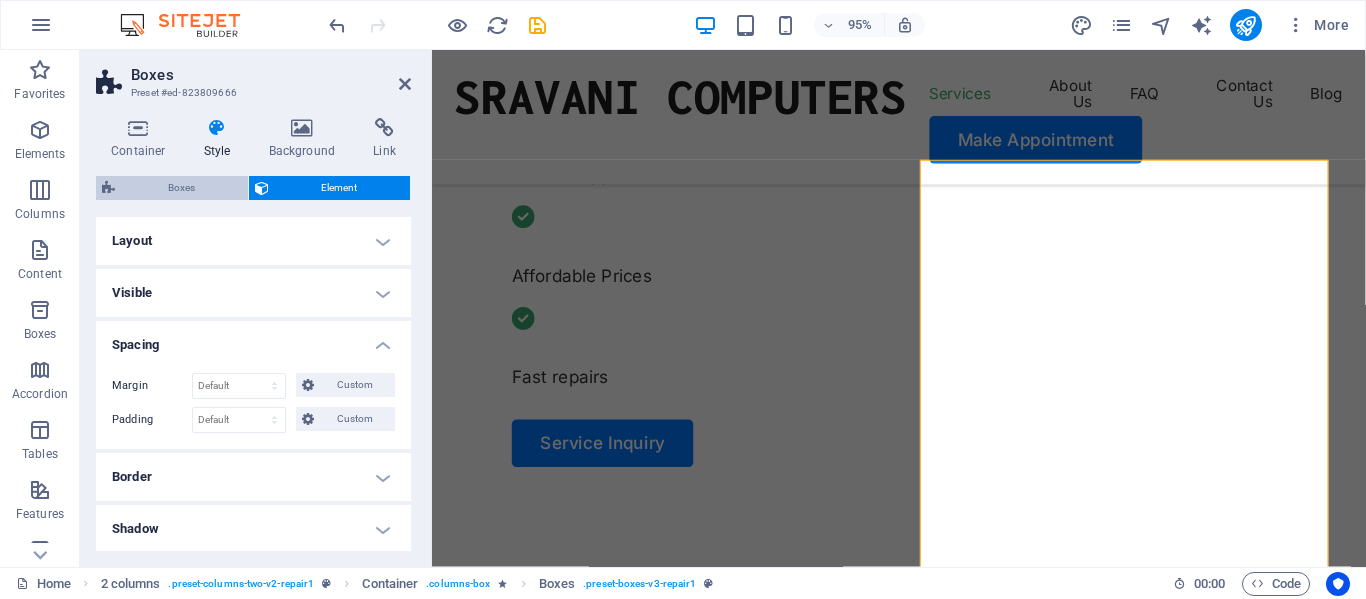 click on "Boxes" at bounding box center (181, 188) 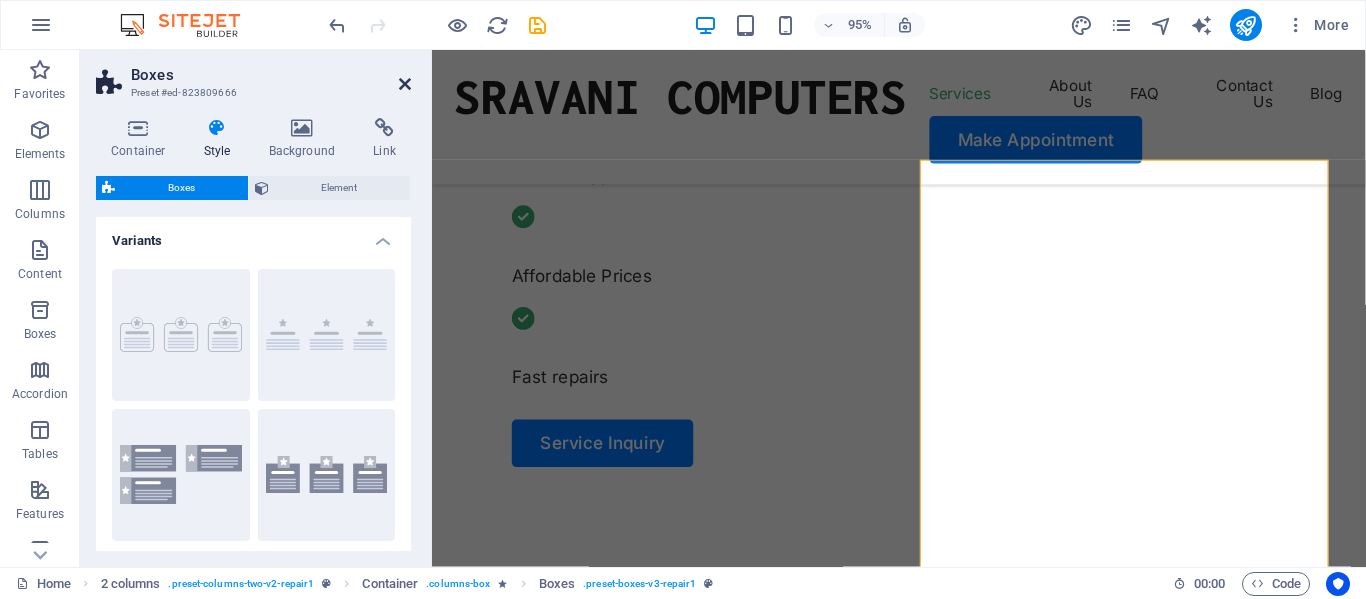 click at bounding box center [405, 84] 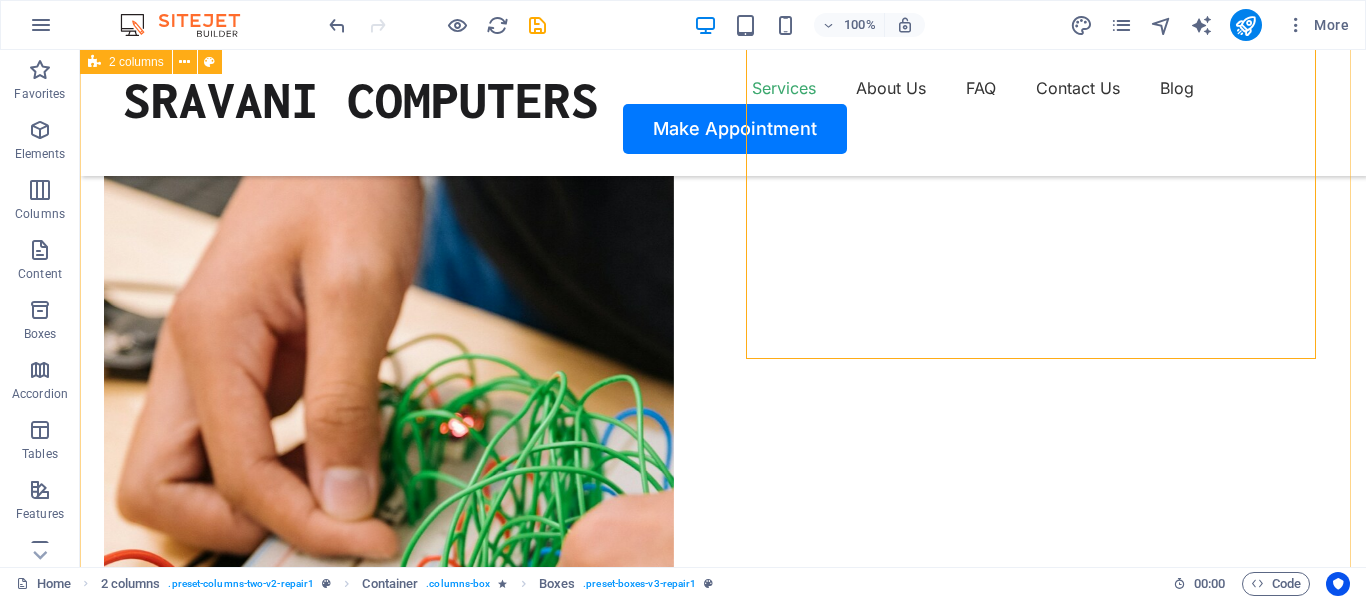 scroll, scrollTop: 1450, scrollLeft: 0, axis: vertical 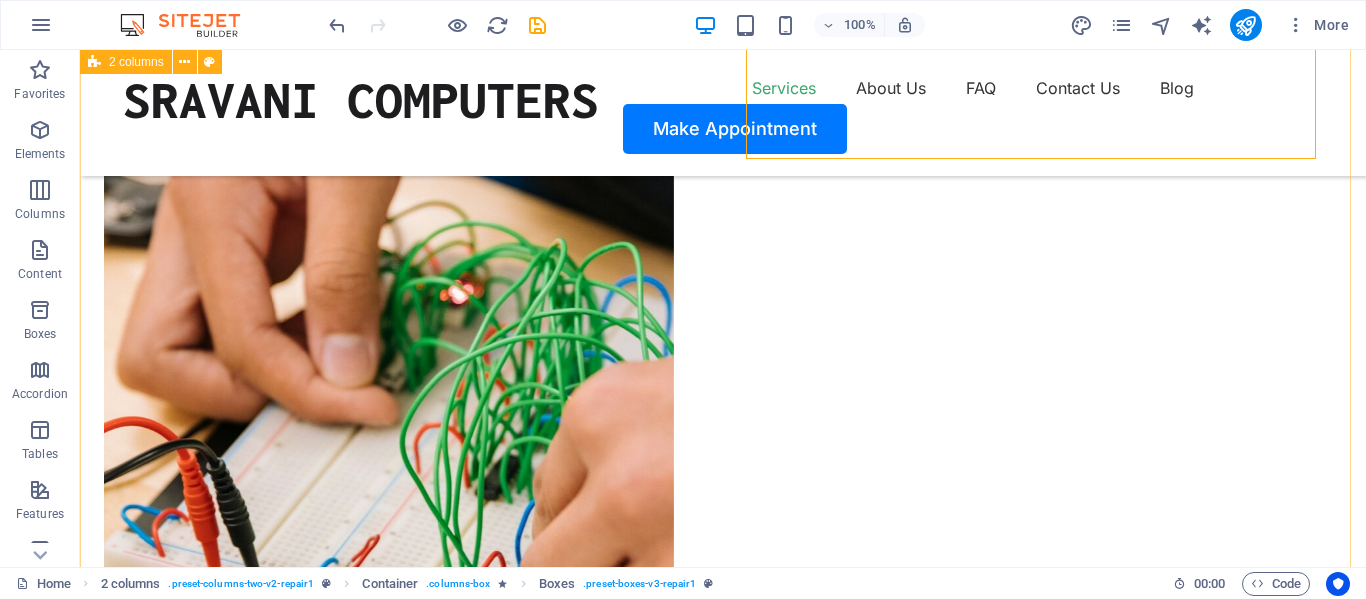 click on "Drop content here or Add elements Paste clipboard OUR SERVICE Customize, Configure, Build Computer cleaning & repair Dust isn't just unattractive—it can potentially damage or even destroy parts of your computer. Cleaning your computer regularly will help you keep it working properly and avoid expensive repairs . Mobile cleaning & repair Turpis nisl praesent tempor congue magna neque amet. Data recovery Turpis nisl praesent tempor congue magna neque amet. OUR PROCESS How it works Tell us your issue Turpis nisl praesent tempor congue magna neque amet. Bring your device Turpis nisl praesent tempor congue magna neque amet. Get your fixed device Turpis nisl praesent tempor congue magna neque amet. Drop content here or Add elements Paste clipboard" at bounding box center [723, 1813] 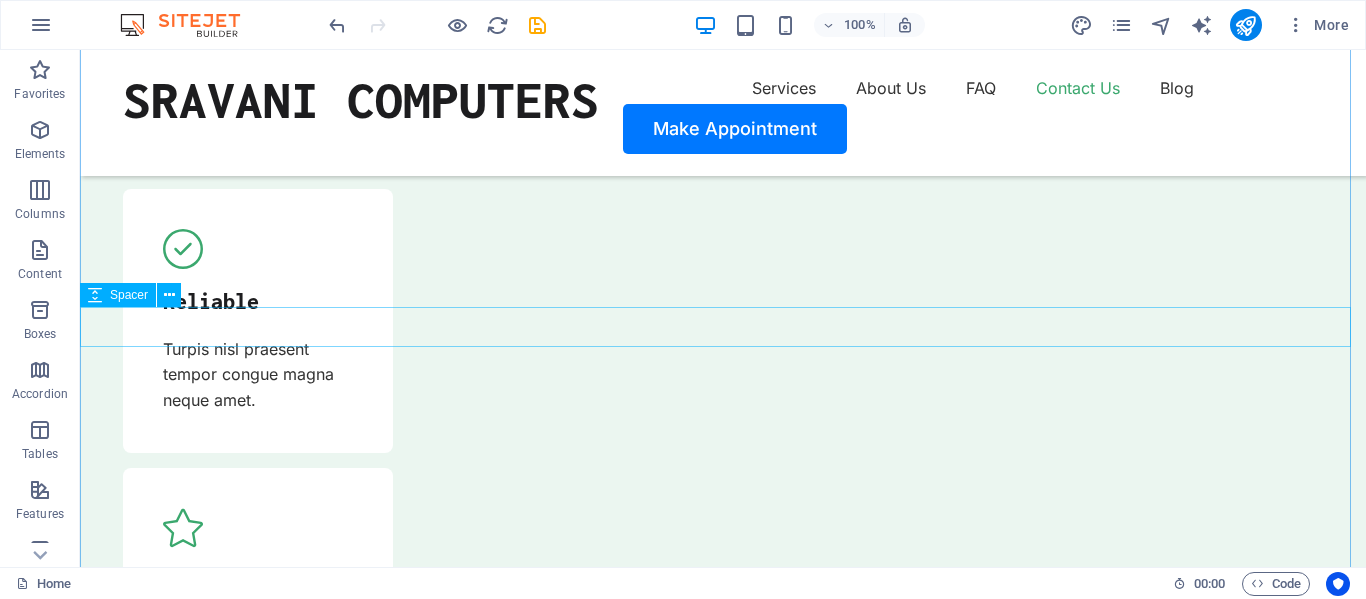 scroll, scrollTop: 6750, scrollLeft: 0, axis: vertical 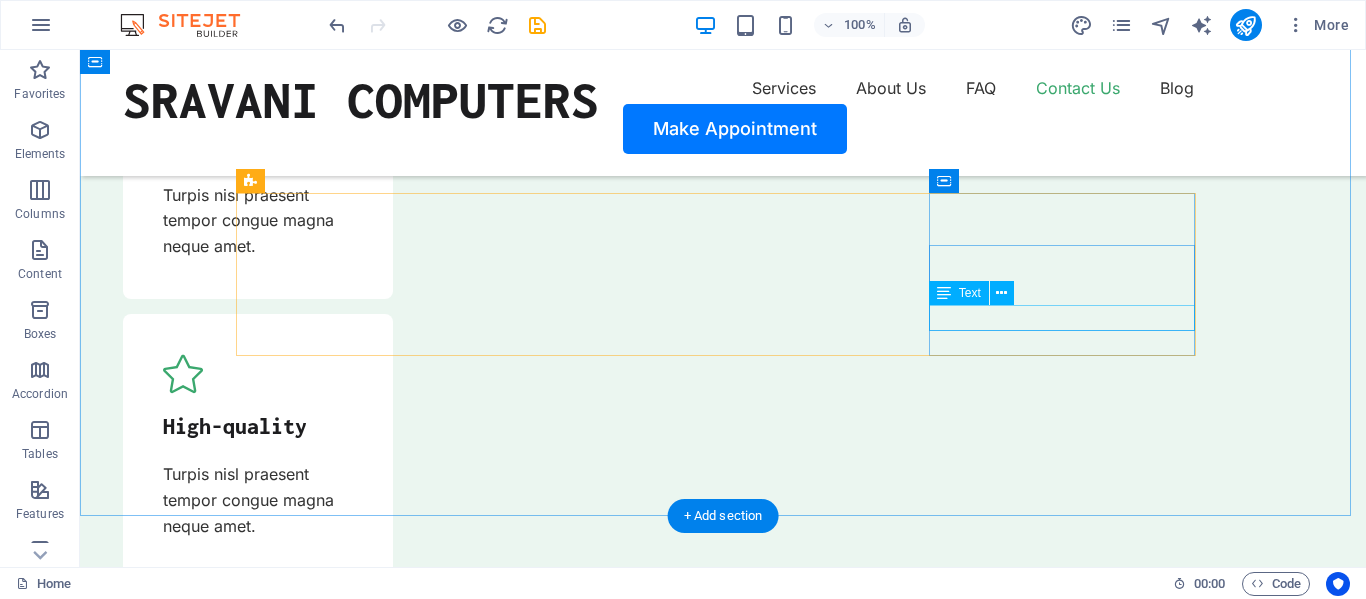 click on "[HASH]@[EXAMPLE.COM]" at bounding box center (213, 8191) 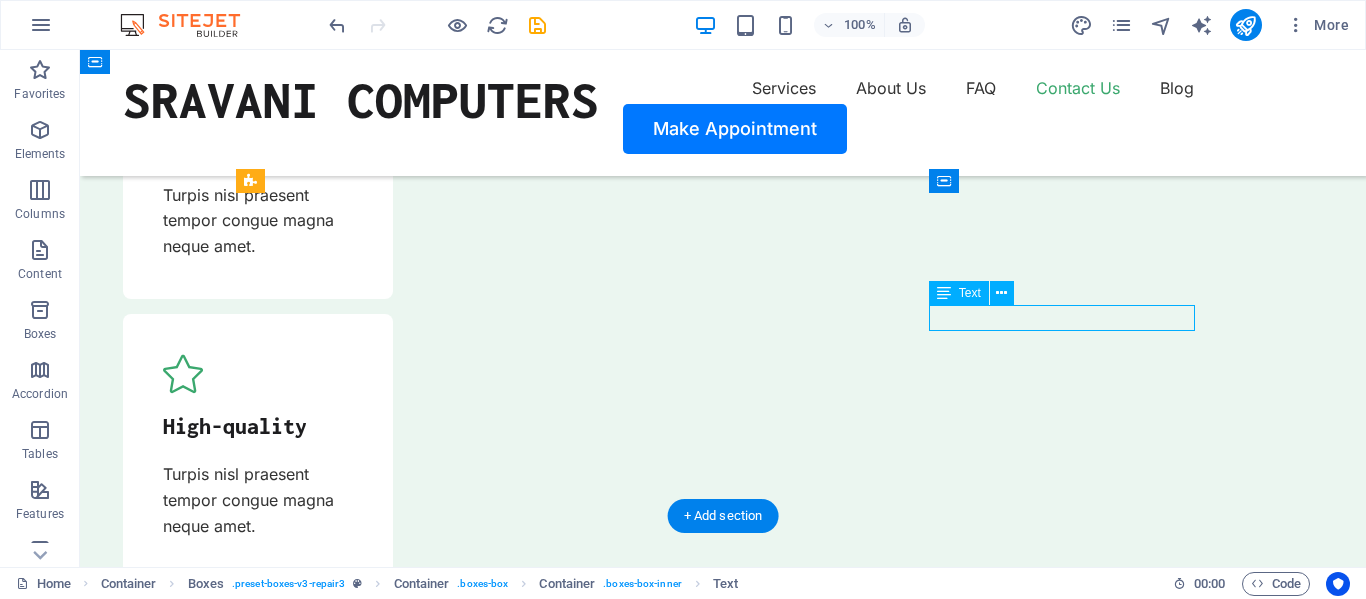 click on "[HASH]@[EXAMPLE.COM]" at bounding box center (213, 8191) 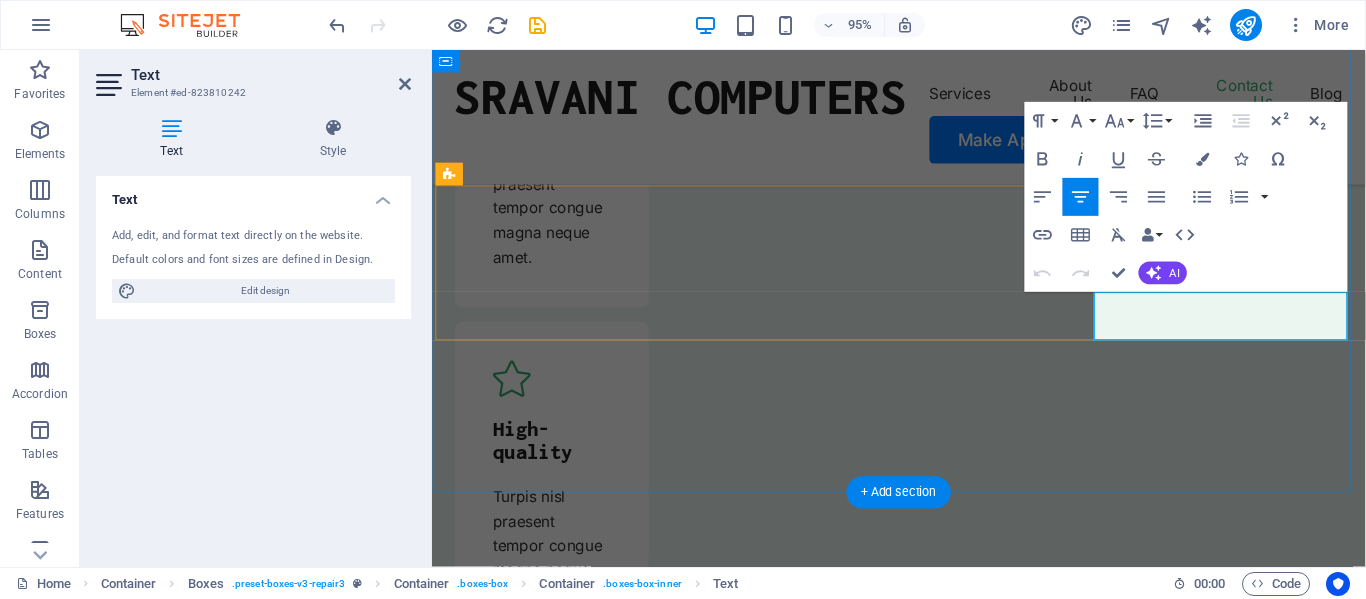 type 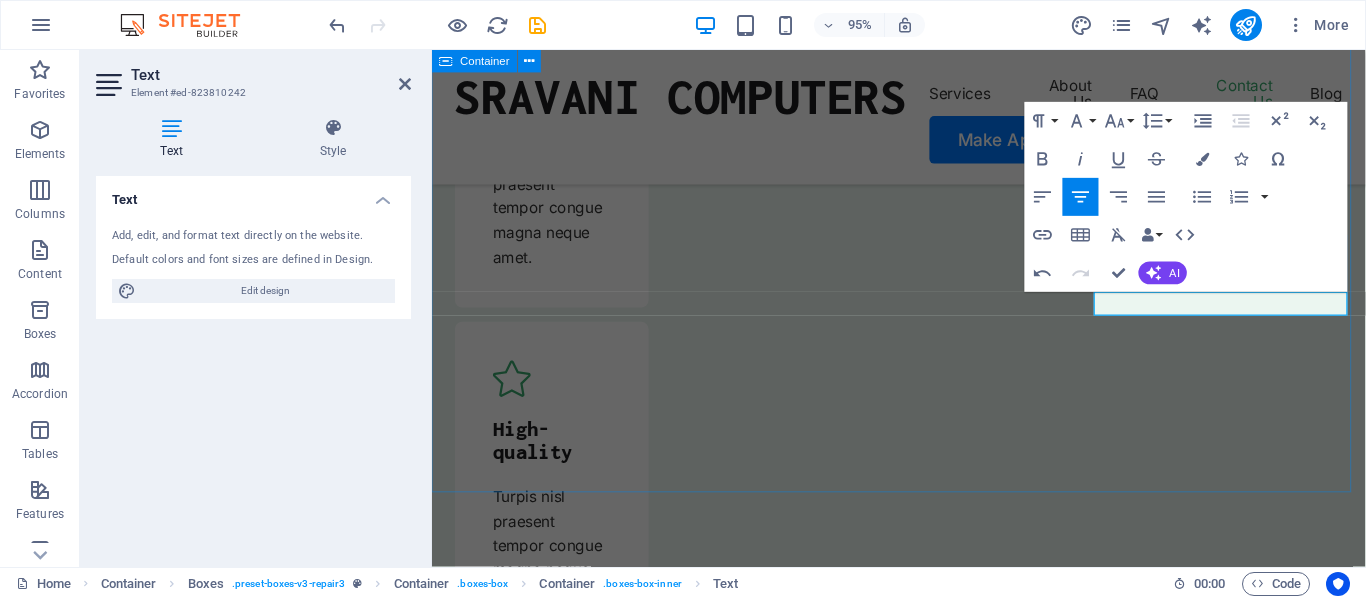 click on "← Move left → Move right ↑ Move up ↓ Move down + Zoom in - Zoom out Home Jump left by 75% End Jump right by 75% Page Up Jump up by 75% Page Down Jump down by 75% Map Terrain Satellite Labels Keyboard shortcuts Map Data Map data ©2025 Google Map data ©2025 Google 1 km Click to toggle between metric and imperial units Terms Report a map error Contact Us Our location Street Berlin , [POSTAL_CODE] Call us [PHONE] Send an email sravanicomputers@[EXAMPLE].com" at bounding box center [923, 7911] 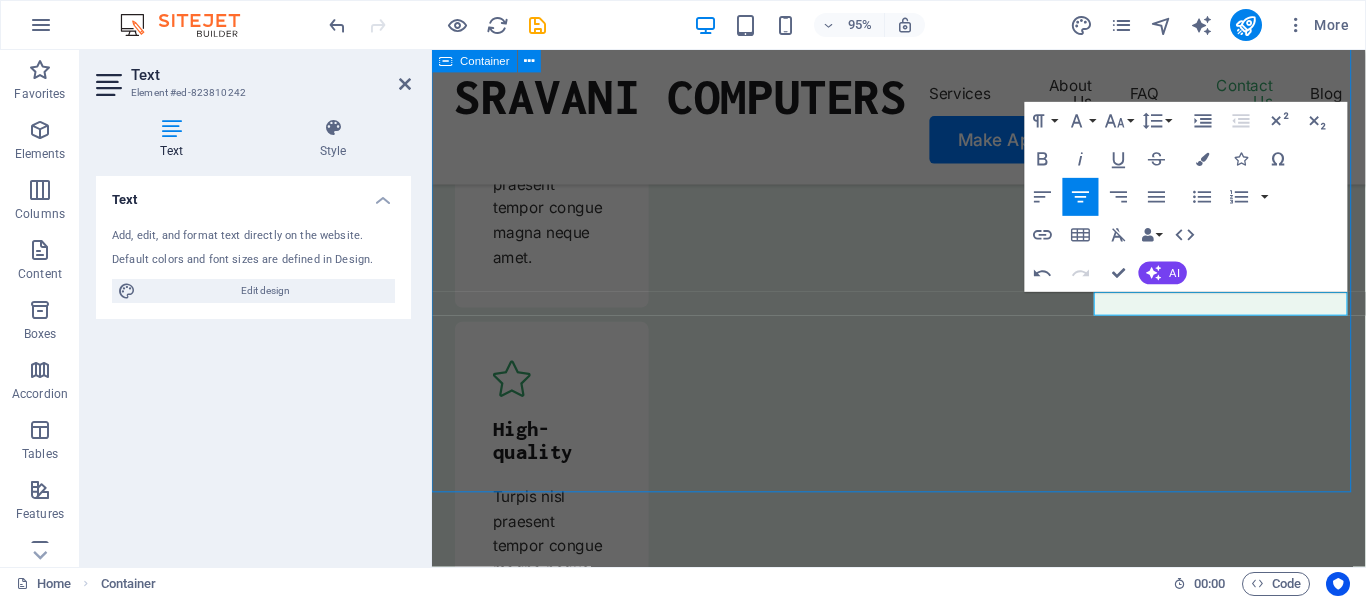 scroll, scrollTop: 6750, scrollLeft: 0, axis: vertical 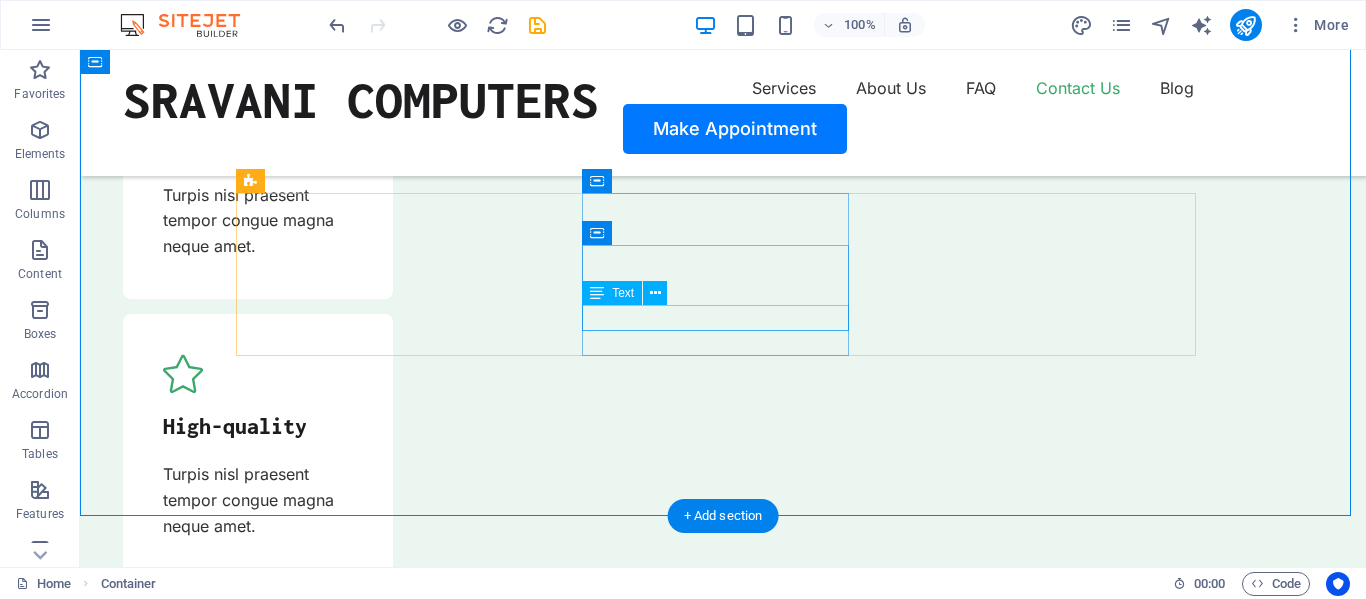 click on "0123 - 456789" at bounding box center (213, 8013) 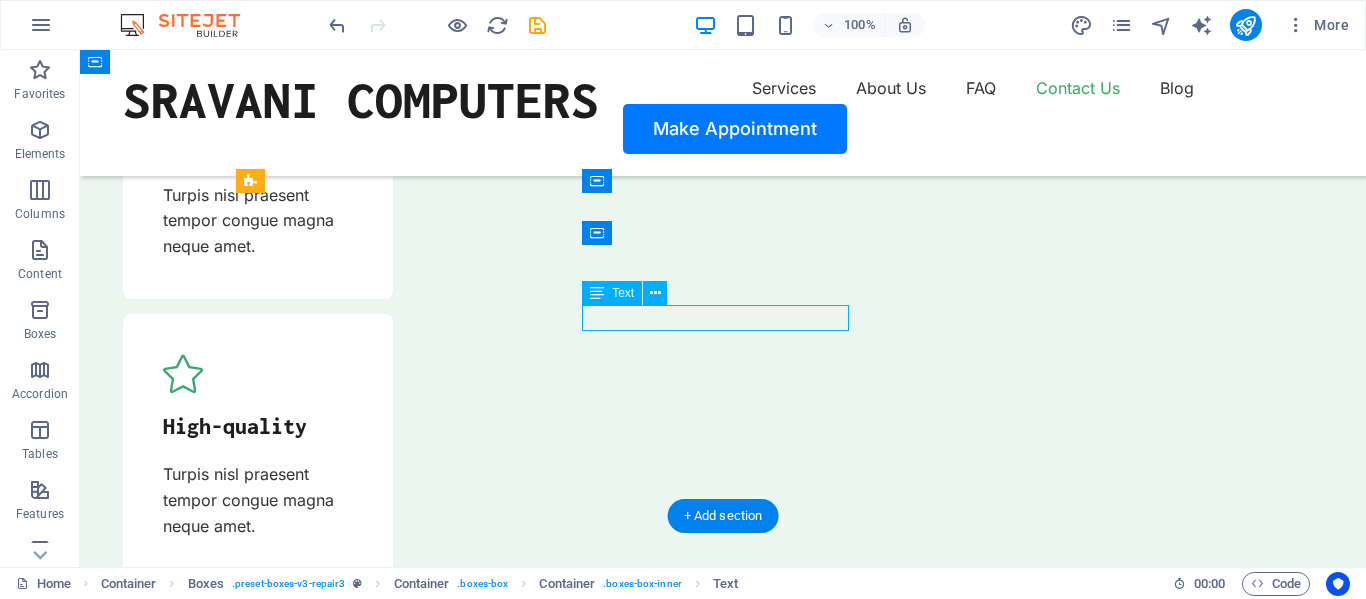 click on "0123 - 456789" at bounding box center (213, 8014) 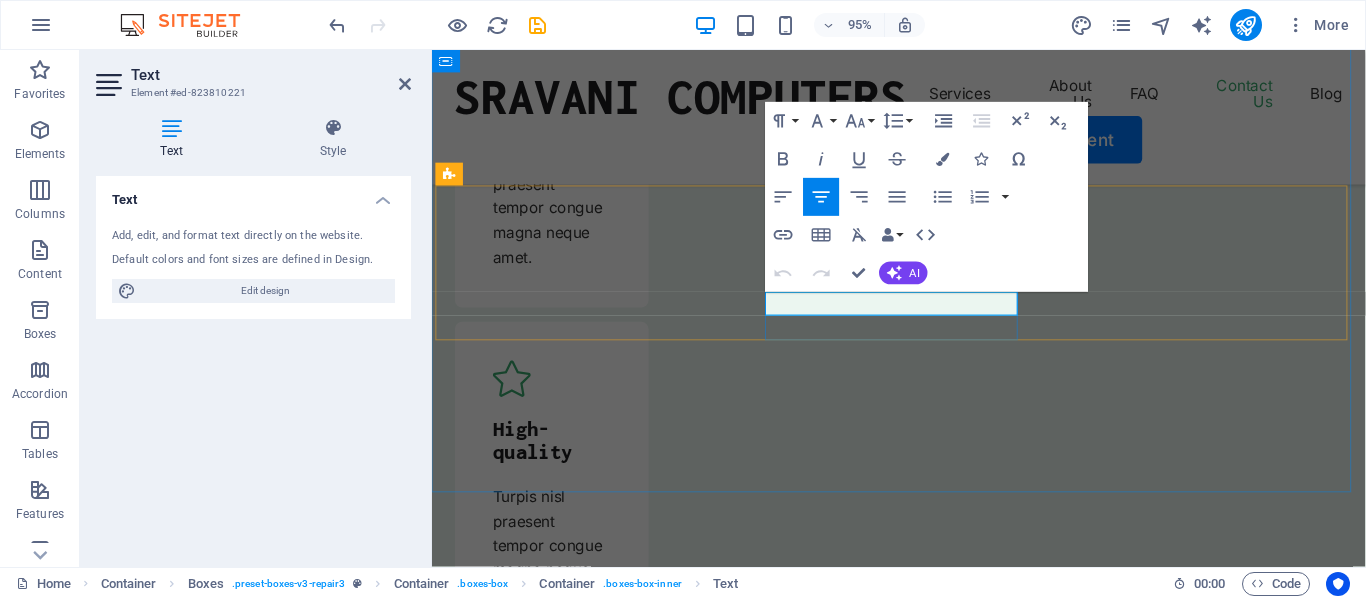 type 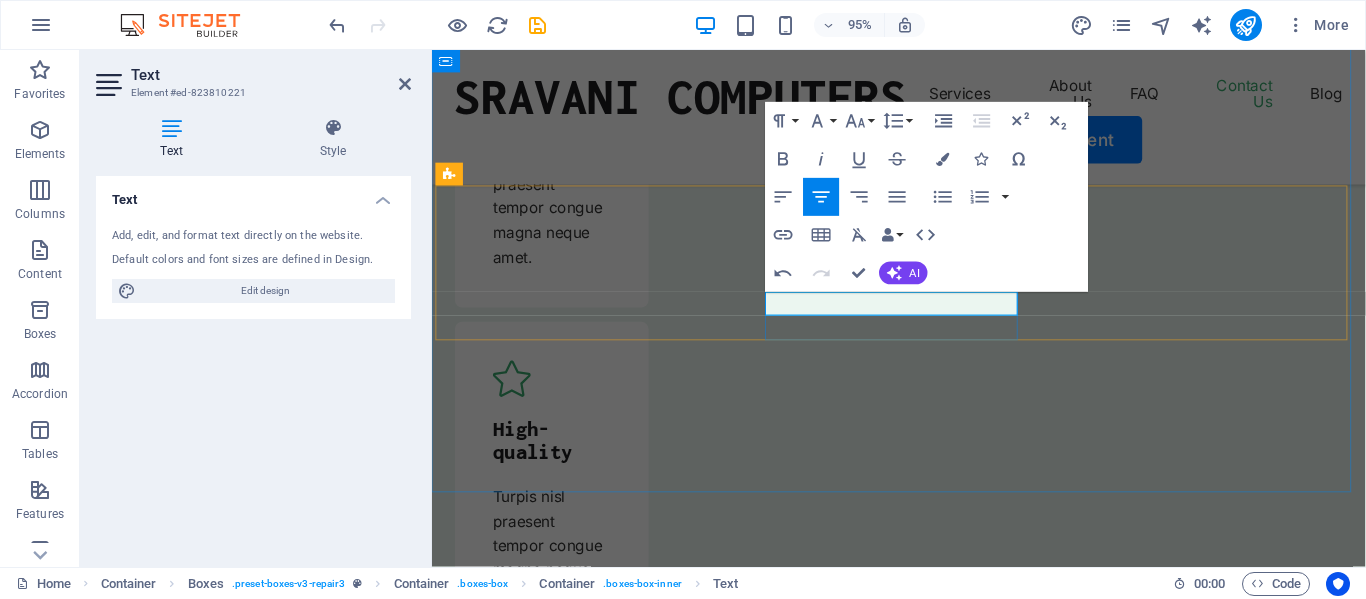 click on "0123 - 456789" at bounding box center (615, 8182) 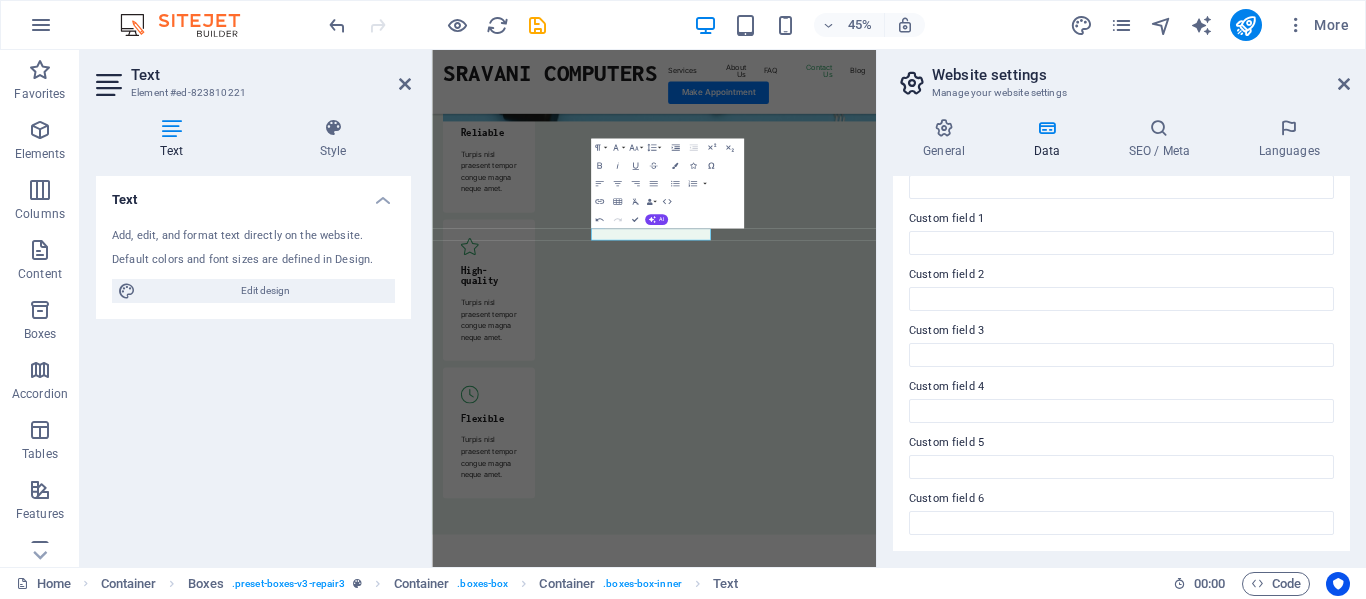 scroll, scrollTop: 0, scrollLeft: 0, axis: both 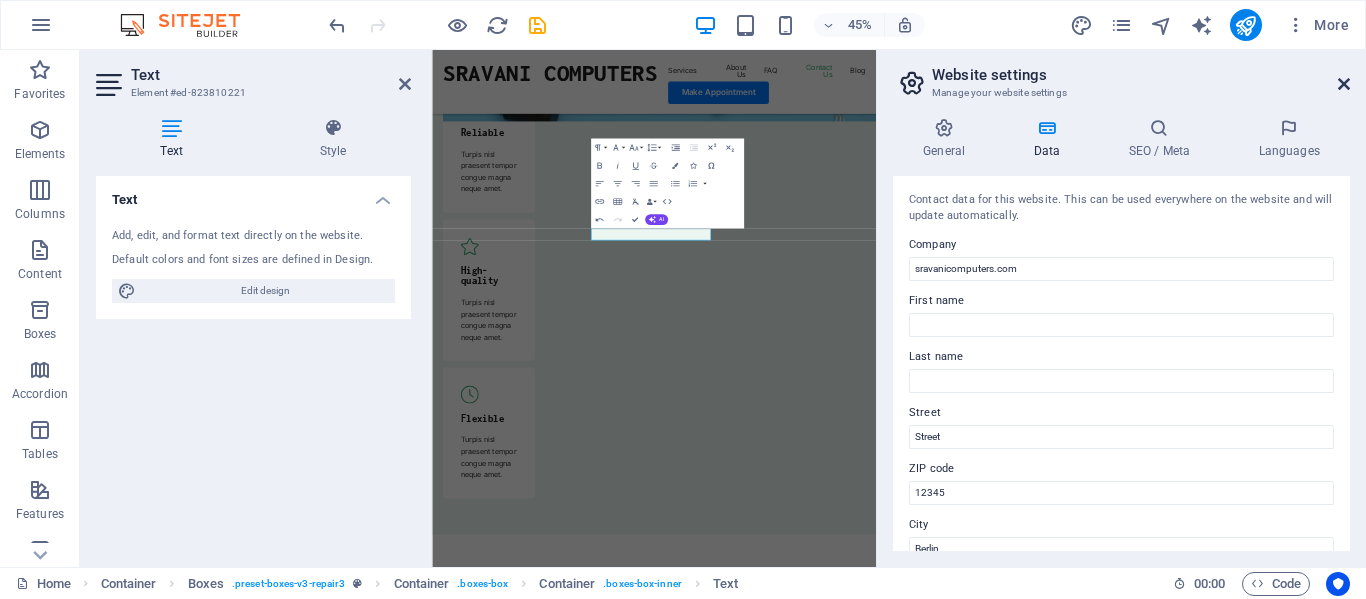 click at bounding box center [1344, 84] 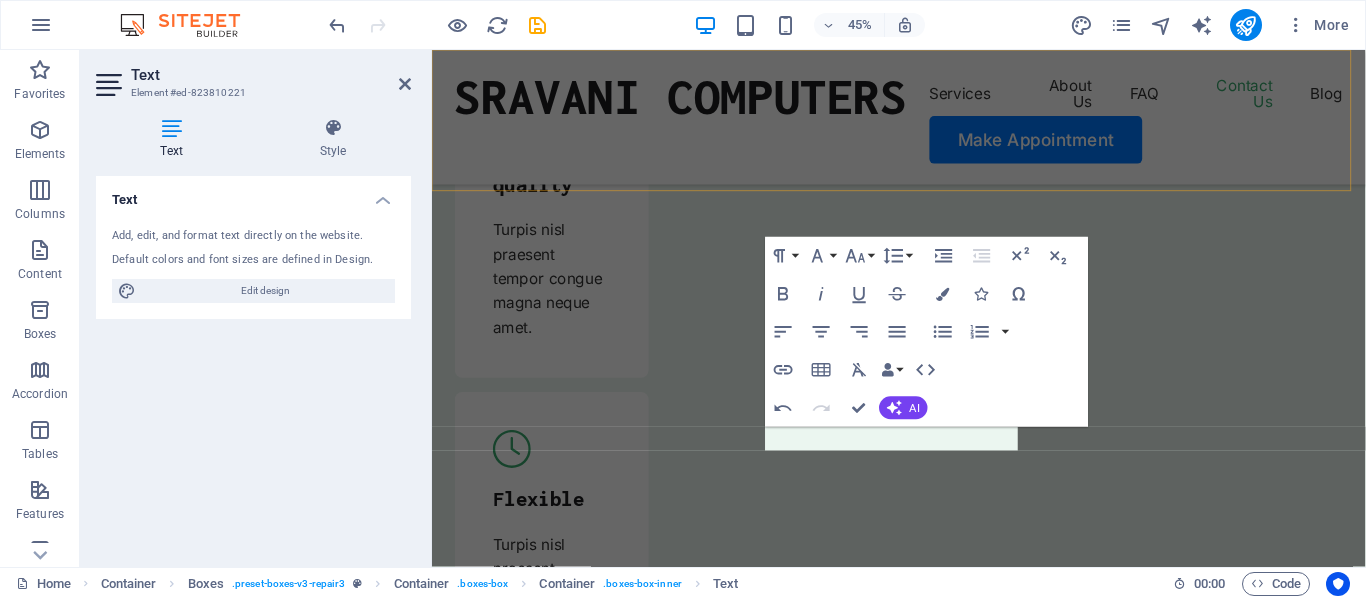 scroll, scrollTop: 7098, scrollLeft: 0, axis: vertical 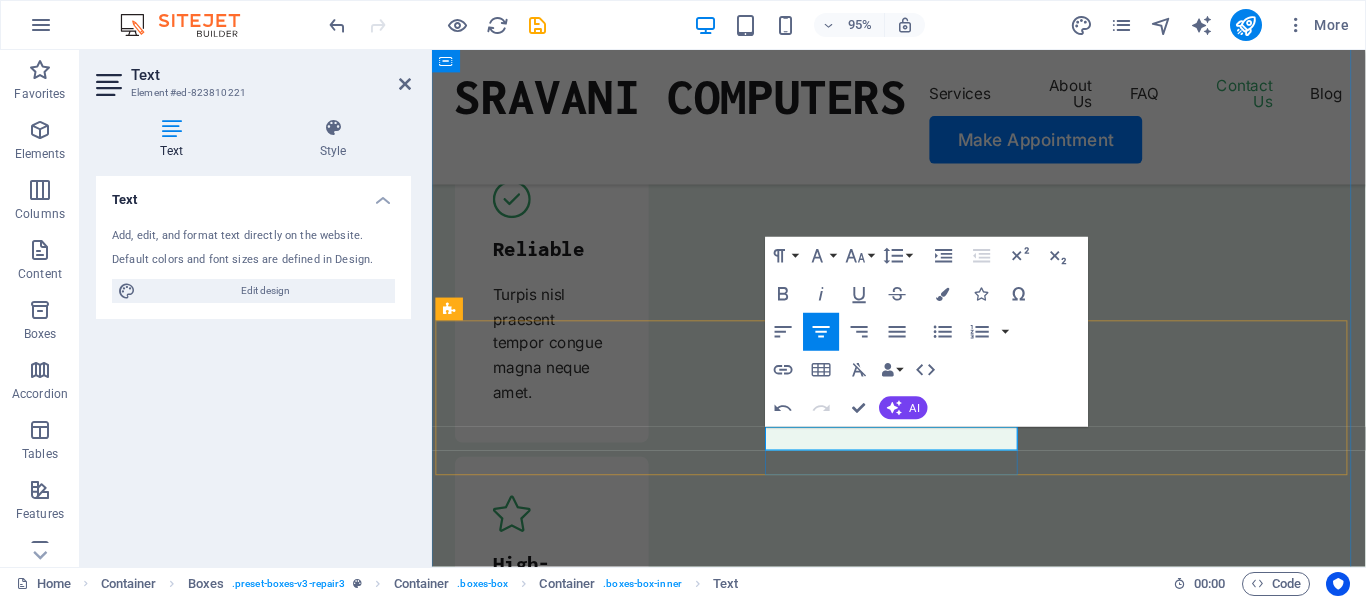 click on "0123 - 456789" at bounding box center [615, 8324] 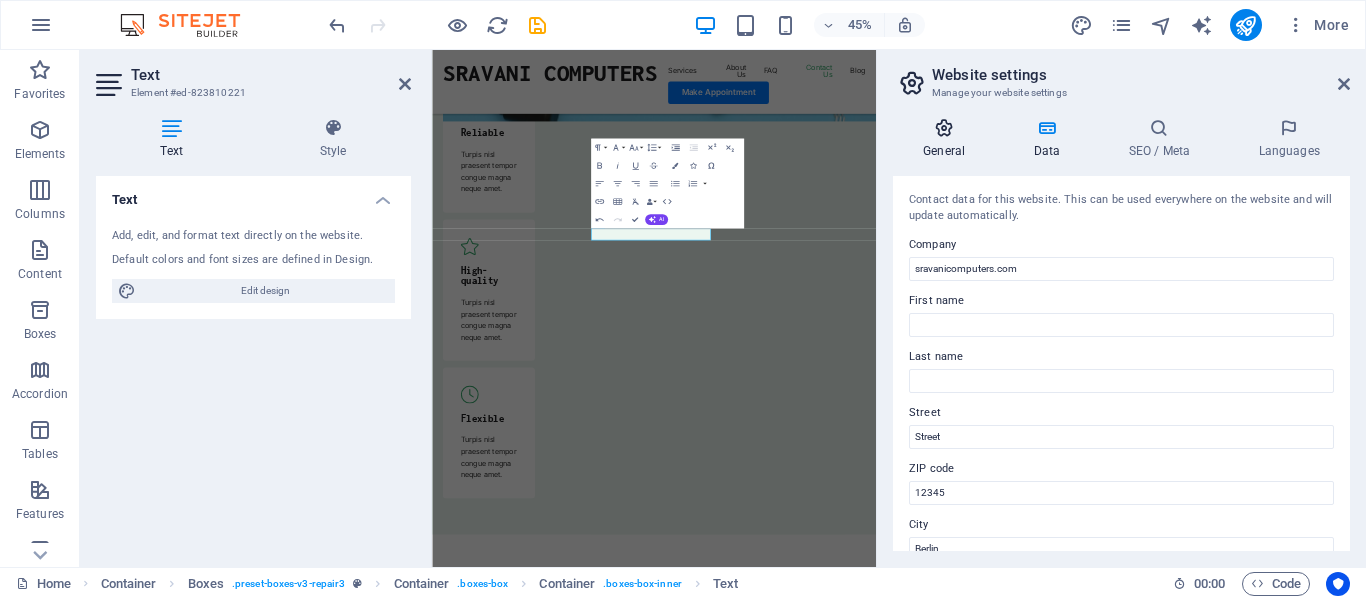 click on "General" at bounding box center (948, 139) 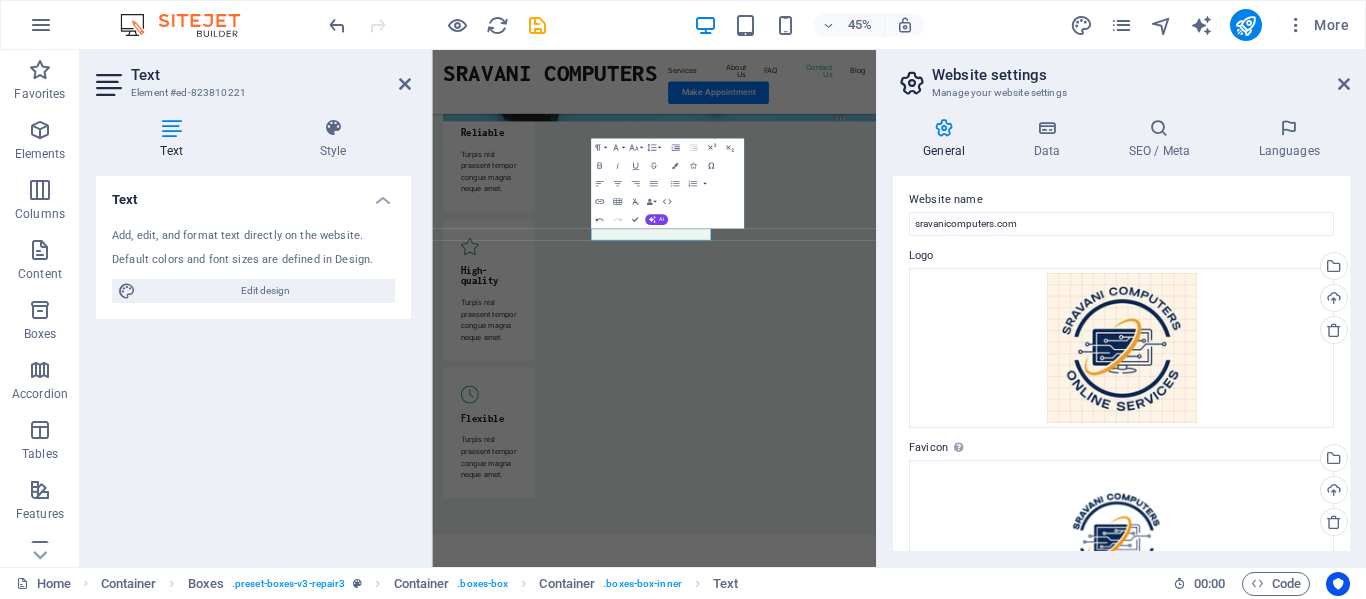 scroll, scrollTop: 0, scrollLeft: 0, axis: both 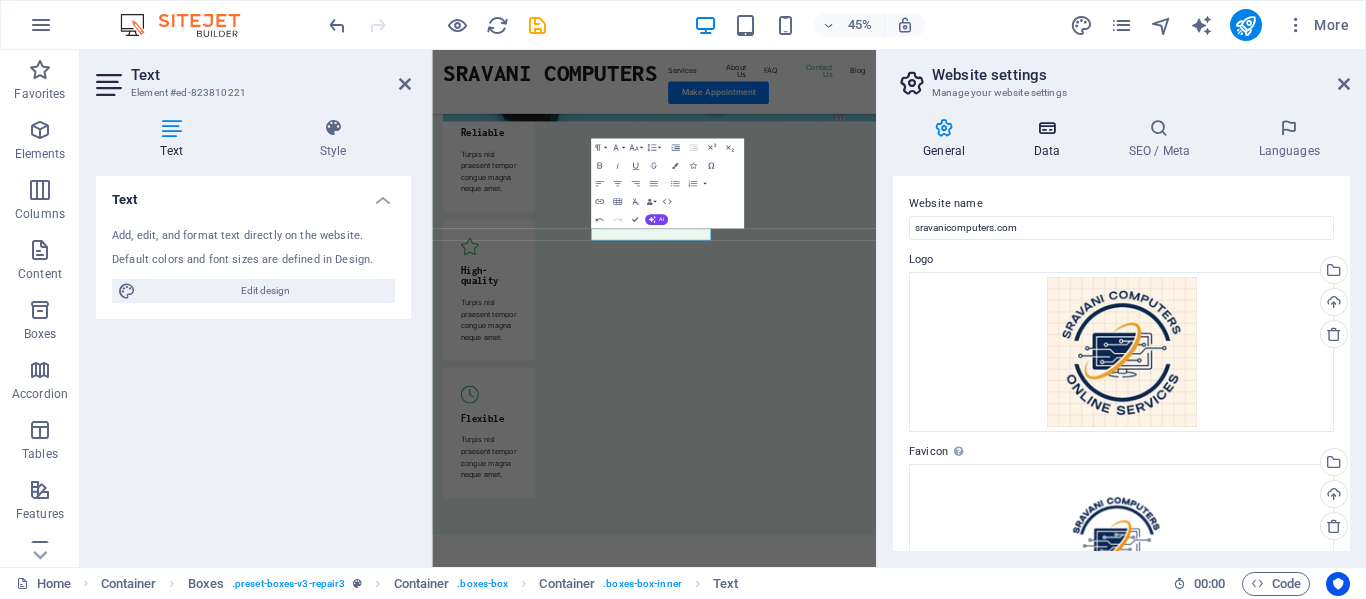 click on "Data" at bounding box center [1050, 139] 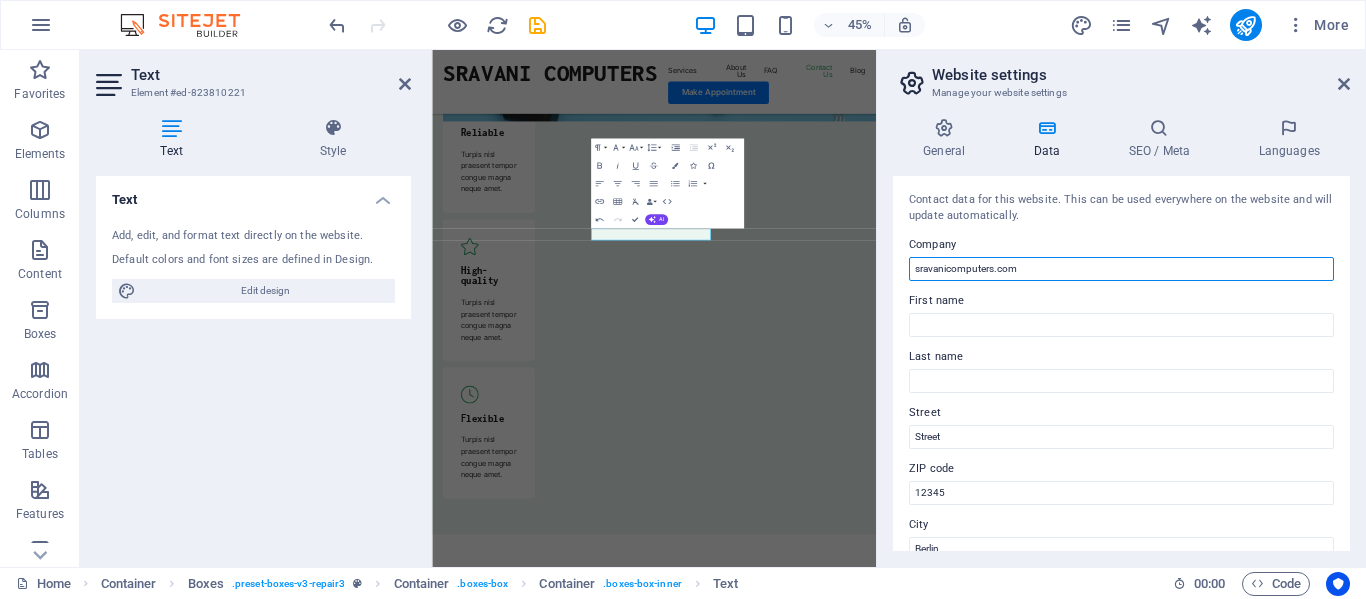 click on "sravanicomputers.com" at bounding box center [1121, 269] 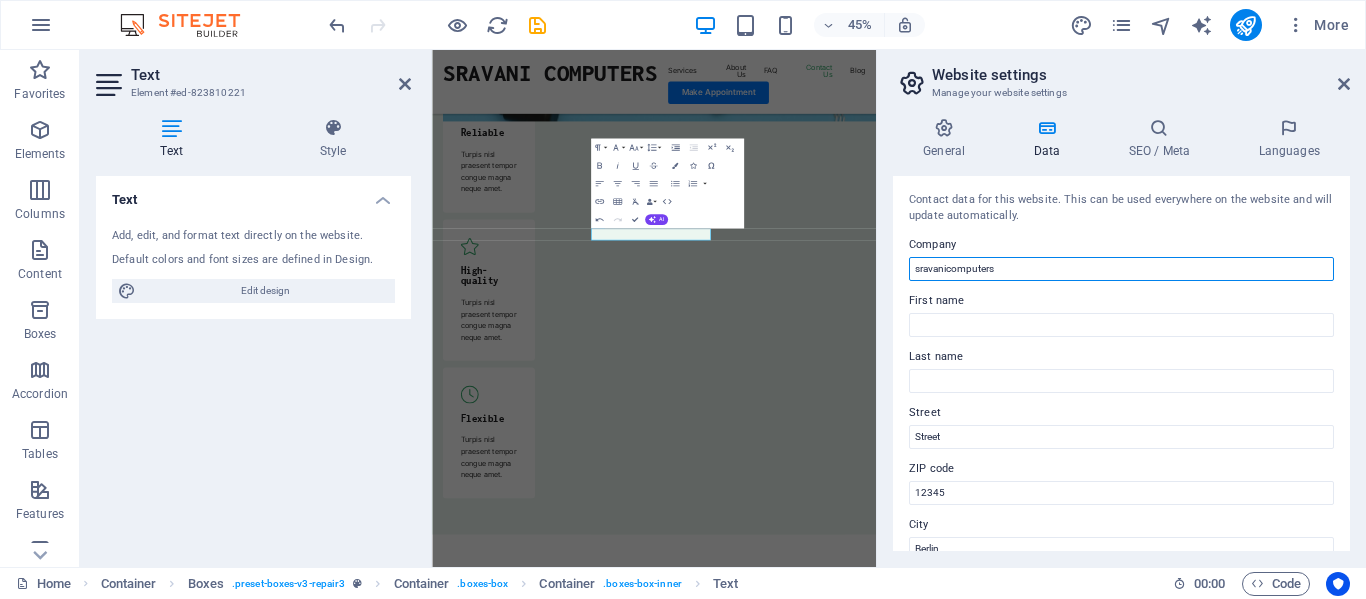 click on "sravanicomputers" at bounding box center [1121, 269] 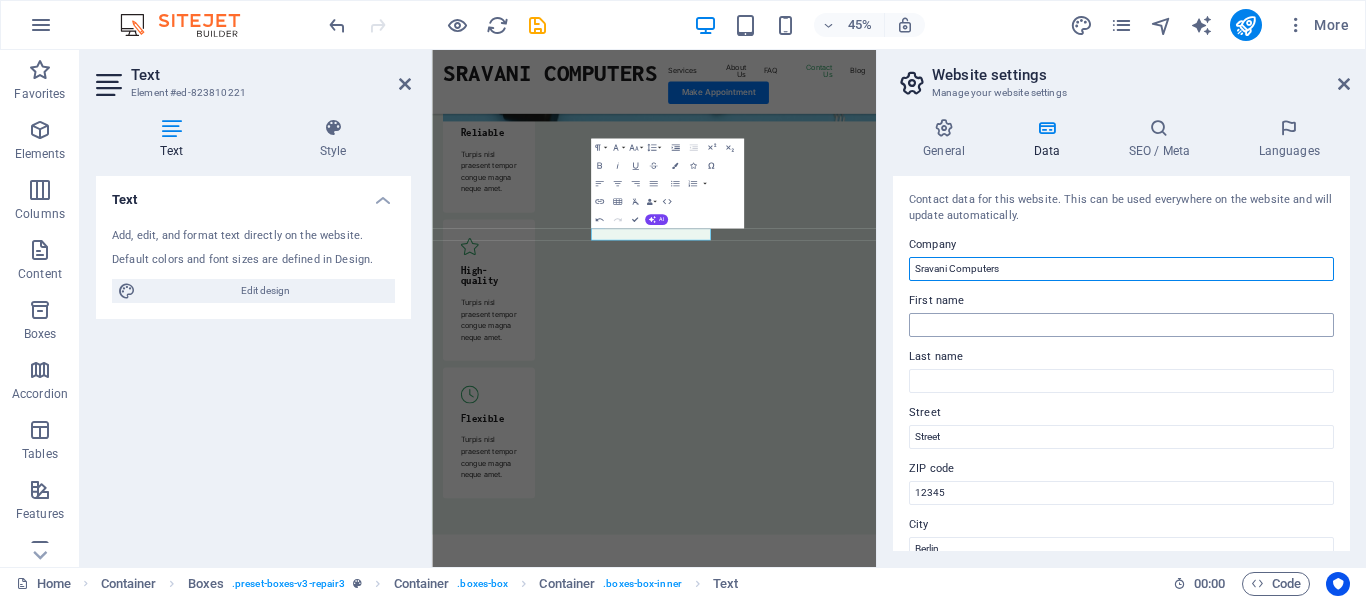 type on "Sravani Computers" 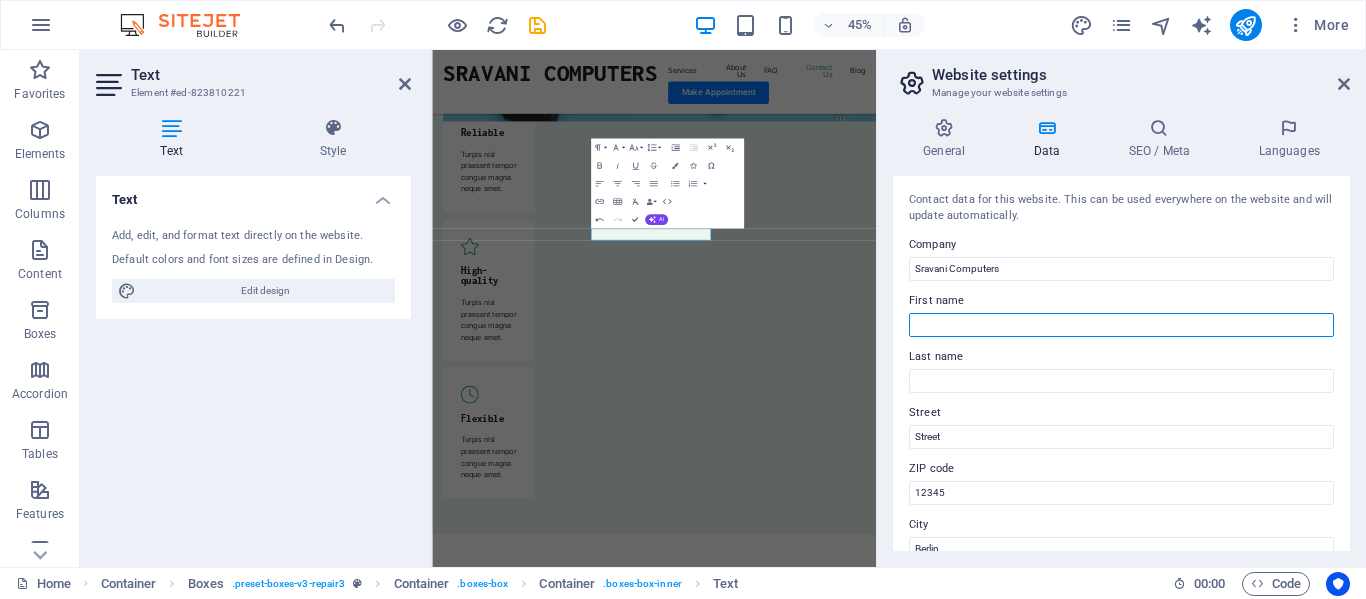 click on "First name" at bounding box center [1121, 325] 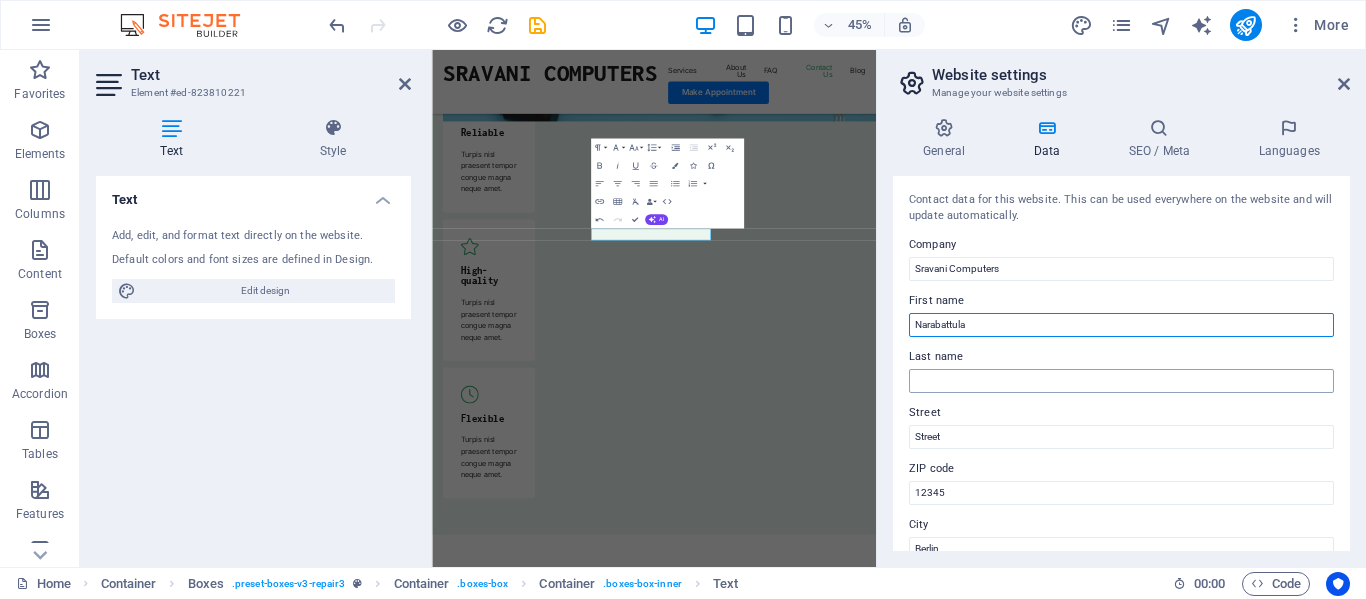 type on "Narabattula" 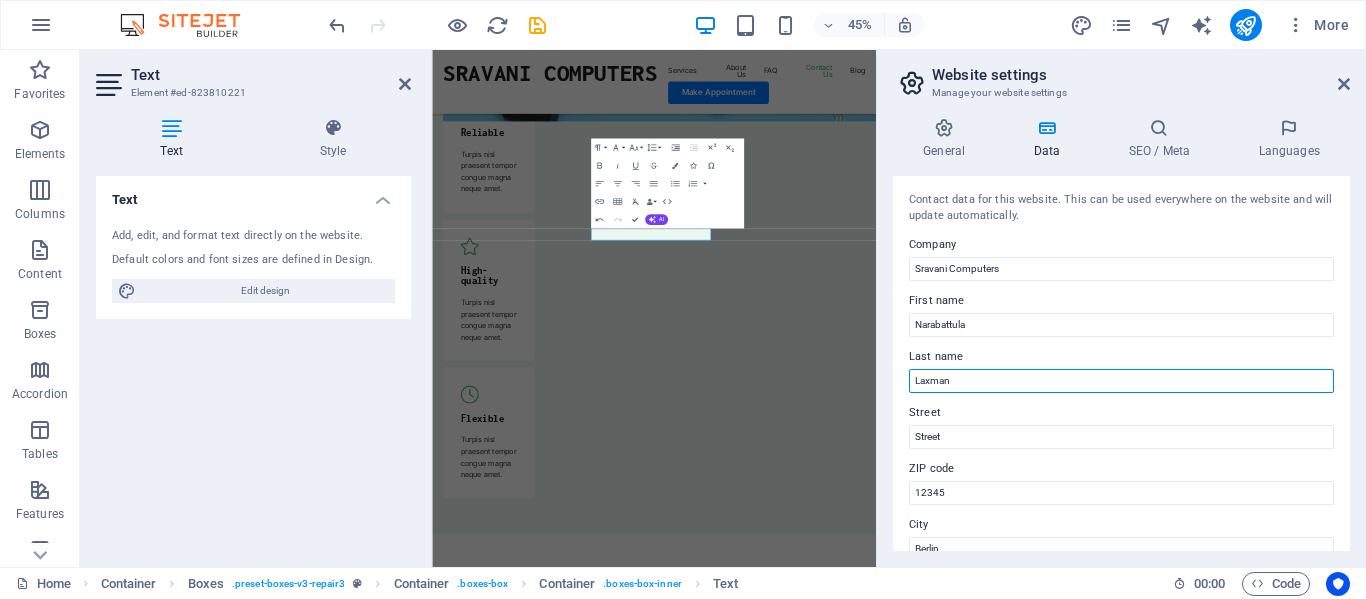 type on "Laxman" 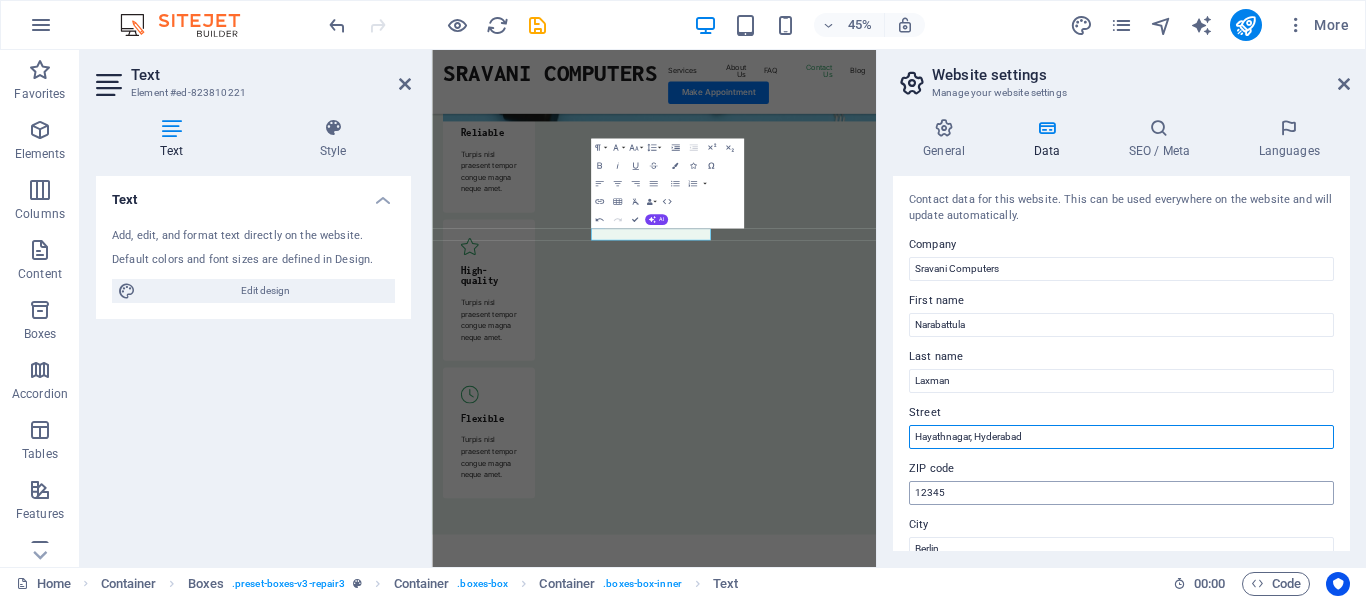 type on "Hayathnagar, Hyderabad" 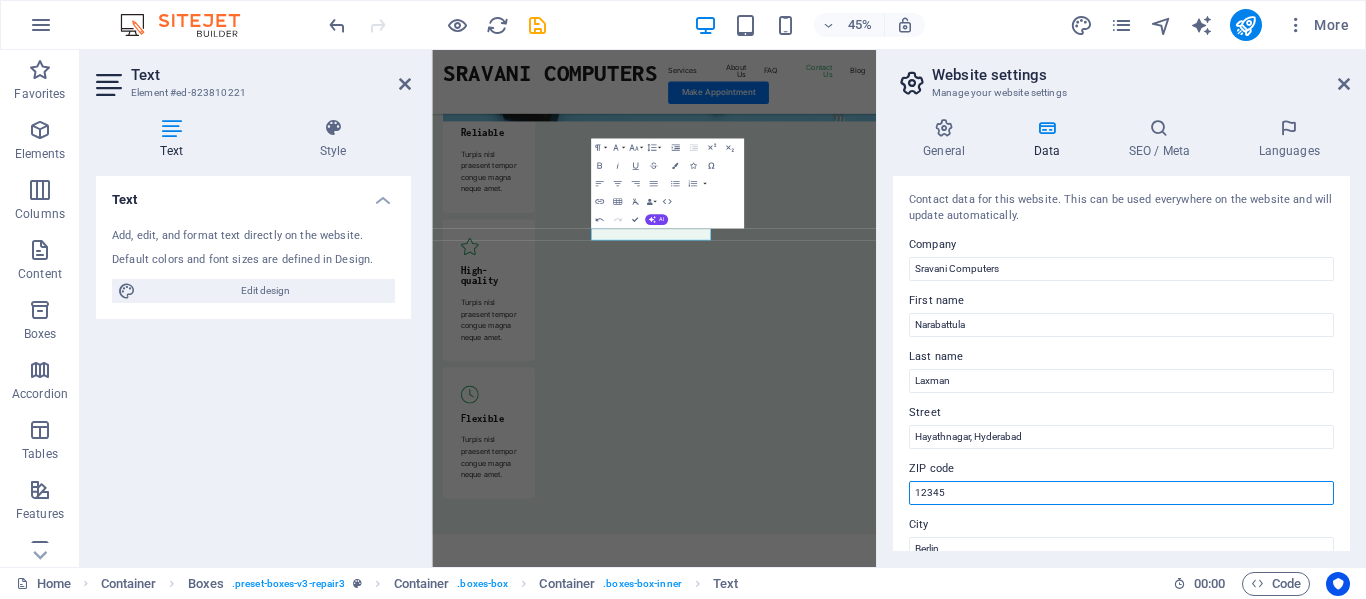 click on "12345" at bounding box center (1121, 493) 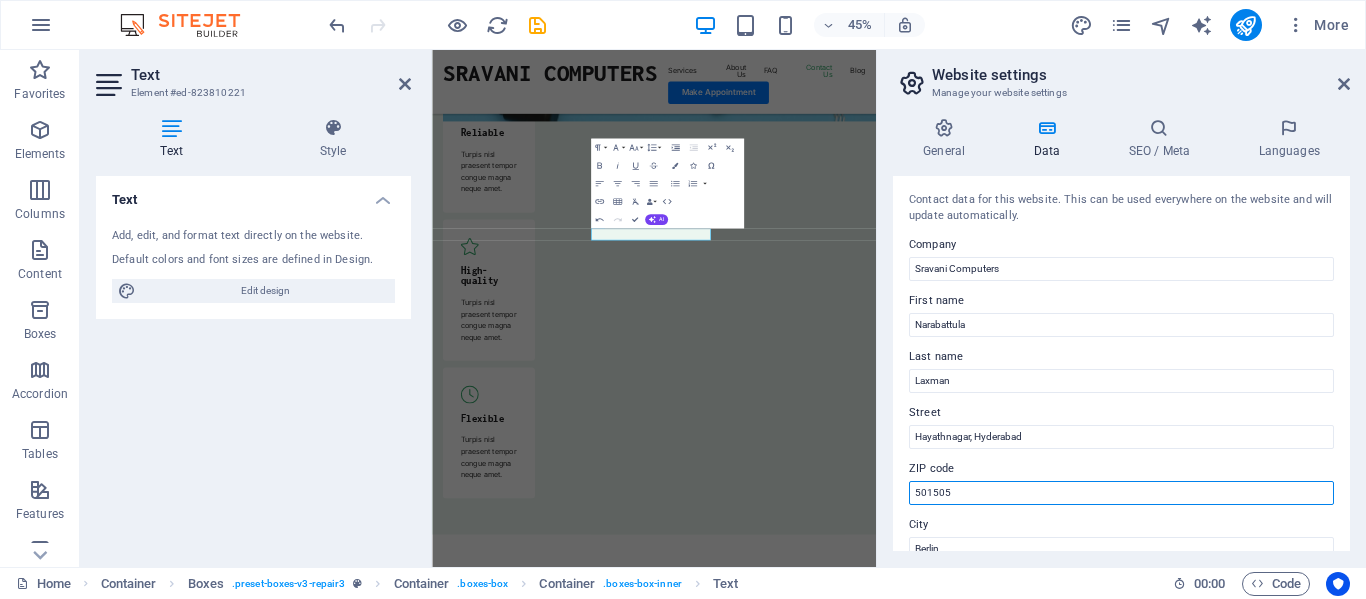 type on "501505" 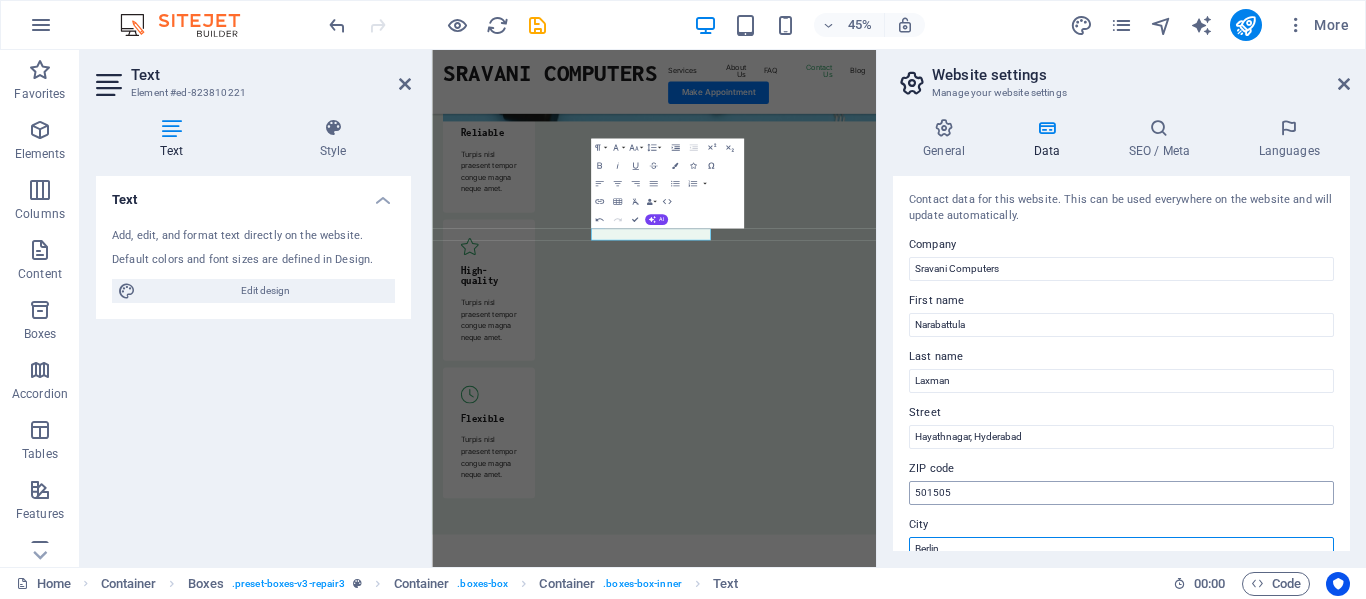 scroll, scrollTop: 10, scrollLeft: 0, axis: vertical 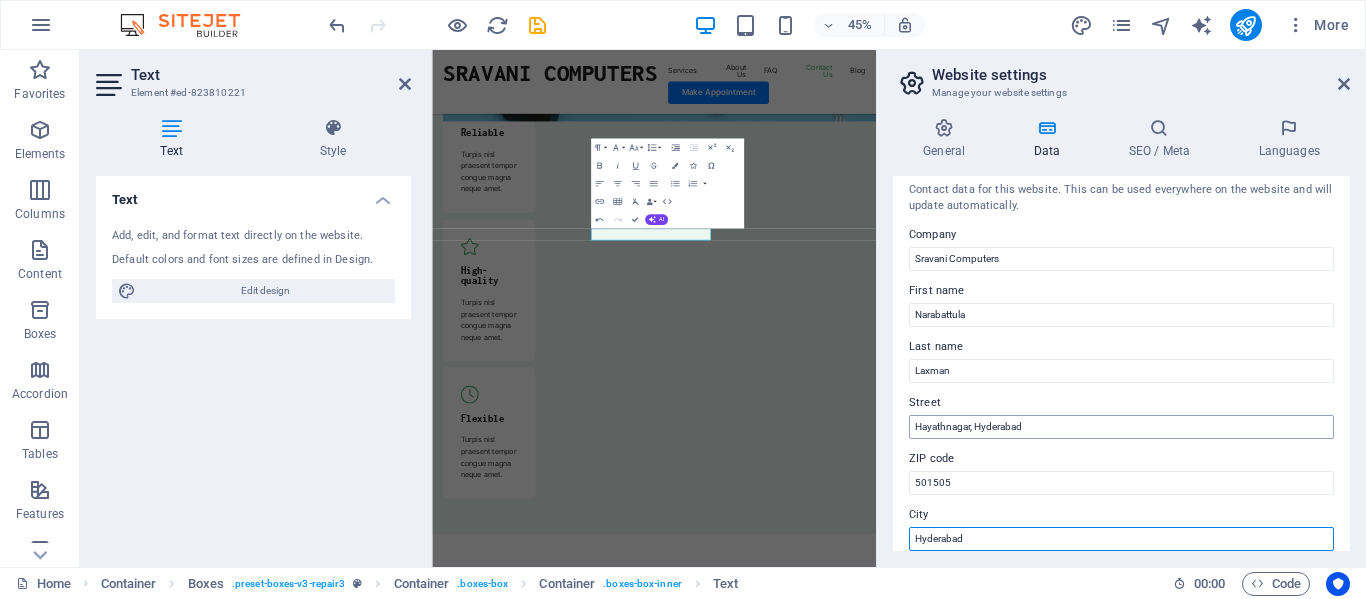 type on "Hyderabad" 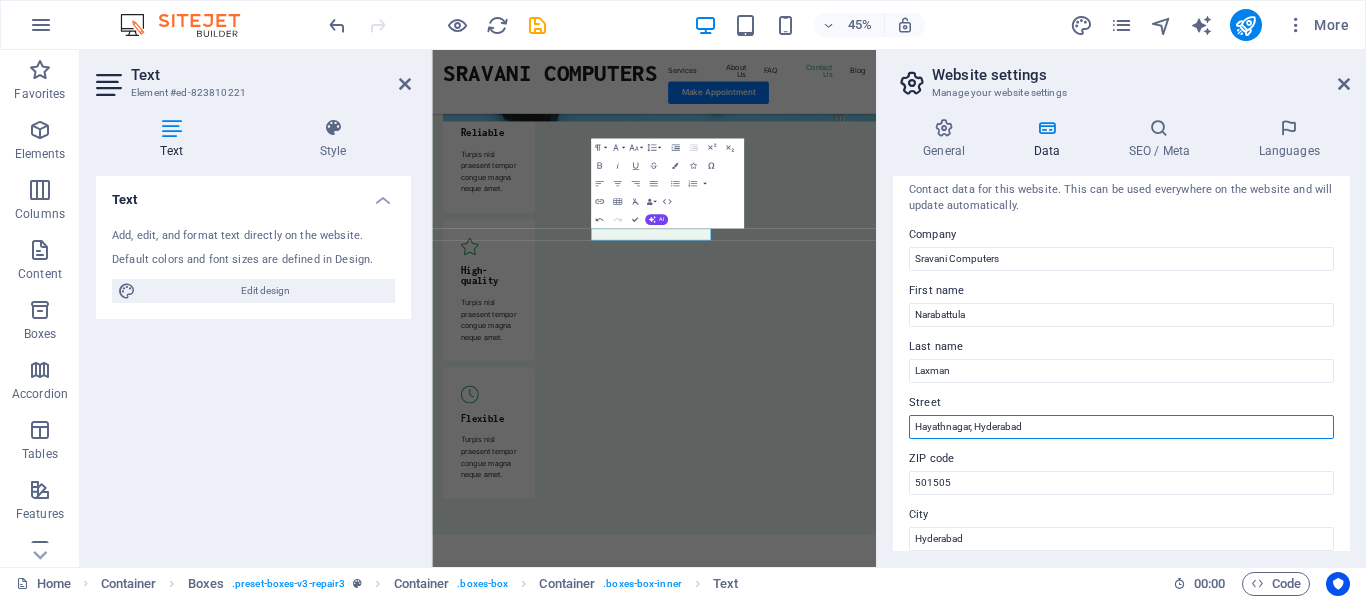 click on "Hayathnagar, Hyderabad" at bounding box center (1121, 427) 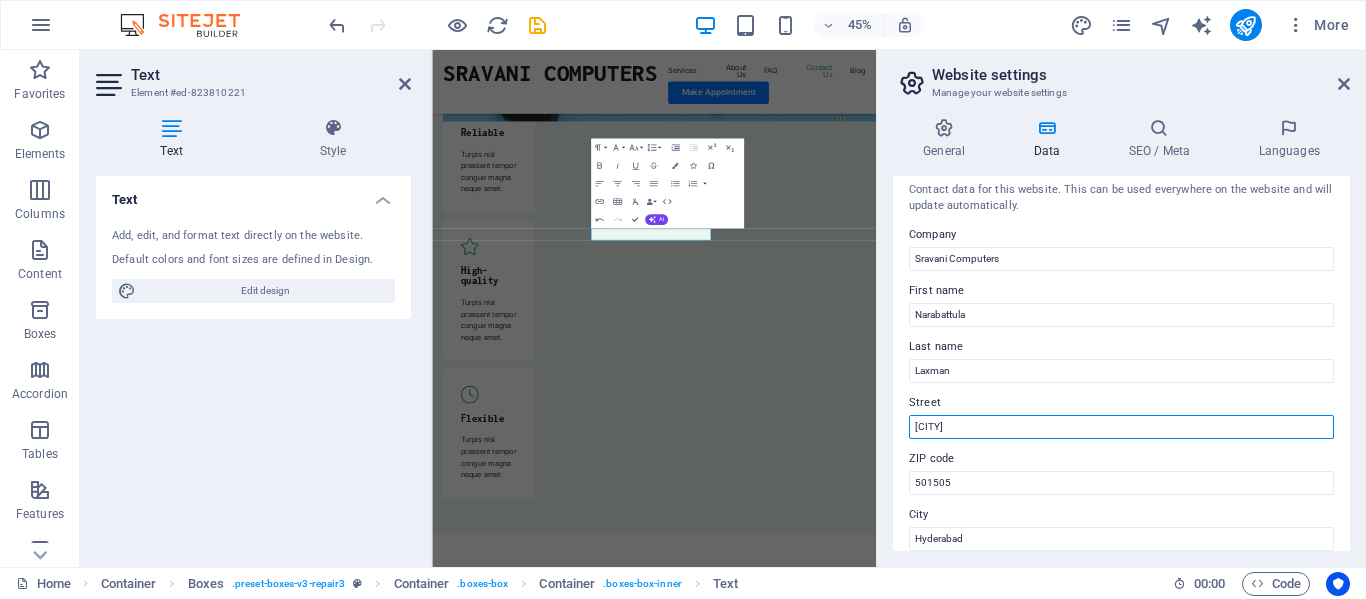 type on "[CITY]" 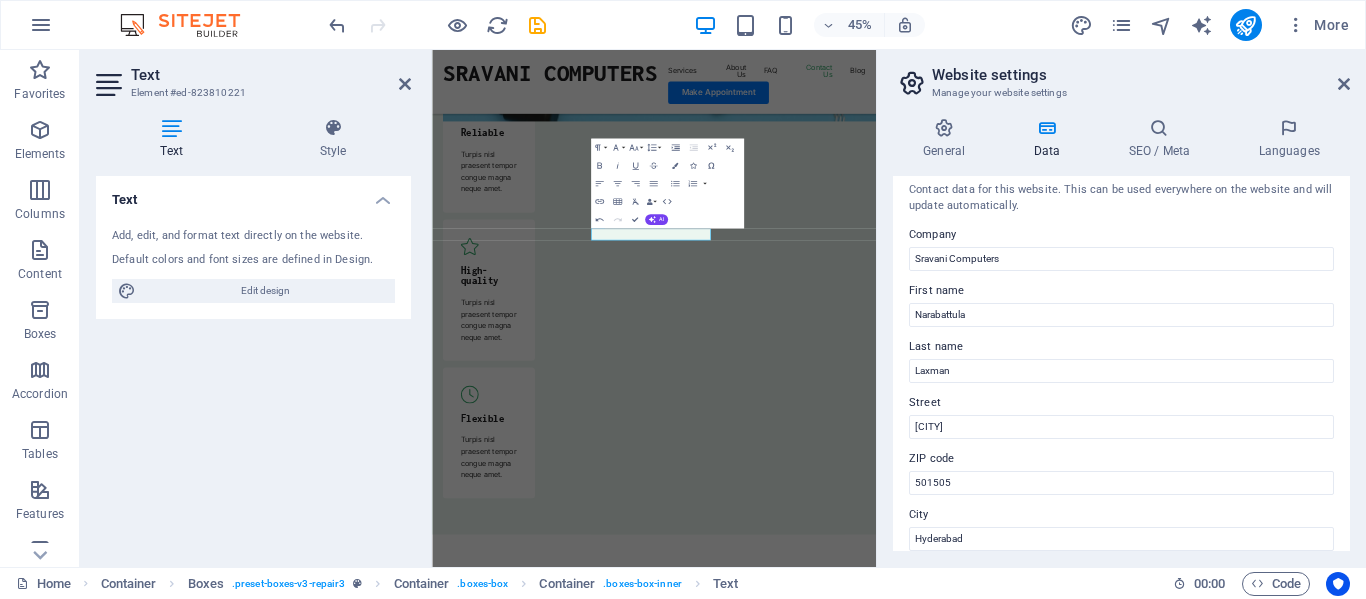 scroll, scrollTop: 241, scrollLeft: 0, axis: vertical 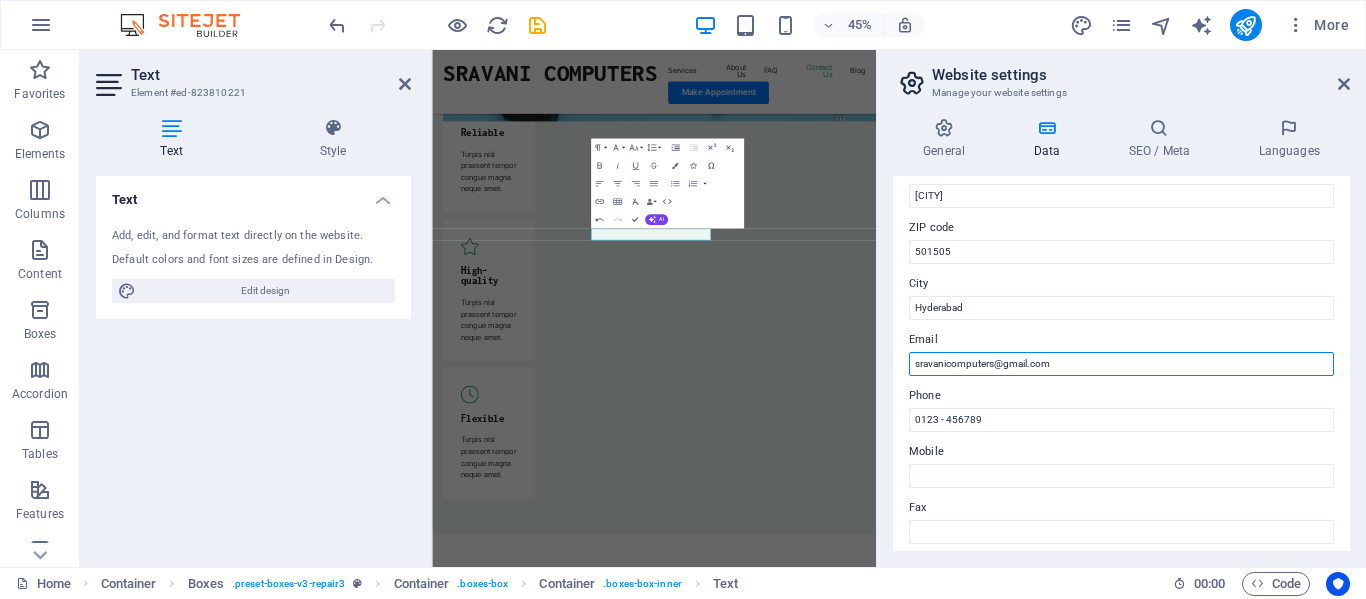 type on "sravanicomputers@gmail.com" 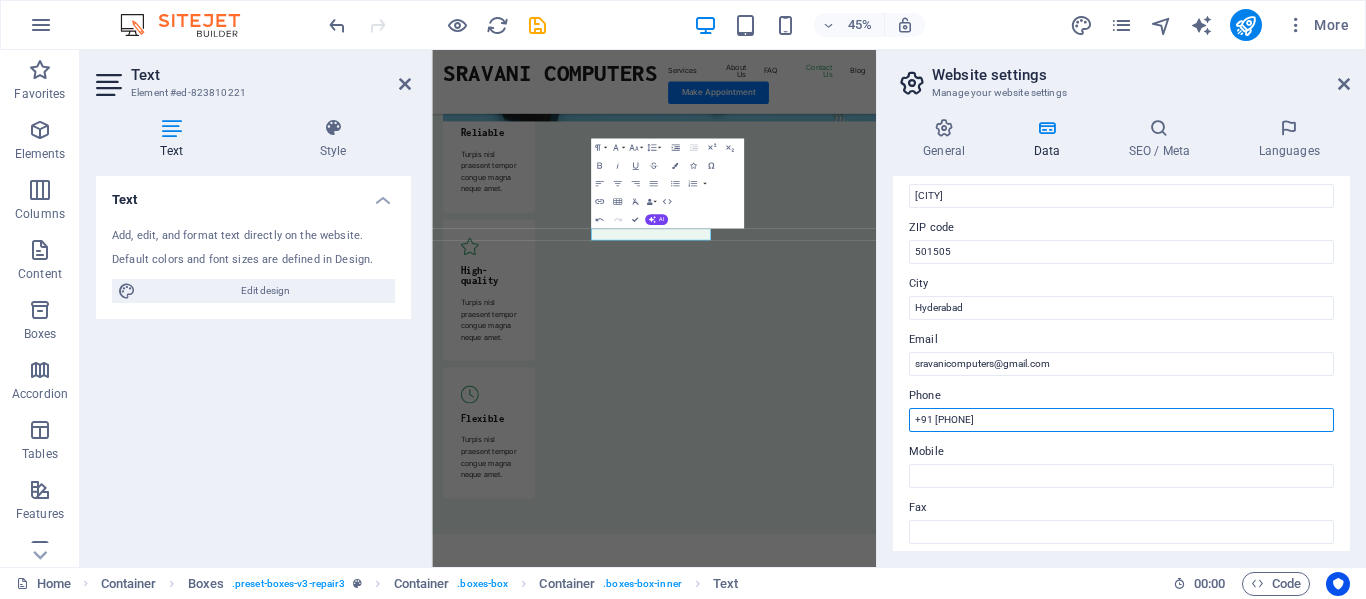 type on "+91 [PHONE]" 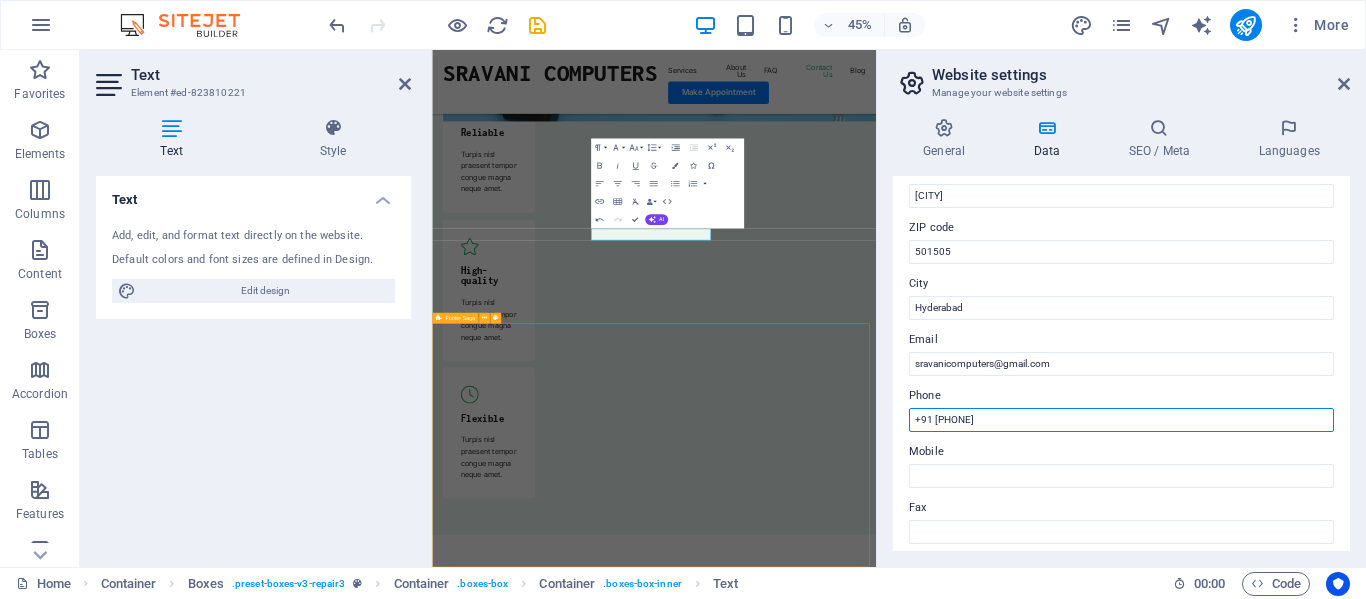 drag, startPoint x: 1475, startPoint y: 469, endPoint x: 1323, endPoint y: 907, distance: 463.62485 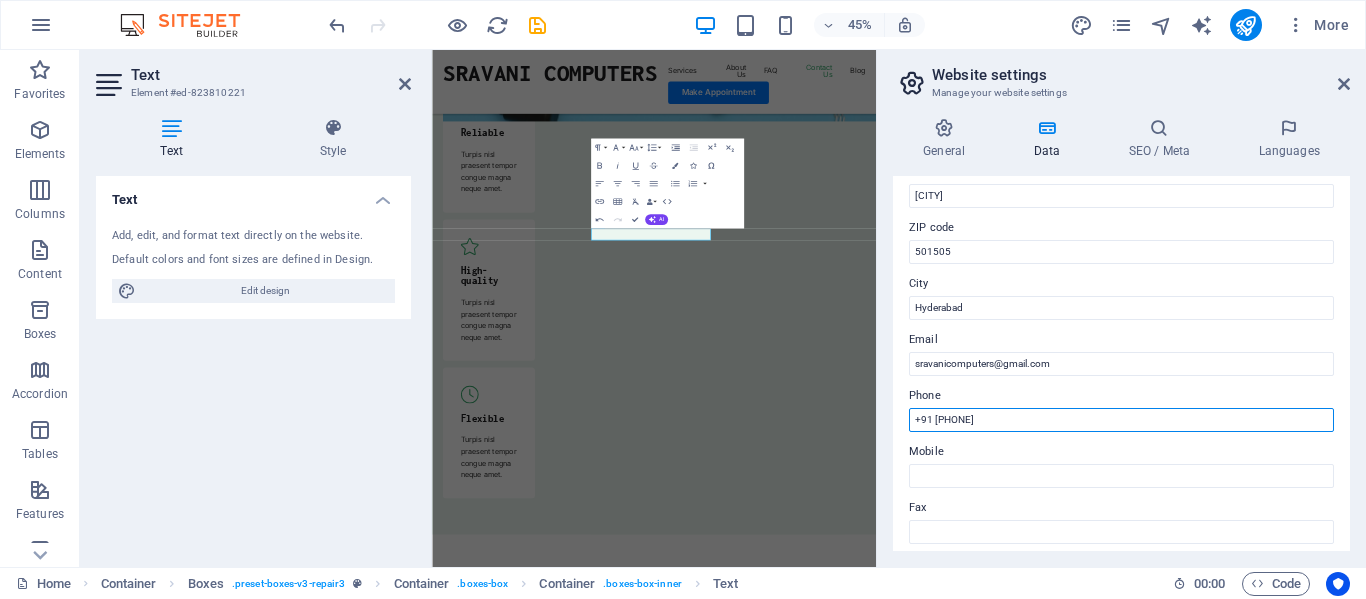 drag, startPoint x: 1008, startPoint y: 420, endPoint x: 909, endPoint y: 420, distance: 99 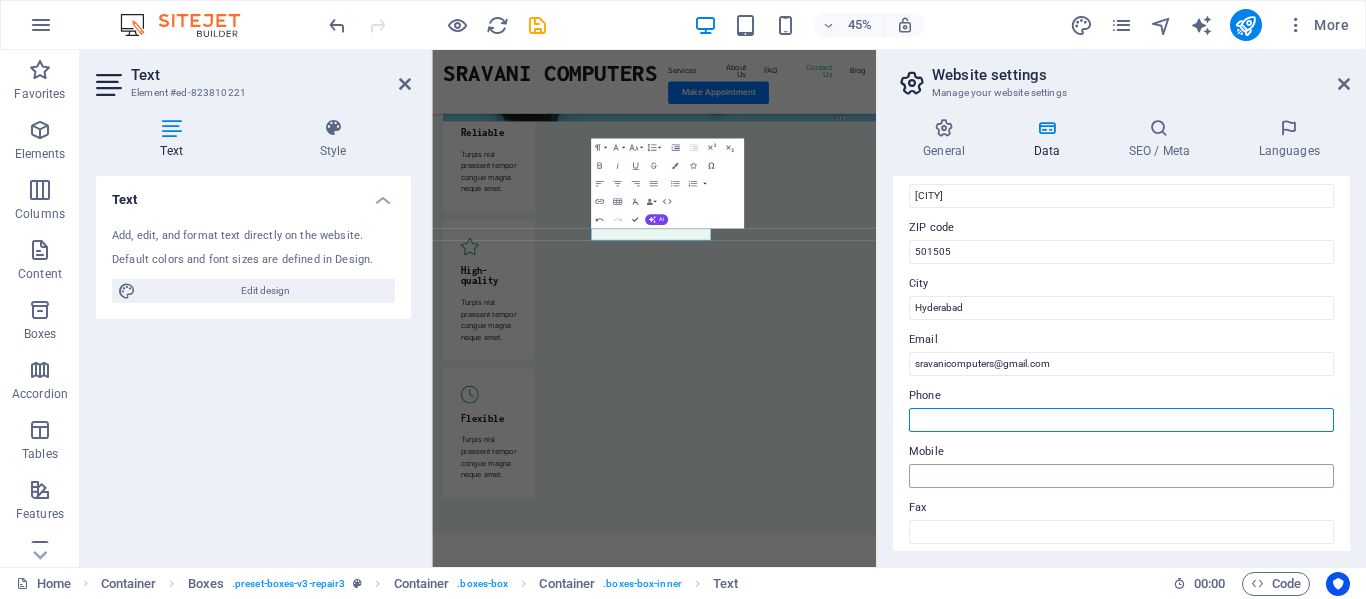 type 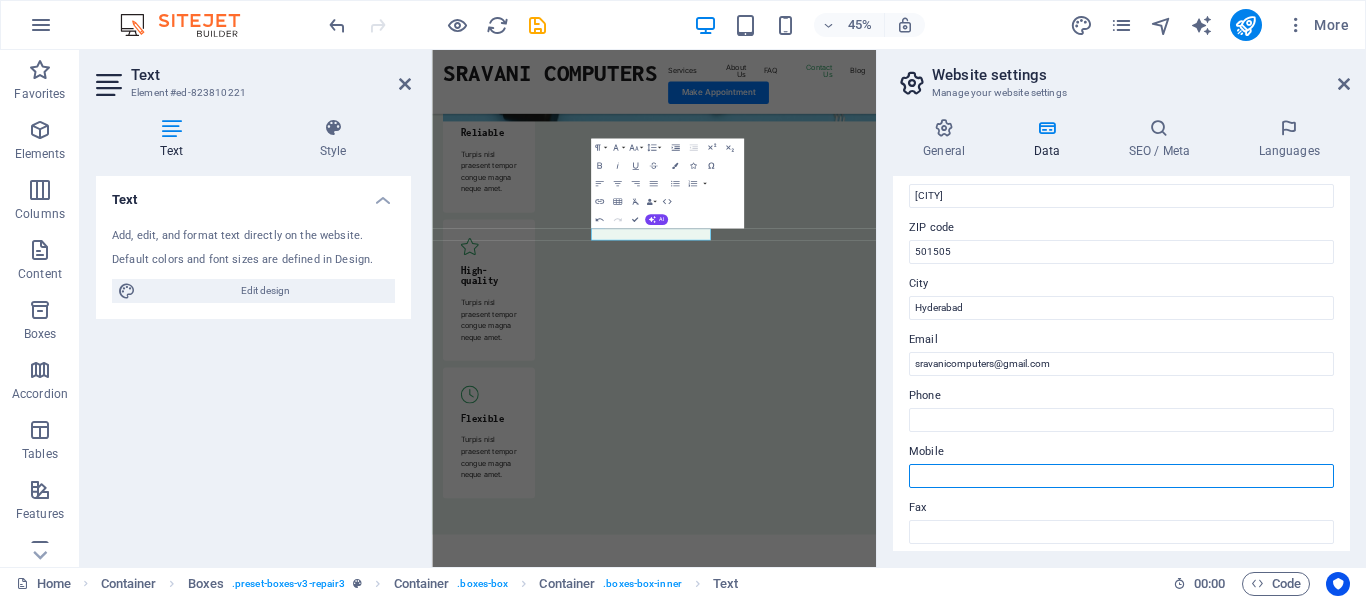 click on "Mobile" at bounding box center [1121, 476] 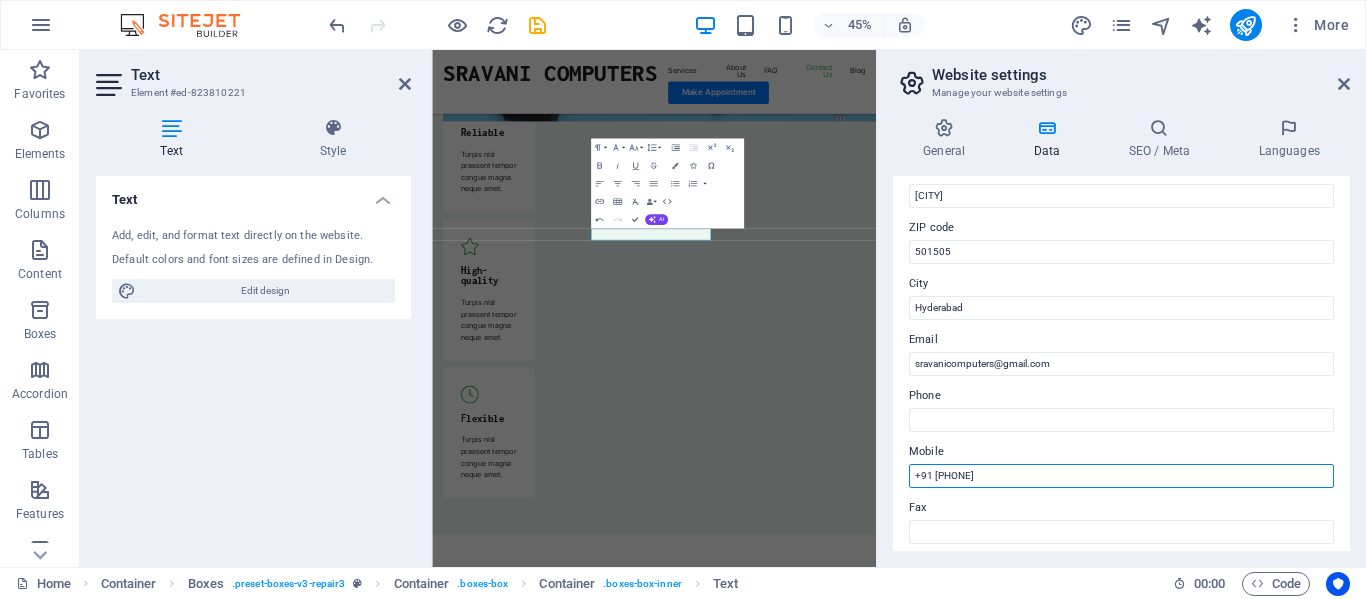 type on "+91 [PHONE]" 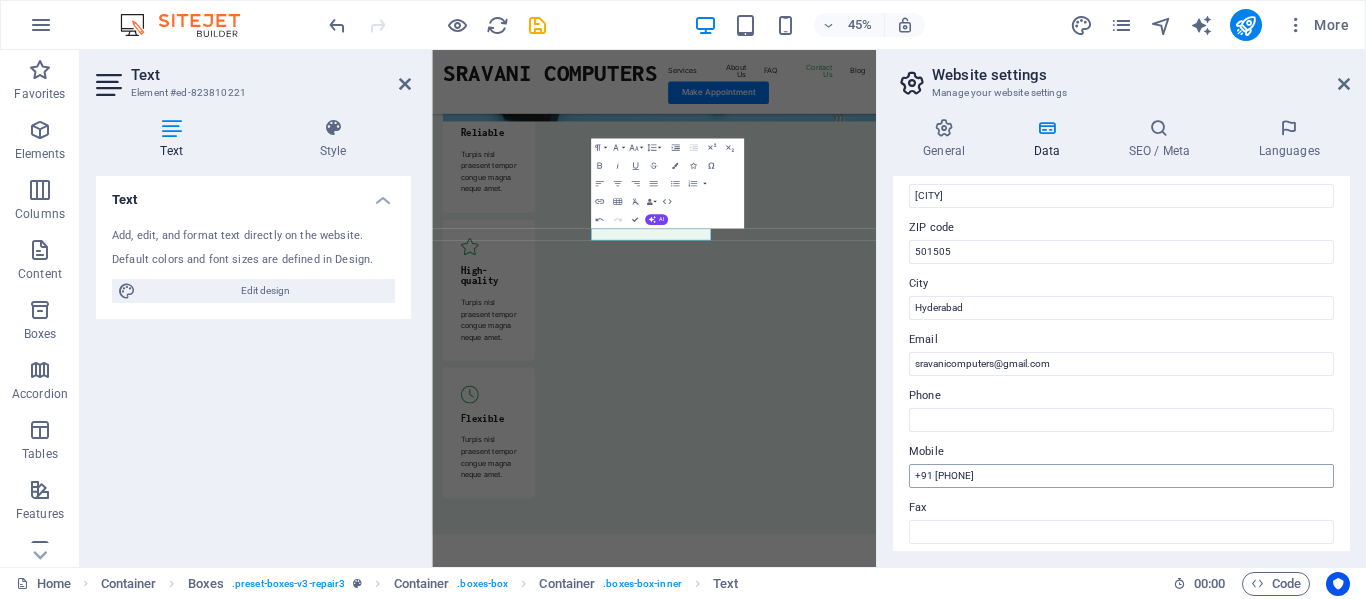 scroll, scrollTop: 465, scrollLeft: 0, axis: vertical 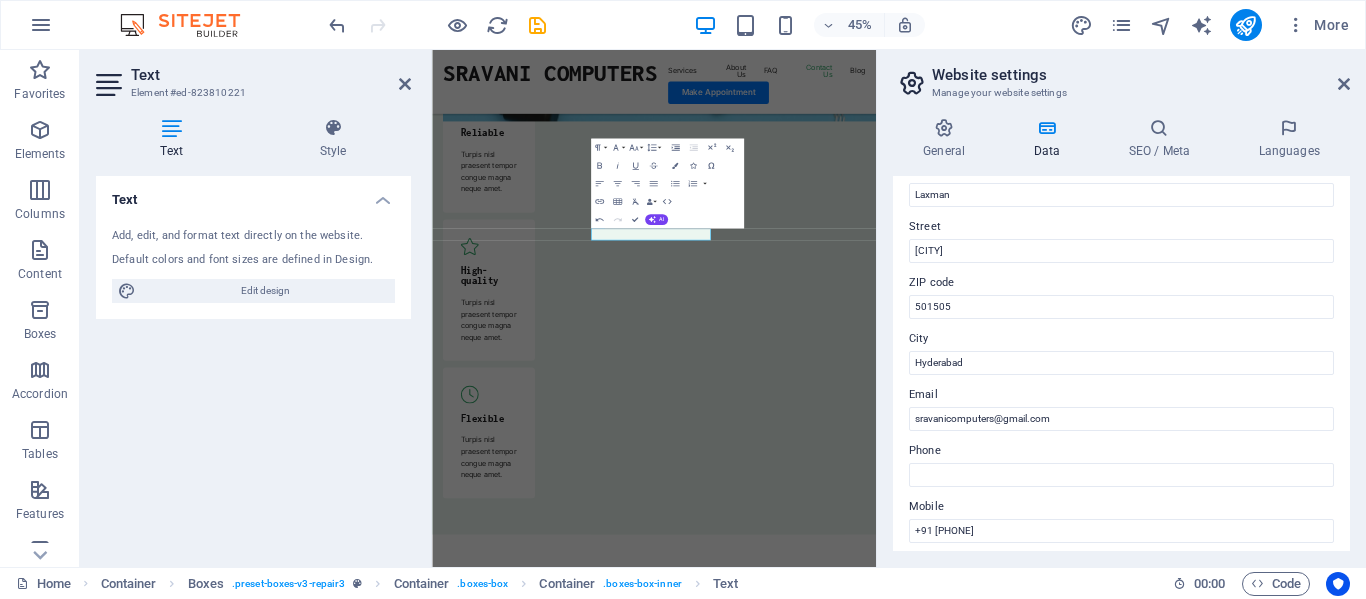 click at bounding box center (1046, 128) 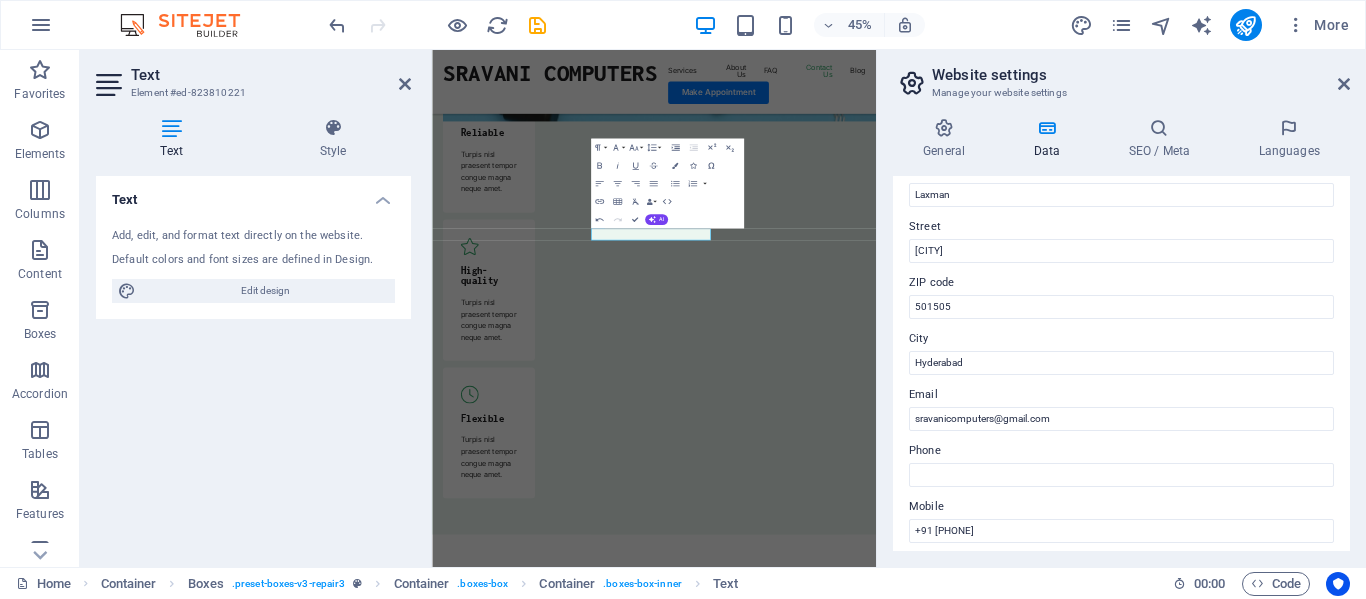 click at bounding box center [1046, 128] 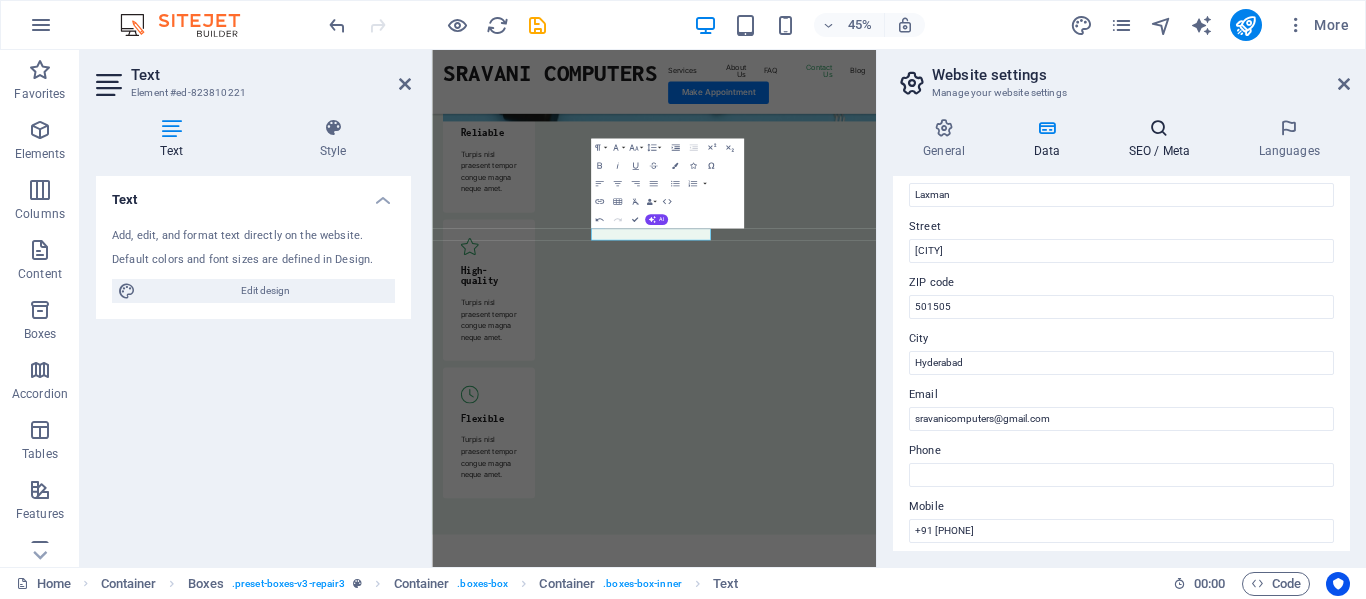 click at bounding box center [1159, 128] 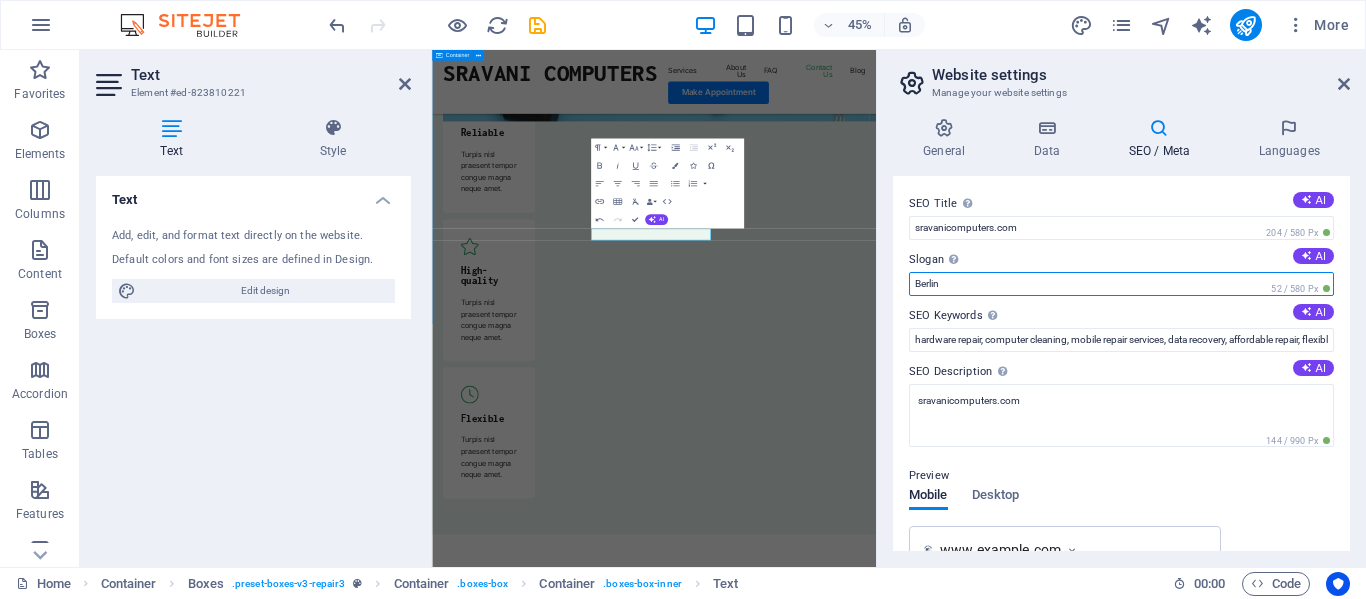 drag, startPoint x: 1539, startPoint y: 331, endPoint x: 1310, endPoint y: 324, distance: 229.10696 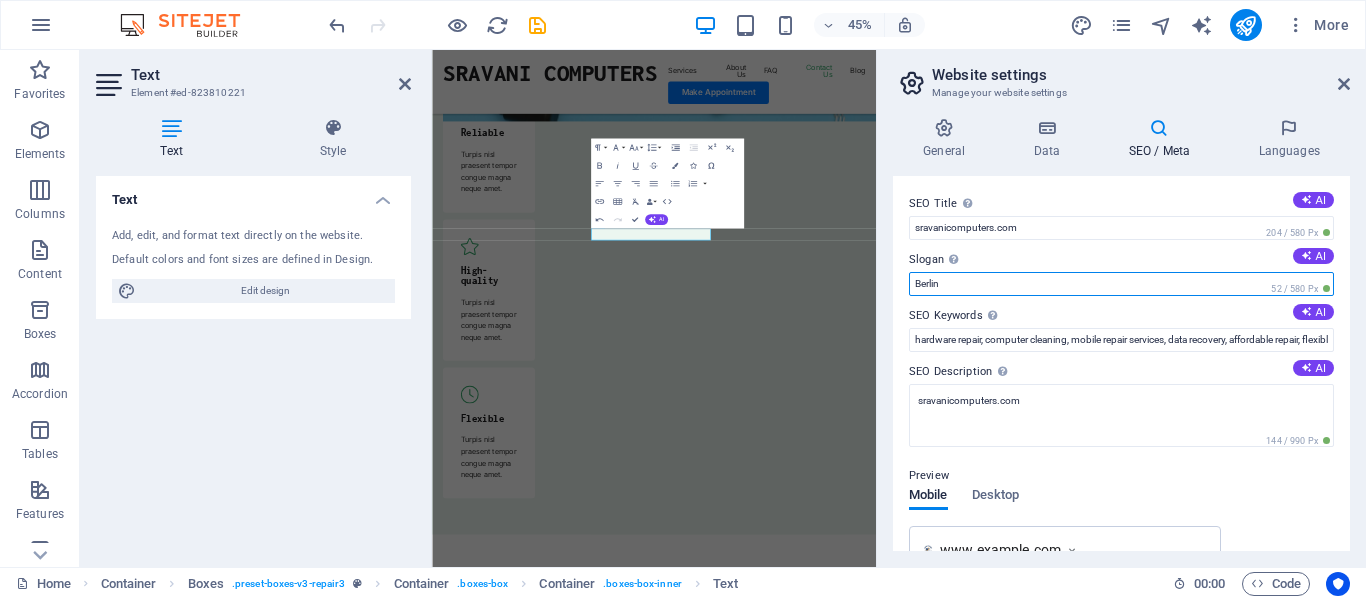 drag, startPoint x: 1002, startPoint y: 288, endPoint x: 903, endPoint y: 286, distance: 99.0202 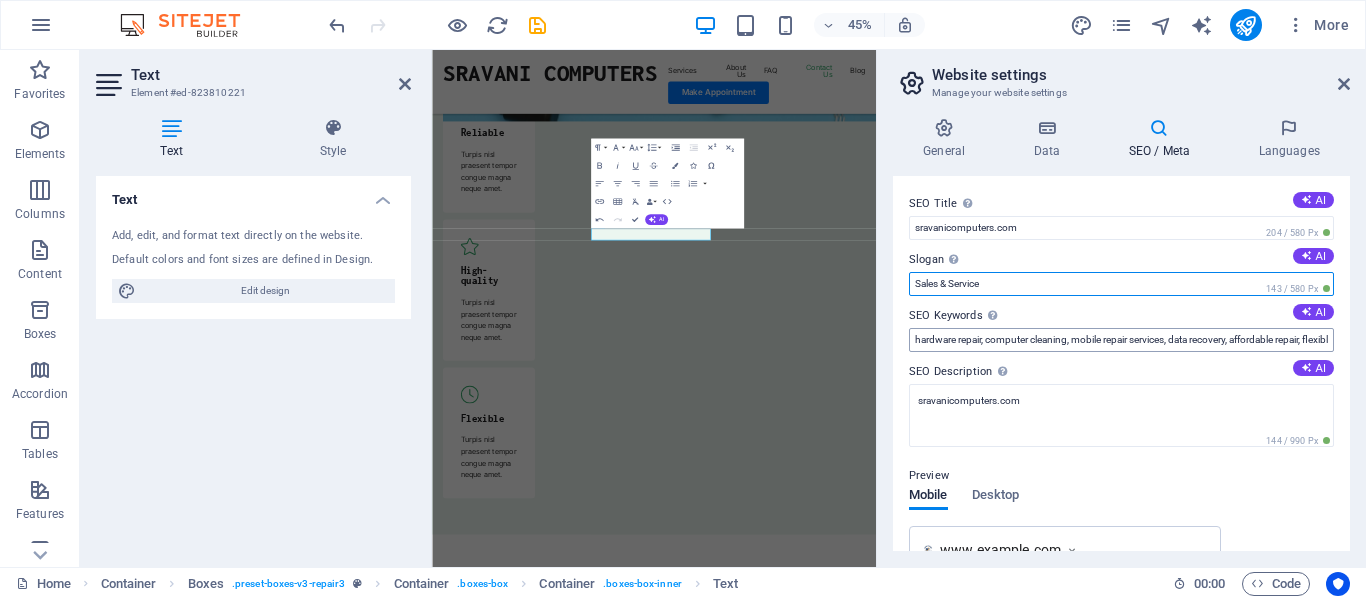type on "Sales & Service" 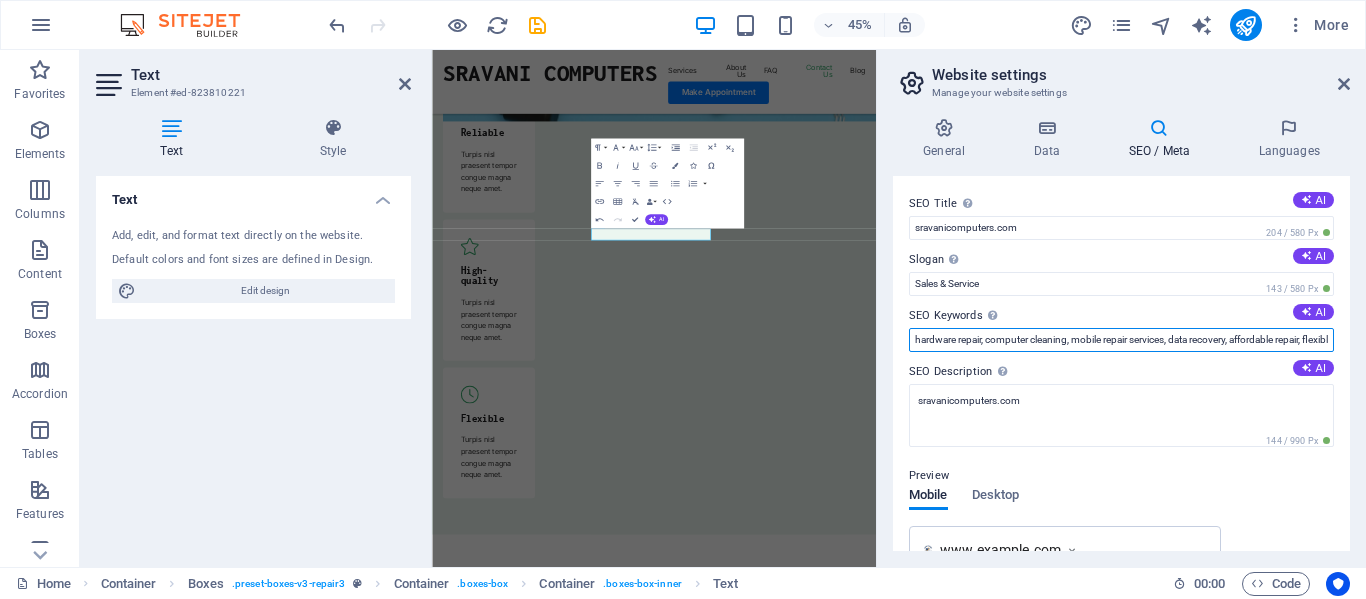 click on "hardware repair, computer cleaning, mobile repair services, data recovery, affordable repair, flexible appointments, sravanicomputers.com, Berlin" at bounding box center (1121, 340) 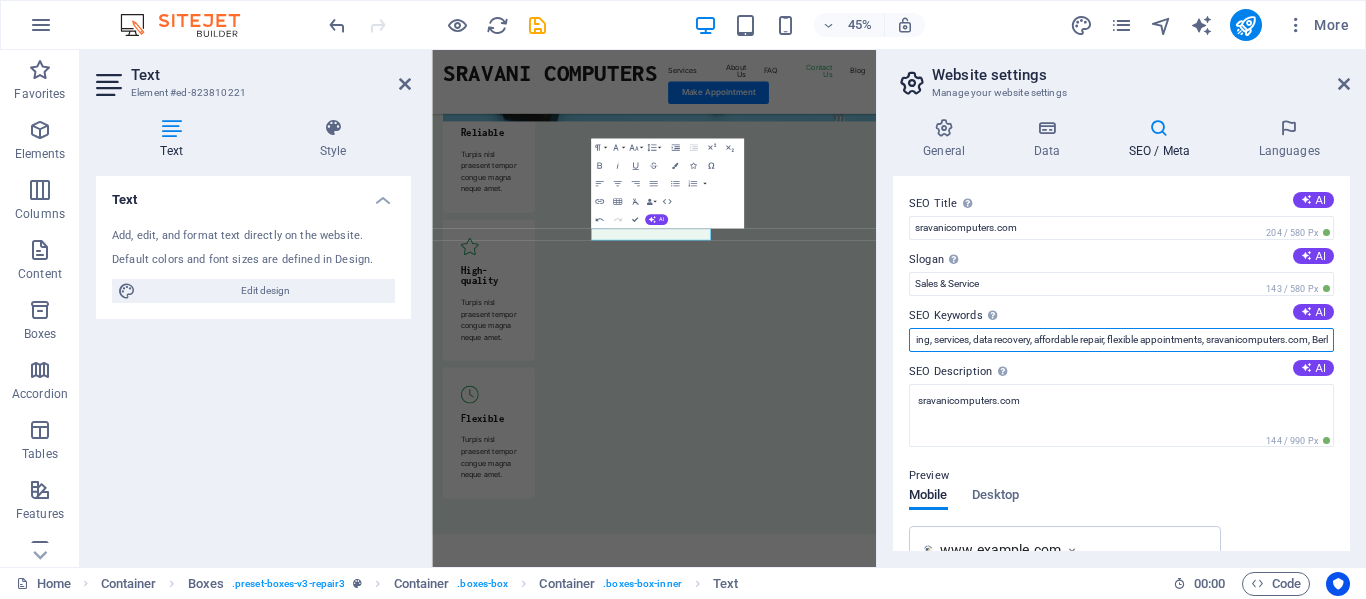 scroll, scrollTop: 0, scrollLeft: 166, axis: horizontal 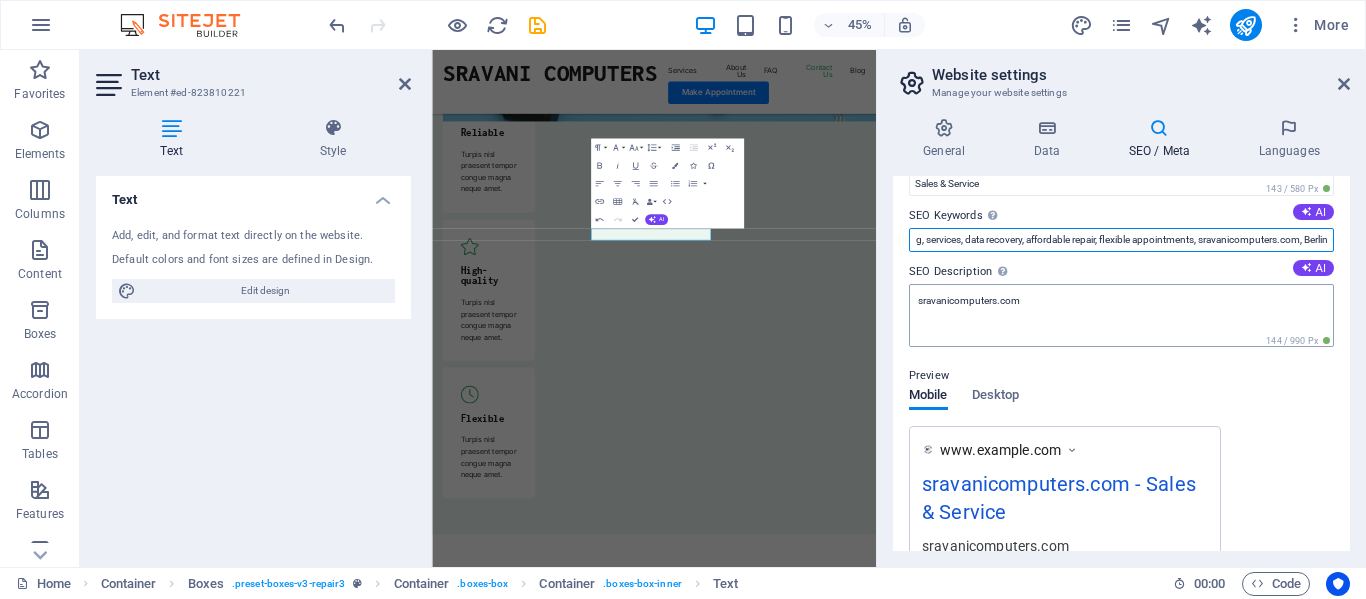 type on "hardware repair, computer cleaning, services, data recovery, affordable repair, flexible appointments, sravanicomputers.com, Berlin" 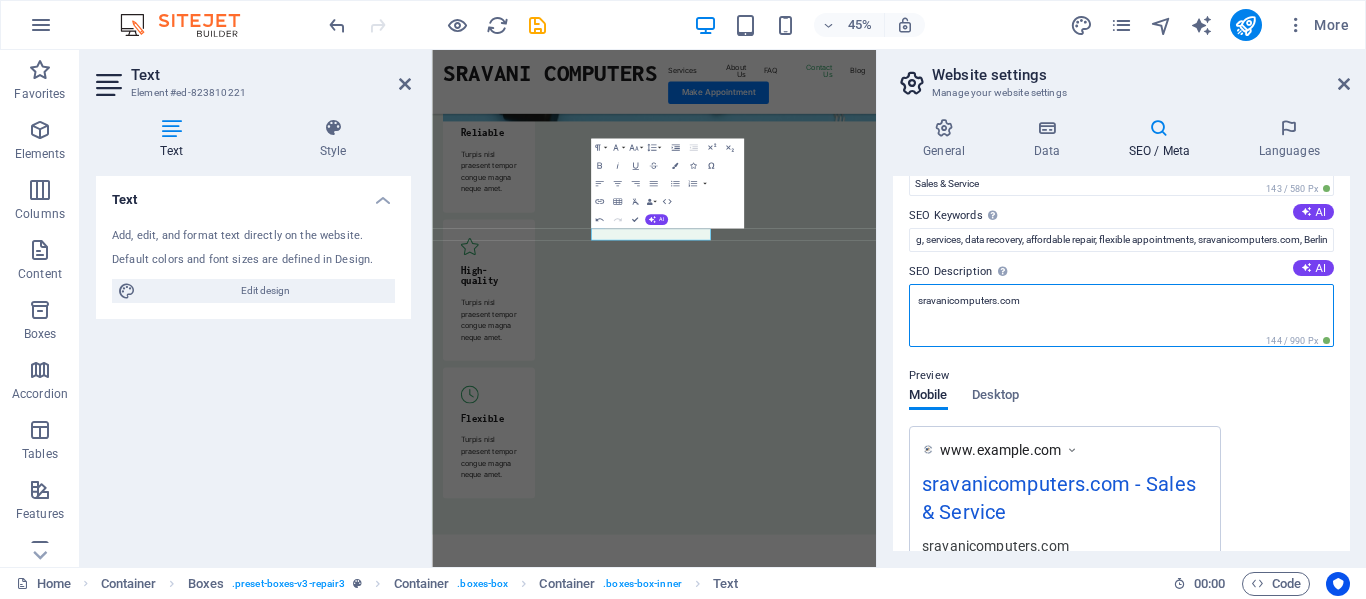 scroll, scrollTop: 0, scrollLeft: 0, axis: both 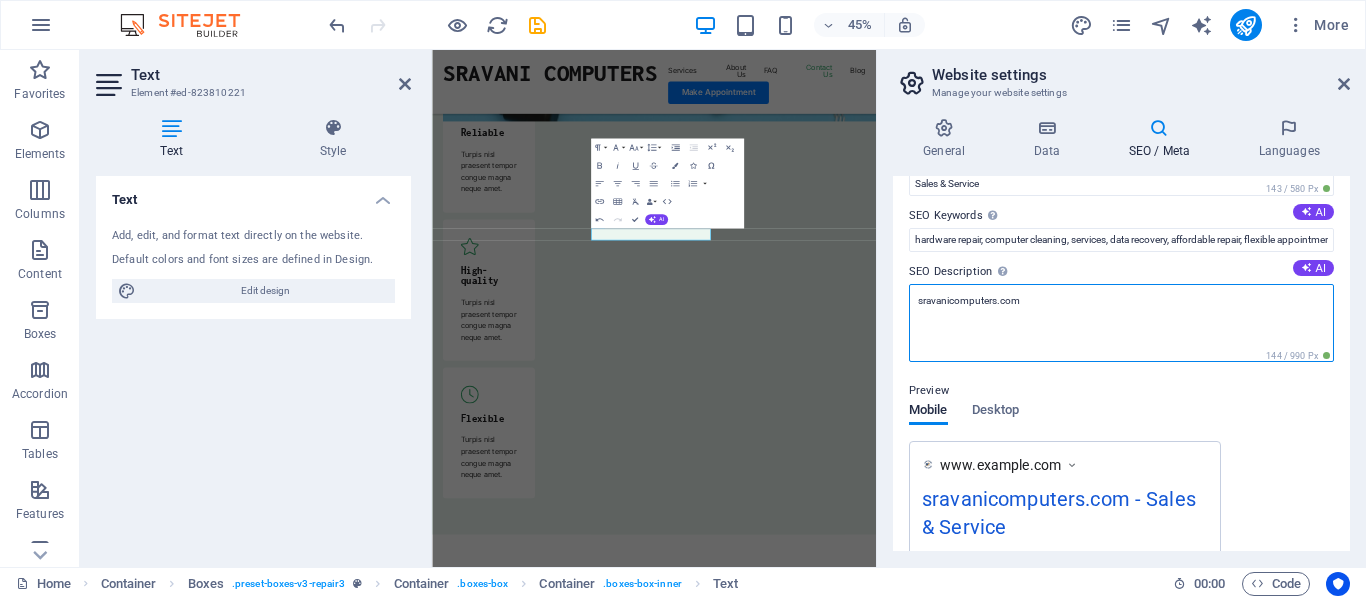 drag, startPoint x: 1071, startPoint y: 311, endPoint x: 901, endPoint y: 295, distance: 170.75128 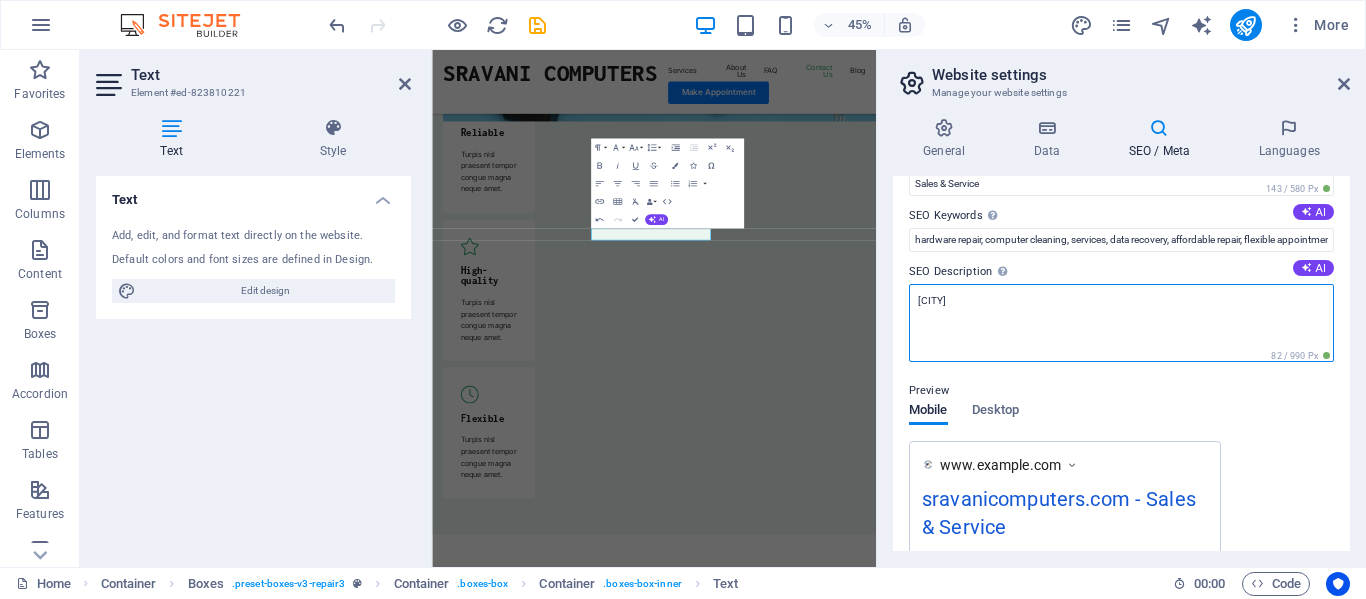 type on "[CITY]" 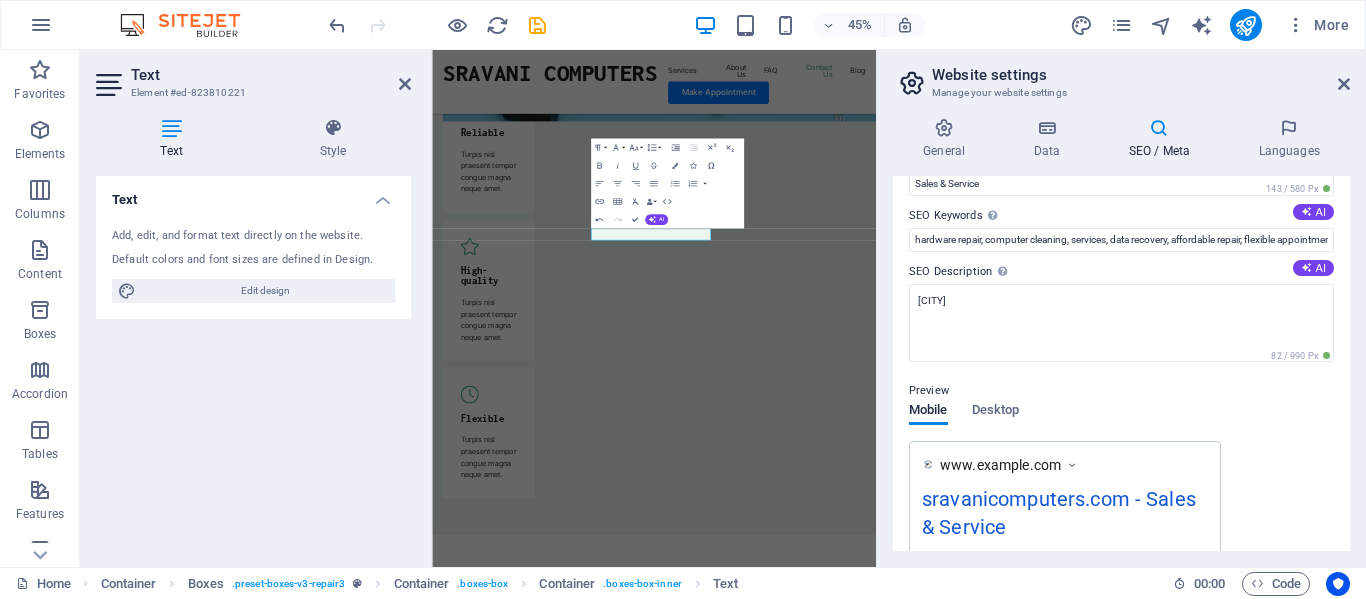 type 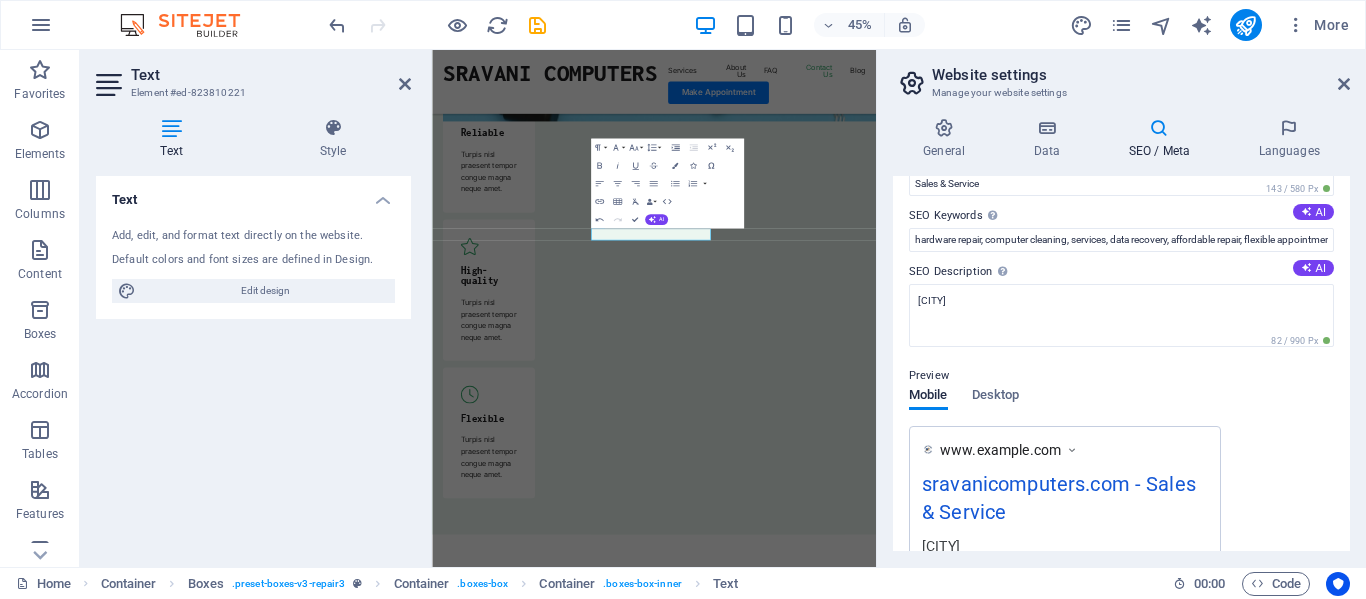 scroll, scrollTop: 200, scrollLeft: 0, axis: vertical 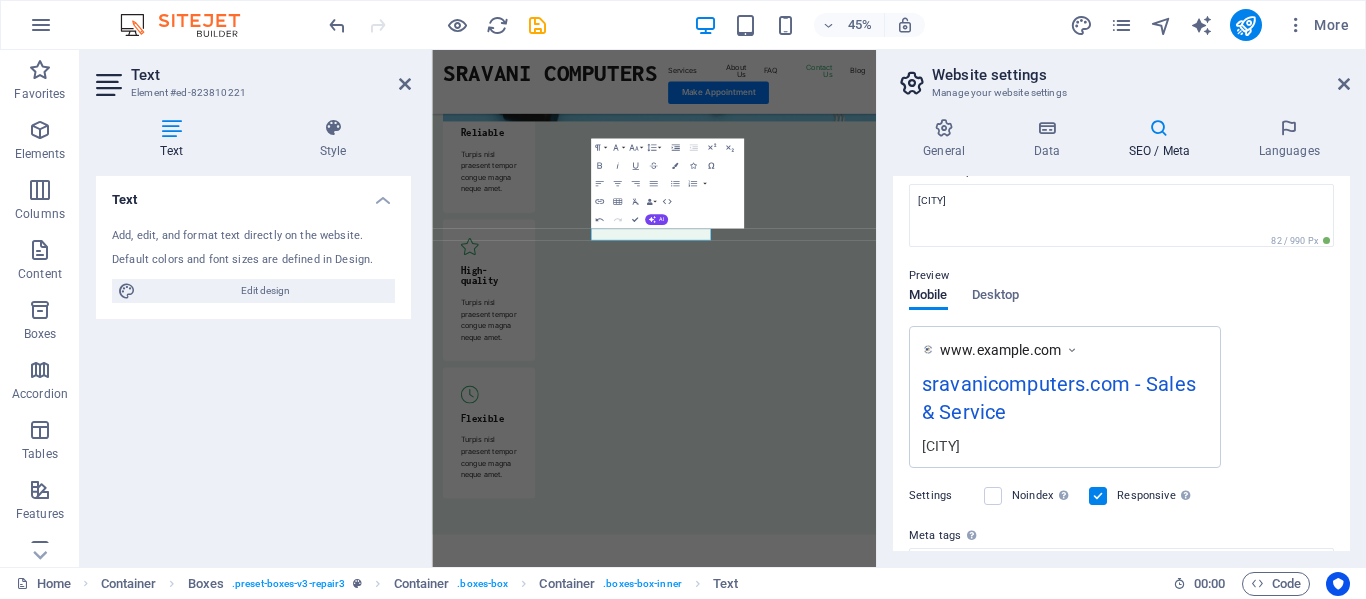 click on "Preview" at bounding box center [1121, 276] 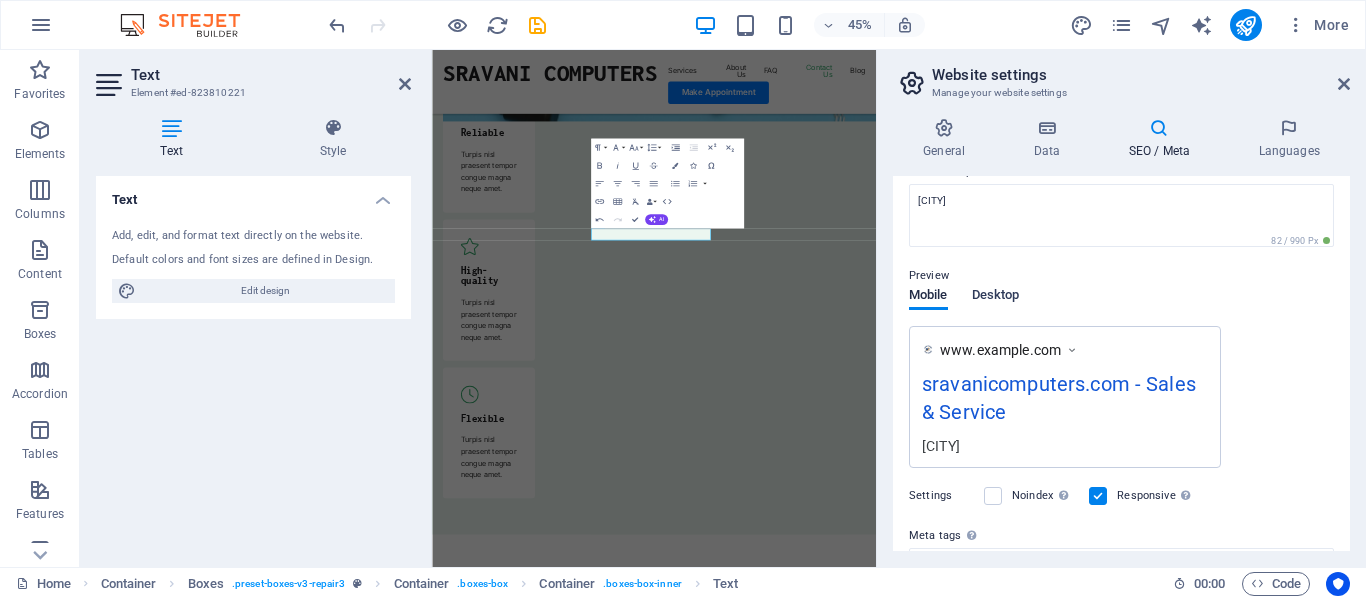 click on "Desktop" at bounding box center (996, 297) 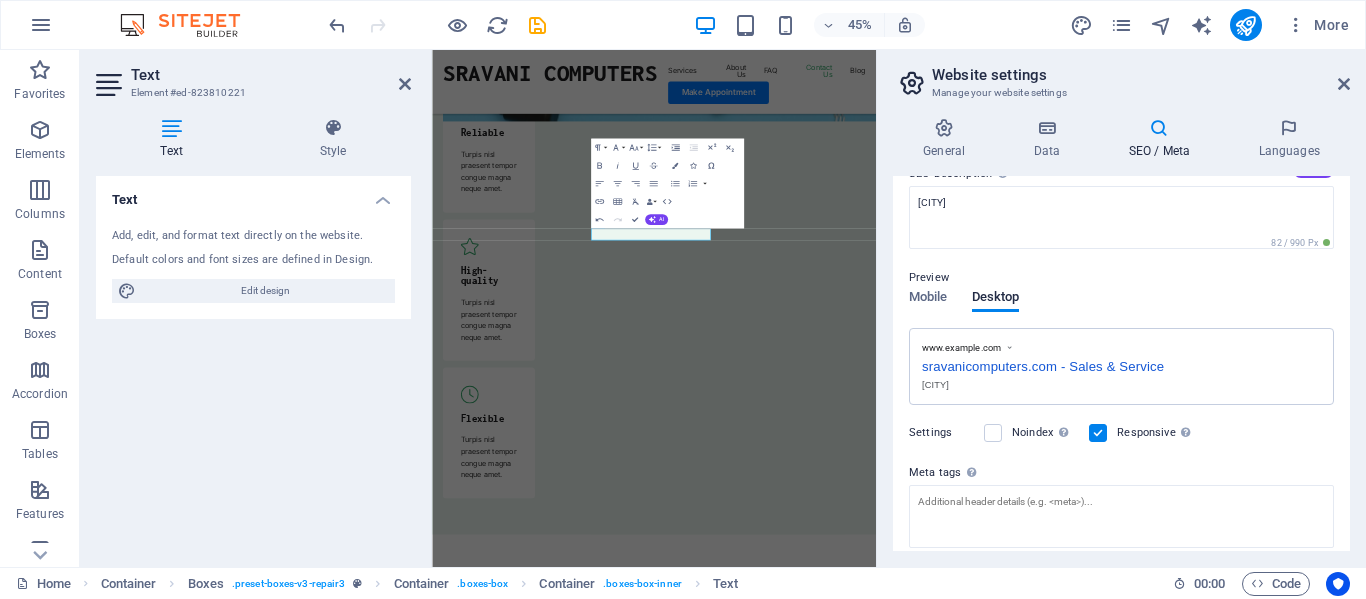 scroll, scrollTop: 200, scrollLeft: 0, axis: vertical 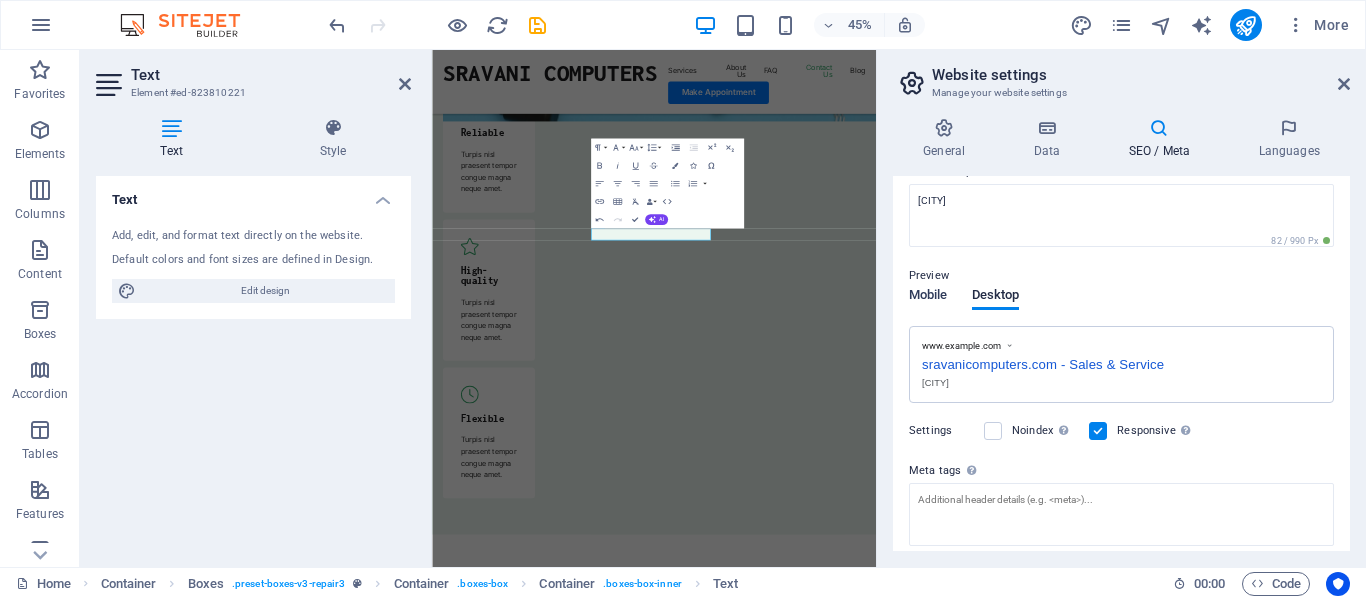 click on "Mobile" at bounding box center (928, 297) 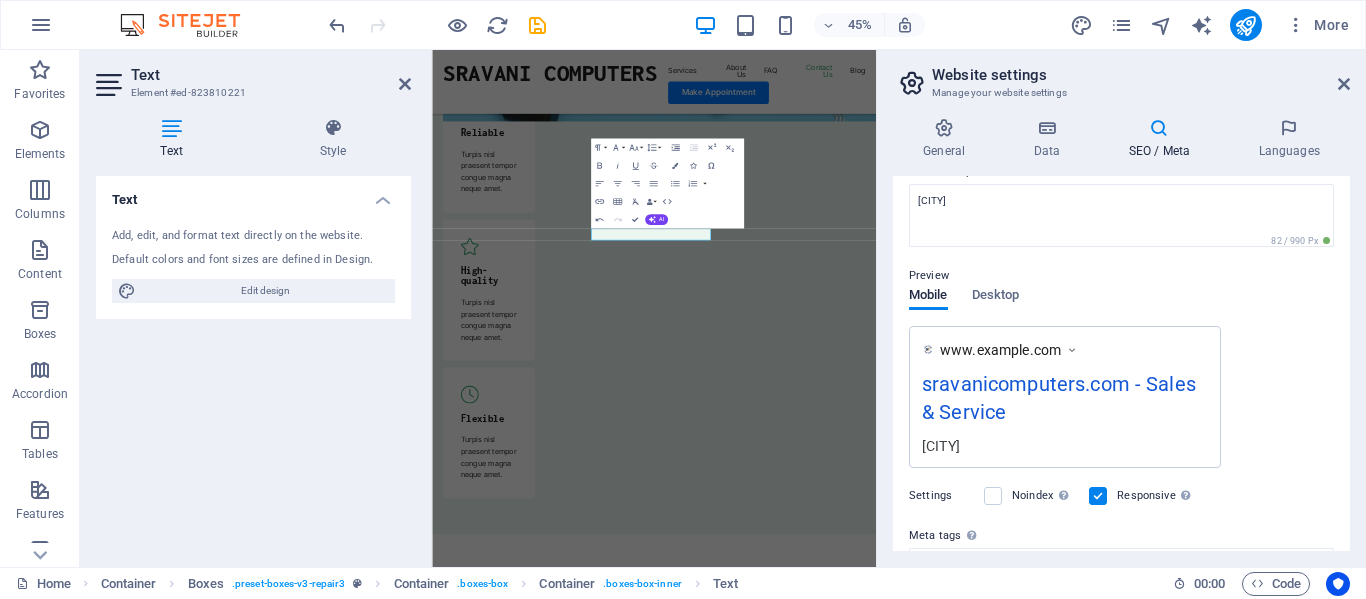 scroll, scrollTop: 300, scrollLeft: 0, axis: vertical 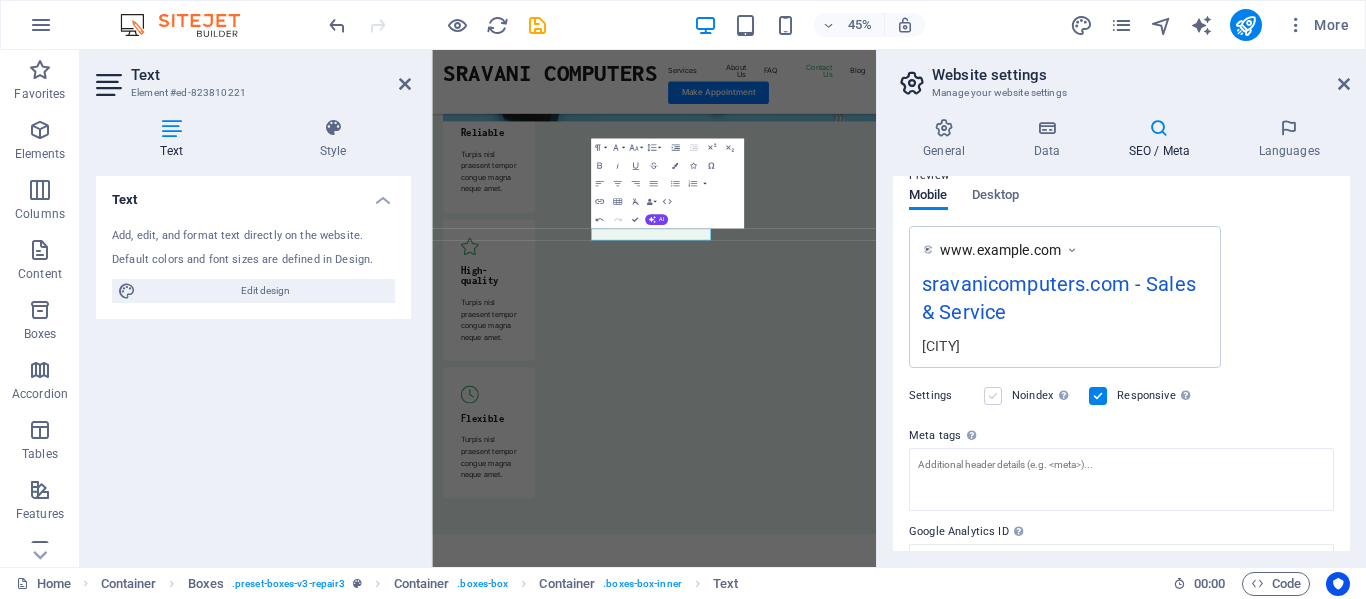 click at bounding box center (993, 396) 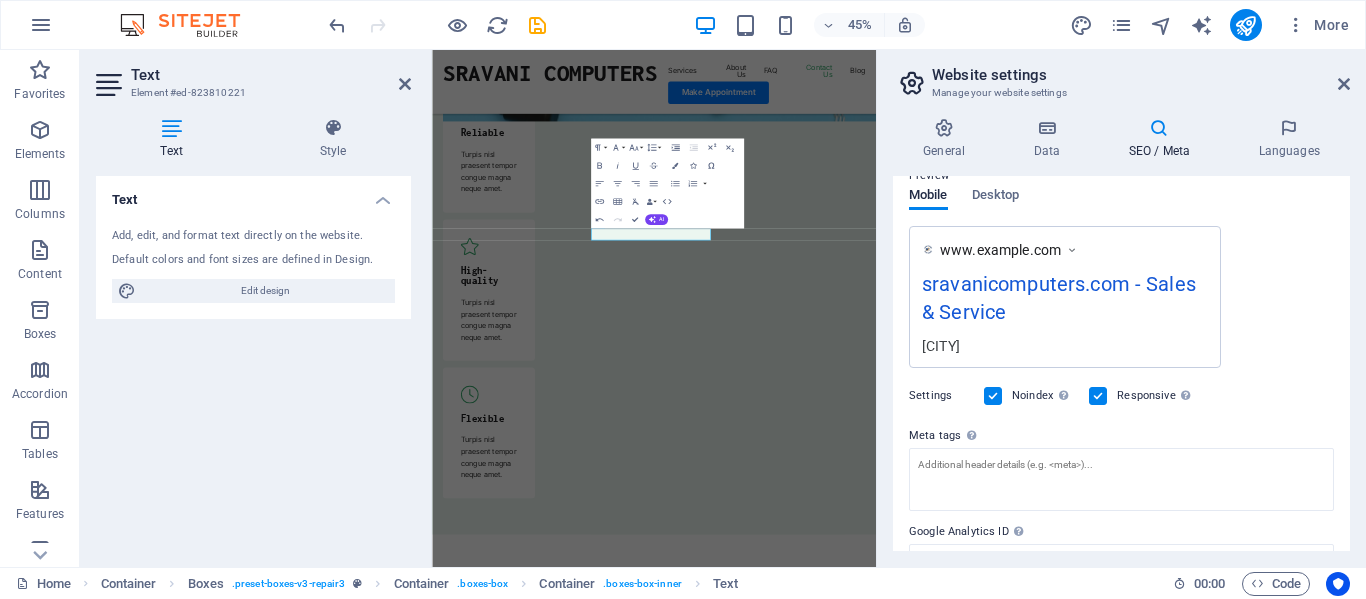 click at bounding box center [1098, 396] 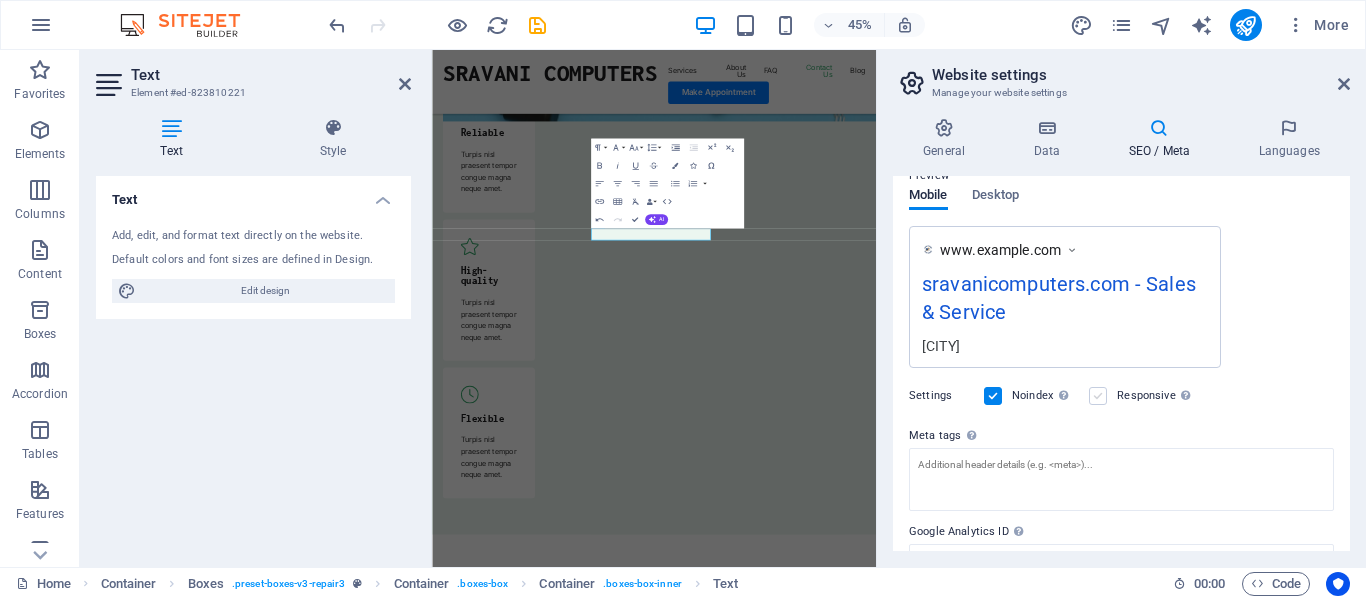 click at bounding box center [1098, 396] 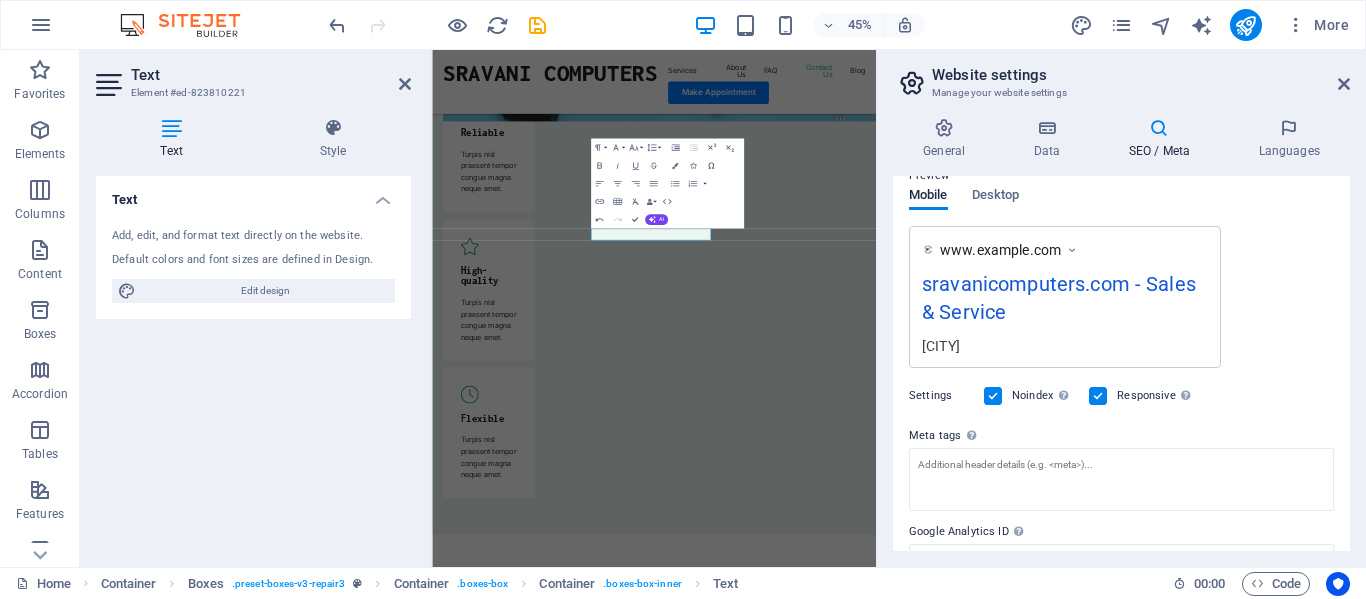 click at bounding box center [993, 396] 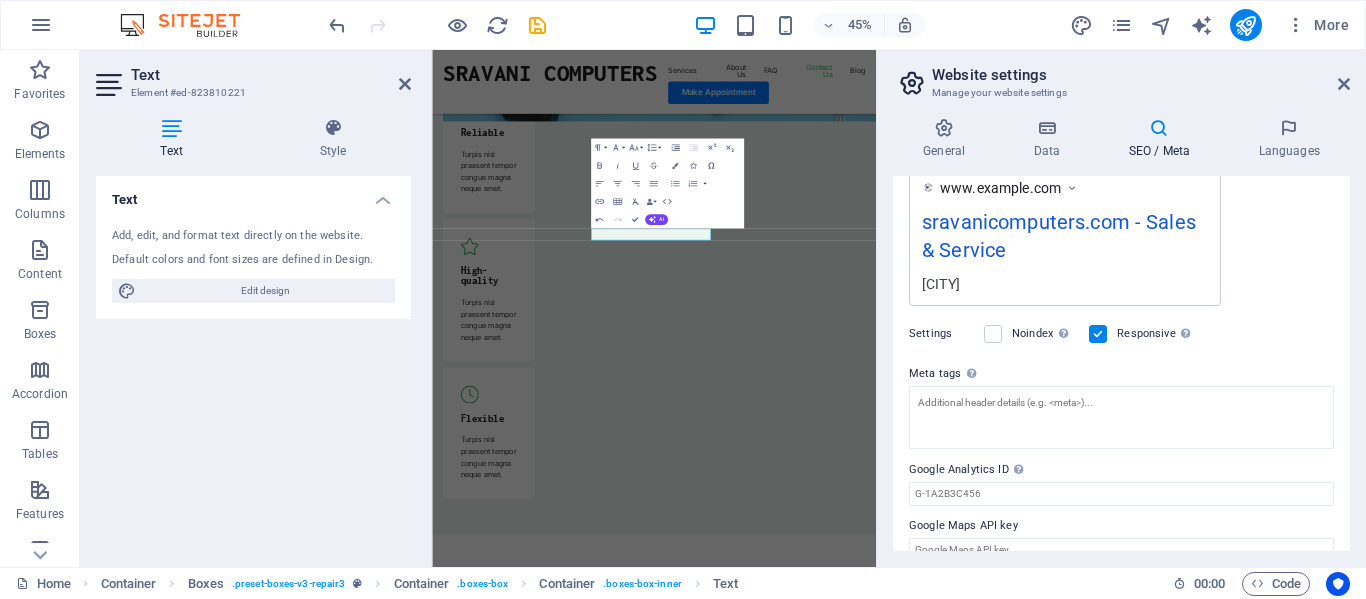 scroll, scrollTop: 389, scrollLeft: 0, axis: vertical 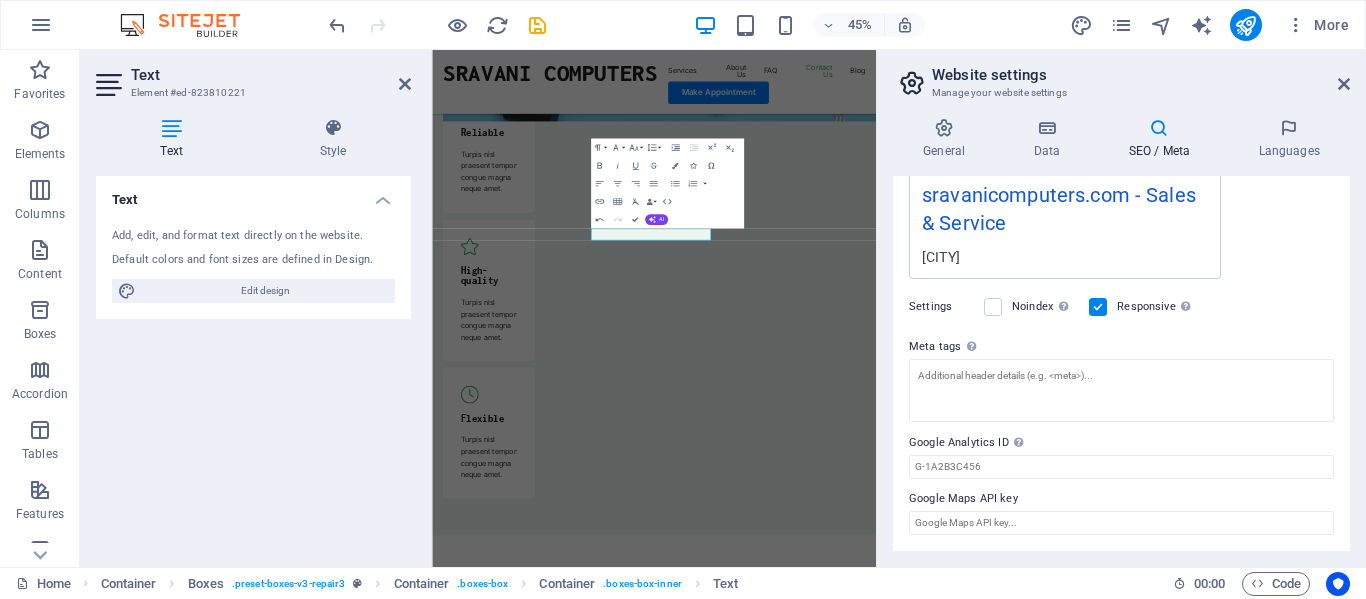 drag, startPoint x: 1030, startPoint y: 496, endPoint x: 924, endPoint y: 499, distance: 106.04244 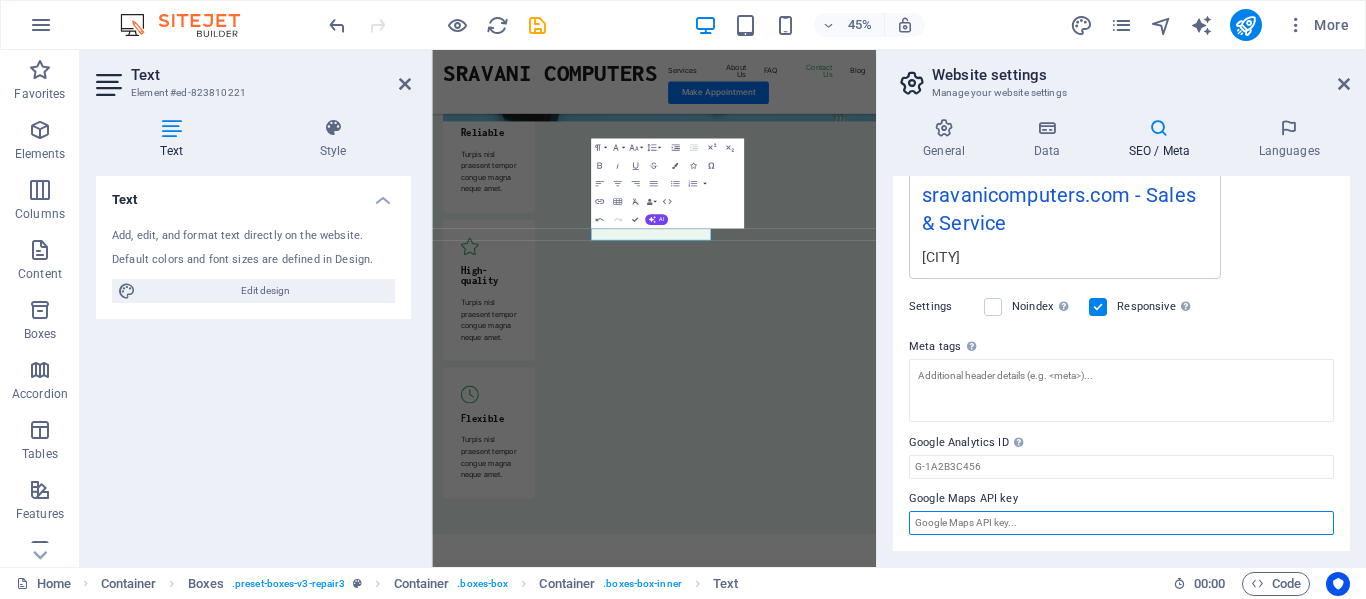 click on "Google Maps API key" at bounding box center [1121, 523] 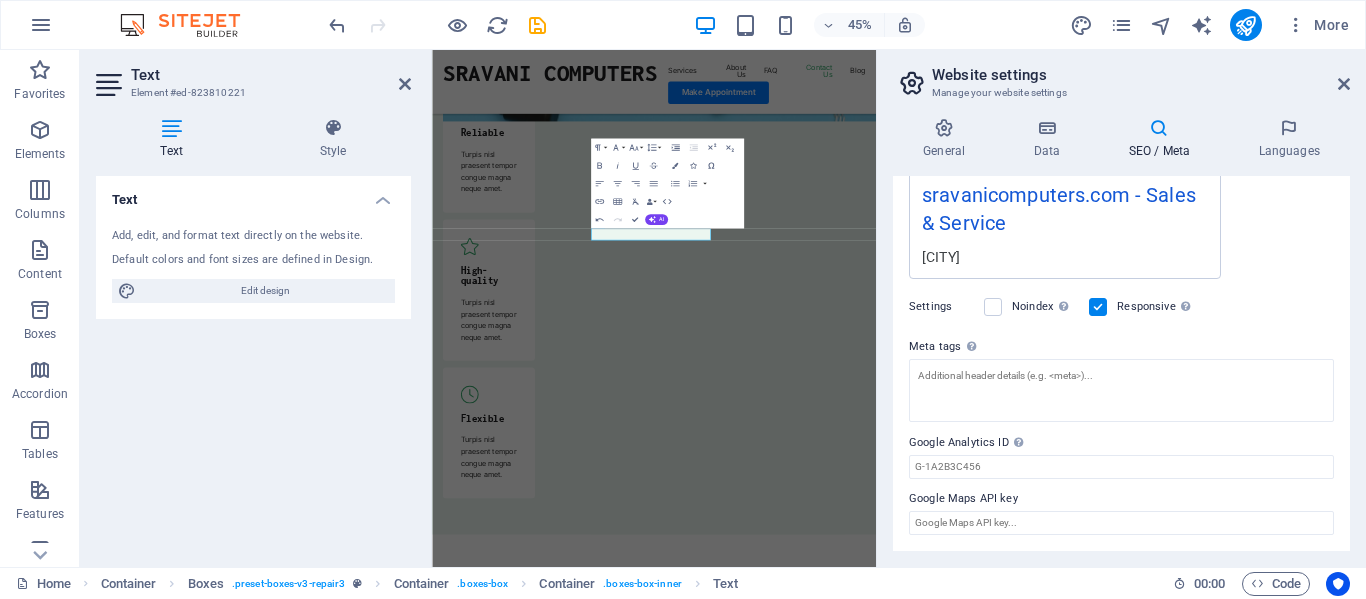click on "Google Maps API key" at bounding box center (1121, 499) 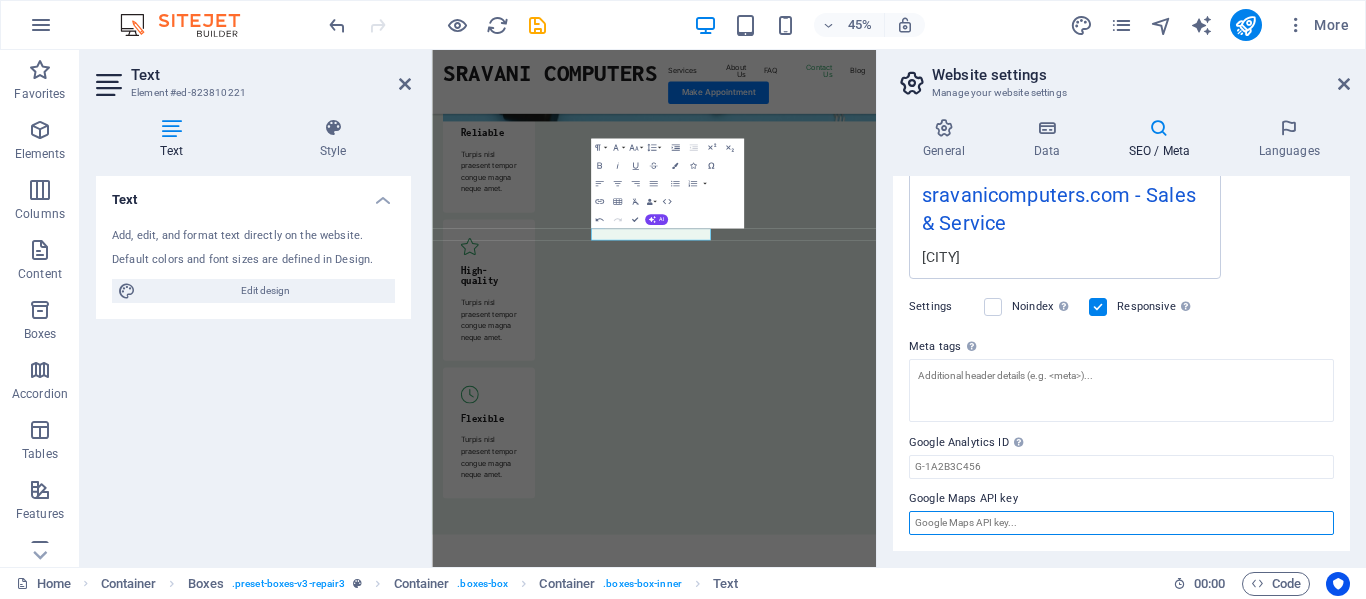 click on "Google Maps API key" at bounding box center (1121, 523) 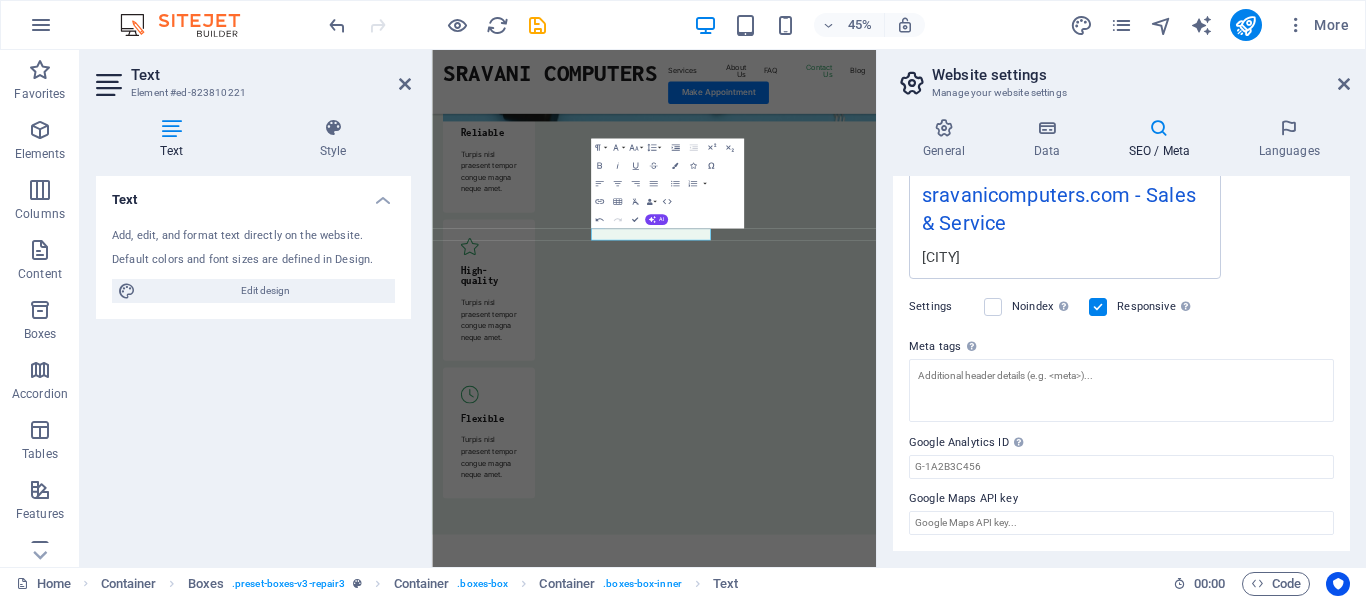 click on "Google Maps API key" at bounding box center [1121, 499] 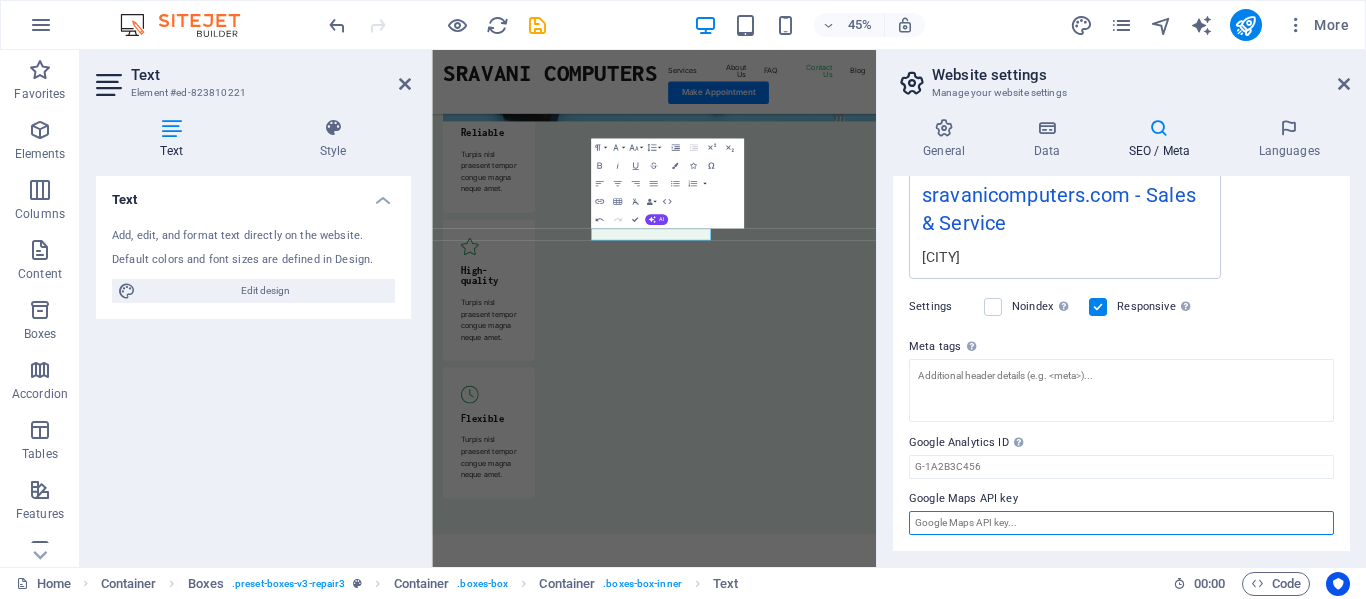 click on "Google Maps API key" at bounding box center [1121, 523] 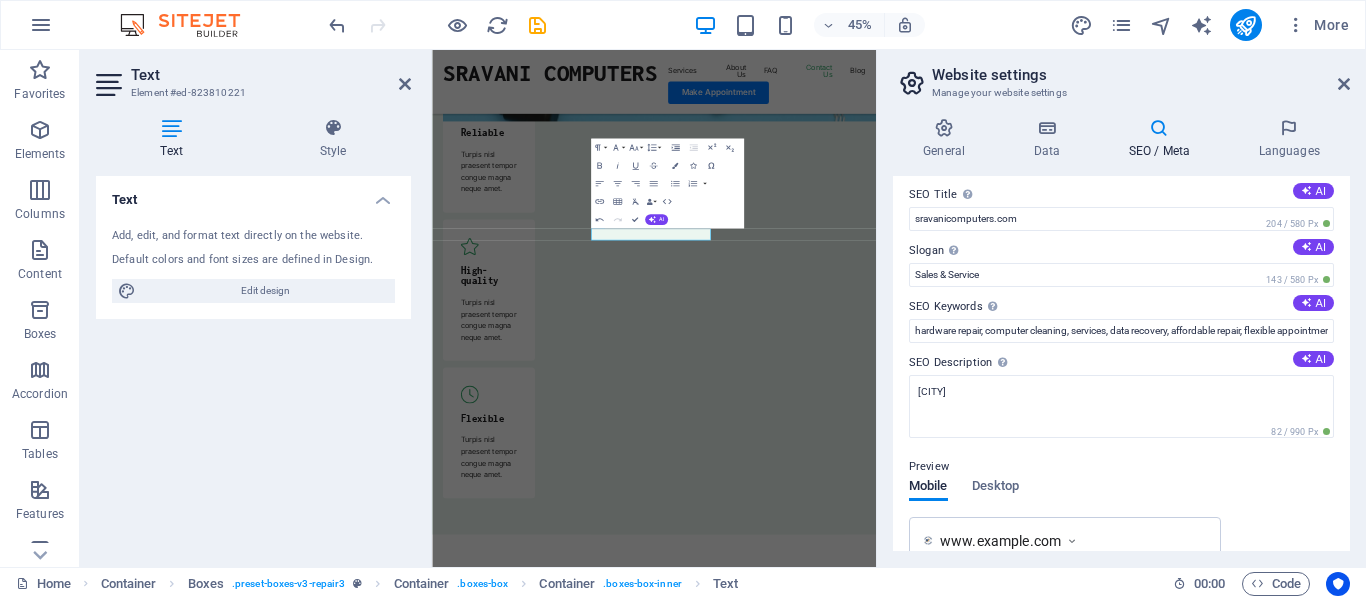 scroll, scrollTop: 0, scrollLeft: 0, axis: both 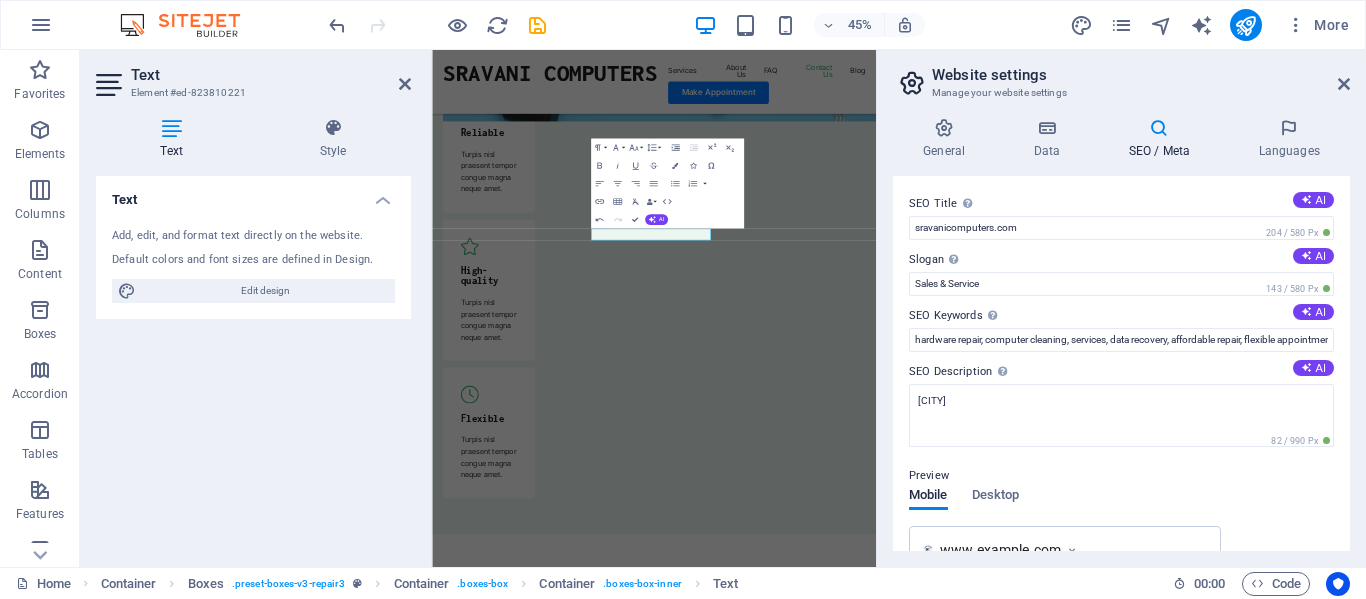 click on "SEO / Meta" at bounding box center [1163, 139] 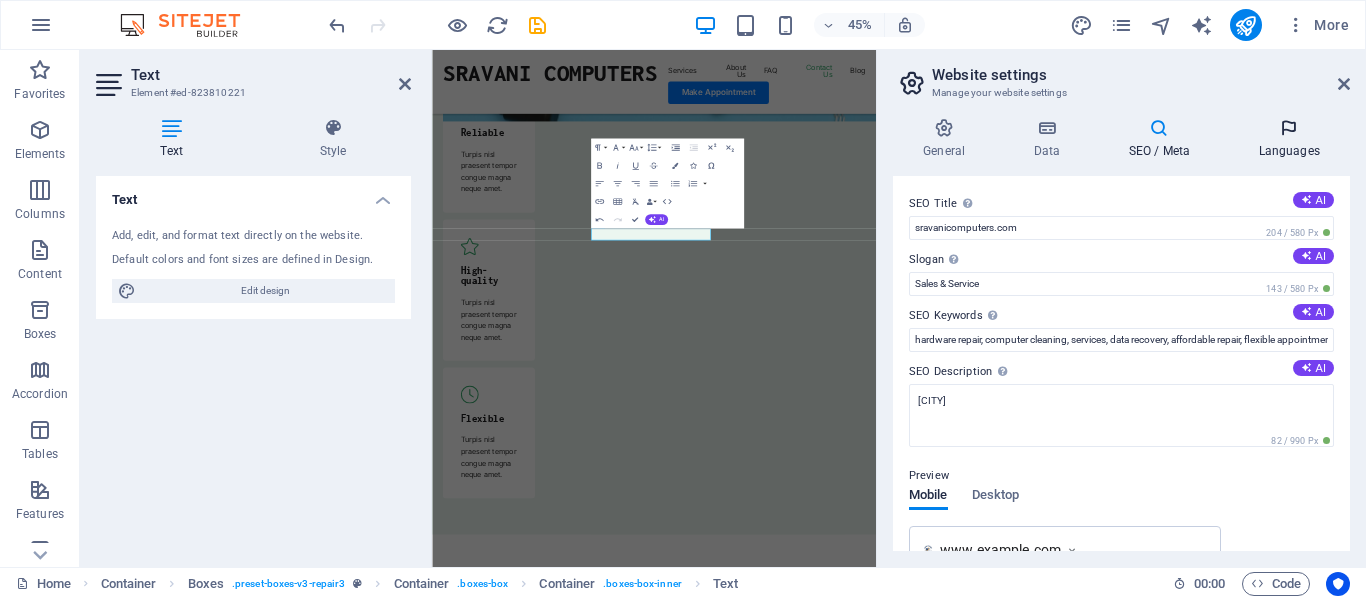 click on "Languages" at bounding box center [1289, 139] 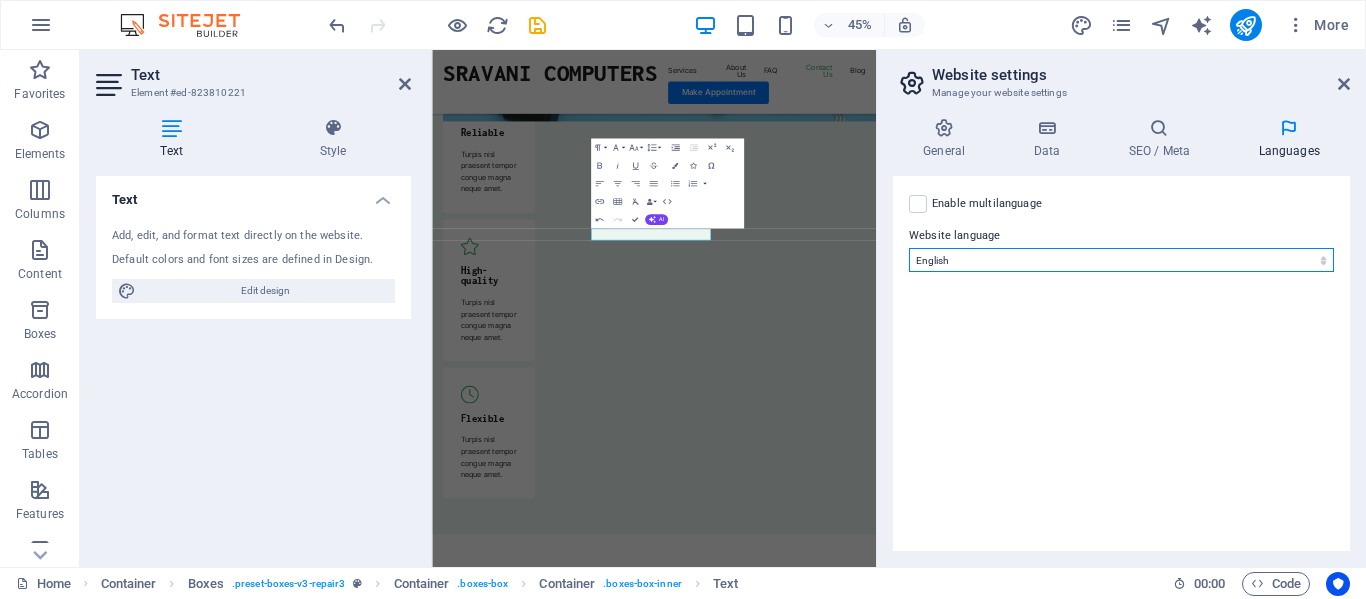 click on "Abkhazian Afar Afrikaans Akan Albanian Amharic Arabic Aragonese Armenian Assamese Avaric Avestan Aymara Azerbaijani Bambara Bashkir Basque Belarusian Bengali Bihari languages Bislama Bokmål Bosnian Breton Bulgarian Burmese Catalan Central Khmer Chamorro Chechen Chinese Church Slavic Chuvash Cornish Corsican Cree Croatian Czech Danish Dutch Dzongkha English Esperanto Estonian Ewe Faroese Farsi (Persian) Fijian Finnish French Fulah Gaelic Galician Ganda Georgian German Greek Greenlandic Guaraní Gujarati Haitian Creole Hausa Hebrew Herero Hindi Hiri Motu Hungarian Icelandic Ido Igbo Indonesian Interlingua Interlingue Inuktitut Inupiaq Irish Italian Japanese Javanese Kannada Kanuri Kashmiri Kazakh Kikuyu Kinyarwanda Komi Kongo Korean Kurdish Kwanyama Kyrgyz Lao Latin Latvian Limburgish Lingala Lithuanian Luba-Katanga Luxembourgish Macedonian Malagasy Malay Malayalam Maldivian Maltese Manx Maori Marathi Marshallese Mongolian Nauru Navajo Ndonga Nepali North Ndebele Northern Sami Norwegian Norwegian Nynorsk Nuosu" at bounding box center (1121, 260) 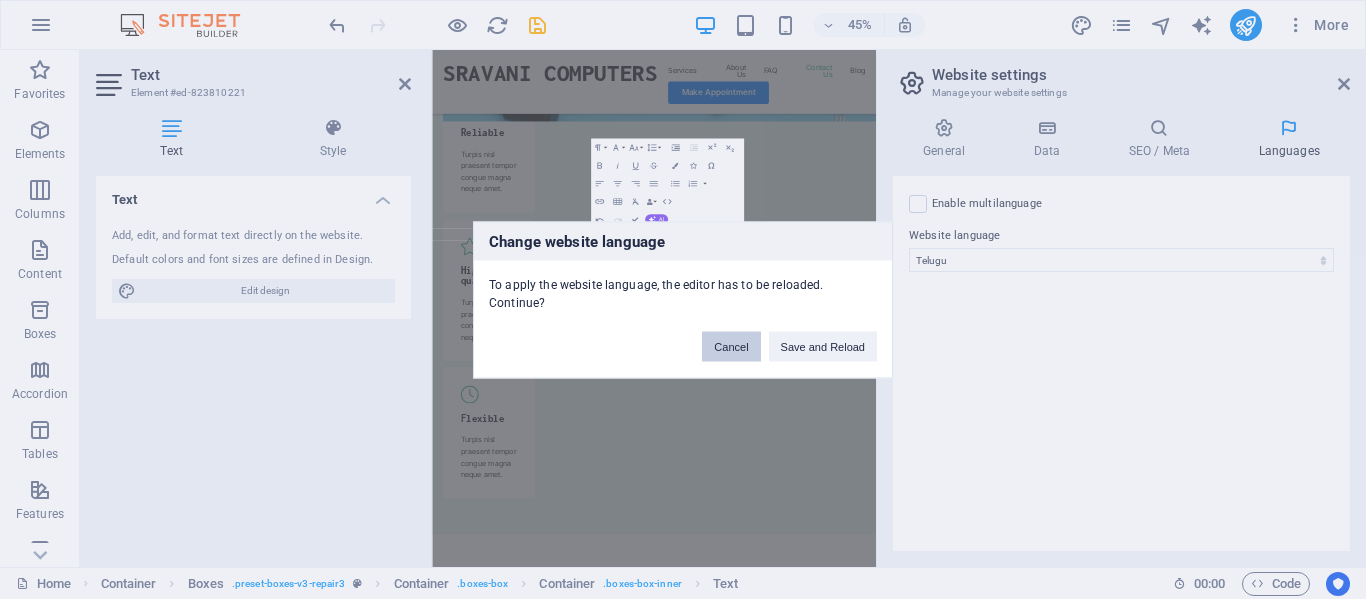 click on "Cancel" at bounding box center [731, 346] 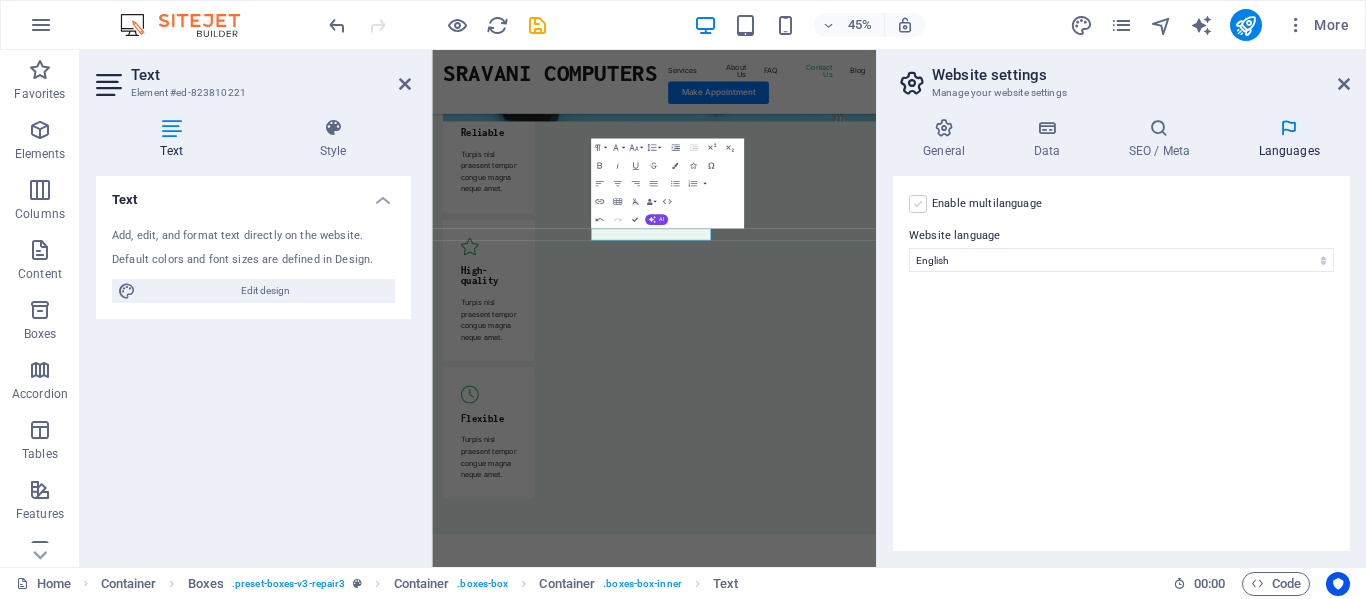 click at bounding box center [918, 204] 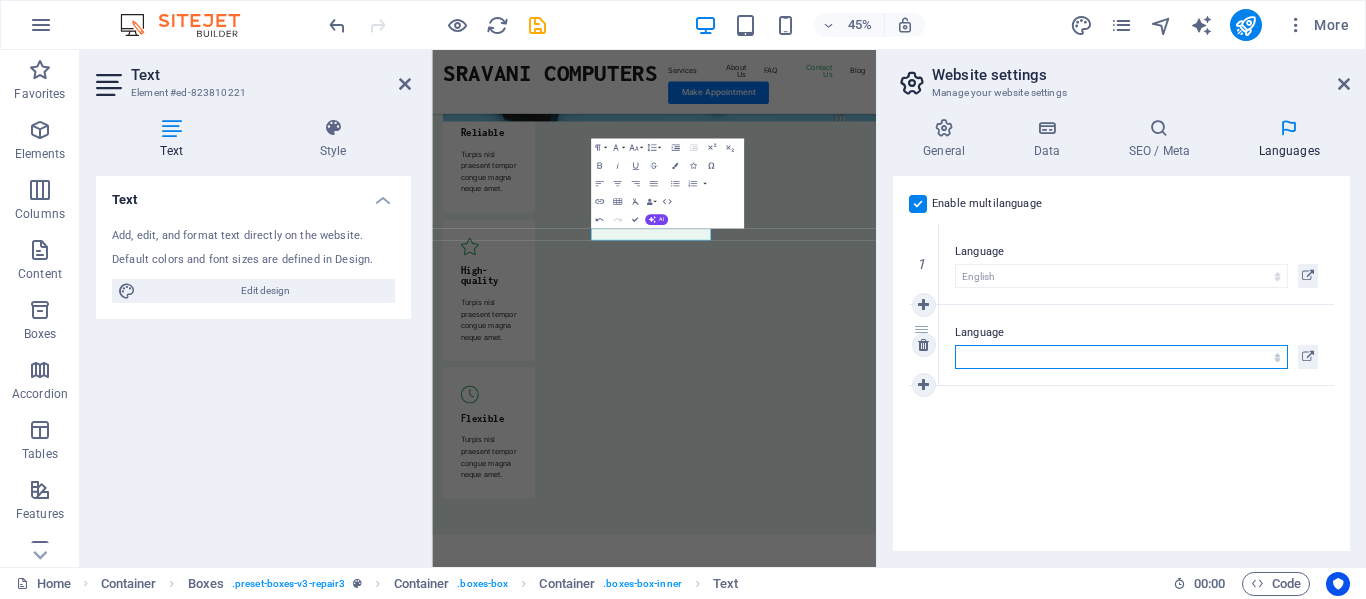 click on "Abkhazian Afar Afrikaans Akan Albanian Amharic Arabic Aragonese Armenian Assamese Avaric Avestan Aymara Azerbaijani Bambara Bashkir Basque Belarusian Bengali Bihari languages Bislama Bokmål Bosnian Breton Bulgarian Burmese Catalan Central Khmer Chamorro Chechen Chinese Church Slavic Chuvash Cornish Corsican Cree Croatian Czech Danish Dutch Dzongkha English Esperanto Estonian Ewe Faroese Farsi (Persian) Fijian Finnish French Fulah Gaelic Galician Ganda Georgian German Greek Greenlandic Guaraní Gujarati Haitian Creole Hausa Hebrew Herero Hindi Hiri Motu Hungarian Icelandic Ido Igbo Indonesian Interlingua Interlingue Inuktitut Inupiaq Irish Italian Japanese Javanese Kannada Kanuri Kashmiri Kazakh Kikuyu Kinyarwanda Komi Kongo Korean Kurdish Kwanyama Kyrgyz Lao Latin Latvian Limburgish Lingala Lithuanian Luba-Katanga Luxembourgish Macedonian Malagasy Malay Malayalam Maldivian Maltese Manx Maori Marathi Marshallese Mongolian Nauru Navajo Ndonga Nepali North Ndebele Northern Sami Norwegian Norwegian Nynorsk Nuosu" at bounding box center (1121, 357) 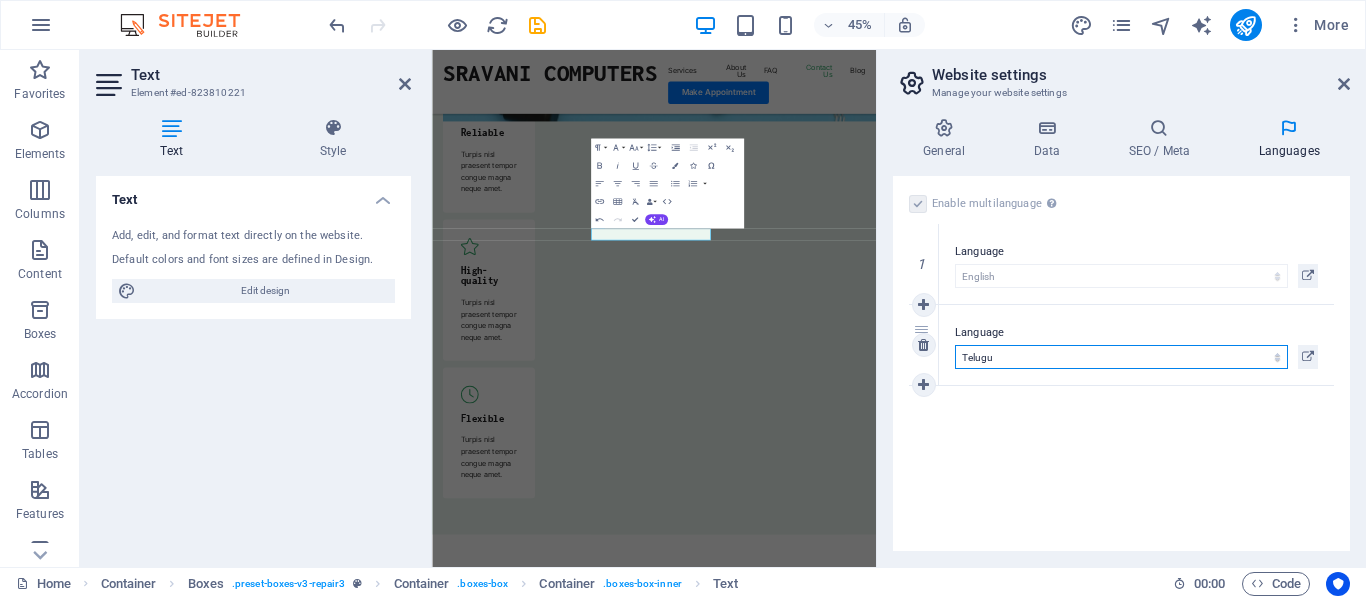 click on "Abkhazian Afar Afrikaans Akan Albanian Amharic Arabic Aragonese Armenian Assamese Avaric Avestan Aymara Azerbaijani Bambara Bashkir Basque Belarusian Bengali Bihari languages Bislama Bokmål Bosnian Breton Bulgarian Burmese Catalan Central Khmer Chamorro Chechen Chinese Church Slavic Chuvash Cornish Corsican Cree Croatian Czech Danish Dutch Dzongkha English Esperanto Estonian Ewe Faroese Farsi (Persian) Fijian Finnish French Fulah Gaelic Galician Ganda Georgian German Greek Greenlandic Guaraní Gujarati Haitian Creole Hausa Hebrew Herero Hindi Hiri Motu Hungarian Icelandic Ido Igbo Indonesian Interlingua Interlingue Inuktitut Inupiaq Irish Italian Japanese Javanese Kannada Kanuri Kashmiri Kazakh Kikuyu Kinyarwanda Komi Kongo Korean Kurdish Kwanyama Kyrgyz Lao Latin Latvian Limburgish Lingala Lithuanian Luba-Katanga Luxembourgish Macedonian Malagasy Malay Malayalam Maldivian Maltese Manx Maori Marathi Marshallese Mongolian Nauru Navajo Ndonga Nepali North Ndebele Northern Sami Norwegian Norwegian Nynorsk Nuosu" at bounding box center [1121, 357] 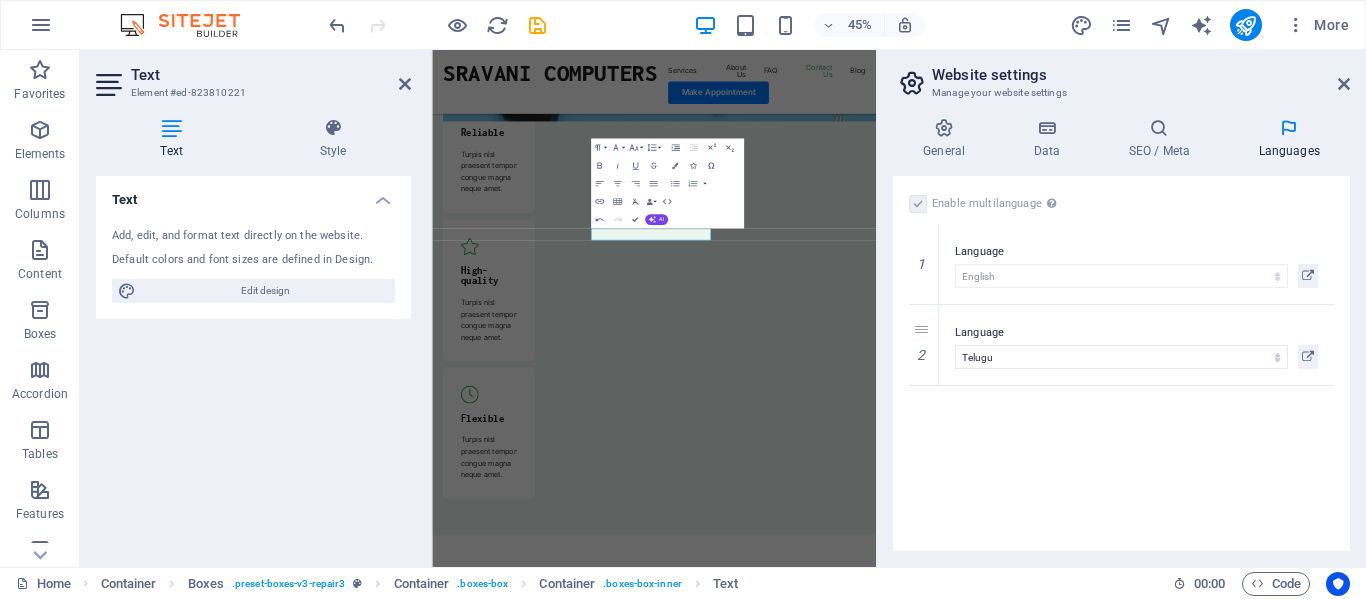 click on "Enable multilanguage To disable multilanguage delete all languages until only one language remains. Website language Abkhazian Afar Afrikaans Akan Albanian Amharic Arabic Aragonese Armenian Assamese Avaric Avestan Aymara Azerbaijani Bambara Bashkir Basque Belarusian Bengali Bihari languages Bislama Bokmål Bosnian Breton Bulgarian Burmese Catalan Central Khmer Chamorro Chechen Chinese Church Slavic Chuvash Cornish Corsican Cree Croatian Czech Danish Dutch Dzongkha English Esperanto Estonian Ewe Faroese Farsi (Persian) Fijian Finnish French Fulah Gaelic Galician Ganda Georgian German Greek Greenlandic Guaraní Gujarati Haitian Creole Hausa Hebrew Herero Hindi Hiri Motu Hungarian Icelandic Ido Igbo Indonesian Interlingua Interlingue Inuktitut Inupiaq Irish Italian Japanese Javanese Kannada Kanuri Kashmiri Kazakh Kikuyu Kinyarwanda Komi Kongo Korean Kurdish Kwanyama Kyrgyz Lao Latin Latvian Limburgish Lingala Lithuanian Luba-Katanga Luxembourgish Macedonian Malagasy Malay Malayalam Maldivian Maltese Manx Maori 1" at bounding box center [1121, 363] 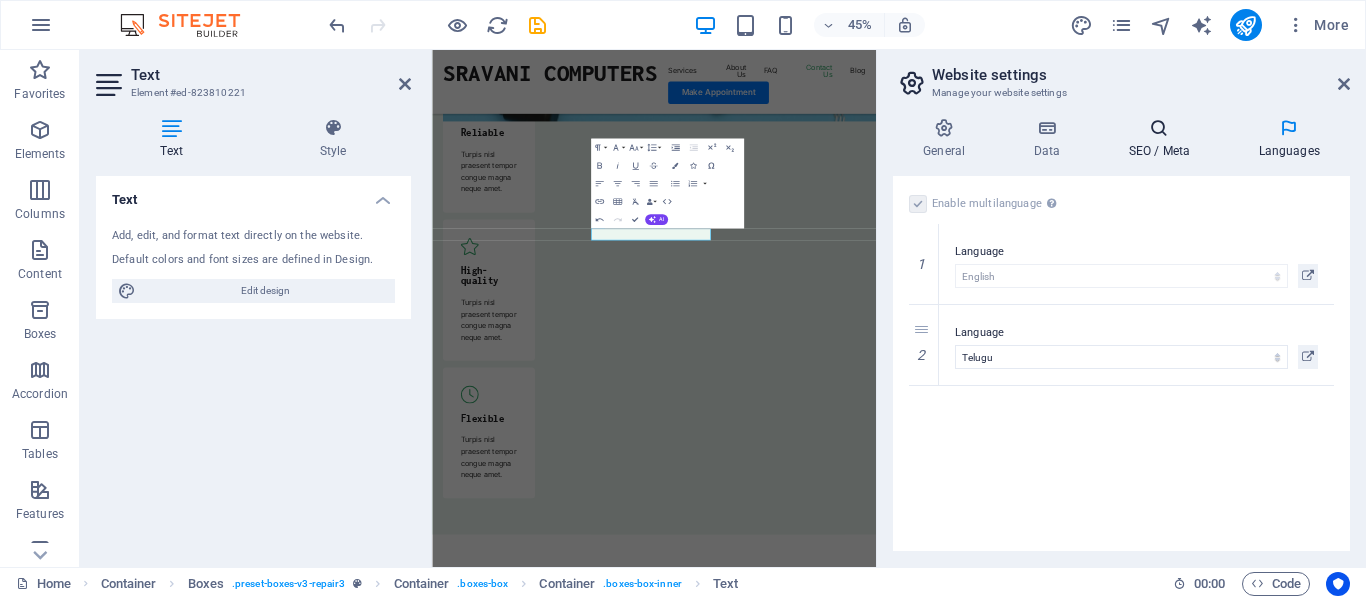 click on "SEO / Meta" at bounding box center [1163, 139] 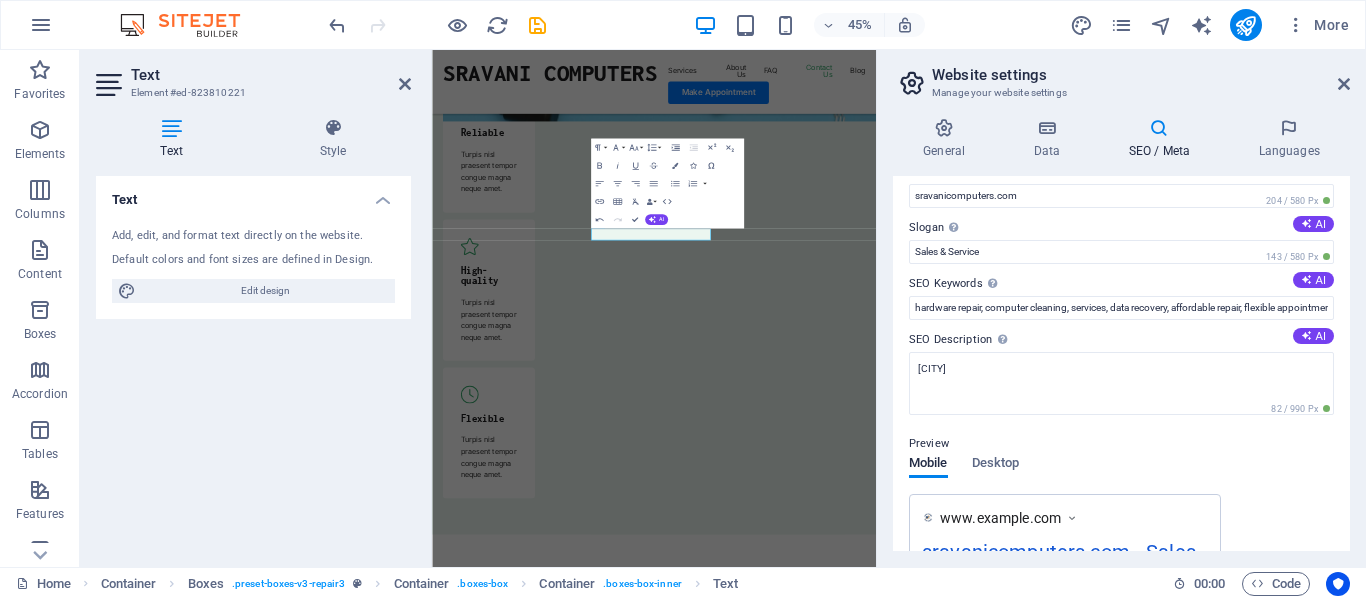 scroll, scrollTop: 0, scrollLeft: 0, axis: both 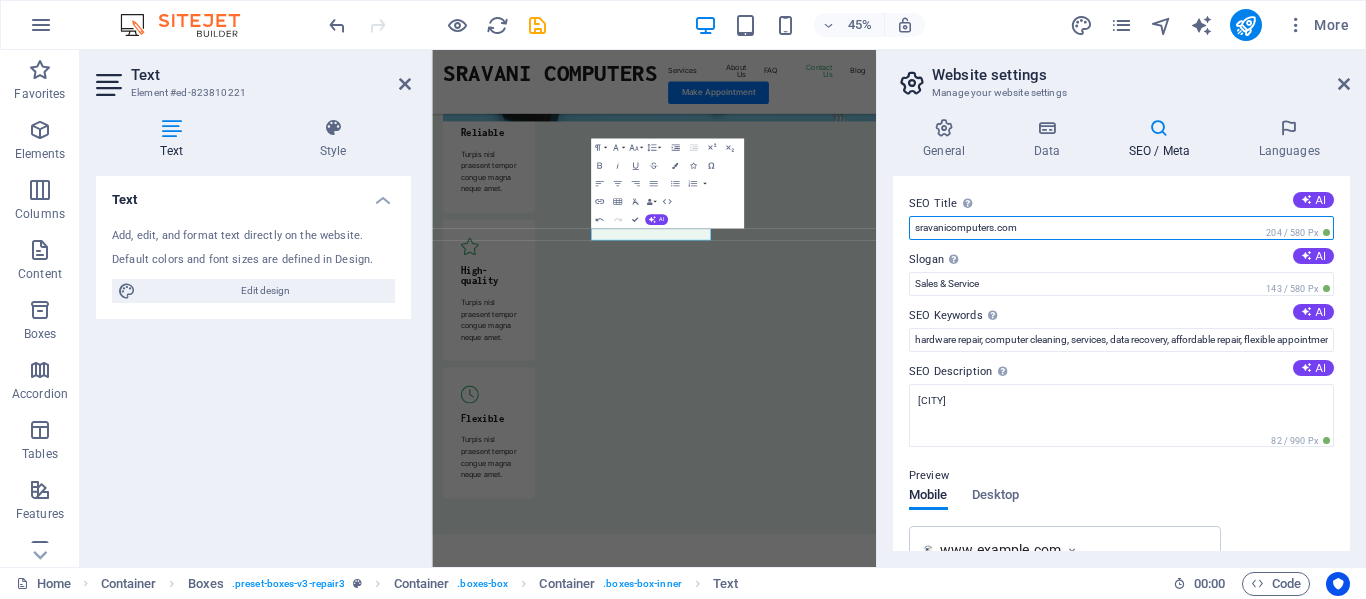 click on "sravanicomputers.com" at bounding box center (1121, 228) 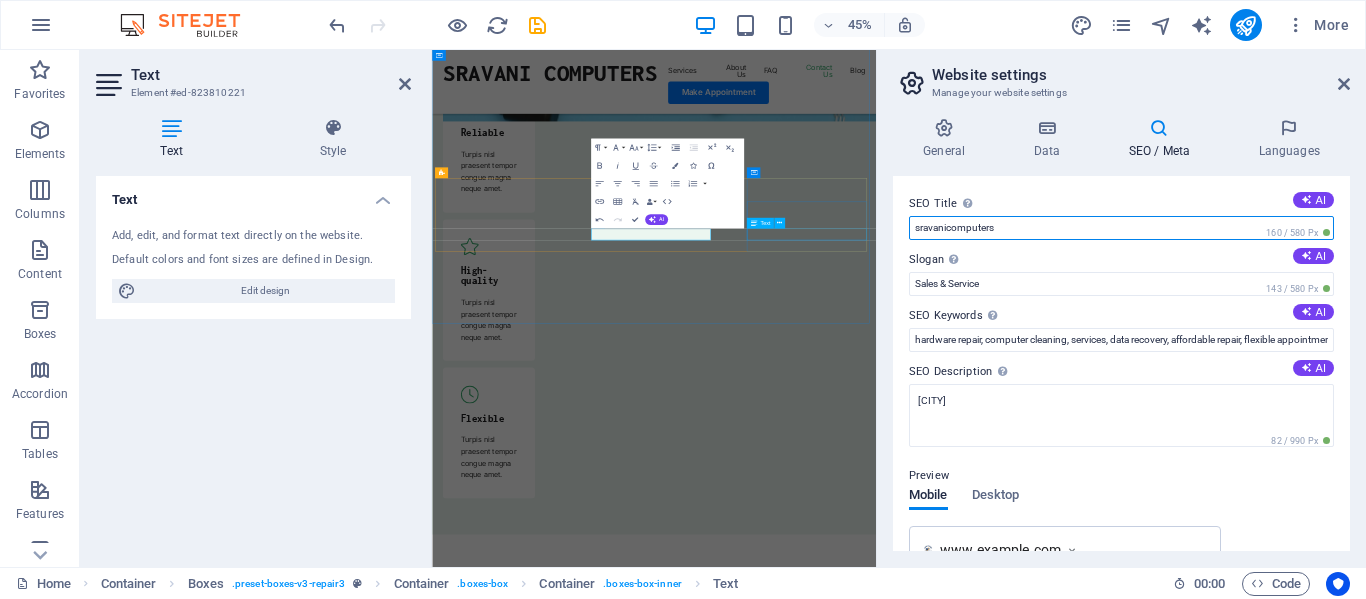 drag, startPoint x: 924, startPoint y: 404, endPoint x: 784, endPoint y: 221, distance: 230.4105 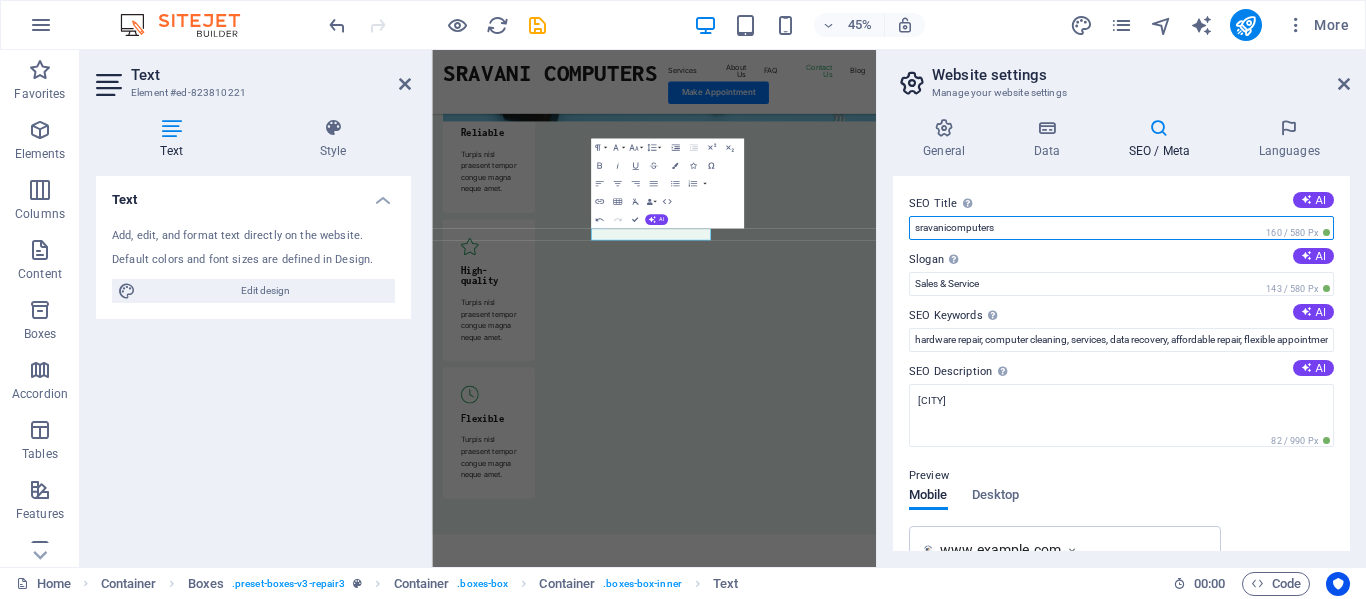 click on "sravanicomputers" at bounding box center (1121, 228) 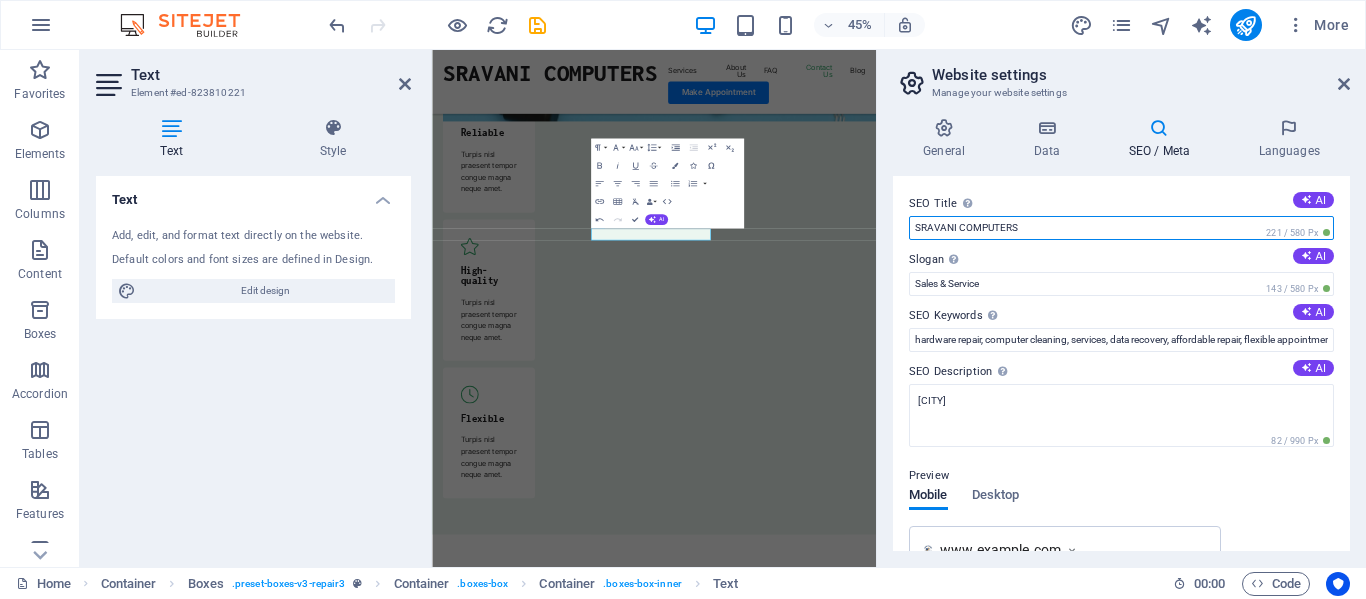 type on "SRAVANI COMPUTERS" 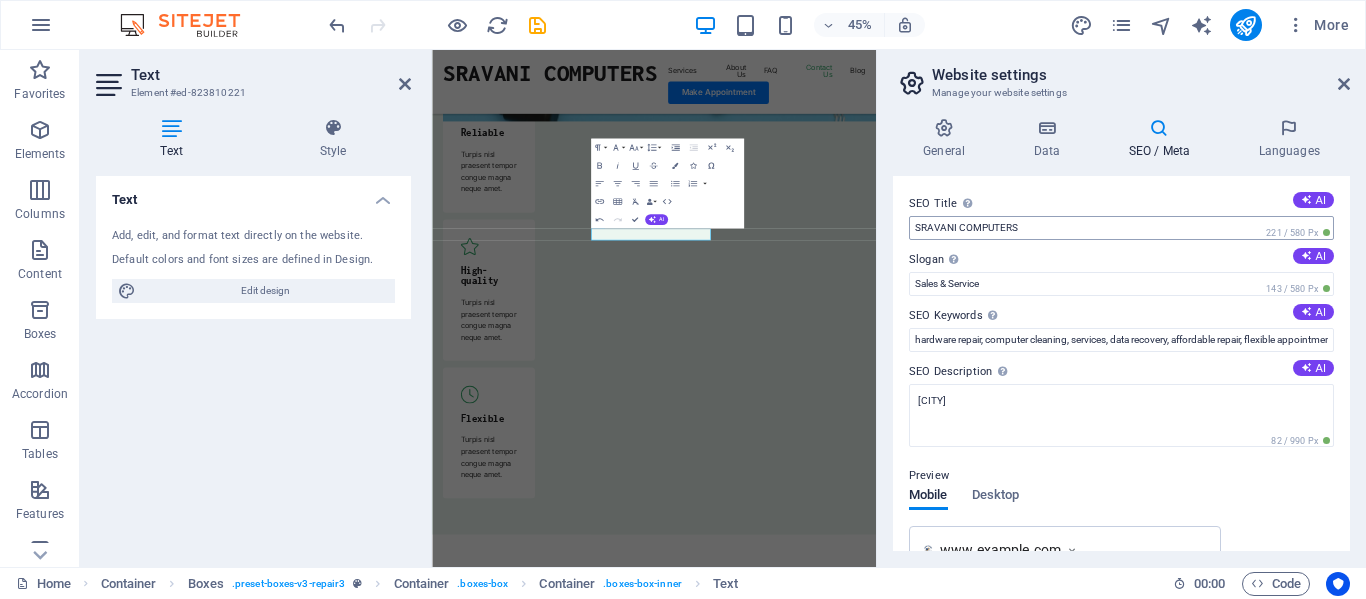 type 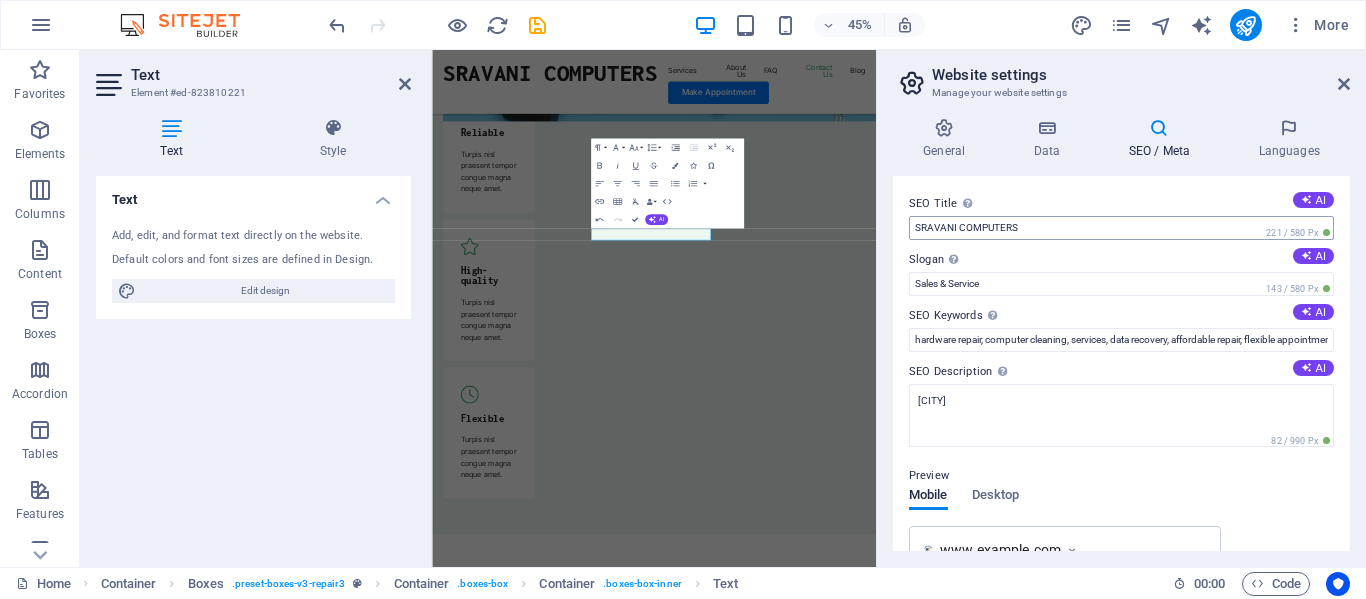 type 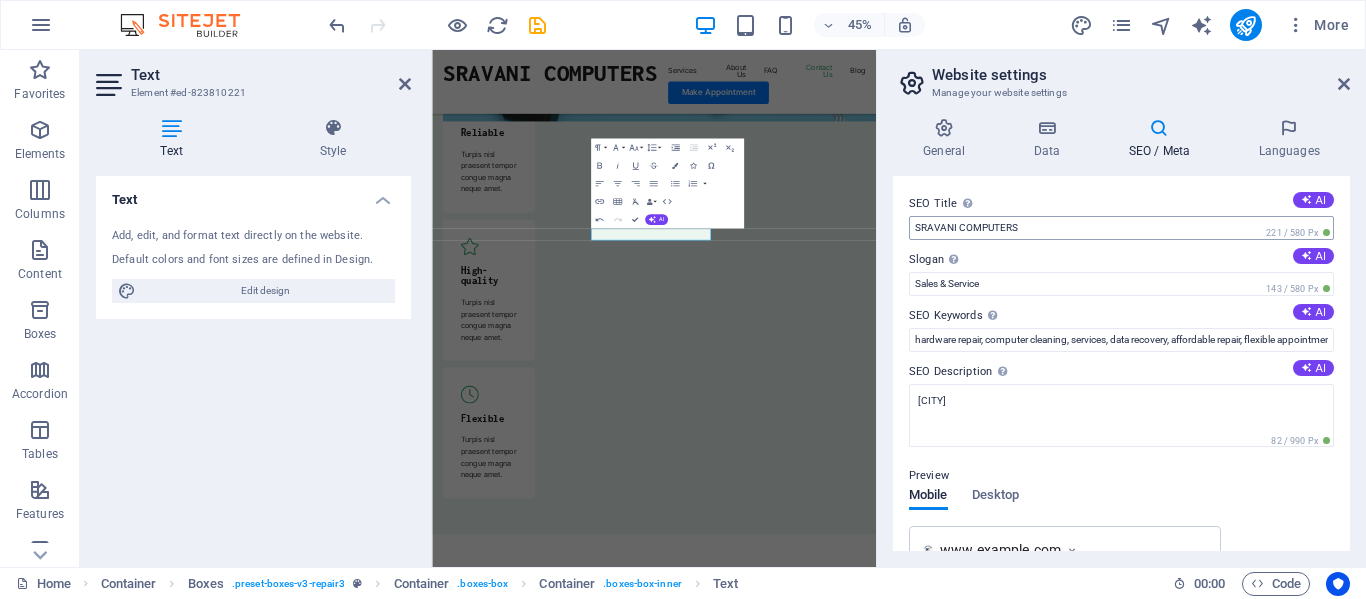 type 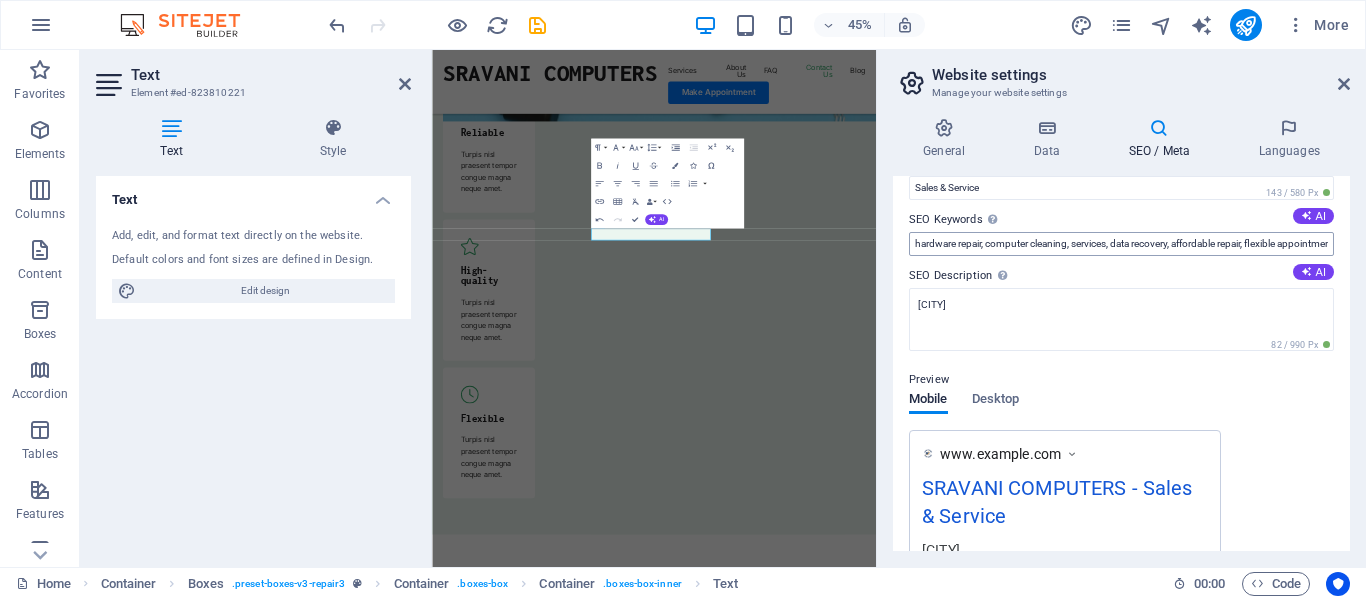 scroll, scrollTop: 0, scrollLeft: 0, axis: both 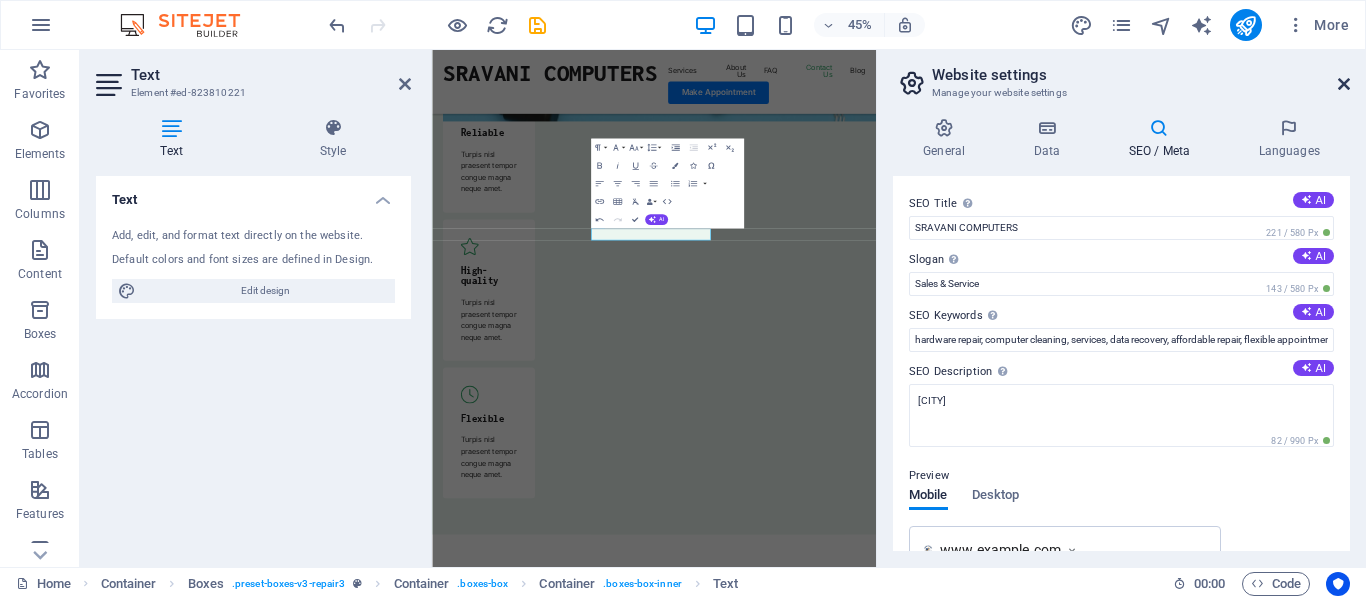 drag, startPoint x: 1341, startPoint y: 86, endPoint x: 955, endPoint y: 33, distance: 389.6216 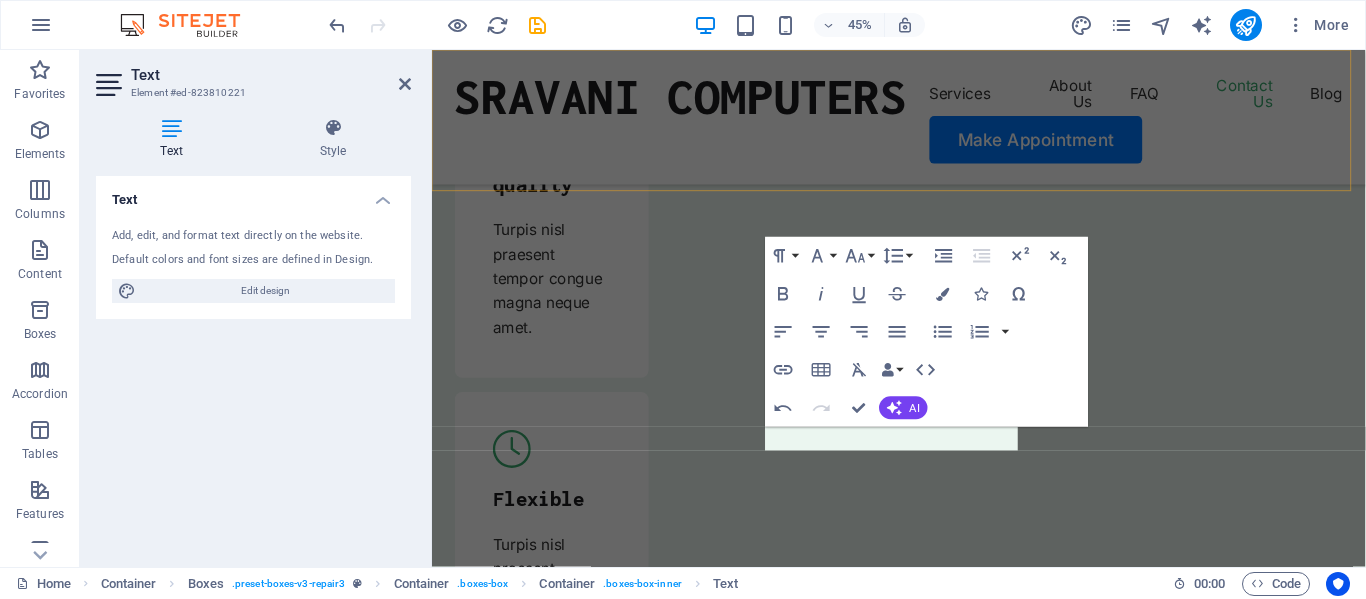 scroll, scrollTop: 7098, scrollLeft: 0, axis: vertical 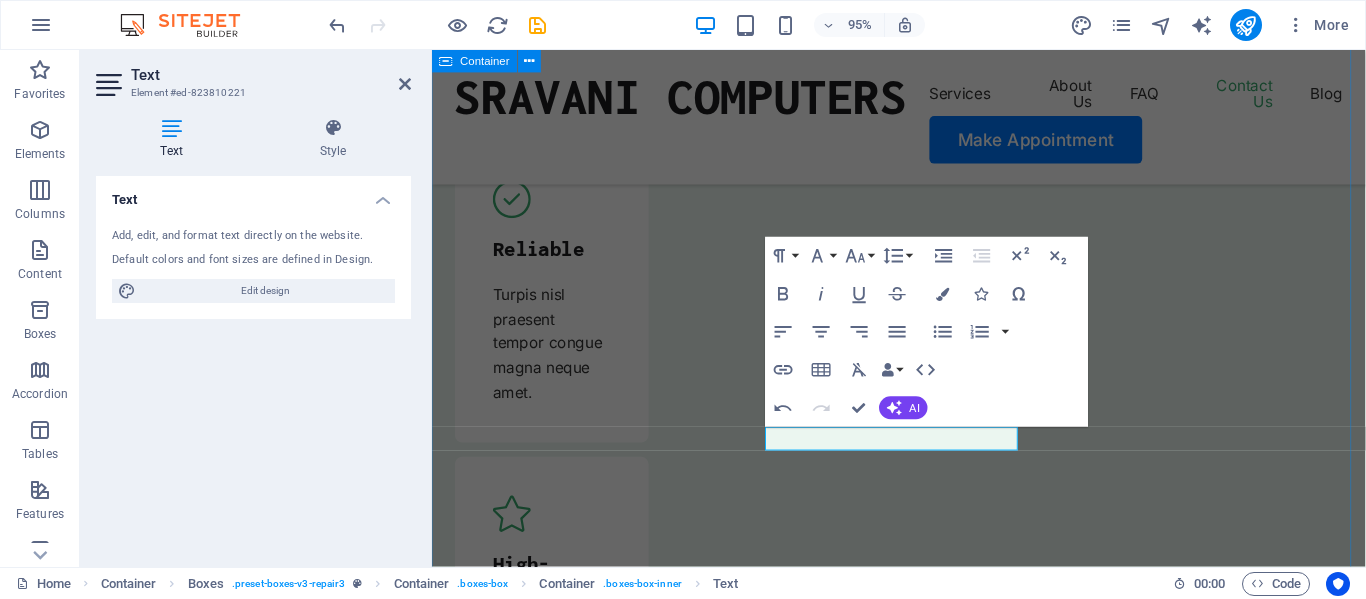 click on "← Move left → Move right ↑ Move up ↓ Move down + Zoom in - Zoom out Home Jump left by 75% End Jump right by 75% Page Up Jump up by 75% Page Down Jump down by 75% Map Terrain Satellite Labels Keyboard shortcuts Map Data Map data ©2025 Google Map data ©2025 Google 1 km  Click to toggle between metric and imperial units Terms Report a map error Contact Us Our location Hayathnagar
Hyderabad ,  501505 Call us +91 [PHONE] Send an email sravanicomputers@gmail.com" at bounding box center [923, 8053] 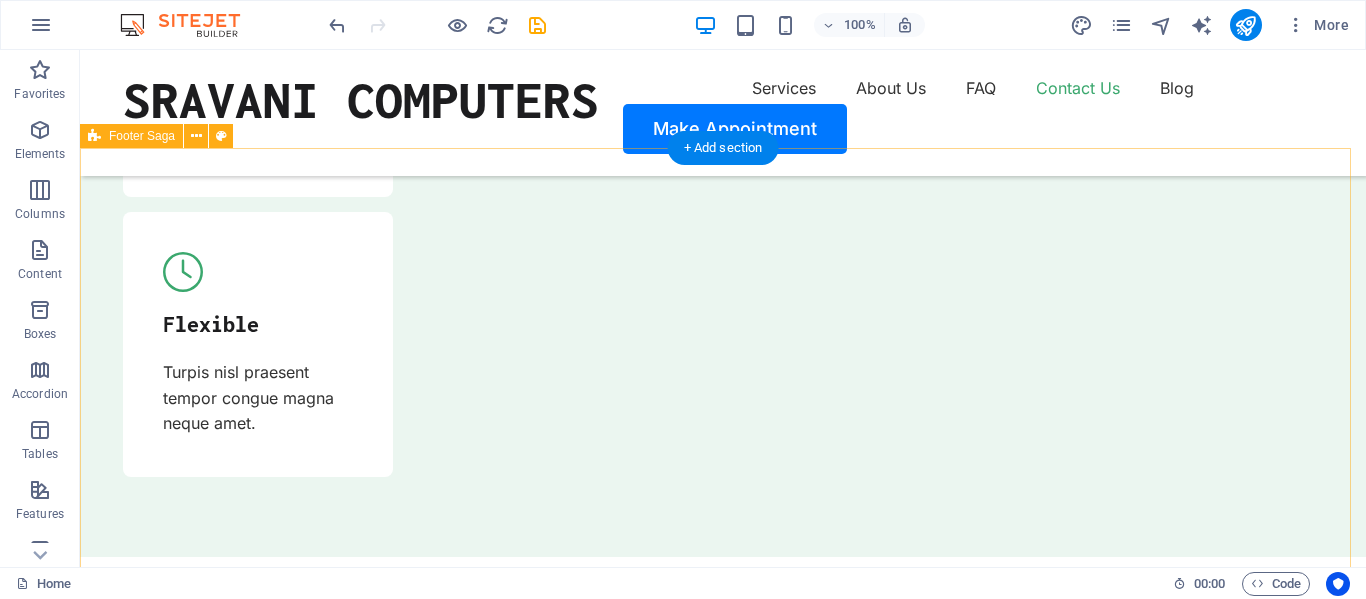 scroll, scrollTop: 7140, scrollLeft: 0, axis: vertical 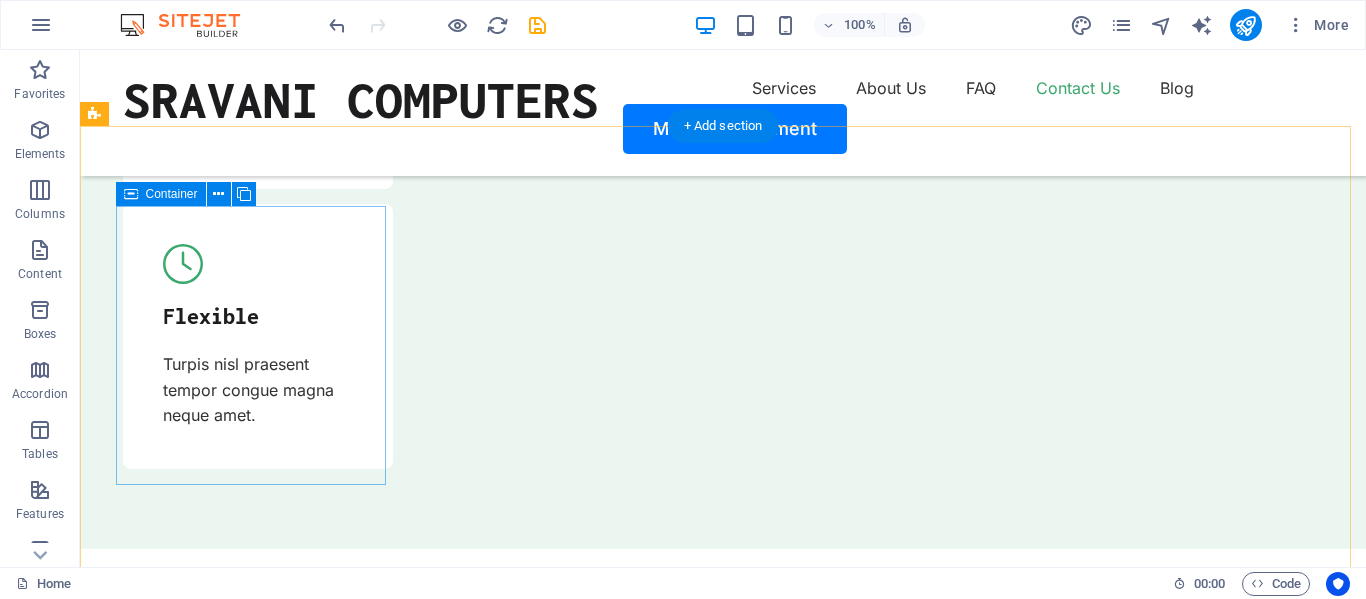 click on "Lorem ipsum dolor sit amet, consectetur." at bounding box center (239, 8185) 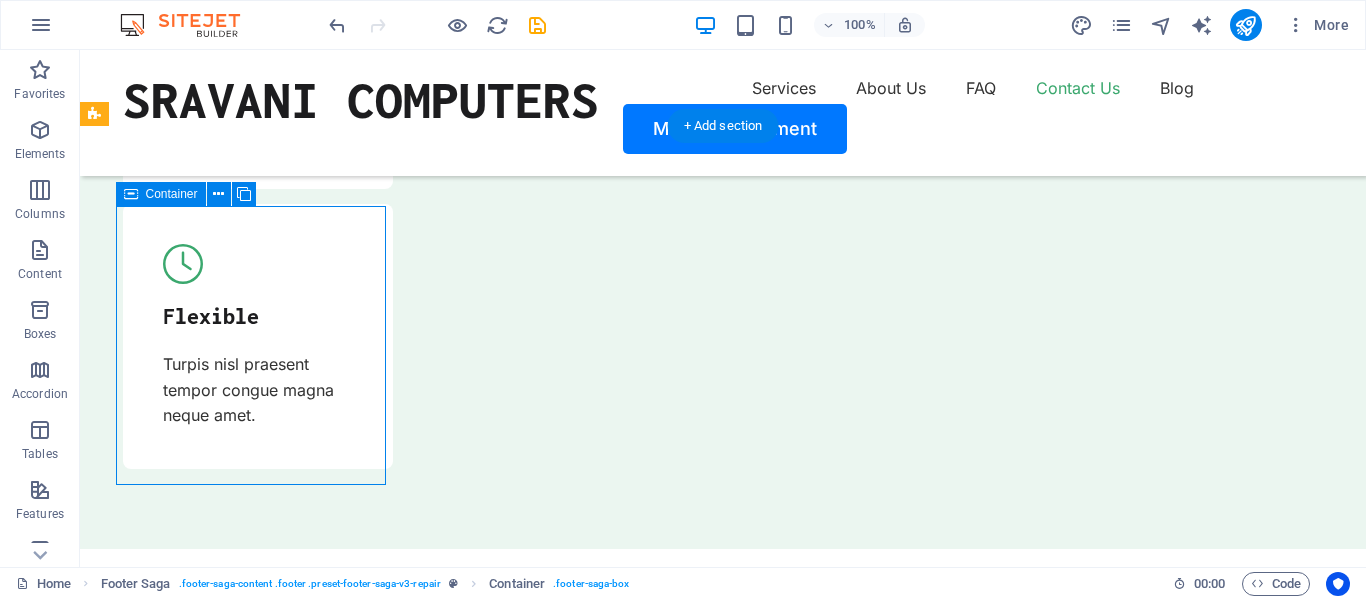 click on "Lorem ipsum dolor sit amet, consectetur." at bounding box center (239, 8185) 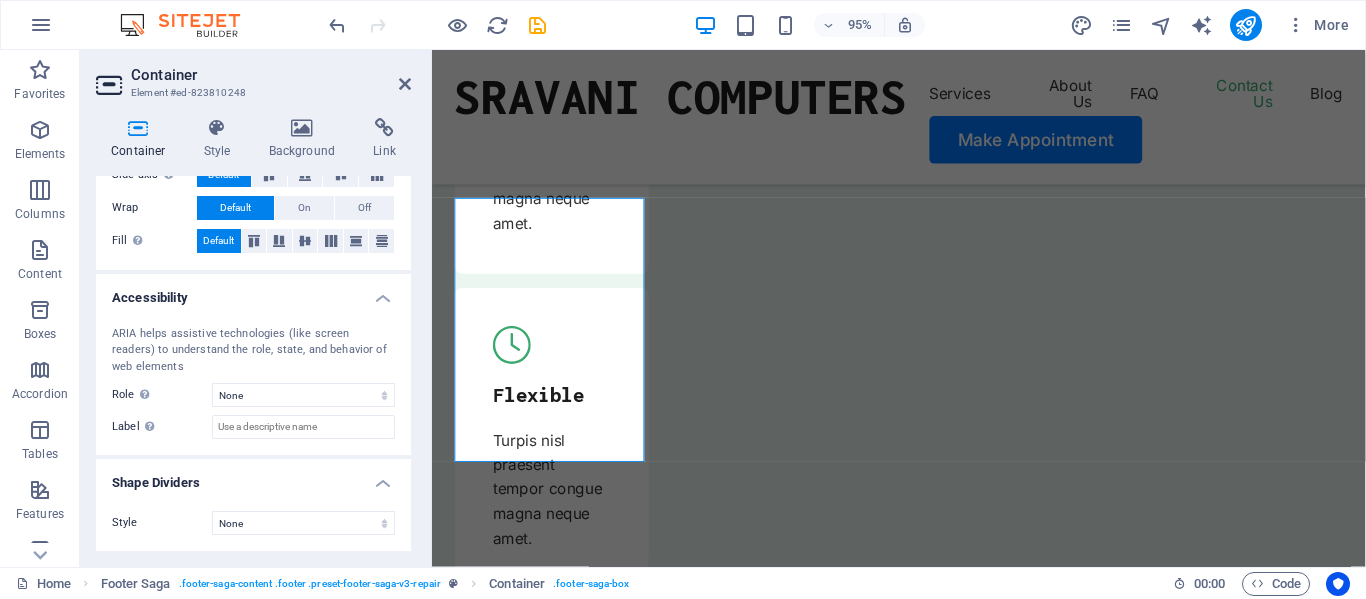 scroll, scrollTop: 0, scrollLeft: 0, axis: both 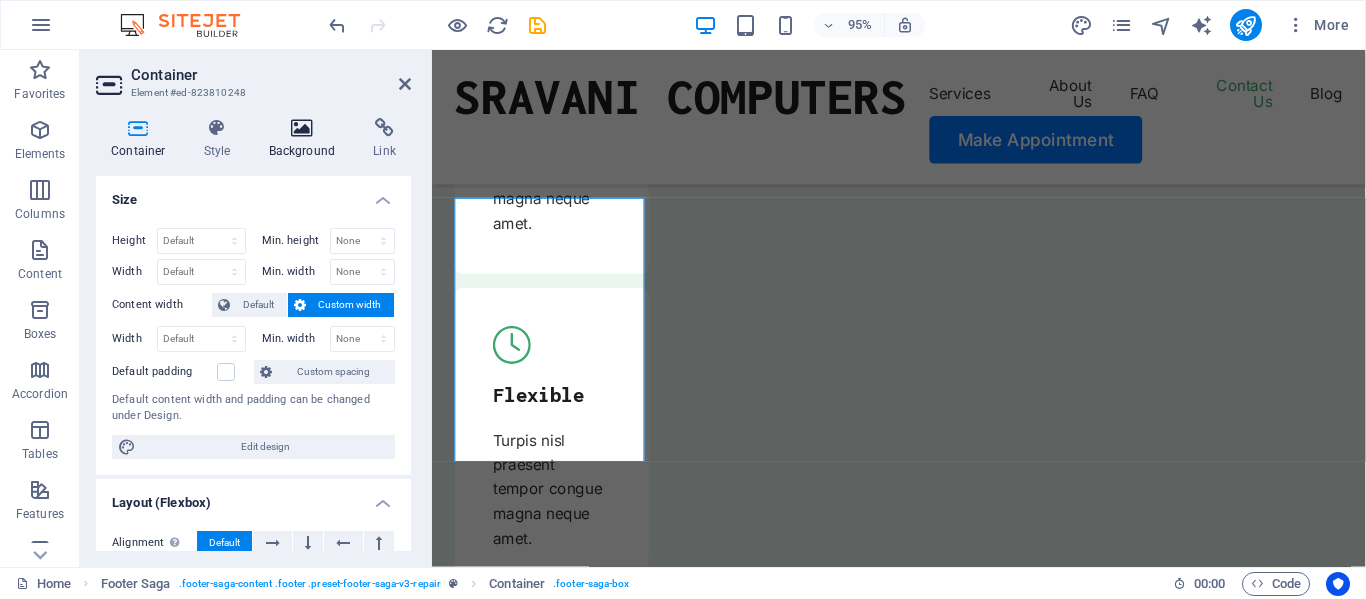click at bounding box center [302, 128] 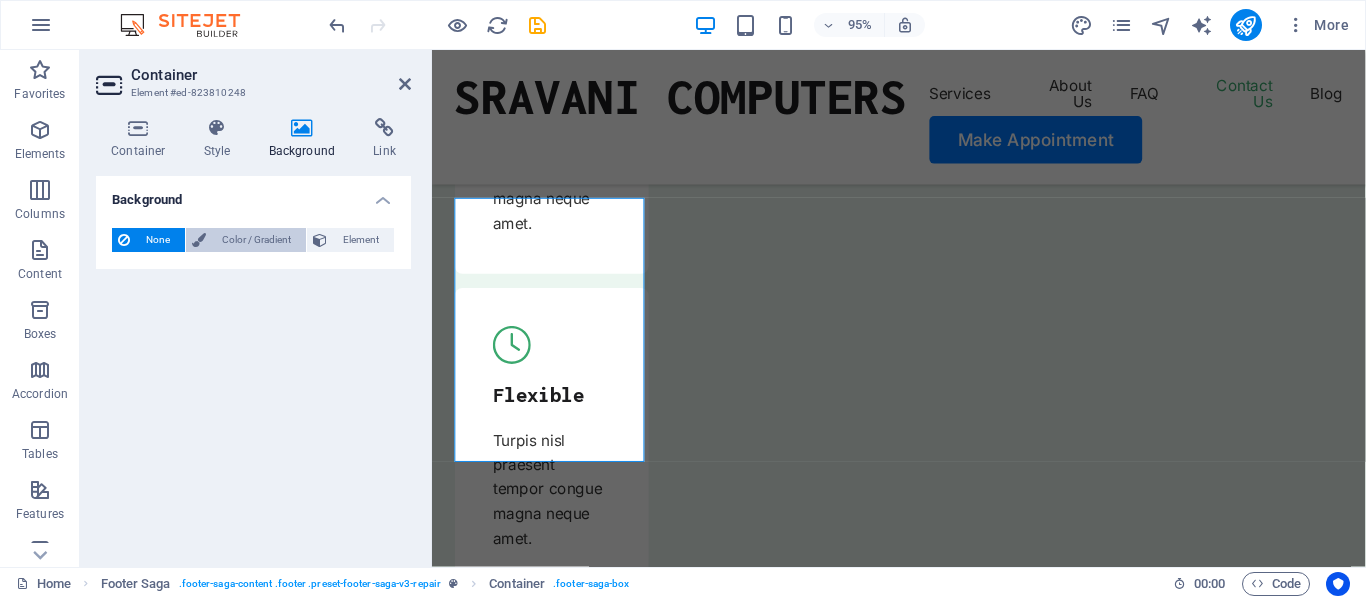 click on "Color / Gradient" at bounding box center [256, 240] 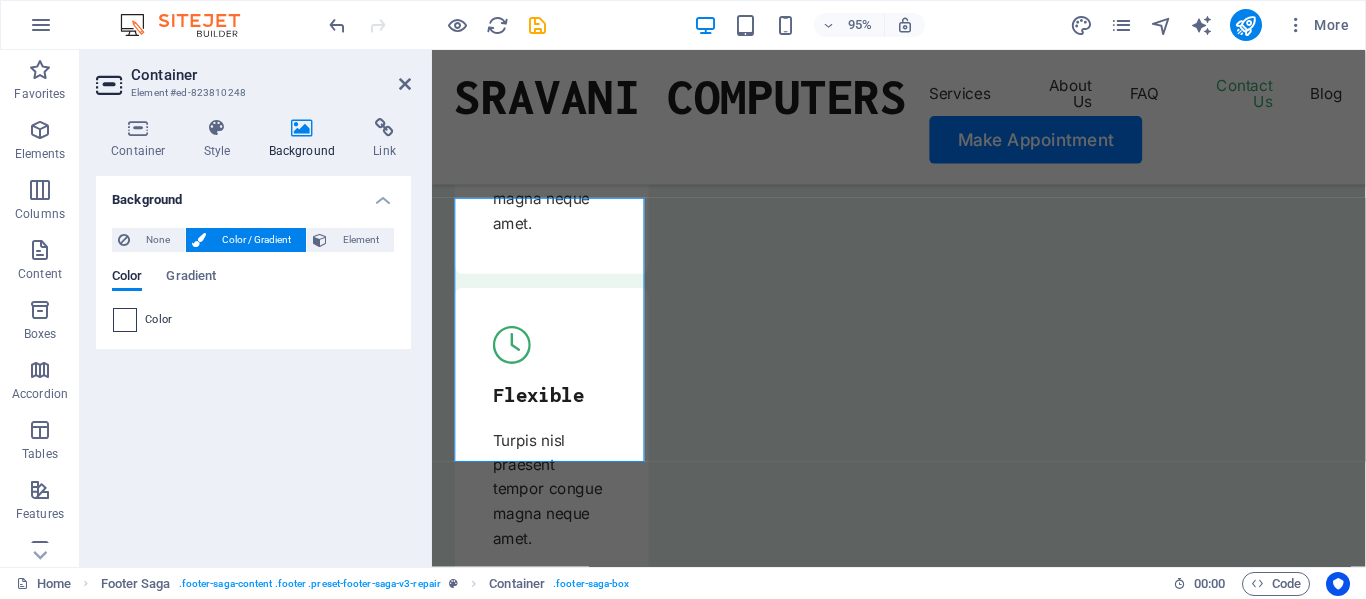 click at bounding box center (125, 320) 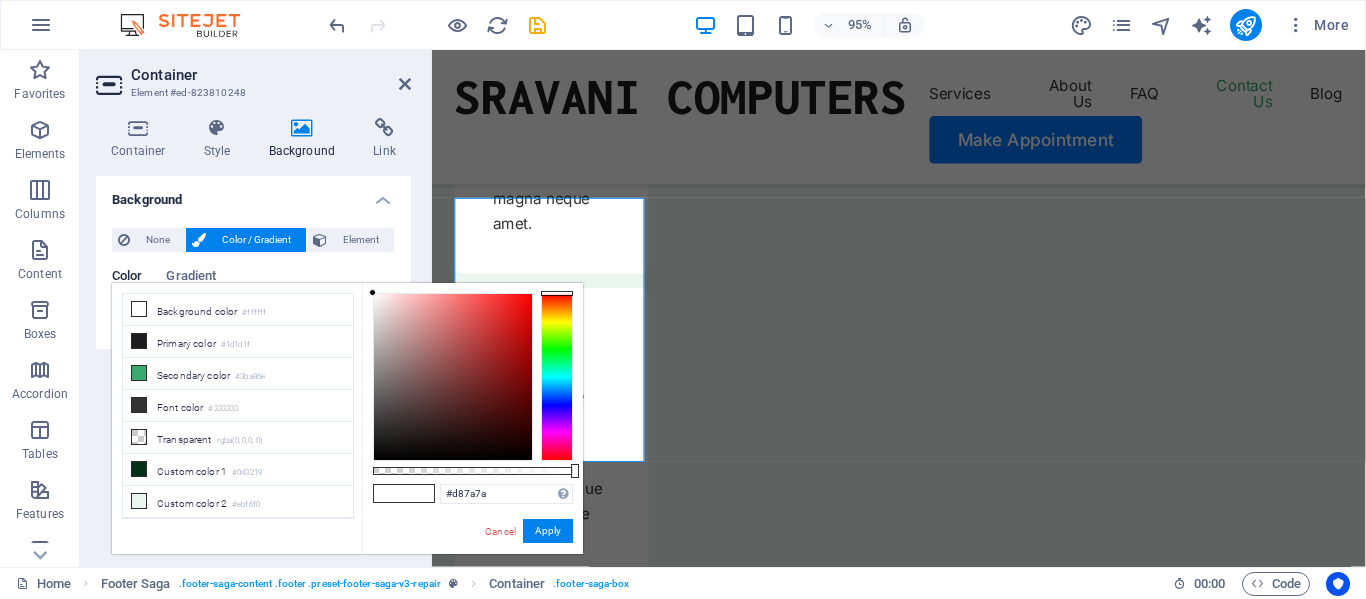 click at bounding box center [453, 377] 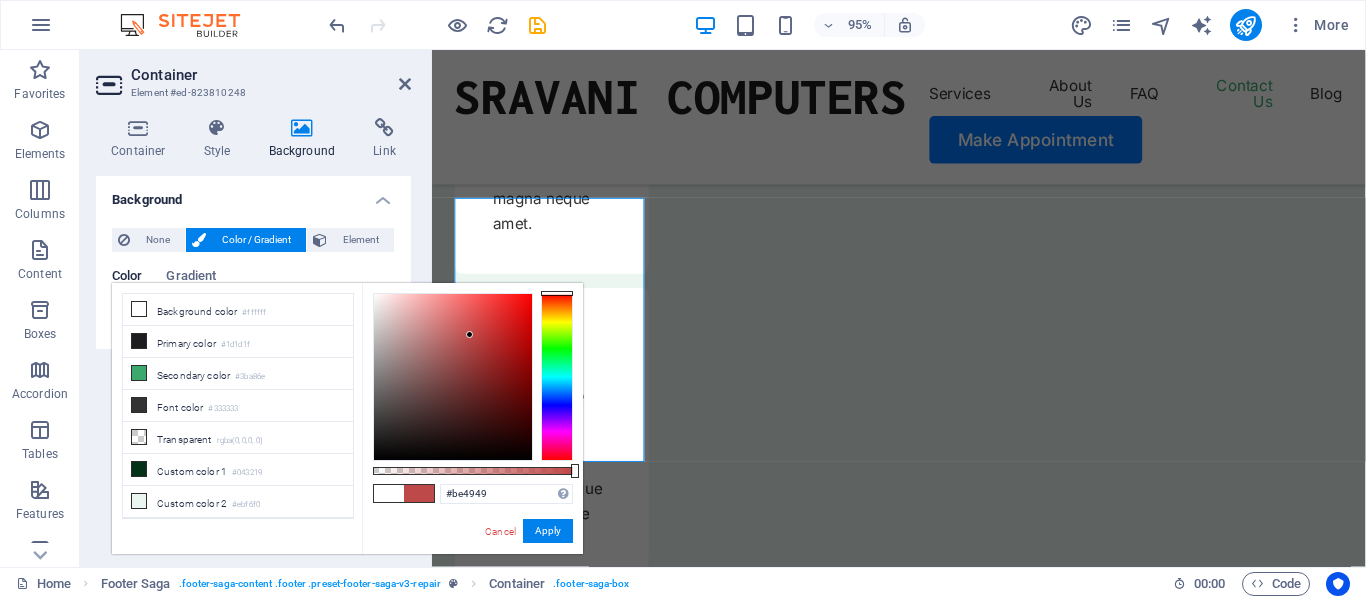 click at bounding box center (453, 377) 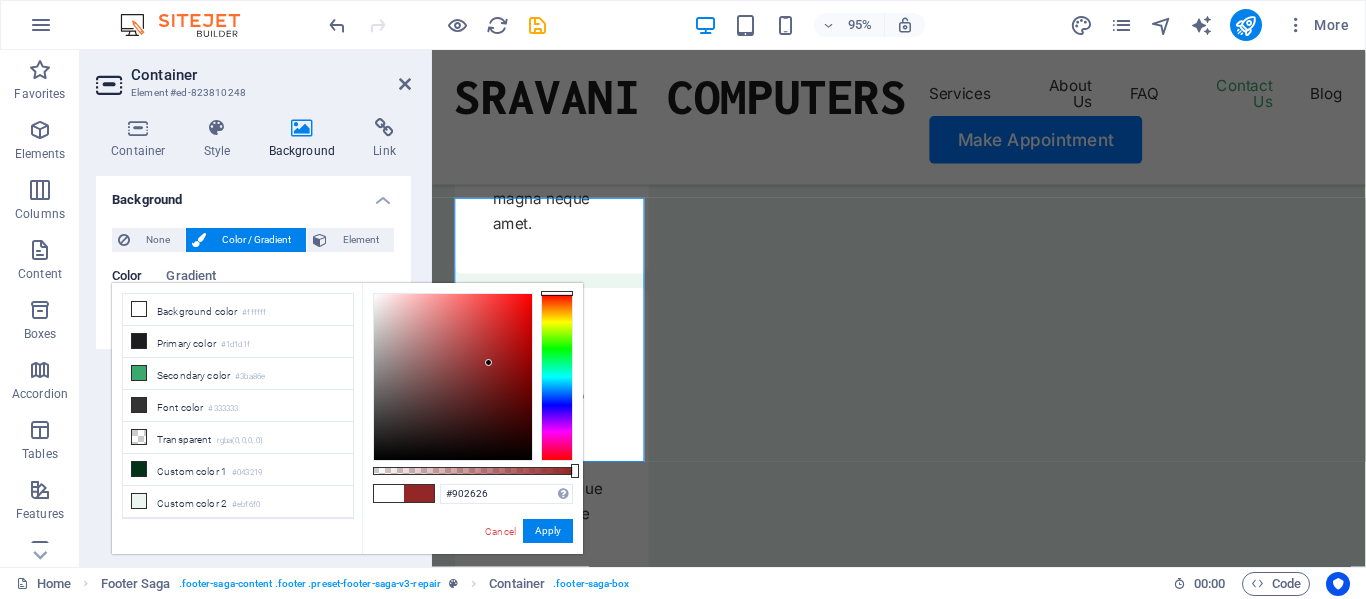 drag, startPoint x: 493, startPoint y: 338, endPoint x: 489, endPoint y: 365, distance: 27.294687 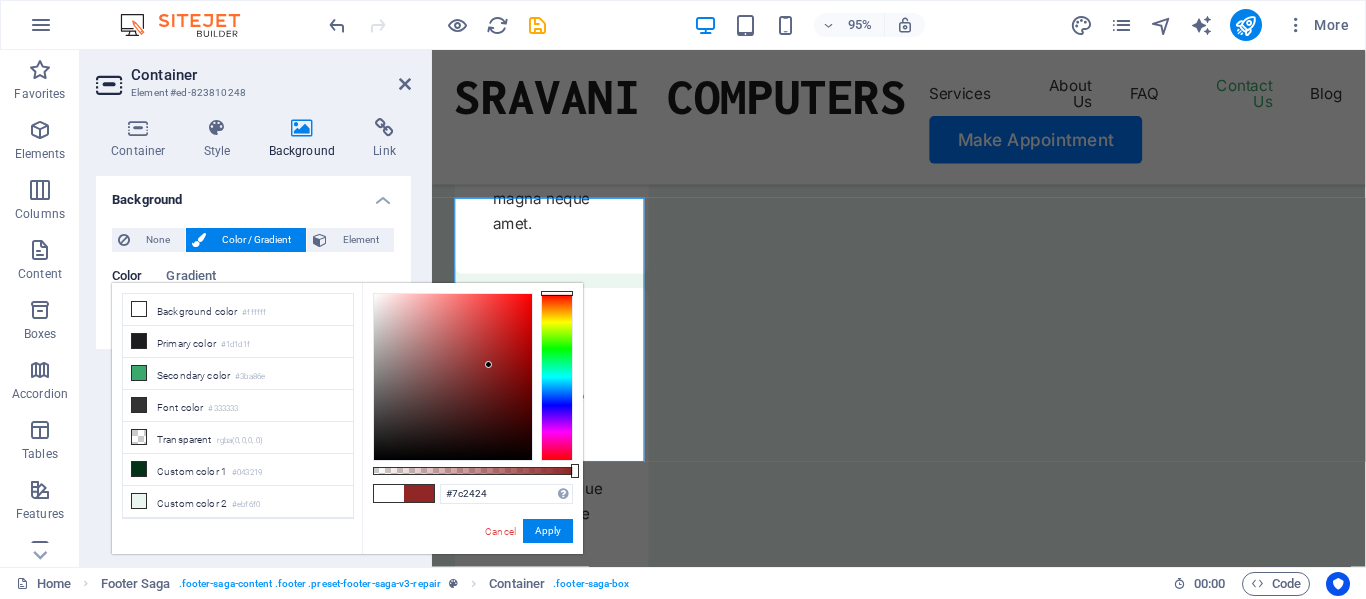 click at bounding box center [488, 364] 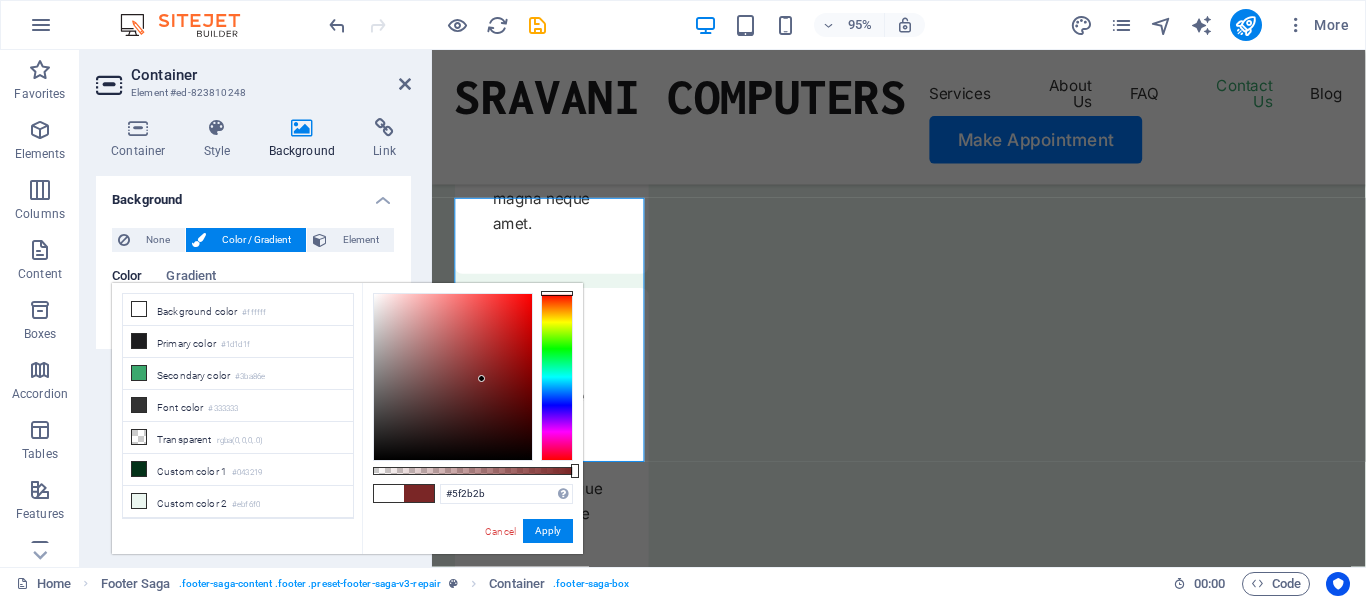 drag, startPoint x: 484, startPoint y: 379, endPoint x: 459, endPoint y: 397, distance: 30.805843 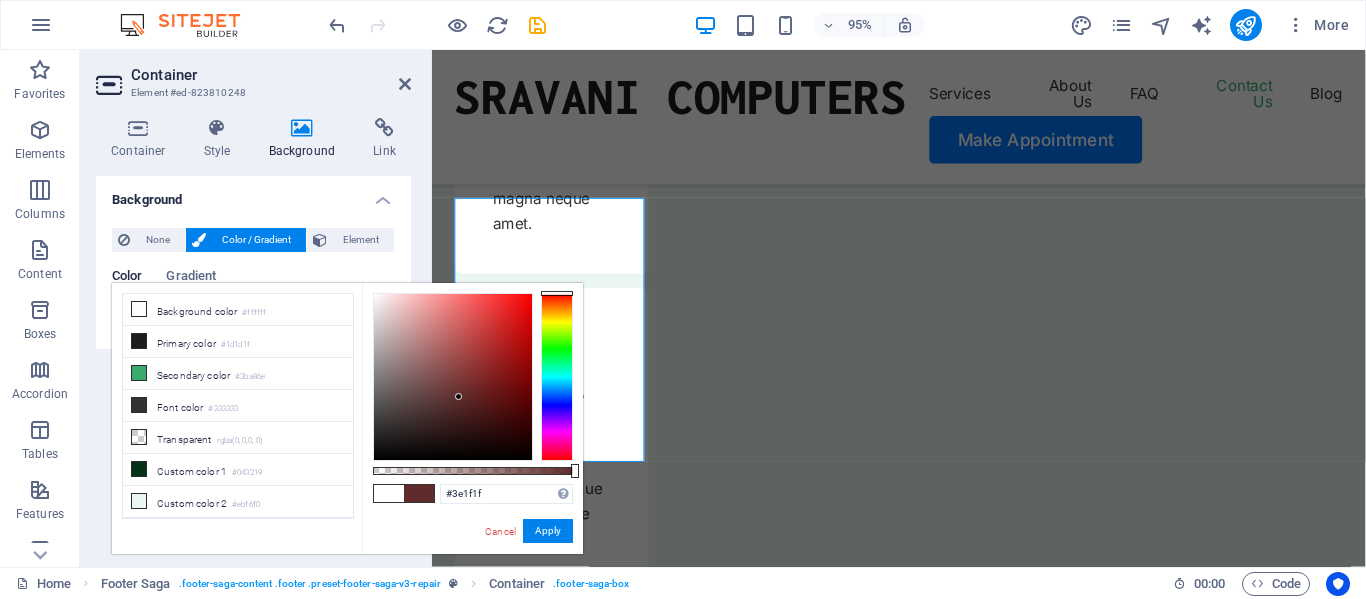 drag, startPoint x: 459, startPoint y: 397, endPoint x: 453, endPoint y: 418, distance: 21.84033 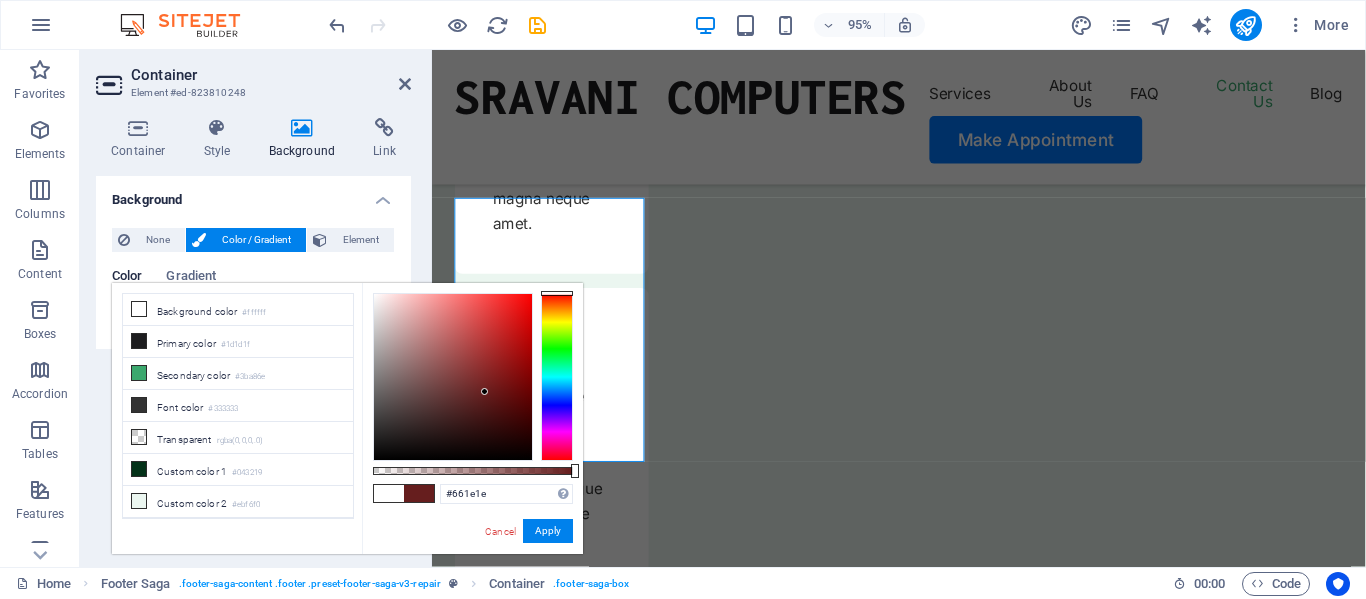 drag, startPoint x: 465, startPoint y: 398, endPoint x: 485, endPoint y: 392, distance: 20.880613 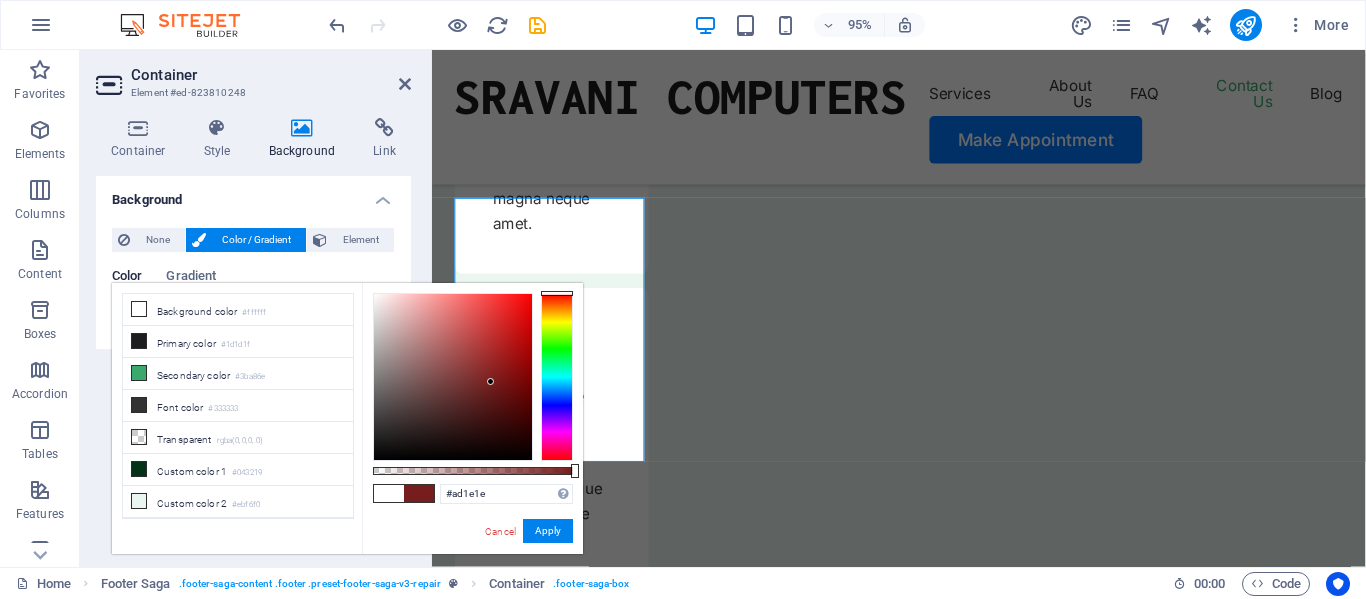 drag, startPoint x: 491, startPoint y: 382, endPoint x: 505, endPoint y: 344, distance: 40.496914 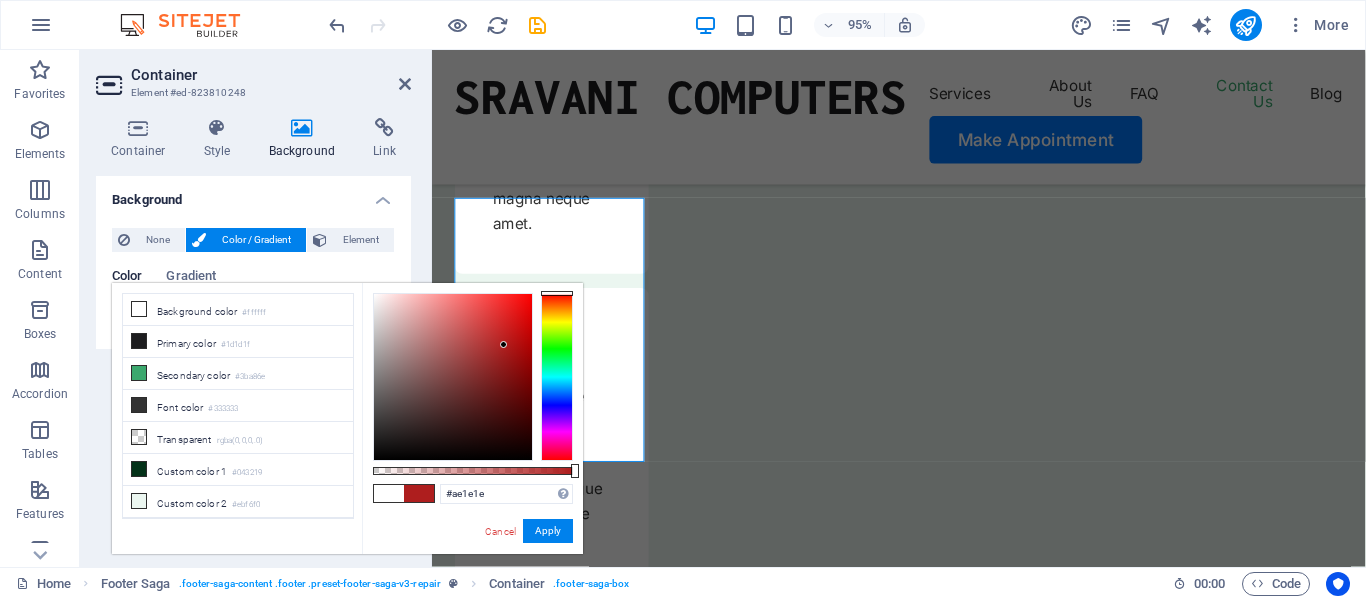 type on "#1e5eae" 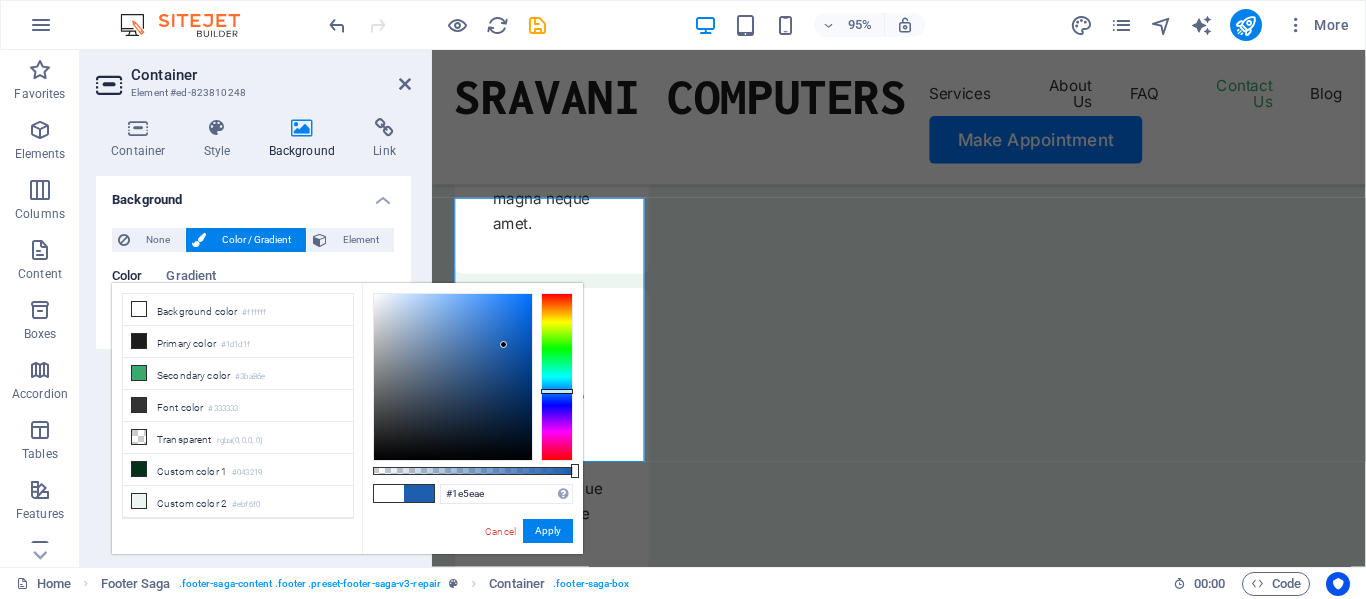 click at bounding box center [557, 377] 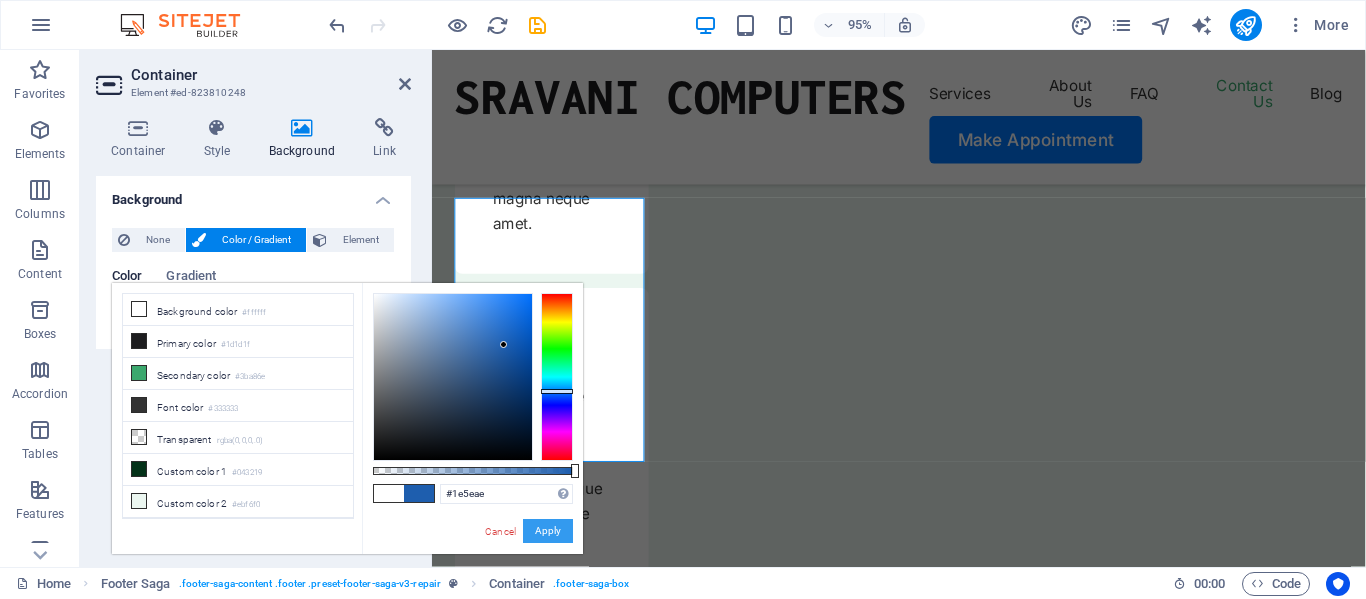 click on "Apply" at bounding box center [548, 531] 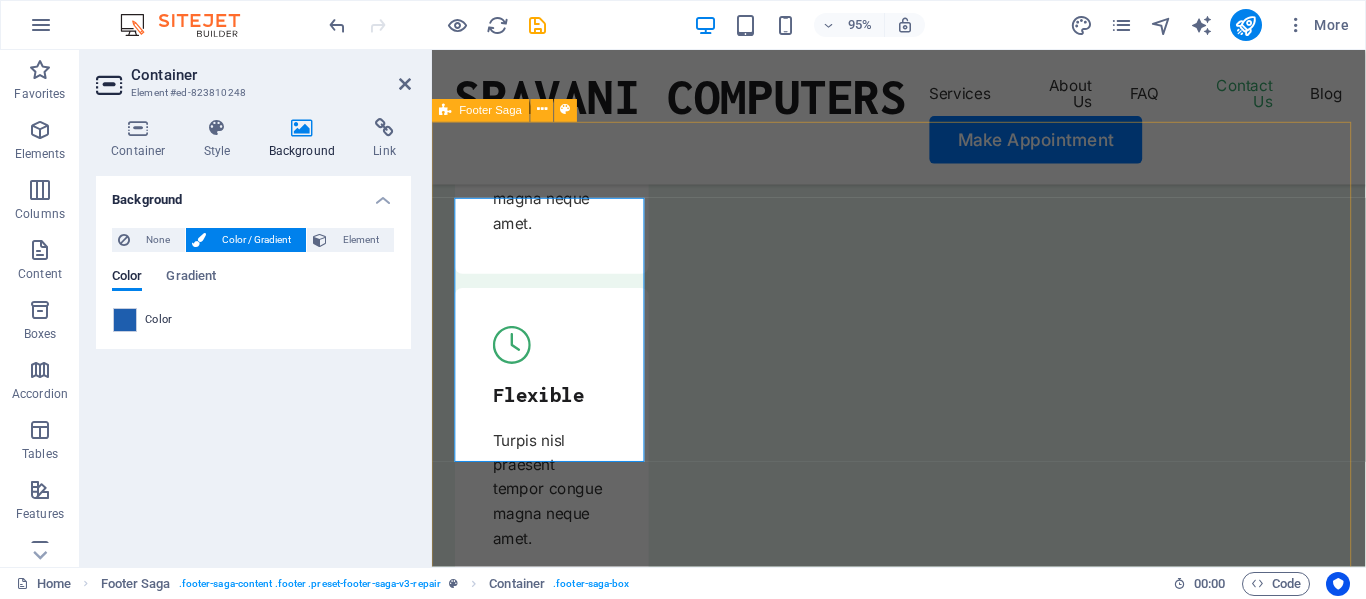 click on "Lorem ipsum dolor sit amet, consectetur. Navigation Home About Us Services Contact Us Quick Links
Legal Notice
Privacy Policy
Blog
FAQ
Contact Us Our Support and Sales team is available 24 /7 to answer your queries
sravanicomputers@[EMAIL] Copyright   2024  Sravani Computers" at bounding box center (923, 8662) 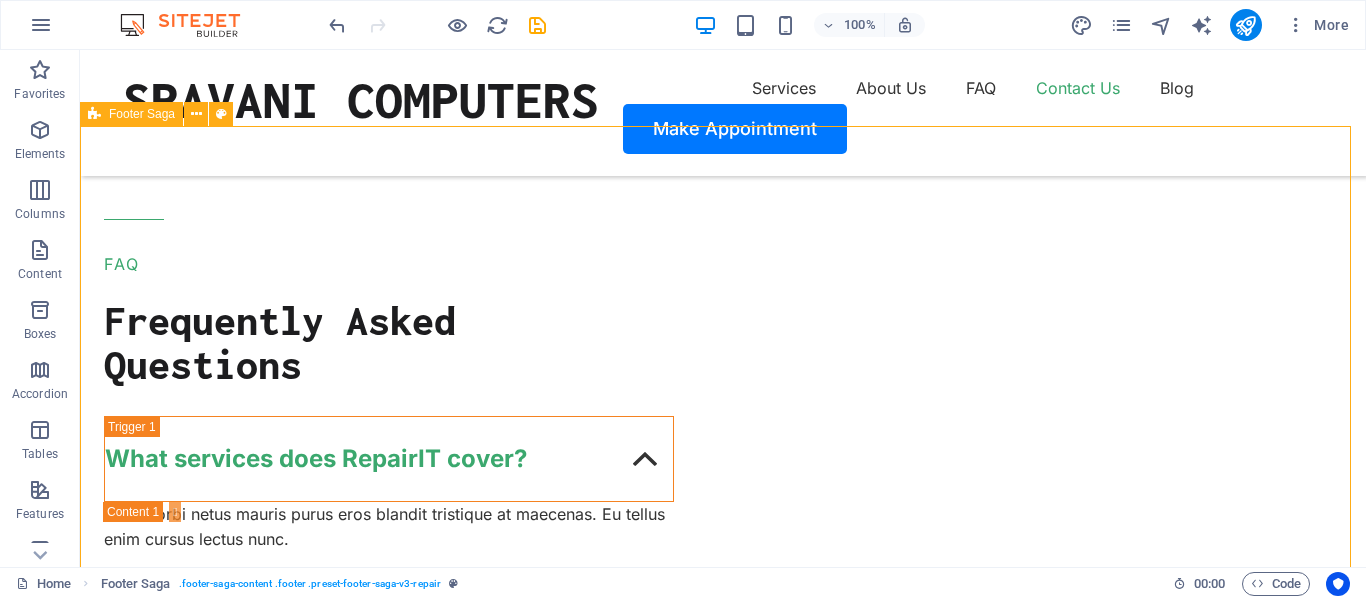 click on "Lorem ipsum dolor sit amet, consectetur. Navigation Home About Us Services Contact Us Quick Links
Legal Notice
Privacy Policy
Blog
FAQ
Contact Us Our Support and Sales team is available 24 /7 to answer your queries
sravanicomputers@[EMAIL] Copyright   2024  Sravani Computers" at bounding box center [723, 8003] 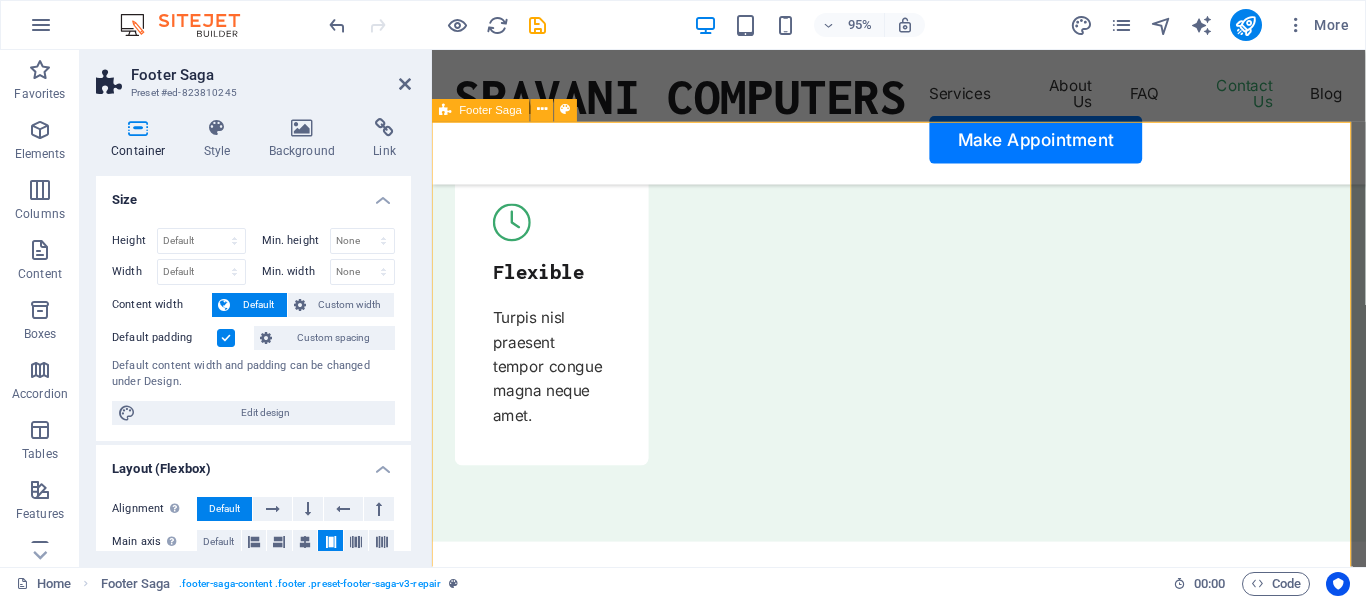 click on "Lorem ipsum dolor sit amet, consectetur. Navigation Home About Us Services Contact Us Quick Links
Legal Notice
Privacy Policy
Blog
FAQ
Contact Us Our Support and Sales team is available 24 /7 to answer your queries
sravanicomputers@[EMAIL] Copyright   2024  Sravani Computers" at bounding box center [923, 8533] 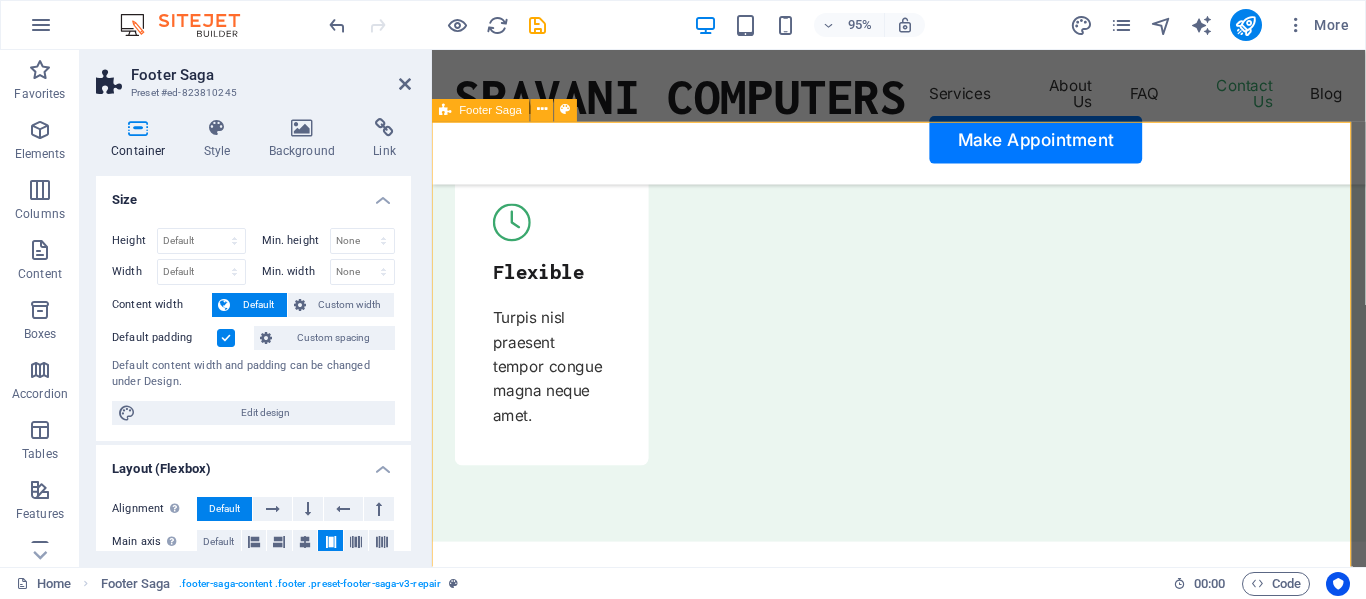 click on "Lorem ipsum dolor sit amet, consectetur. Navigation Home About Us Services Contact Us Quick Links
Legal Notice
Privacy Policy
Blog
FAQ
Contact Us Our Support and Sales team is available 24 /7 to answer your queries
sravanicomputers@[EMAIL] Copyright   2024  Sravani Computers" at bounding box center [923, 8533] 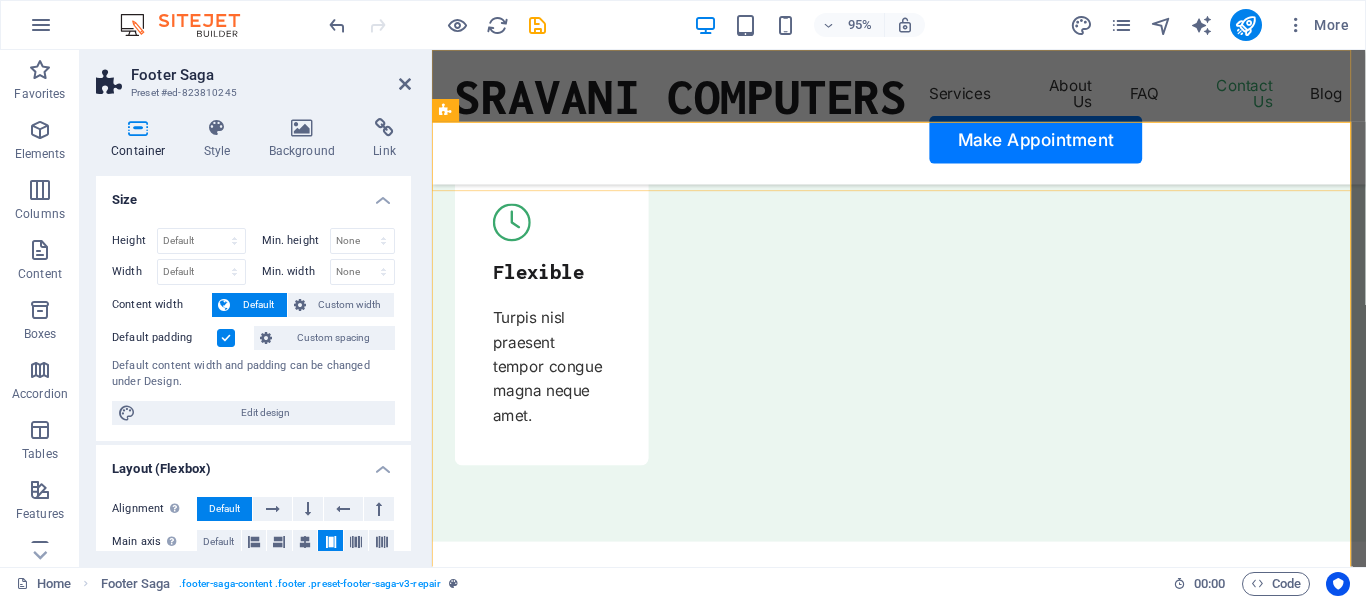 drag, startPoint x: 1081, startPoint y: 69, endPoint x: 1401, endPoint y: 70, distance: 320.00156 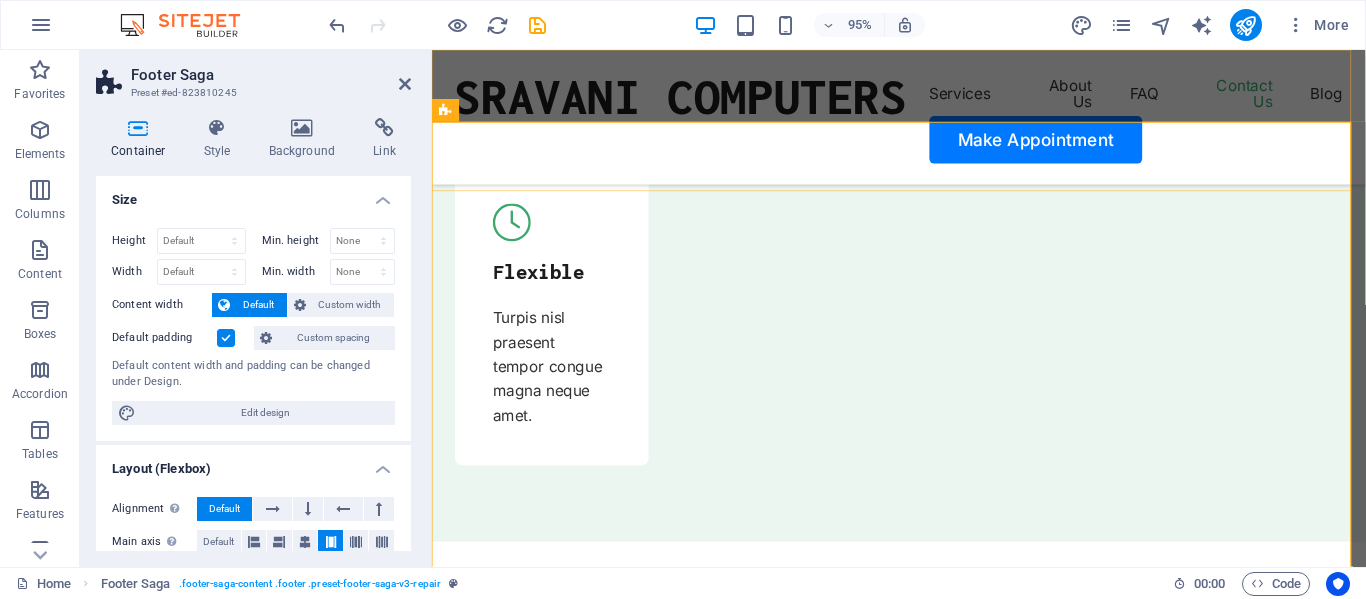 click on "SRAVANI COMPUTERS Services About Us FAQ Contact Us Blog Make Appointment" at bounding box center (923, 121) 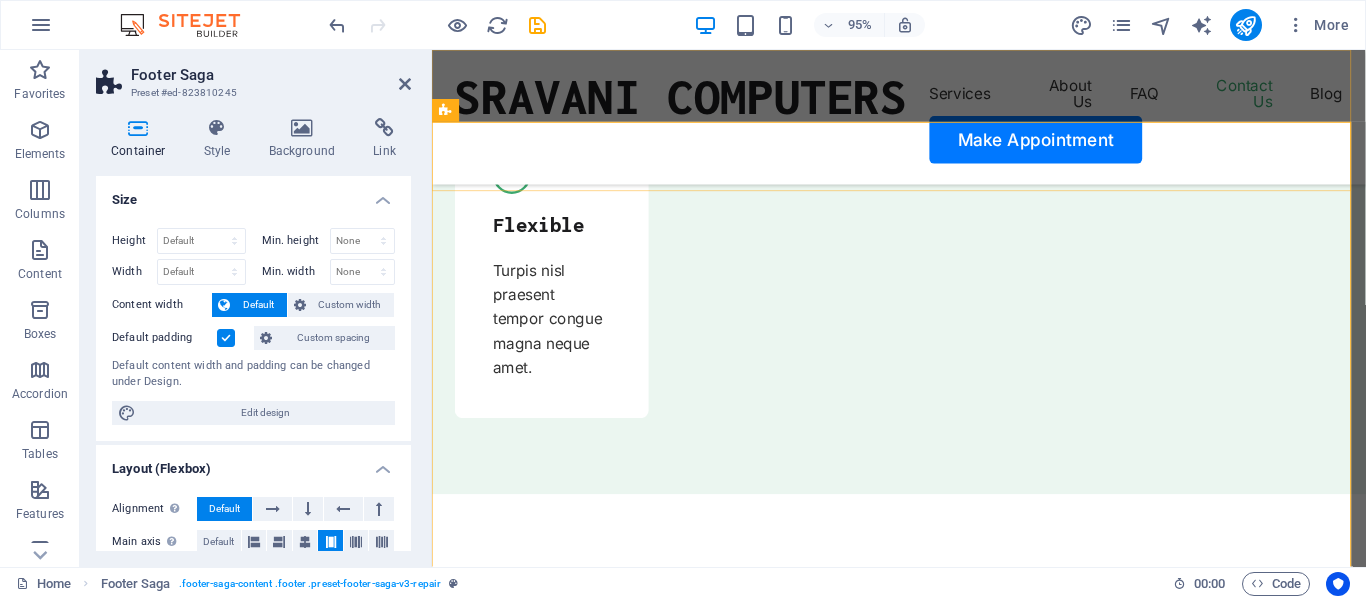 scroll, scrollTop: 7140, scrollLeft: 0, axis: vertical 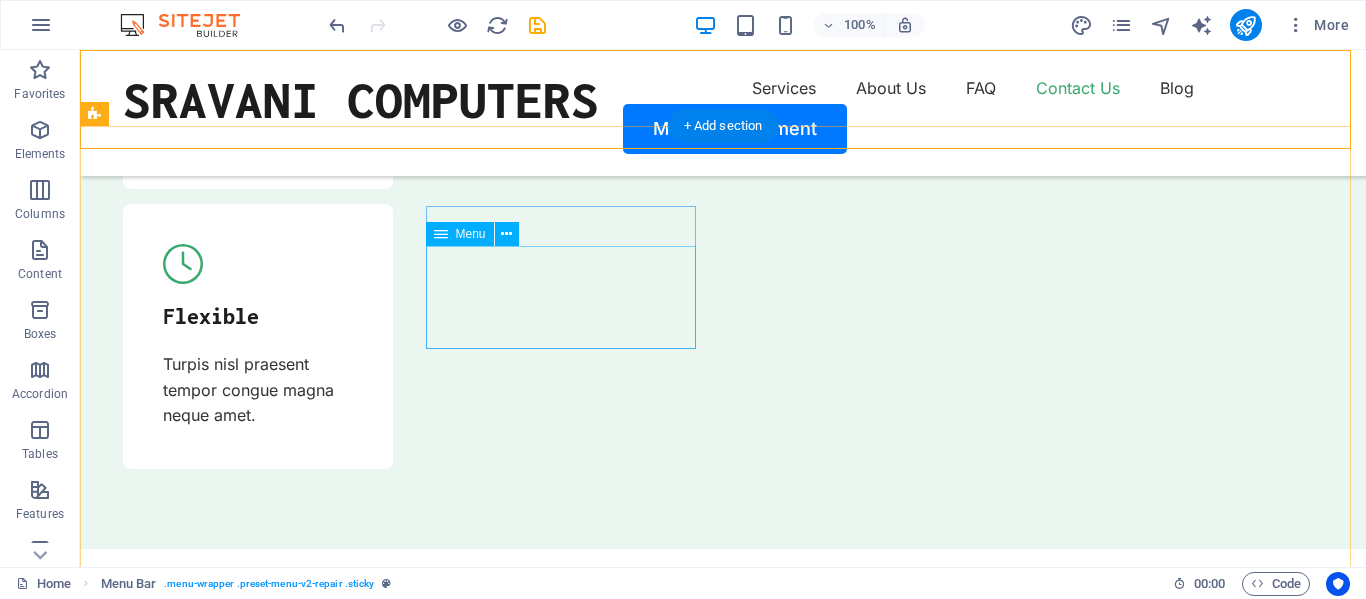 click on "Home About Us Services Contact Us" at bounding box center (239, 8427) 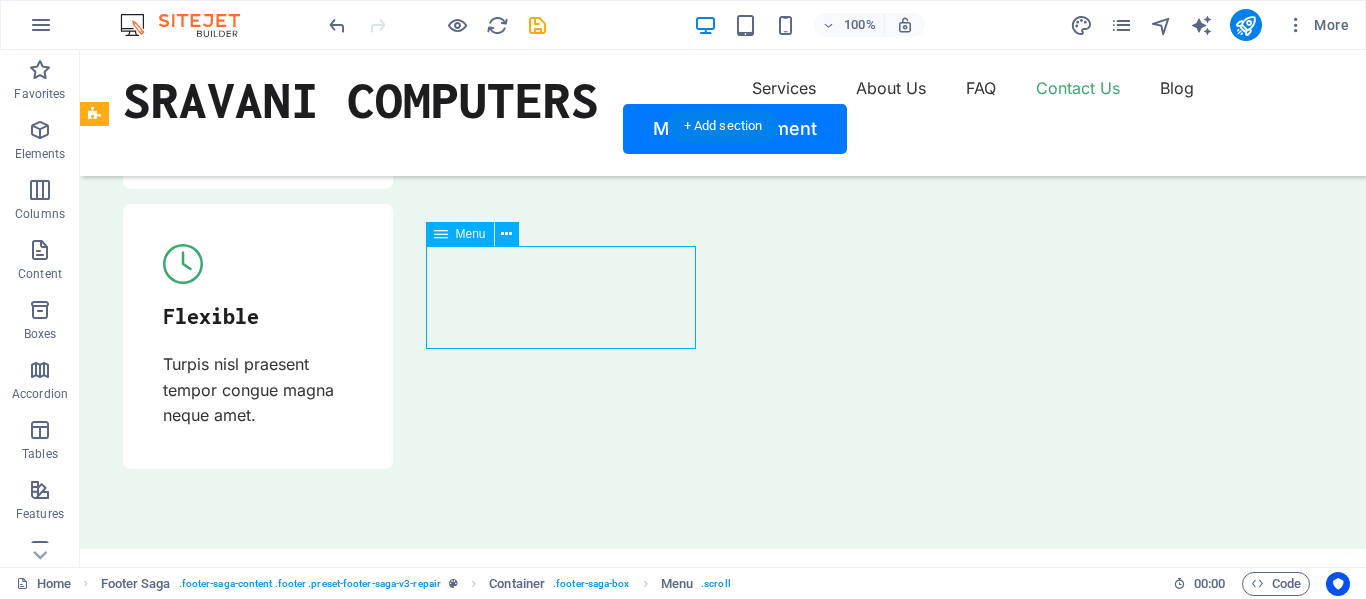 click on "Home About Us Services Contact Us" at bounding box center (239, 8427) 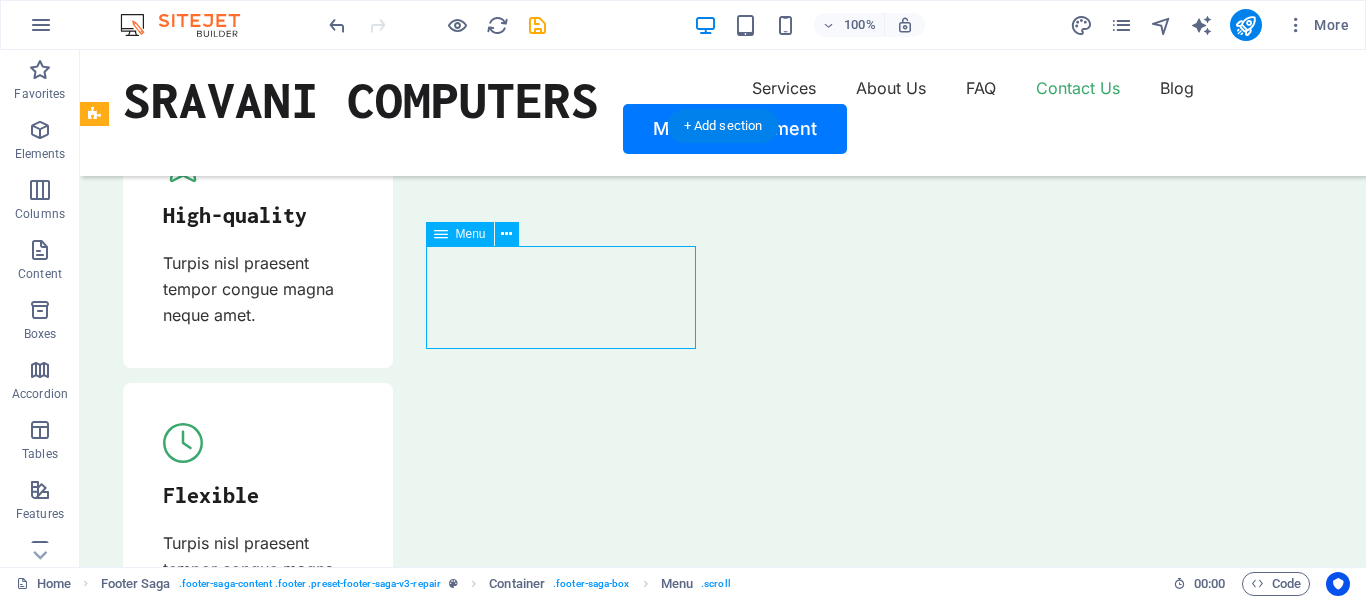 scroll, scrollTop: 7630, scrollLeft: 0, axis: vertical 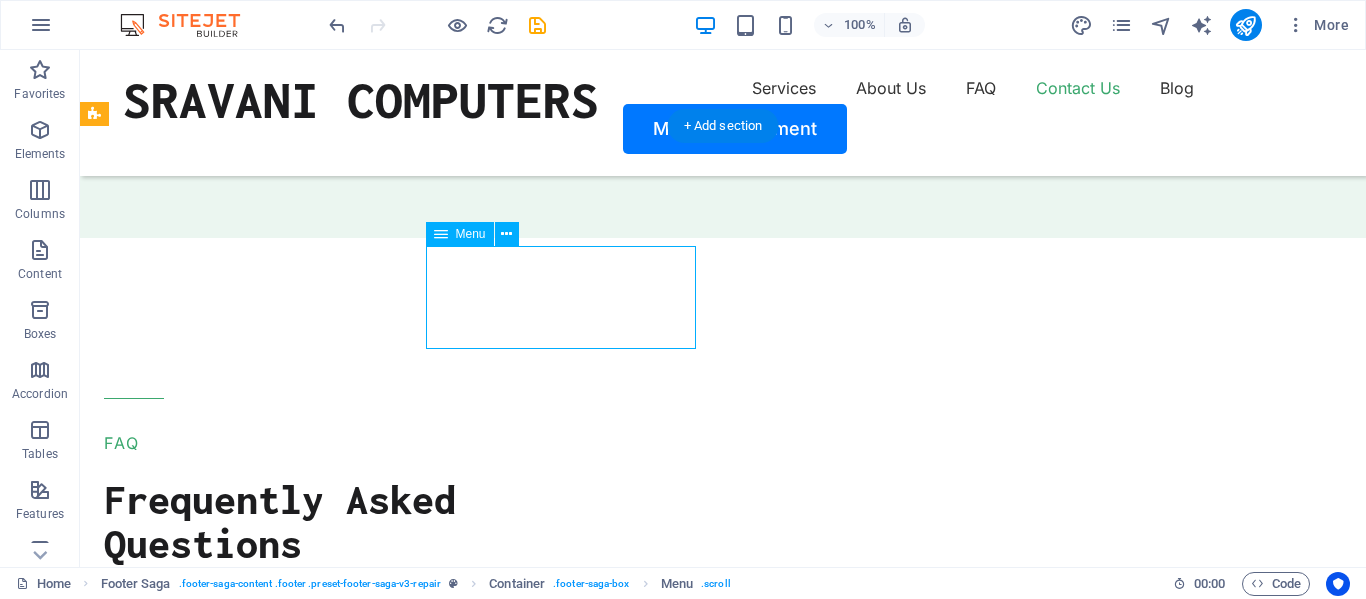 select 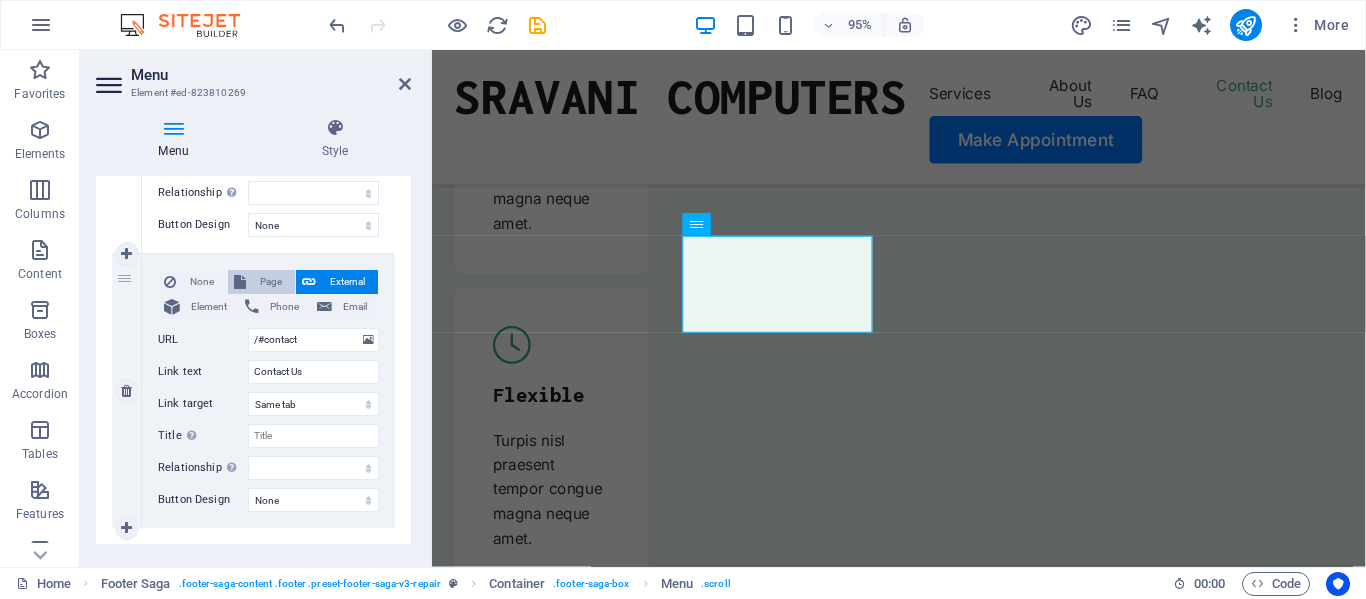 scroll, scrollTop: 970, scrollLeft: 0, axis: vertical 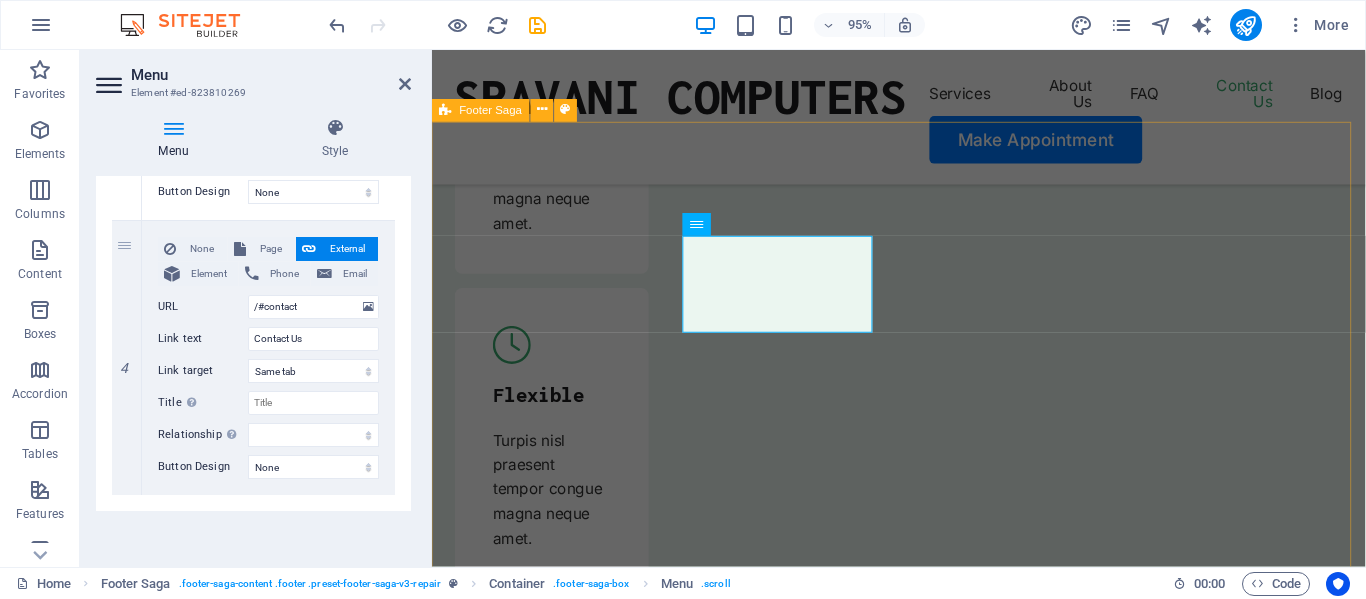 click on "Lorem ipsum dolor sit amet, consectetur. Navigation Home About Us Services Contact Us Quick Links
Legal Notice
Privacy Policy
Blog
FAQ
Contact Us Our Support and Sales team is available 24 /7 to answer your queries
sravanicomputers@[EMAIL] Copyright   2024  Sravani Computers" at bounding box center [923, 8662] 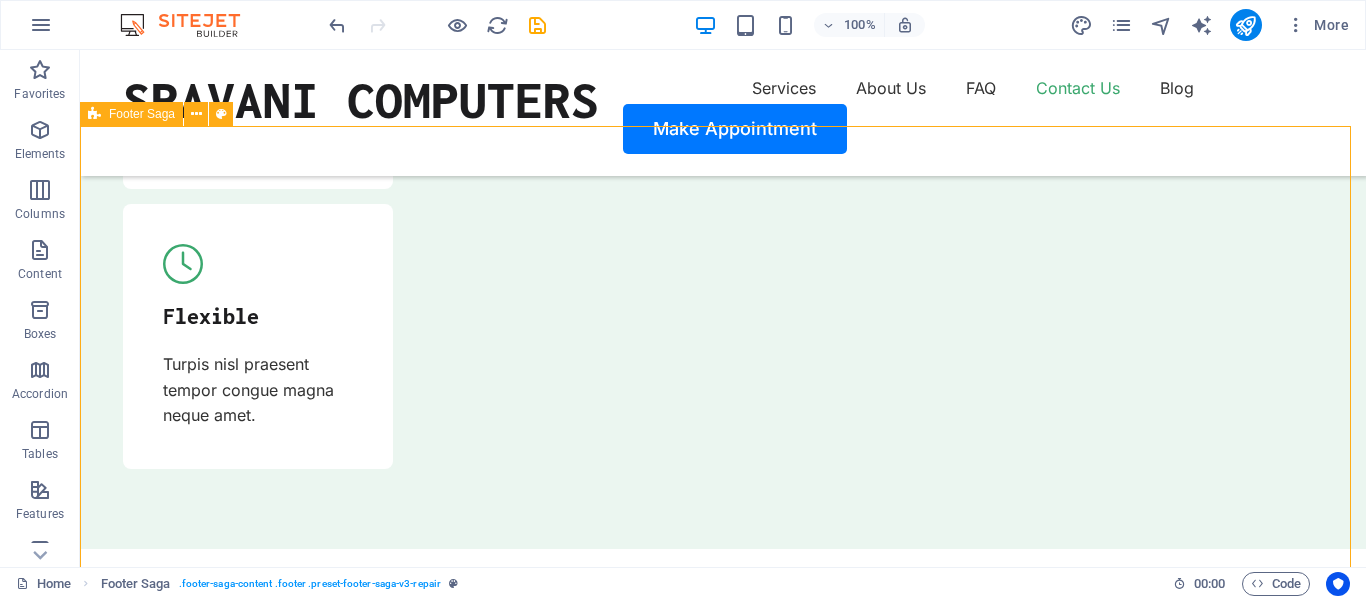 click on "Lorem ipsum dolor sit amet, consectetur. Navigation Home About Us Services Contact Us Quick Links
Legal Notice
Privacy Policy
Blog
FAQ
Contact Us Our Support and Sales team is available 24 /7 to answer your queries
sravanicomputers@[EMAIL] Copyright   2024  Sravani Computers" at bounding box center (723, 8493) 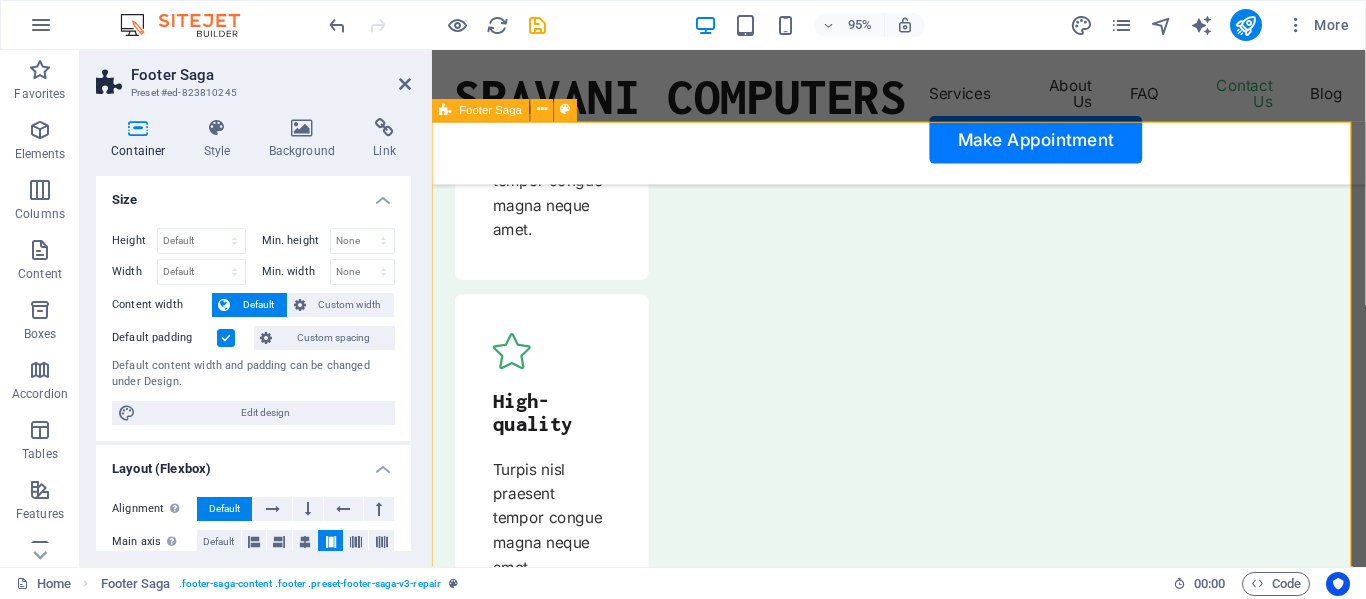 scroll, scrollTop: 7630, scrollLeft: 0, axis: vertical 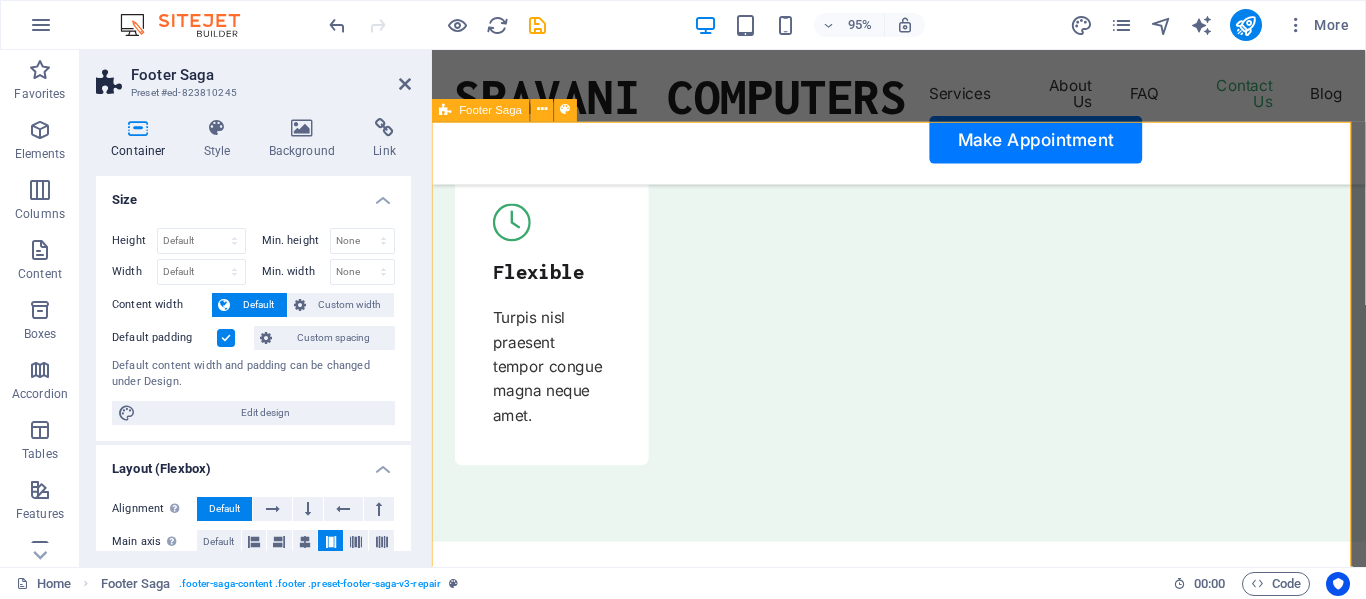 click on "Lorem ipsum dolor sit amet, consectetur. Navigation Home About Us Services Contact Us Quick Links
Legal Notice
Privacy Policy
Blog
FAQ
Contact Us Our Support and Sales team is available 24 /7 to answer your queries
sravanicomputers@[EMAIL] Copyright   2024  Sravani Computers" at bounding box center (923, 8533) 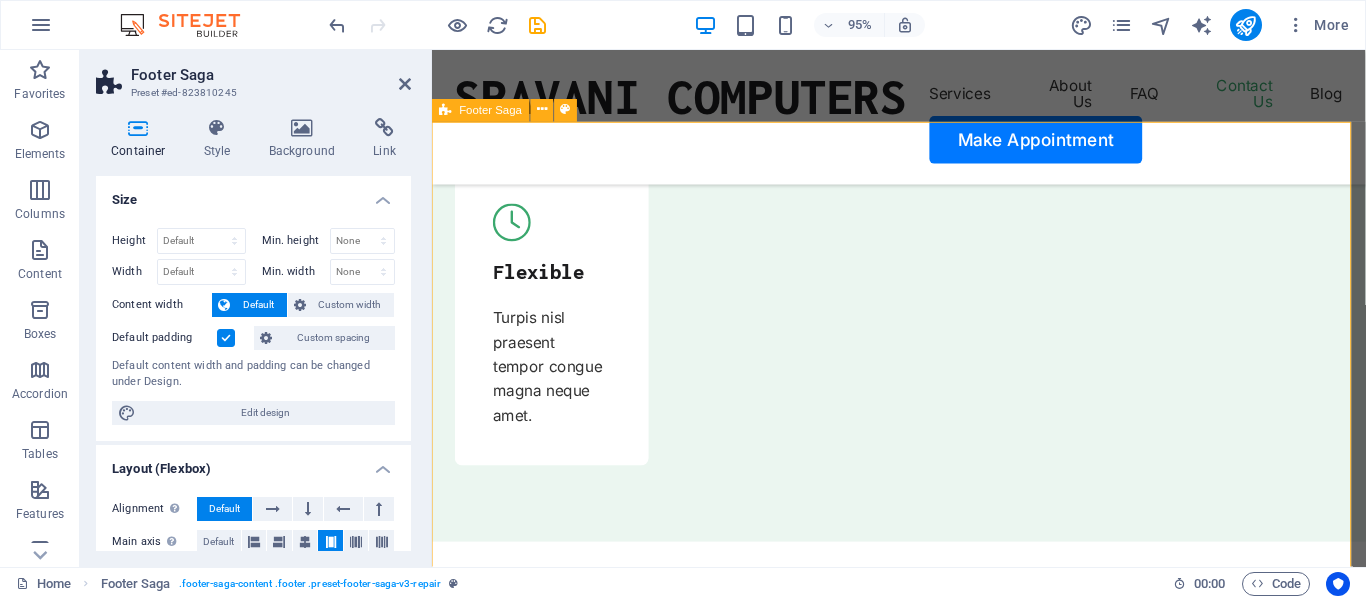 click on "Lorem ipsum dolor sit amet, consectetur. Navigation Home About Us Services Contact Us Quick Links
Legal Notice
Privacy Policy
Blog
FAQ
Contact Us Our Support and Sales team is available 24 /7 to answer your queries
sravanicomputers@[EMAIL] Copyright   2024  Sravani Computers" at bounding box center [923, 8533] 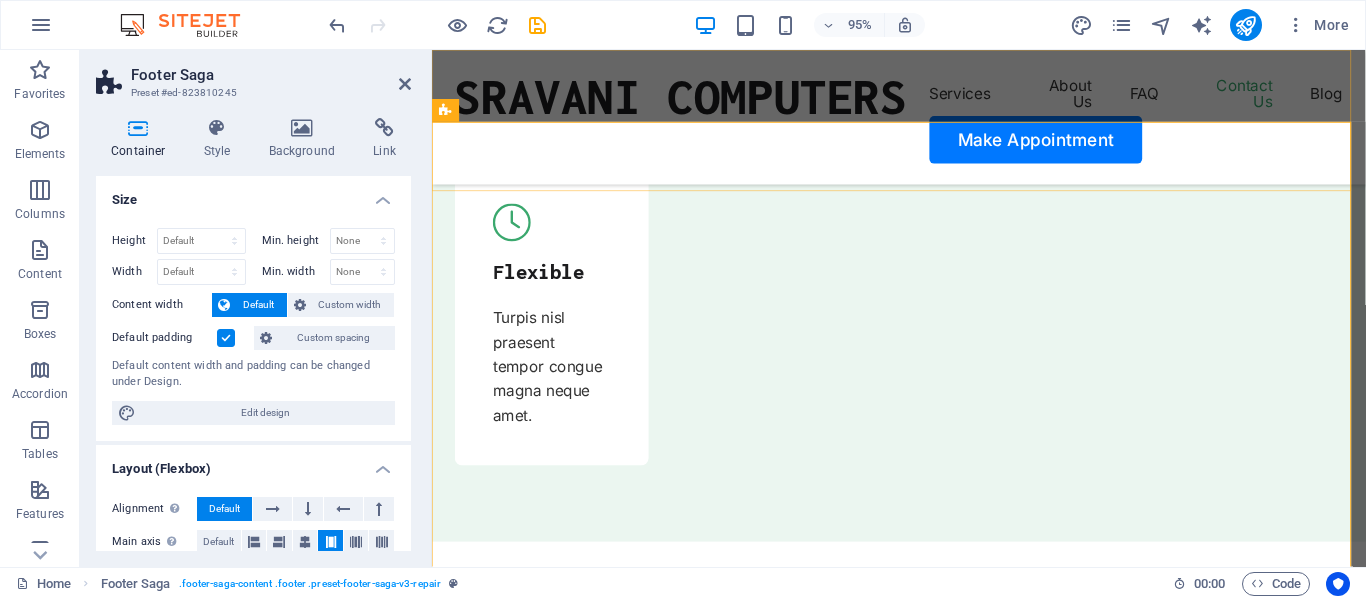 drag, startPoint x: 1015, startPoint y: 91, endPoint x: 1338, endPoint y: 88, distance: 323.01395 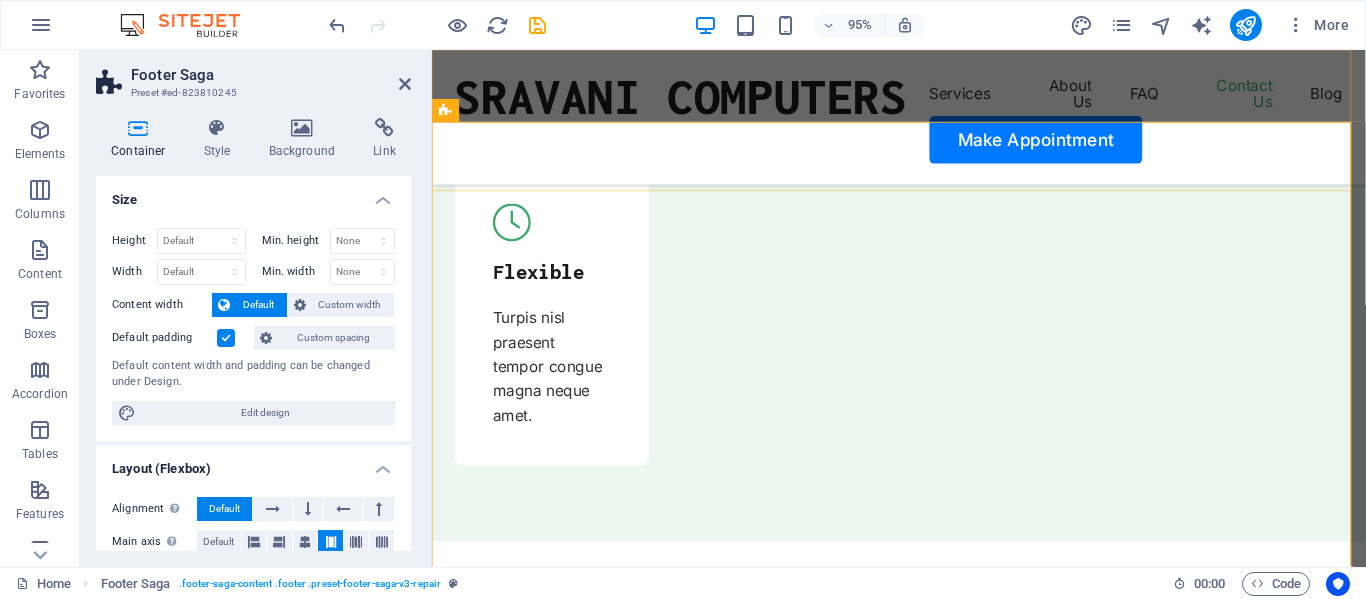 click on "SRAVANI COMPUTERS Services About Us FAQ Contact Us Blog Make Appointment" at bounding box center [923, 121] 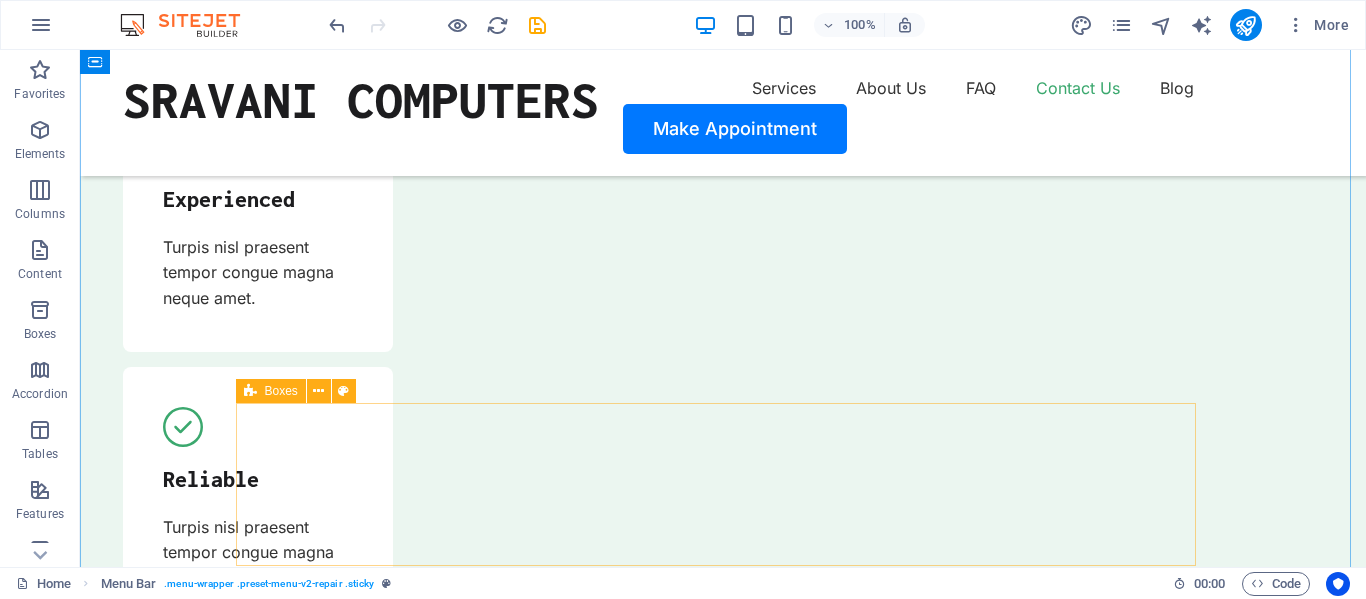 scroll, scrollTop: 6240, scrollLeft: 0, axis: vertical 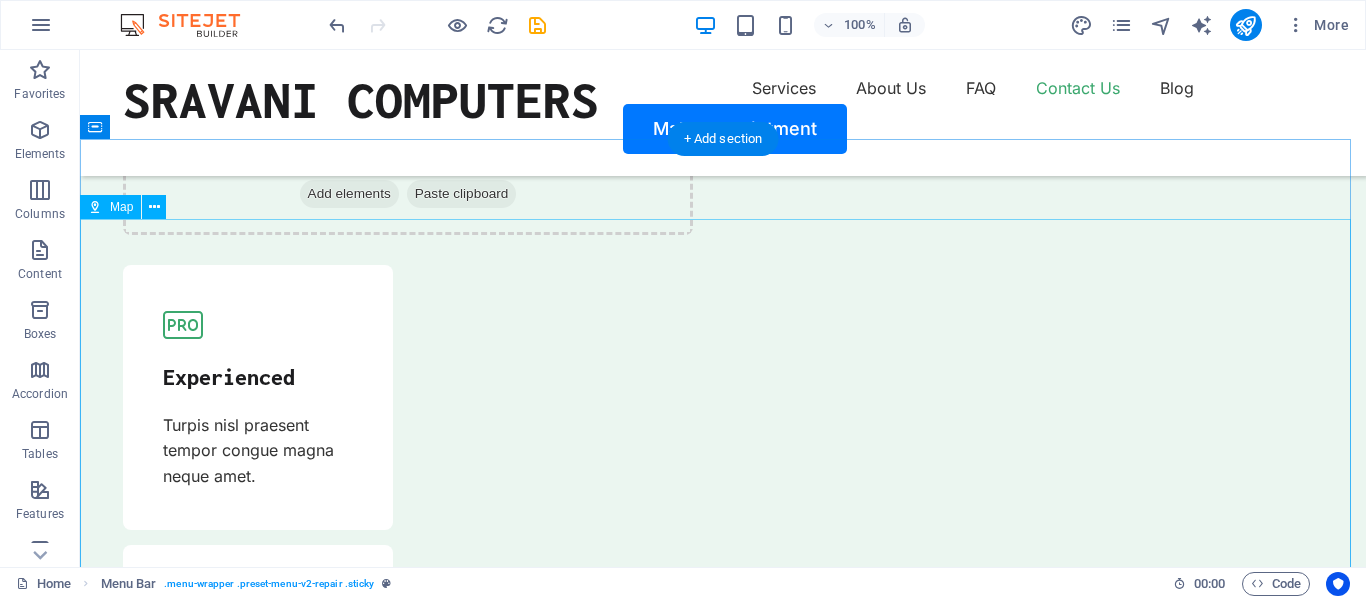 click on "← Move left → Move right ↑ Move up ↓ Move down + Zoom in - Zoom out Home Jump left by 75% End Jump right by 75% Page Up Jump up by 75% Page Down Jump down by 75% Map Terrain Satellite Labels Keyboard shortcuts Map Data Map data ©2025 Google Map data ©2025 Google 1 km  Click to toggle between metric and imperial units Terms Report a map error" at bounding box center [723, 7892] 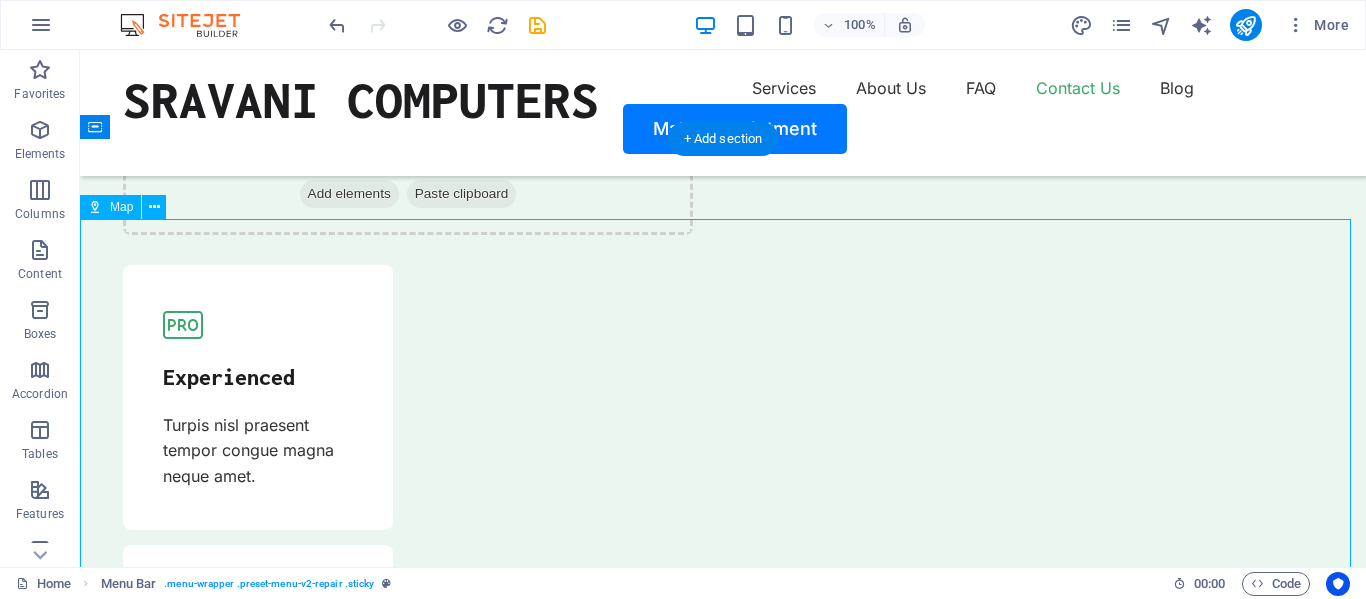 click on "← Move left → Move right ↑ Move up ↓ Move down + Zoom in - Zoom out Home Jump left by 75% End Jump right by 75% Page Up Jump up by 75% Page Down Jump down by 75% Map Terrain Satellite Labels Keyboard shortcuts Map Data Map data ©2025 Google Map data ©2025 Google 1 km  Click to toggle between metric and imperial units Terms Report a map error" at bounding box center [723, 7892] 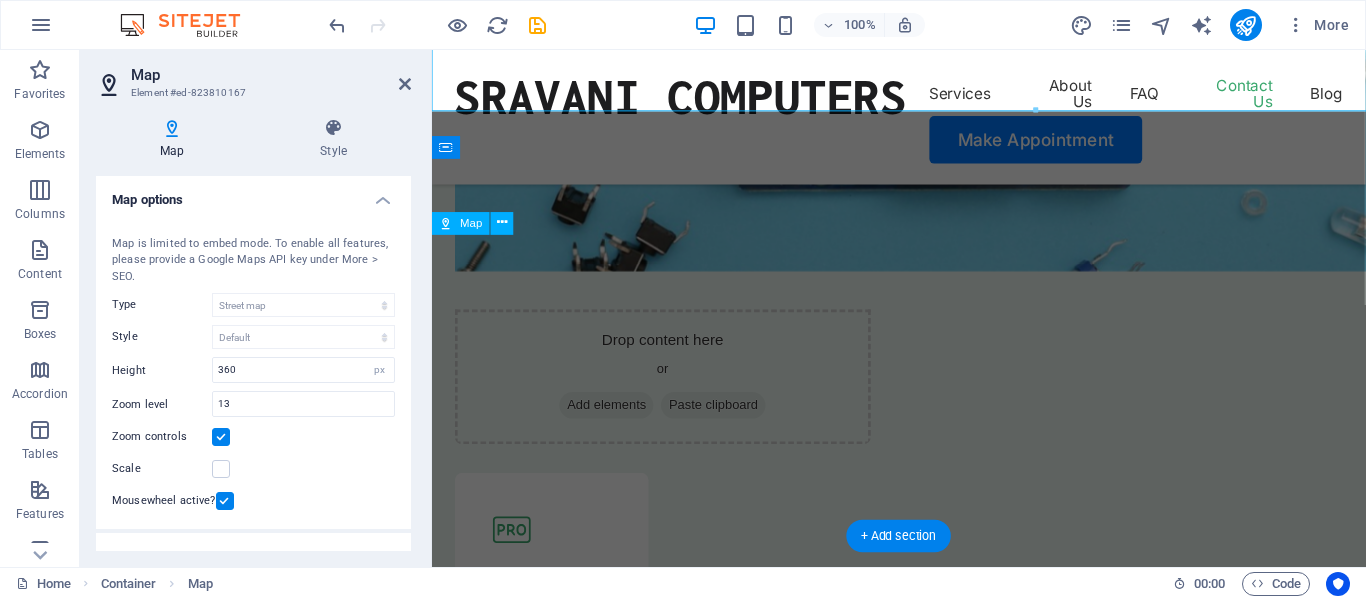 scroll, scrollTop: 6704, scrollLeft: 0, axis: vertical 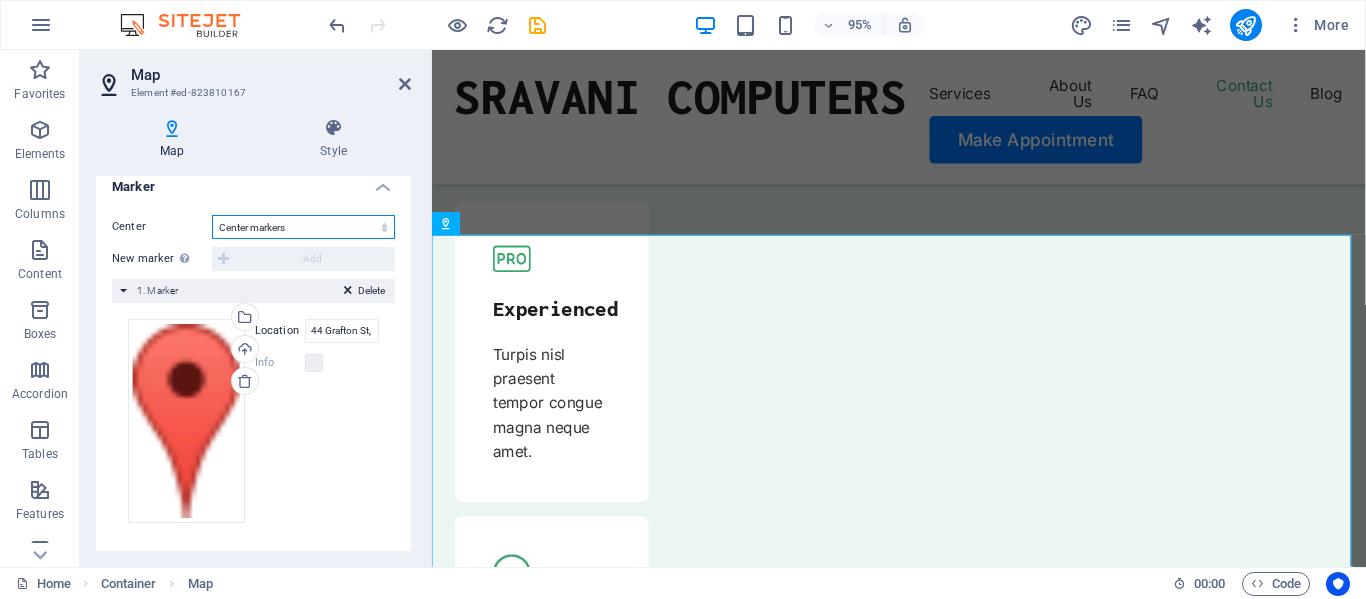 click on "Don't center Center markers Center and zoom markers" at bounding box center (303, 227) 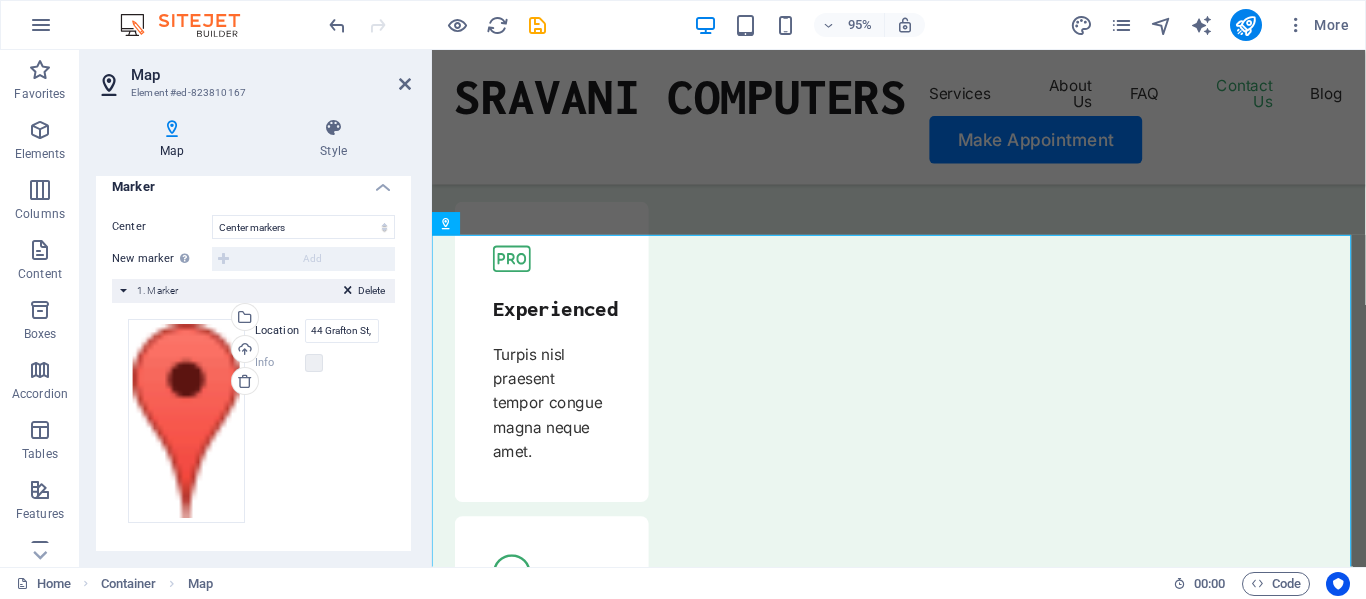 click on "New marker To enable this feature, please provide a Google Maps API key in the website settings. Add" at bounding box center (253, 259) 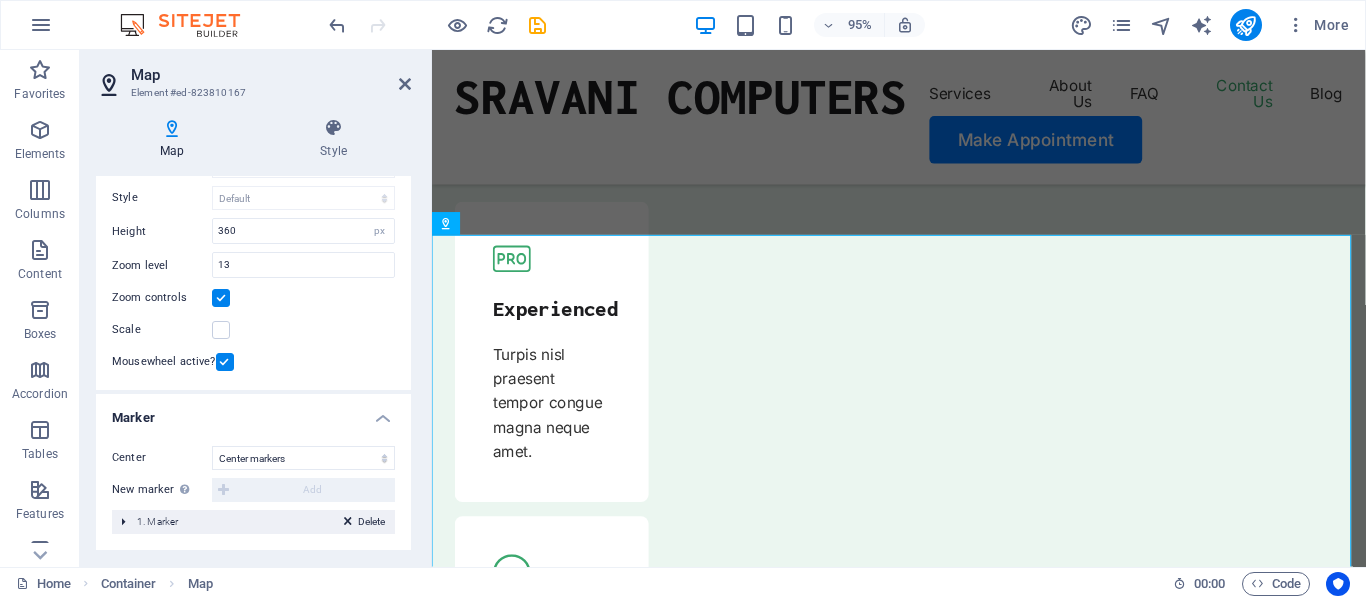 scroll, scrollTop: 138, scrollLeft: 0, axis: vertical 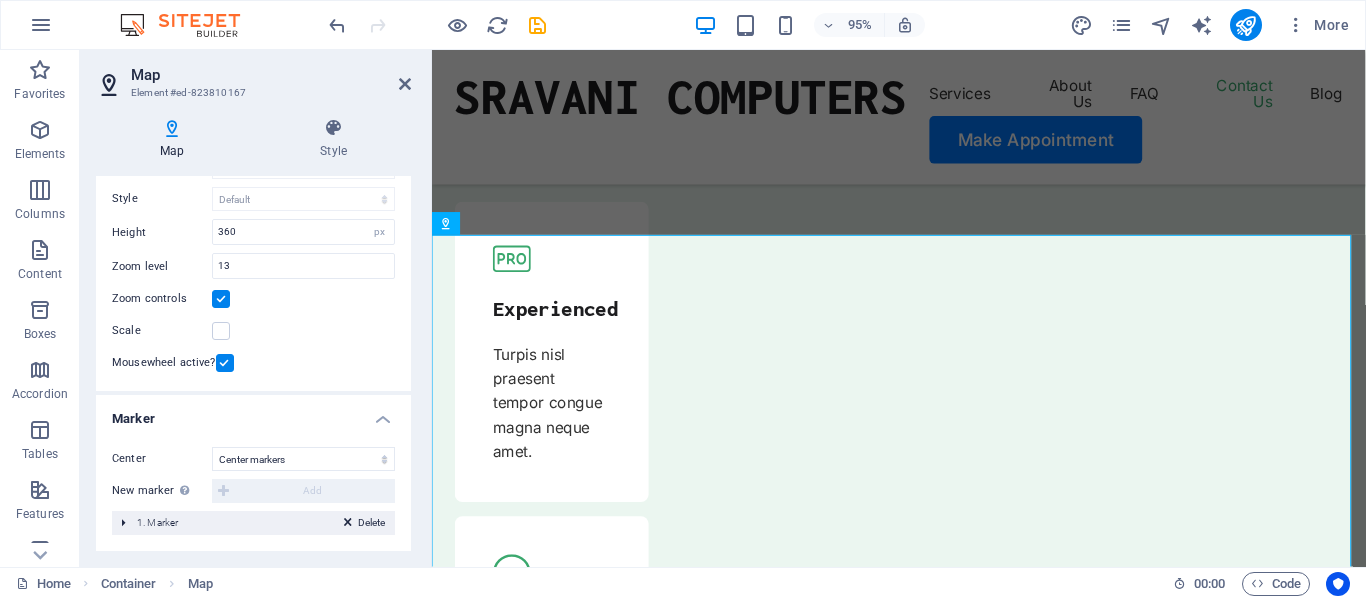 click on "Scale" at bounding box center [253, 331] 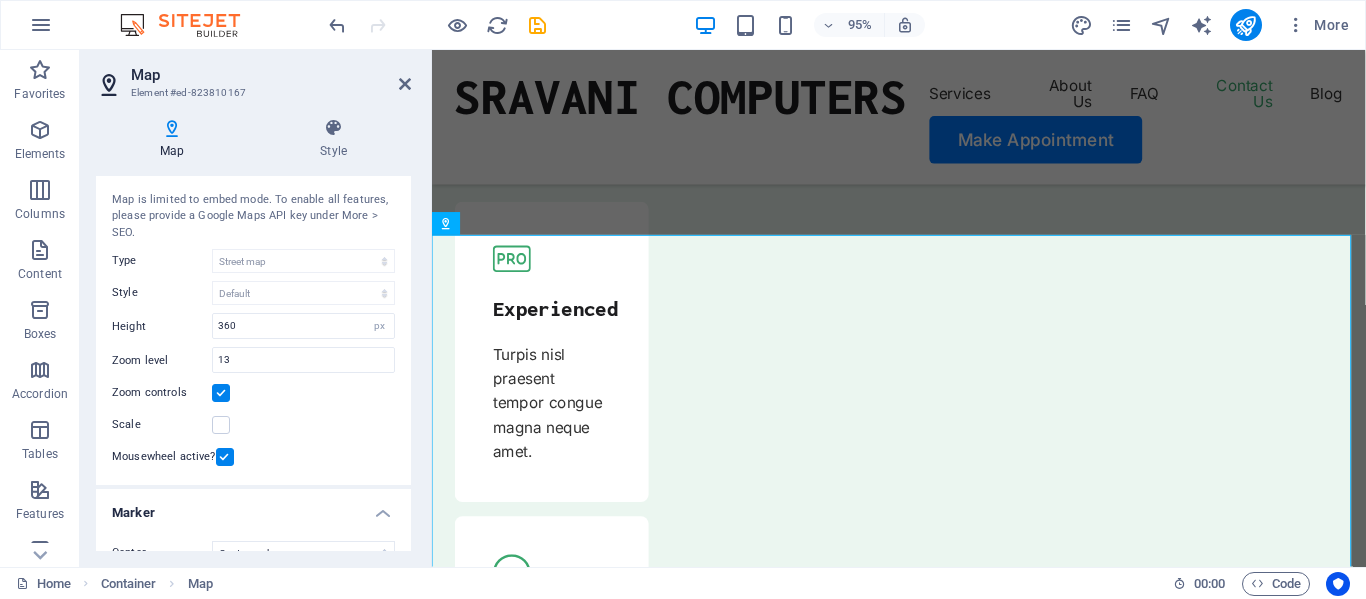 scroll, scrollTop: 0, scrollLeft: 0, axis: both 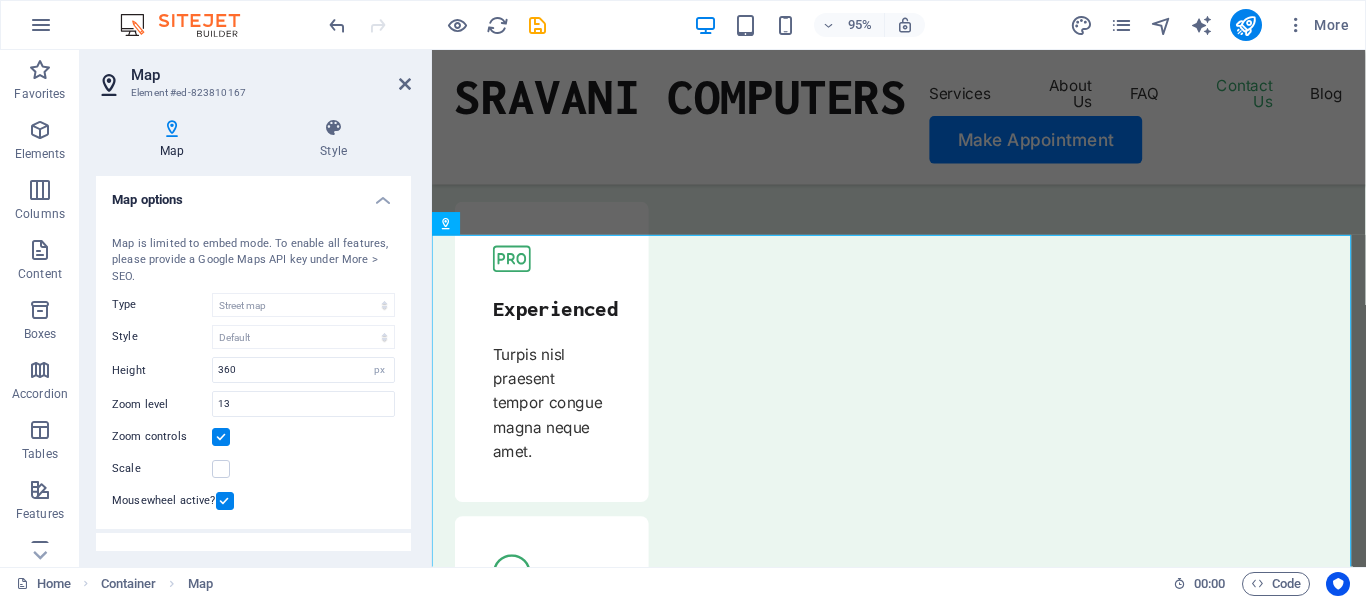 click on "Map options" at bounding box center (253, 194) 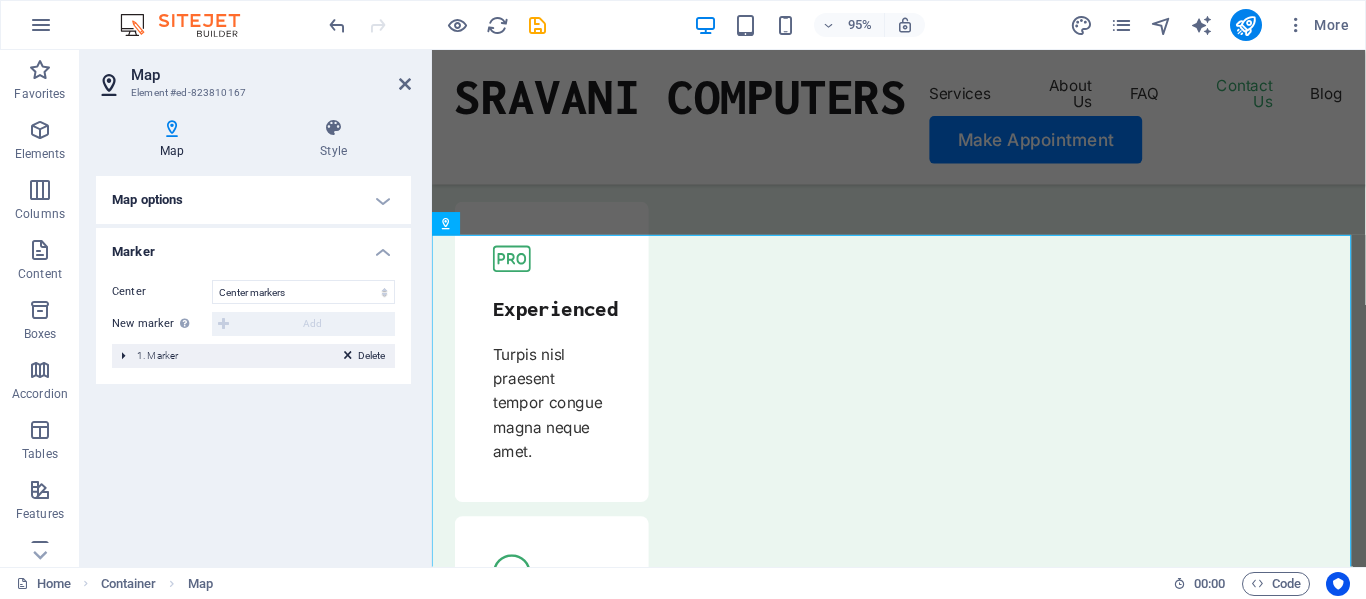 click on "Delete 1. Marker" at bounding box center (253, 356) 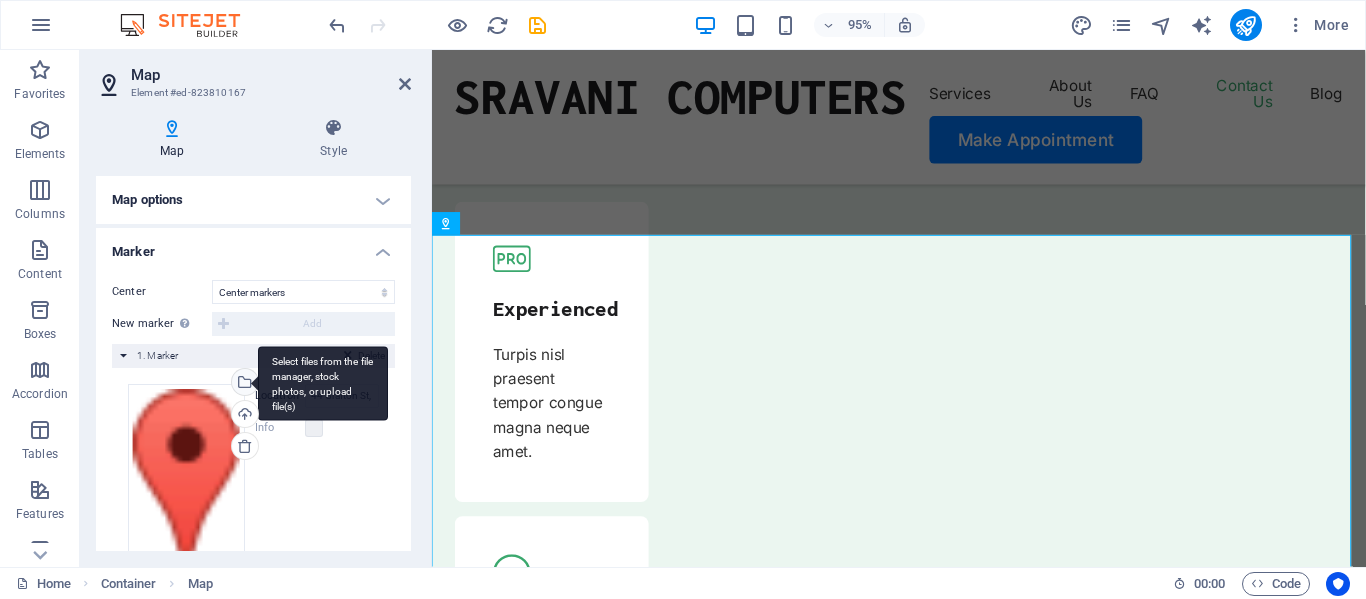 click on "Select files from the file manager, stock photos, or upload file(s)" at bounding box center (323, 383) 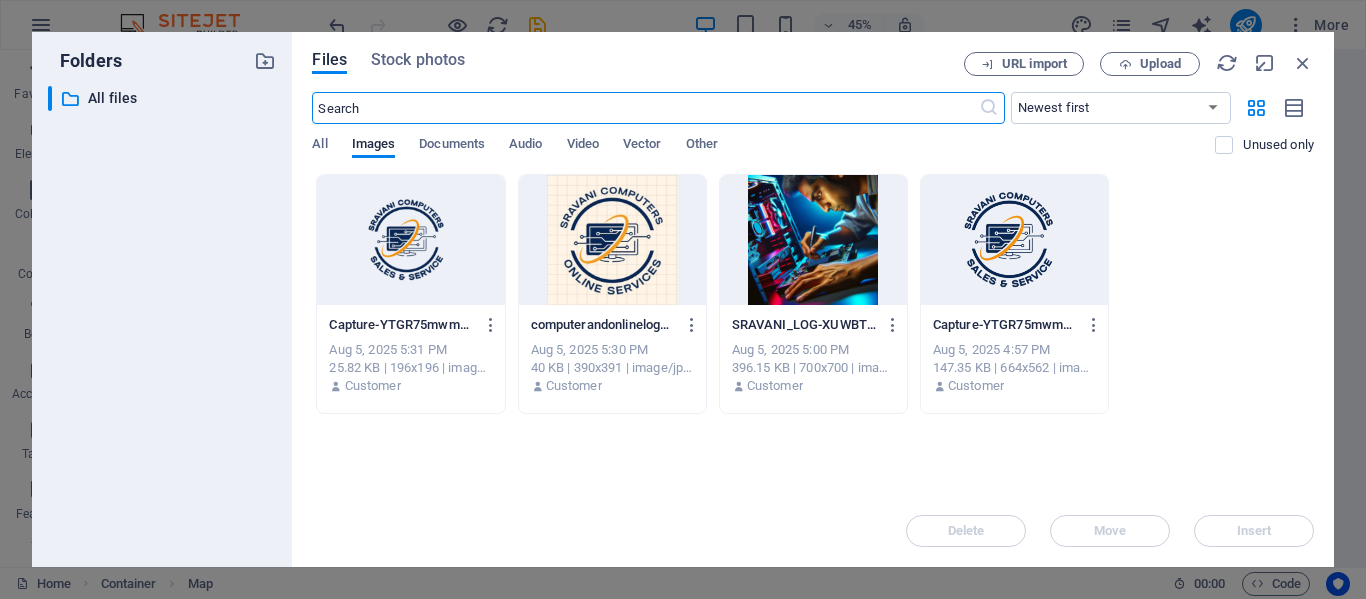 scroll, scrollTop: 7127, scrollLeft: 0, axis: vertical 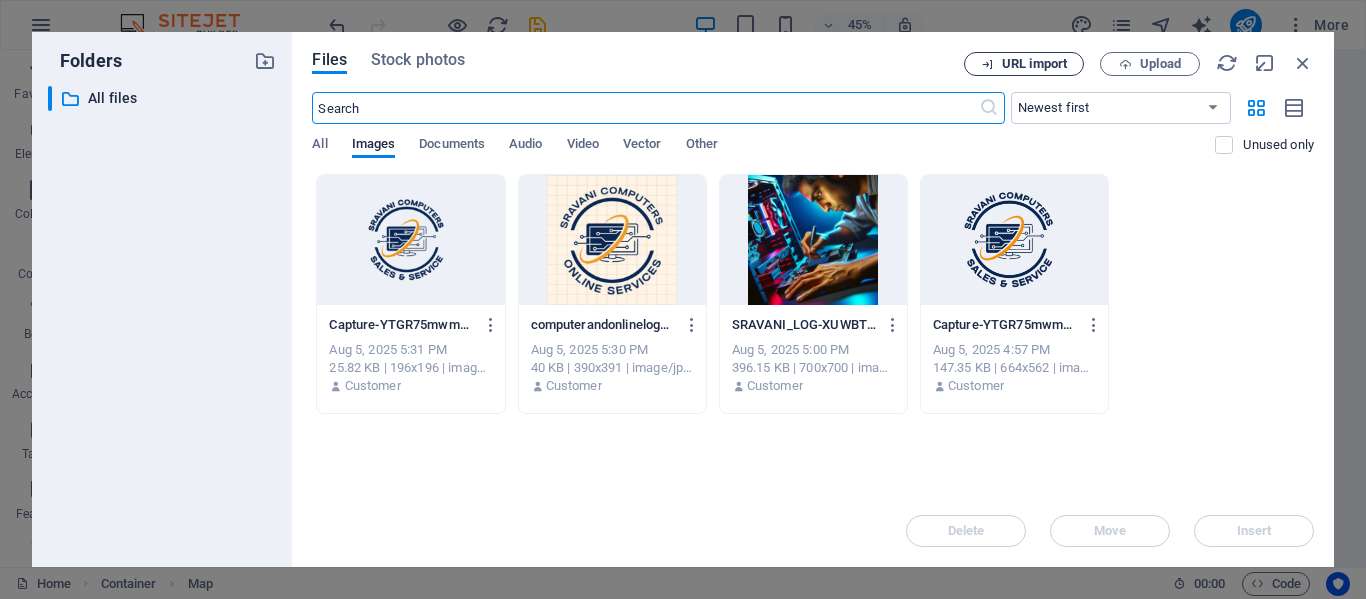 click on "URL import" at bounding box center [1034, 64] 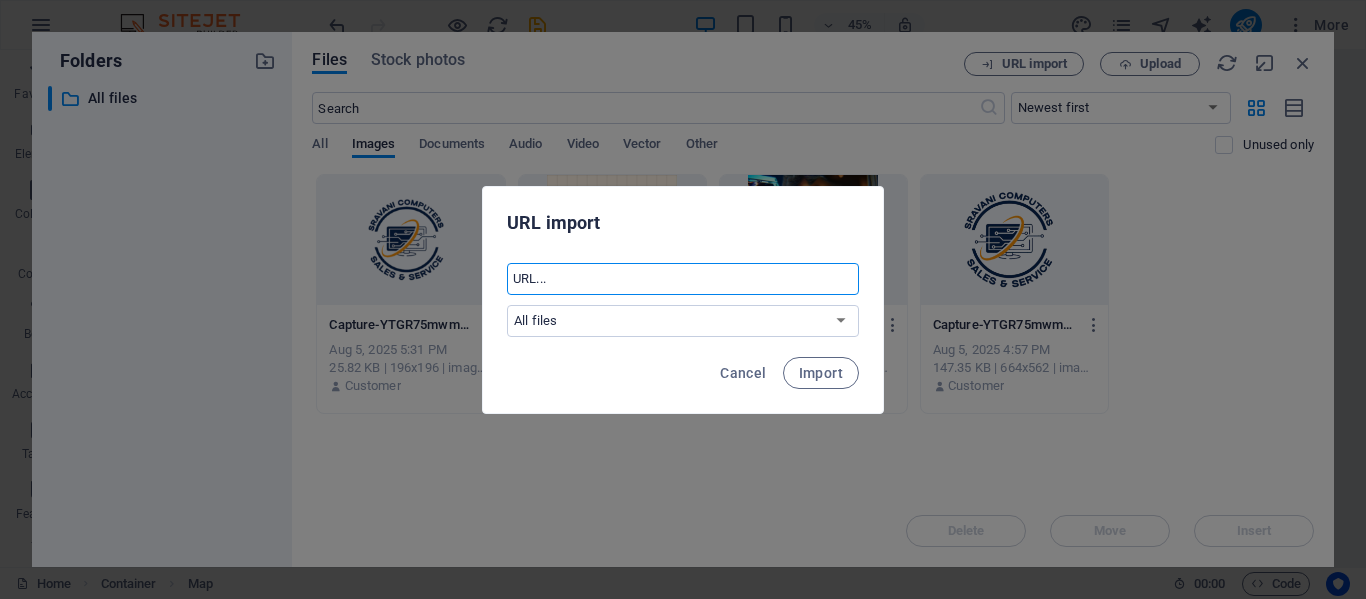 click at bounding box center (683, 279) 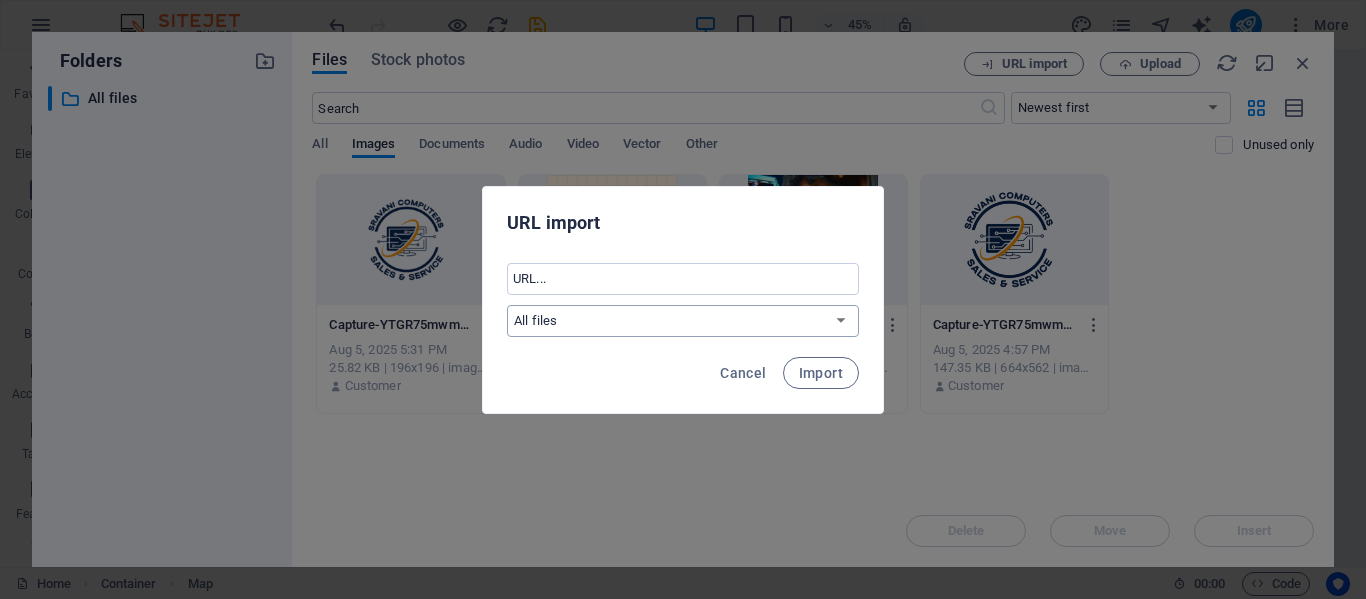 click on "All files" at bounding box center (683, 321) 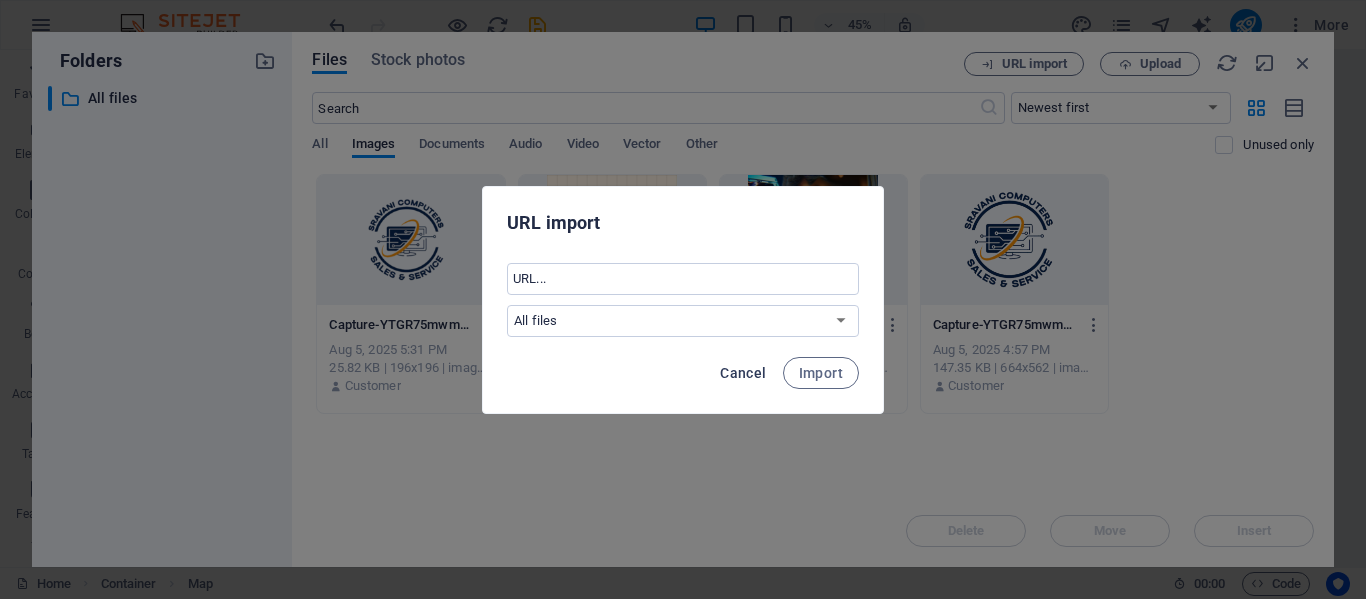 click on "Cancel" at bounding box center [743, 373] 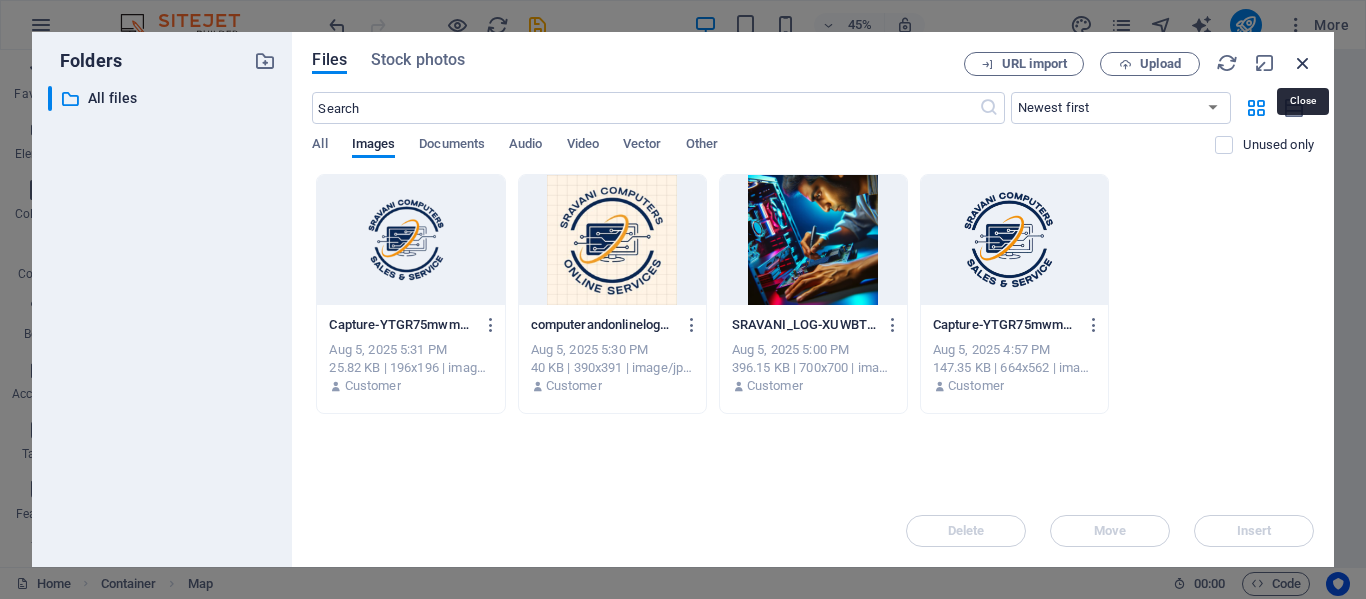 click at bounding box center [1303, 63] 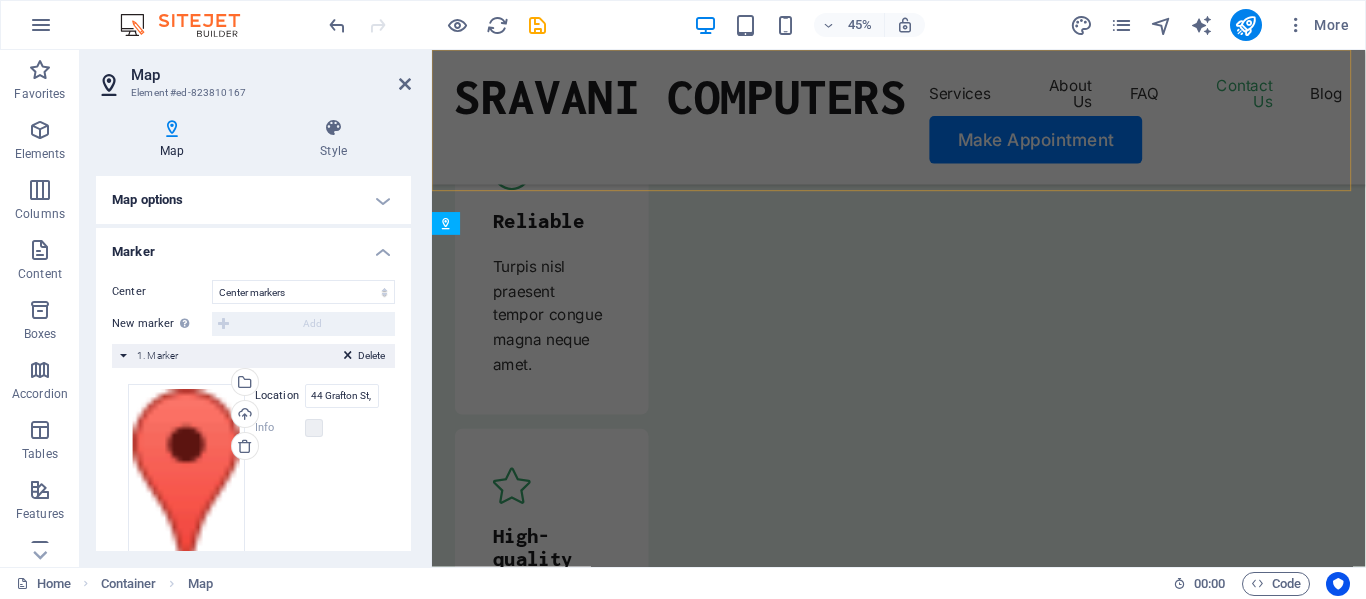 scroll, scrollTop: 6704, scrollLeft: 0, axis: vertical 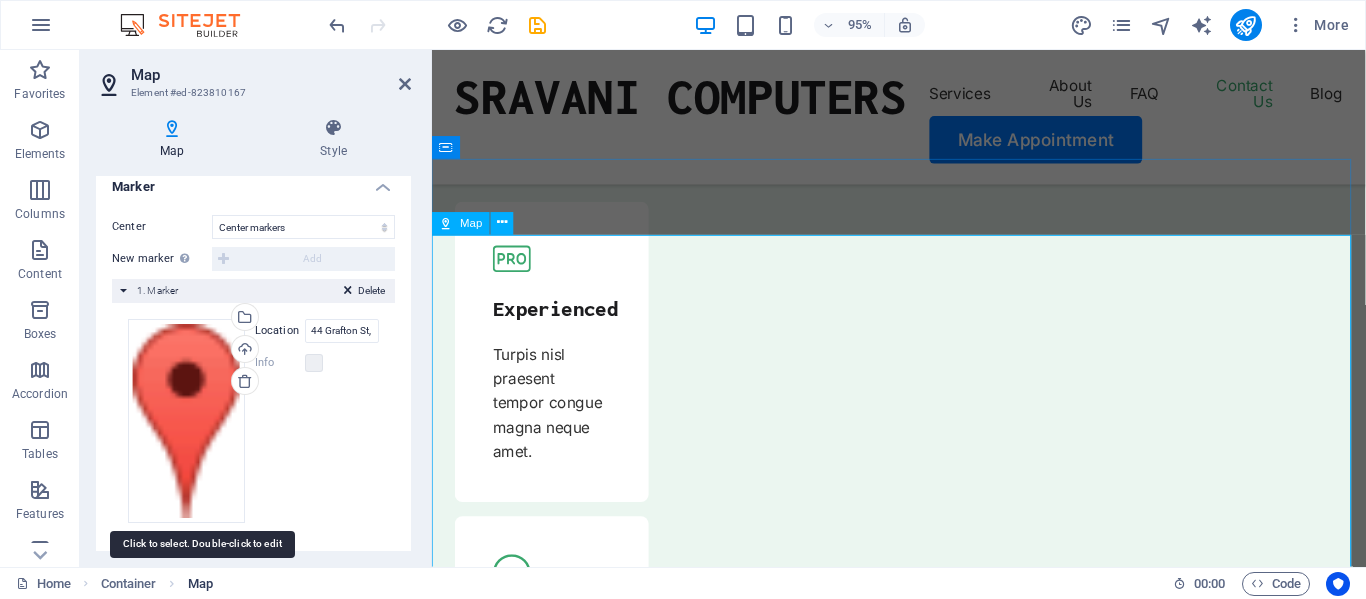 click on "Map" at bounding box center [200, 584] 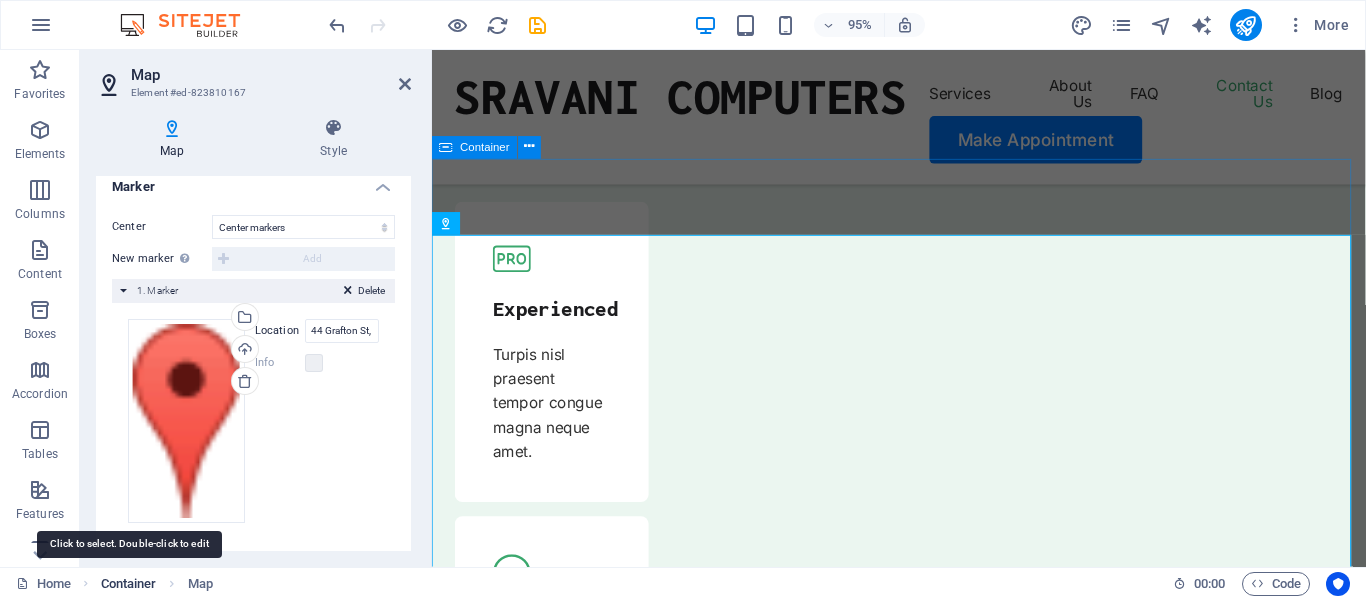 click on "Container" at bounding box center (129, 584) 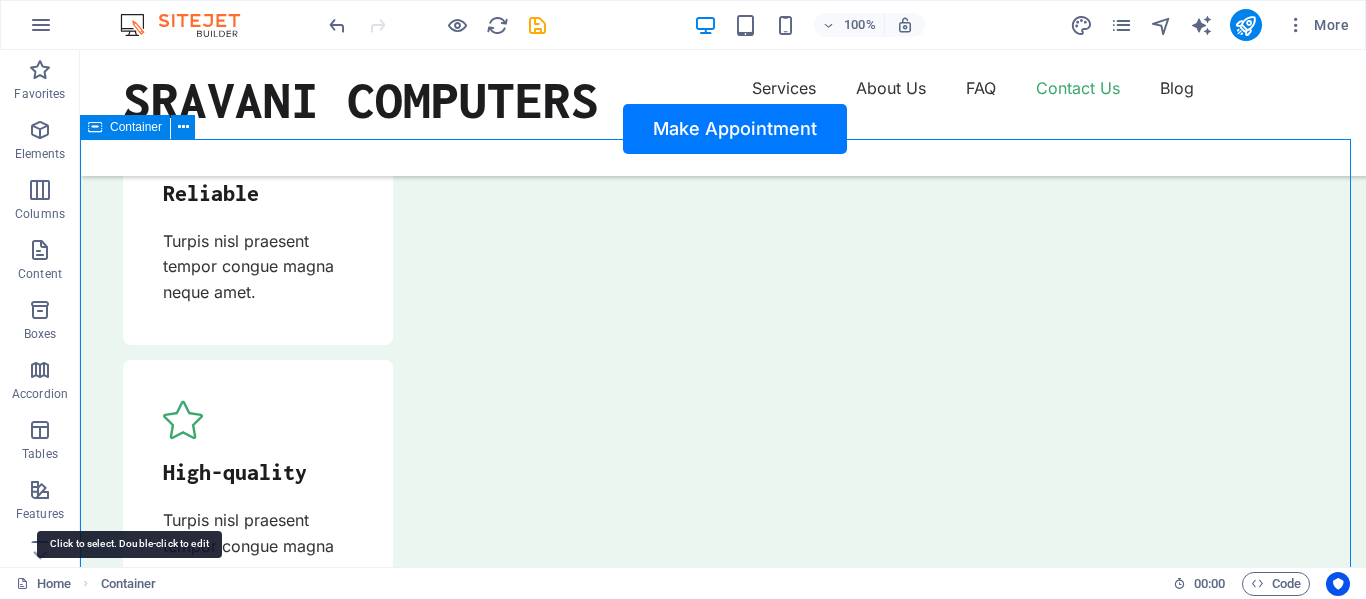 scroll, scrollTop: 6240, scrollLeft: 0, axis: vertical 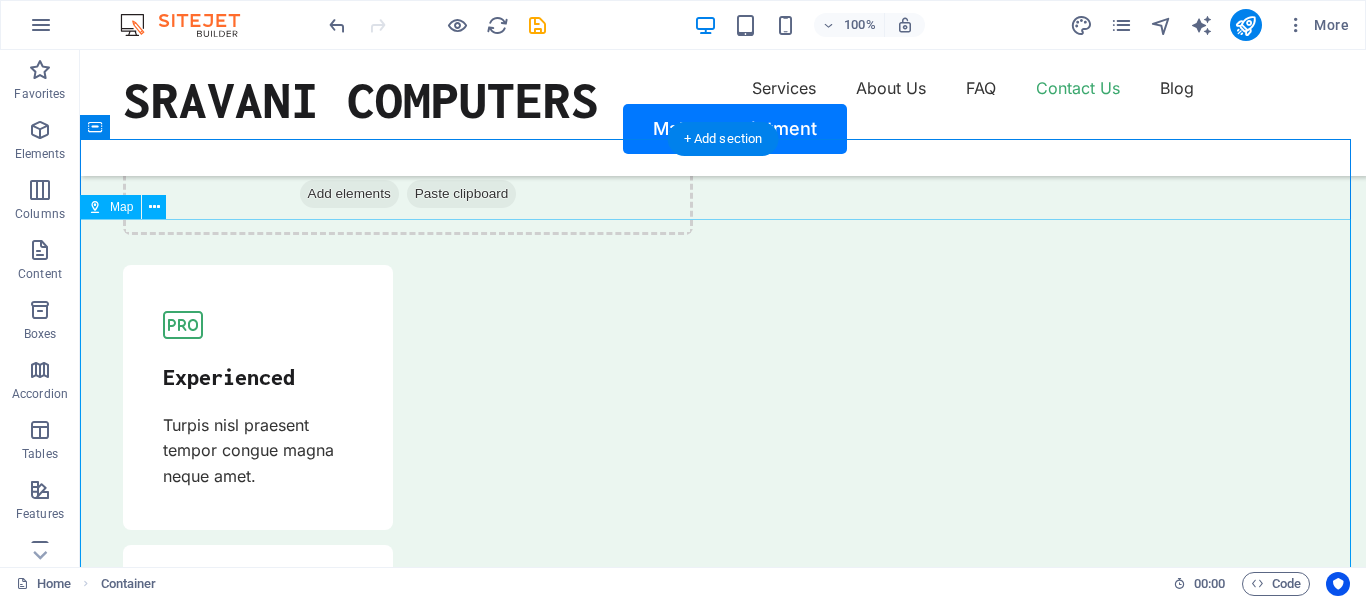 click on "← Move left → Move right ↑ Move up ↓ Move down + Zoom in - Zoom out Home Jump left by 75% End Jump right by 75% Page Up Jump up by 75% Page Down Jump down by 75% Map Terrain Satellite Labels Keyboard shortcuts Map Data Map data ©2025 Google Map data ©2025 Google 1 km  Click to toggle between metric and imperial units Terms Report a map error" at bounding box center [723, 7892] 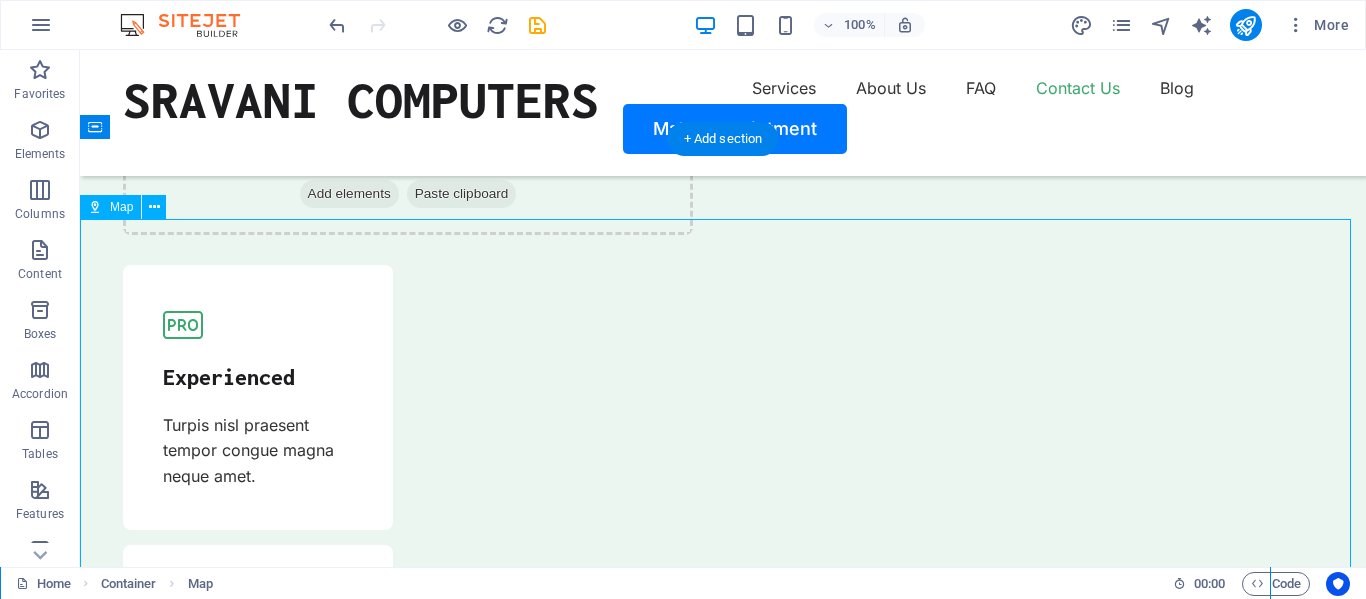 click on "← Move left → Move right ↑ Move up ↓ Move down + Zoom in - Zoom out Home Jump left by 75% End Jump right by 75% Page Up Jump up by 75% Page Down Jump down by 75% Map Terrain Satellite Labels Keyboard shortcuts Map Data Map data ©2025 Google Map data ©2025 Google 1 km  Click to toggle between metric and imperial units Terms Report a map error" at bounding box center [723, 7892] 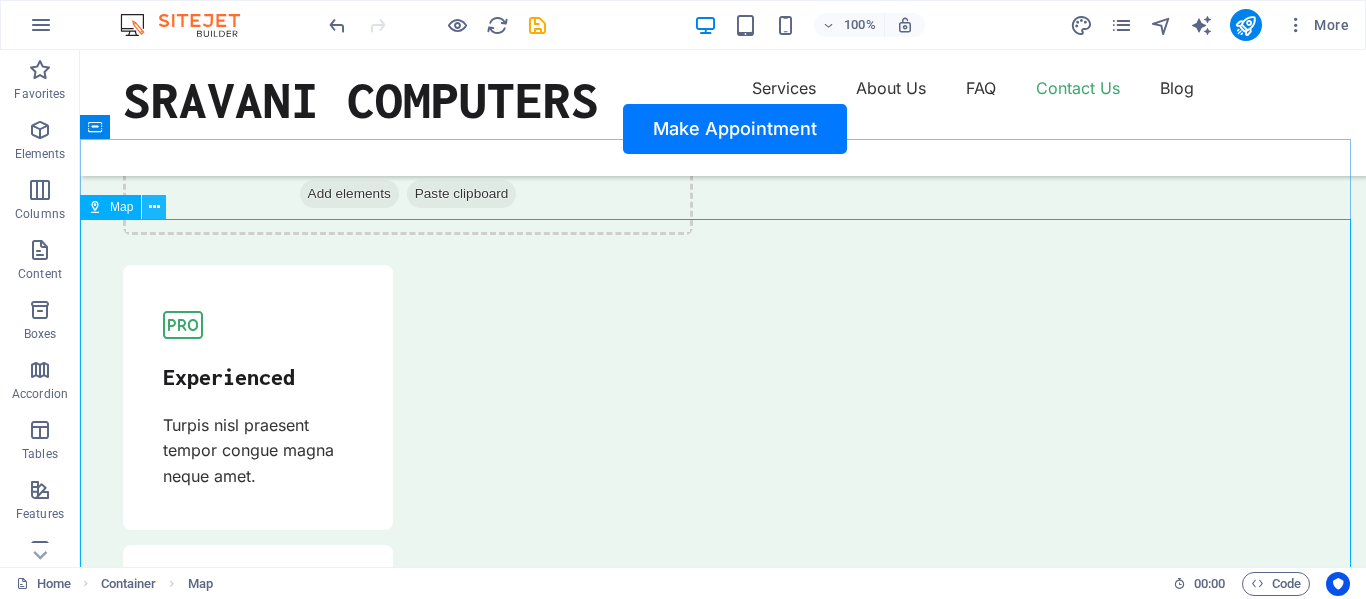 click at bounding box center (154, 207) 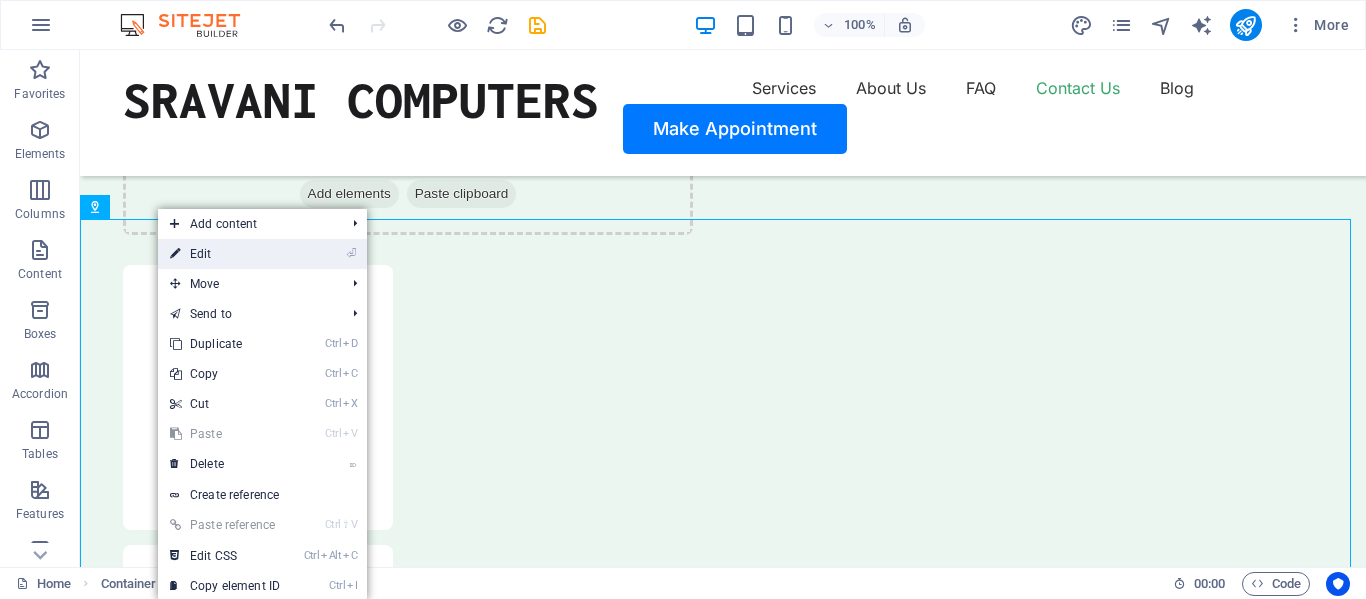 click on "⏎  Edit" at bounding box center (225, 254) 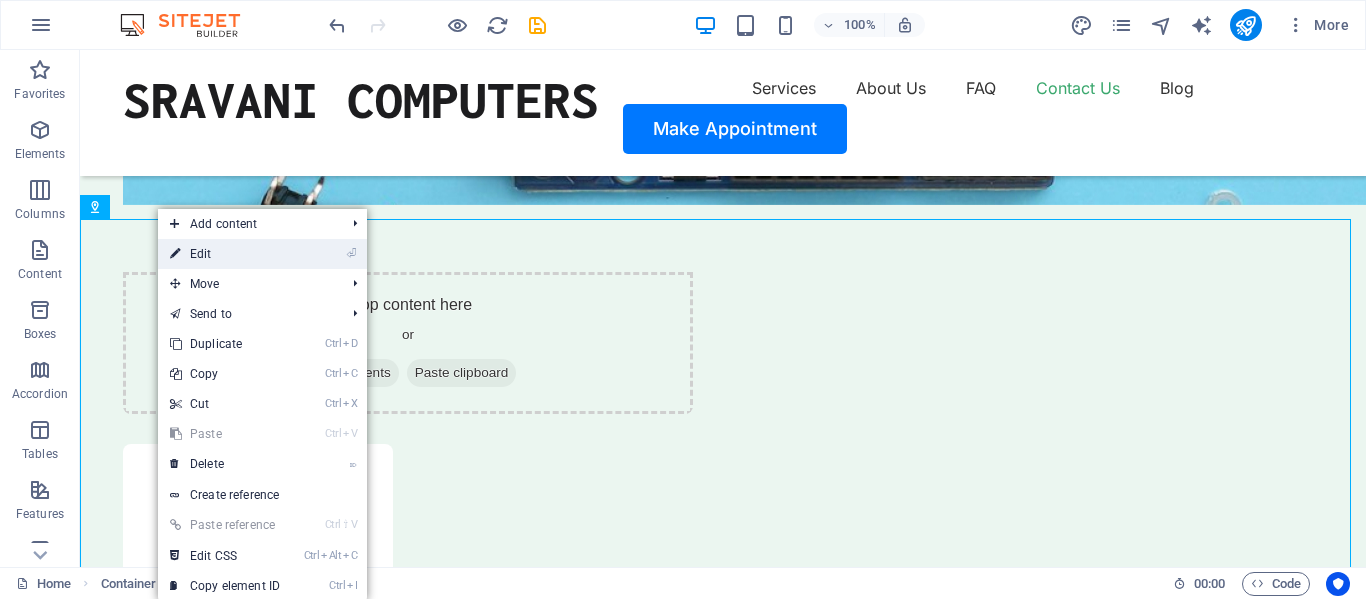 select on "1" 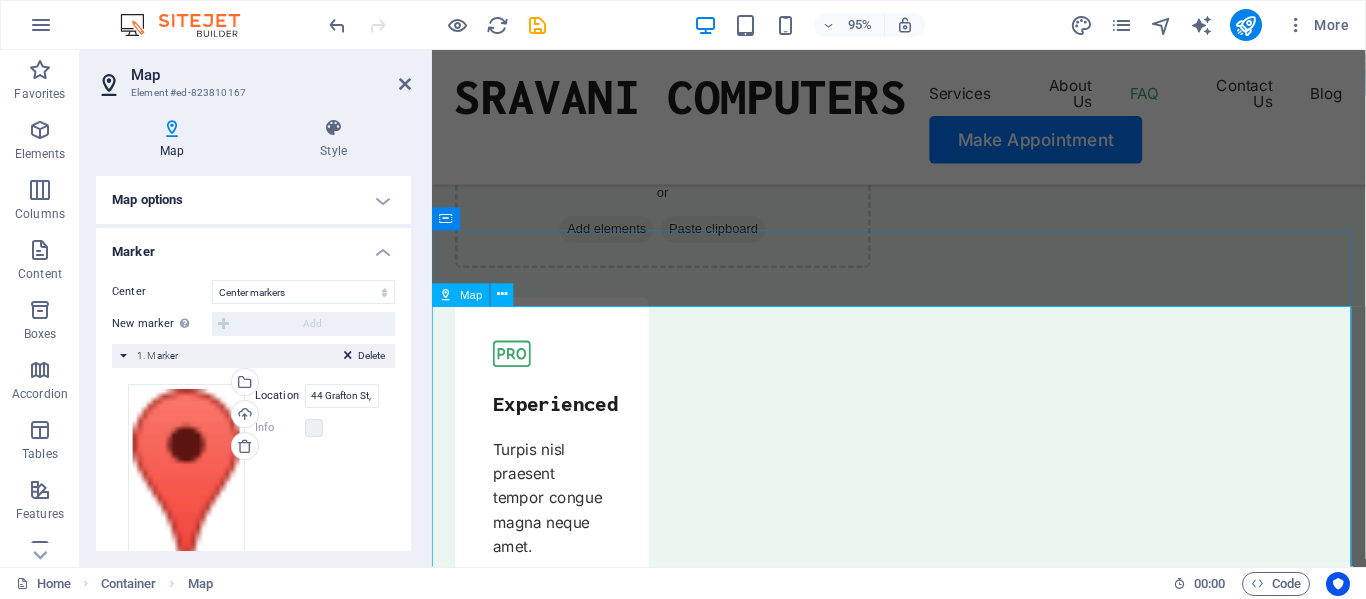 scroll, scrollTop: 6704, scrollLeft: 0, axis: vertical 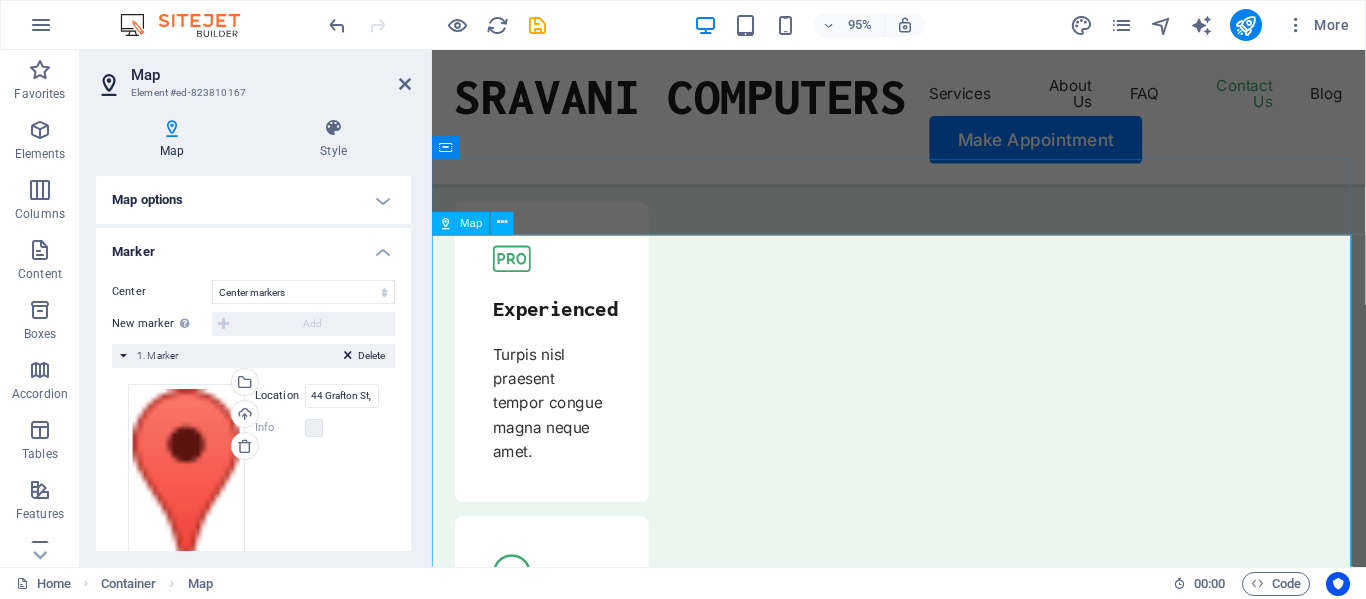 click on "← Move left → Move right ↑ Move up ↓ Move down + Zoom in - Zoom out Home Jump left by 75% End Jump right by 75% Page Up Jump up by 75% Page Down Jump down by 75% Map Terrain Satellite Labels Keyboard shortcuts Map Data Map data ©2025 Google Map data ©2025 Google 1 km  Click to toggle between metric and imperial units Terms Report a map error" at bounding box center (923, 8086) 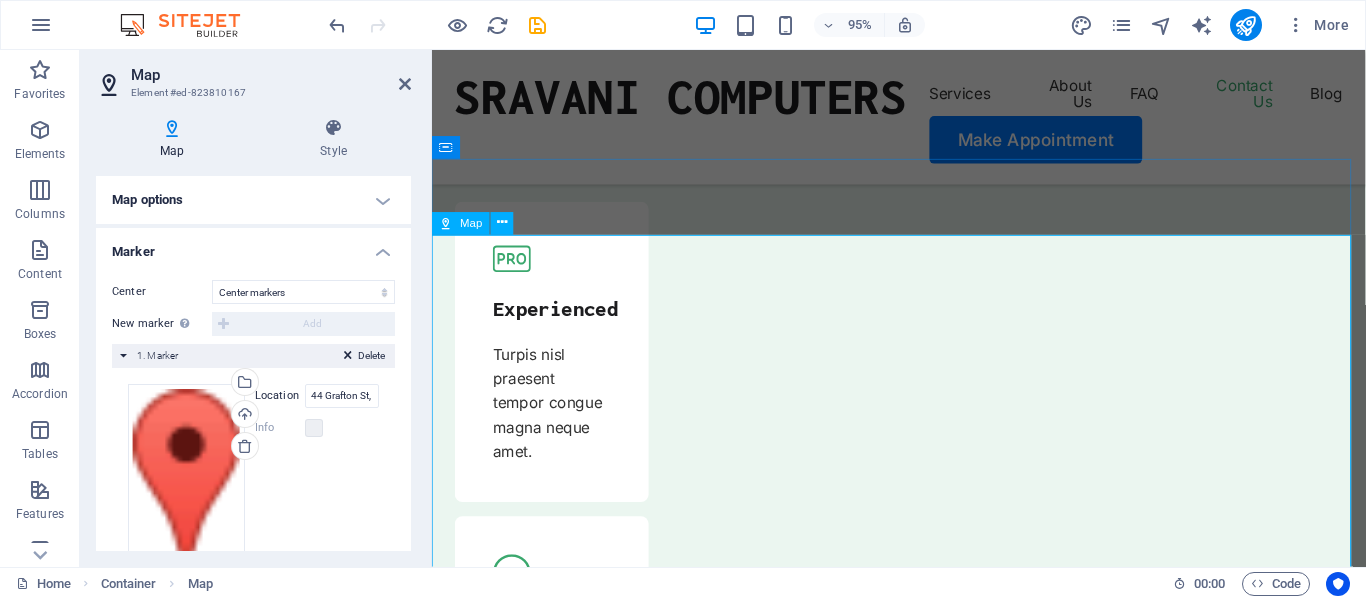 click on "← Move left → Move right ↑ Move up ↓ Move down + Zoom in - Zoom out Home Jump left by 75% End Jump right by 75% Page Up Jump up by 75% Page Down Jump down by 75% Map Terrain Satellite Labels Keyboard shortcuts Map Data Map data ©2025 Google Map data ©2025 Google 1 km  Click to toggle between metric and imperial units Terms Report a map error" at bounding box center [923, 8086] 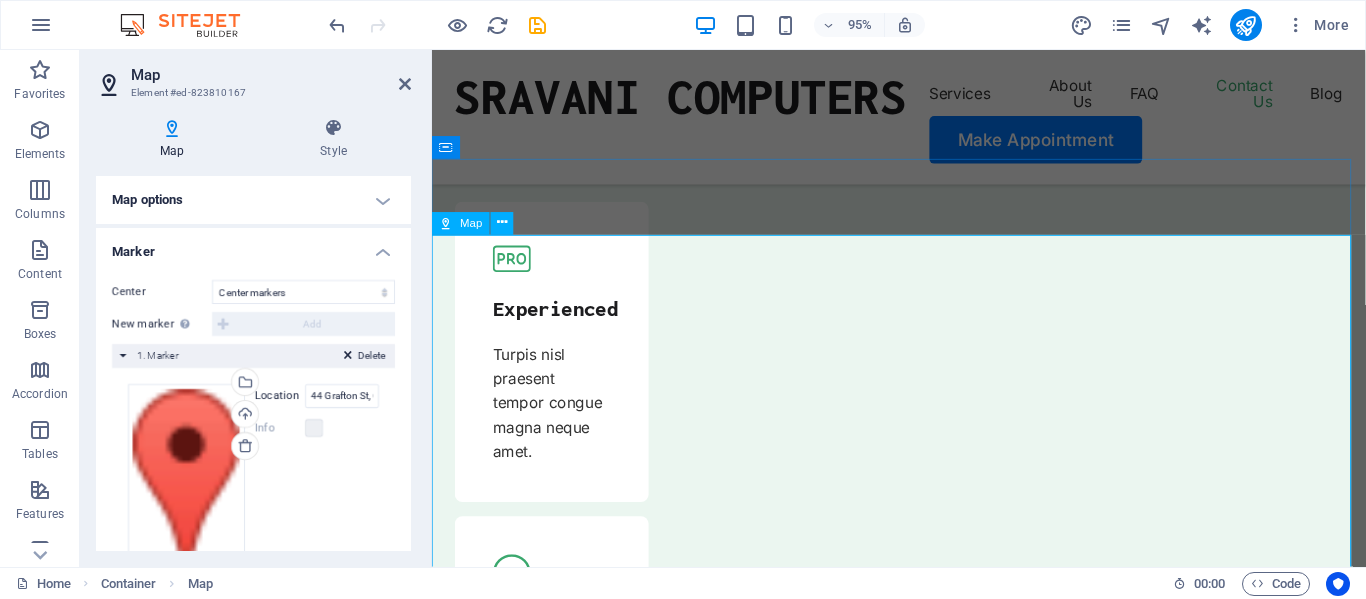 click on "← Move left → Move right ↑ Move up ↓ Move down + Zoom in - Zoom out Home Jump left by 75% End Jump right by 75% Page Up Jump up by 75% Page Down Jump down by 75% Map Terrain Satellite Labels Keyboard shortcuts Map Data Map data ©2025 Google Map data ©2025 Google 1 km  Click to toggle between metric and imperial units Terms Report a map error" at bounding box center (923, 8086) 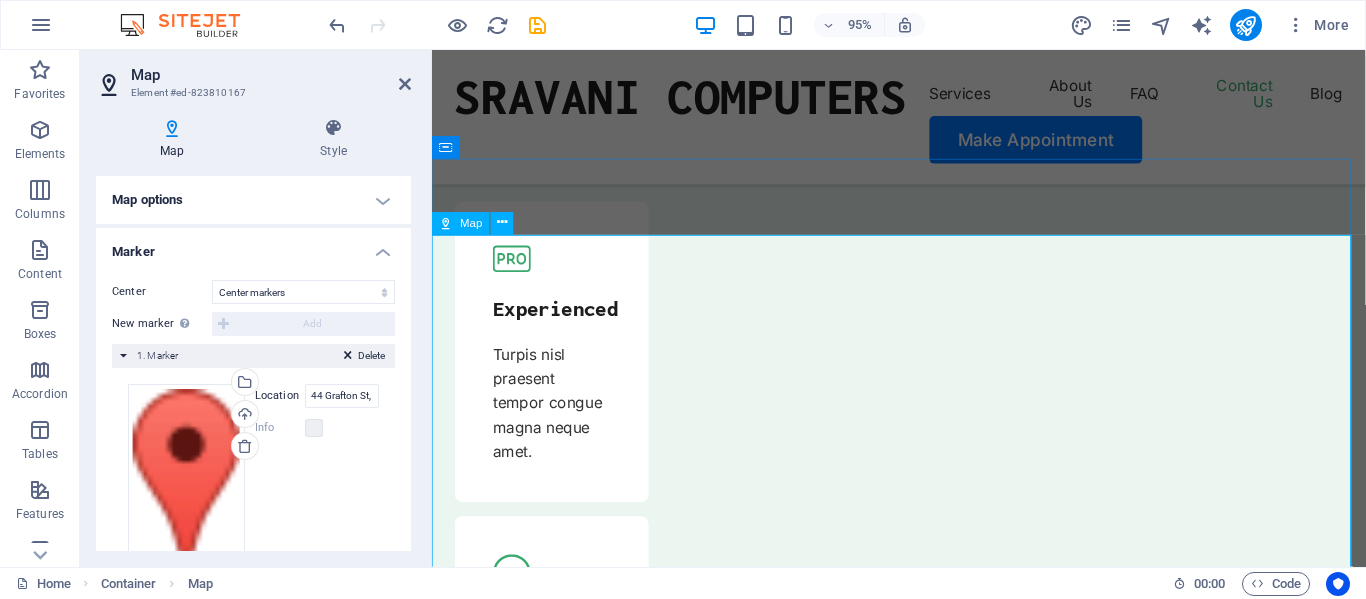 click on "← Move left → Move right ↑ Move up ↓ Move down + Zoom in - Zoom out Home Jump left by 75% End Jump right by 75% Page Up Jump up by 75% Page Down Jump down by 75% Map Terrain Satellite Labels Keyboard shortcuts Map Data Map data ©2025 Google Map data ©2025 Google 1 km  Click to toggle between metric and imperial units Terms Report a map error" at bounding box center [923, 8086] 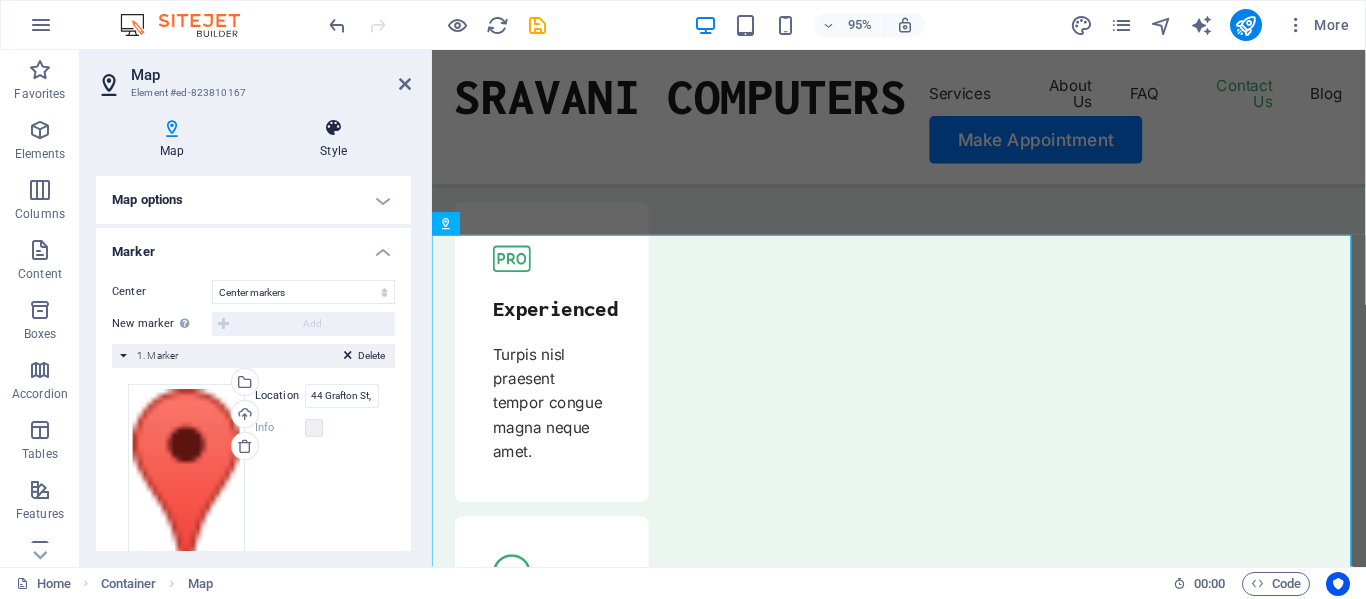 click on "Style" at bounding box center (333, 139) 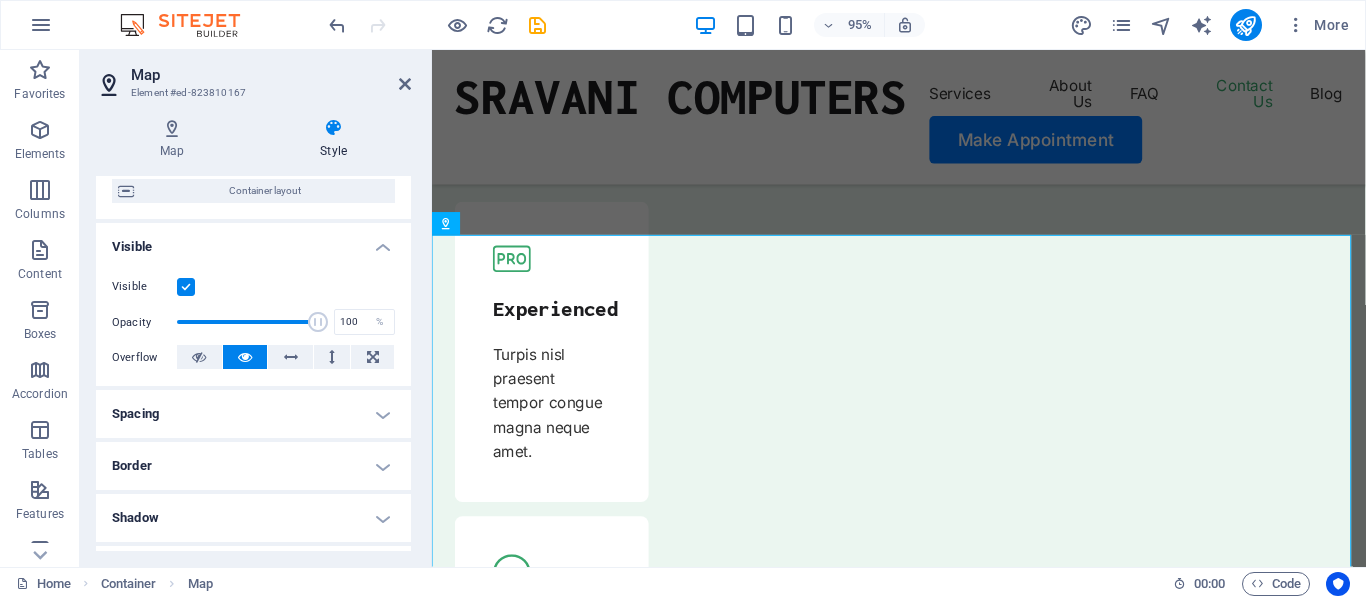scroll, scrollTop: 0, scrollLeft: 0, axis: both 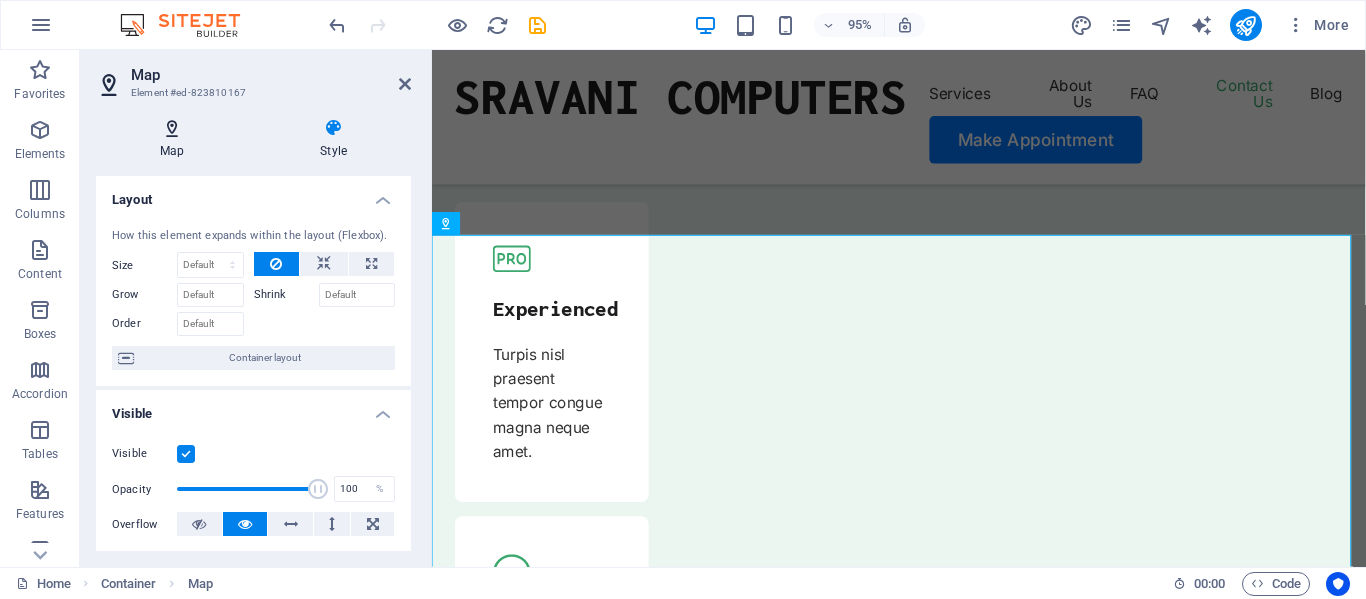 click at bounding box center (172, 128) 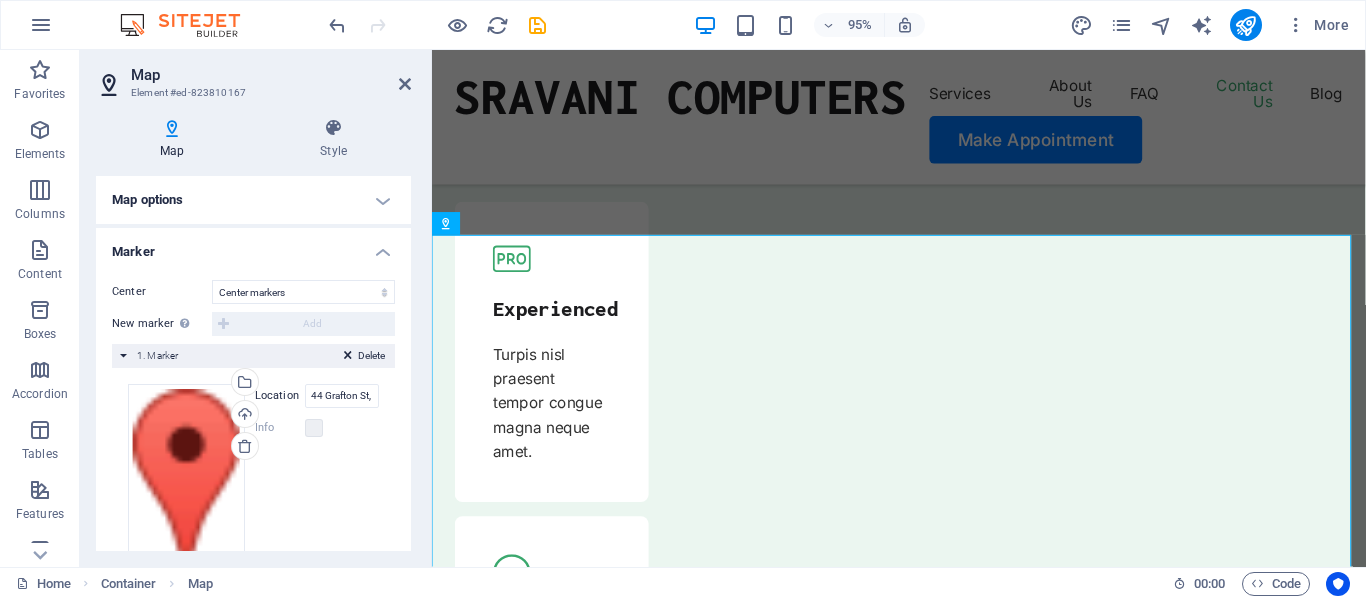 click on "Map options" at bounding box center (253, 200) 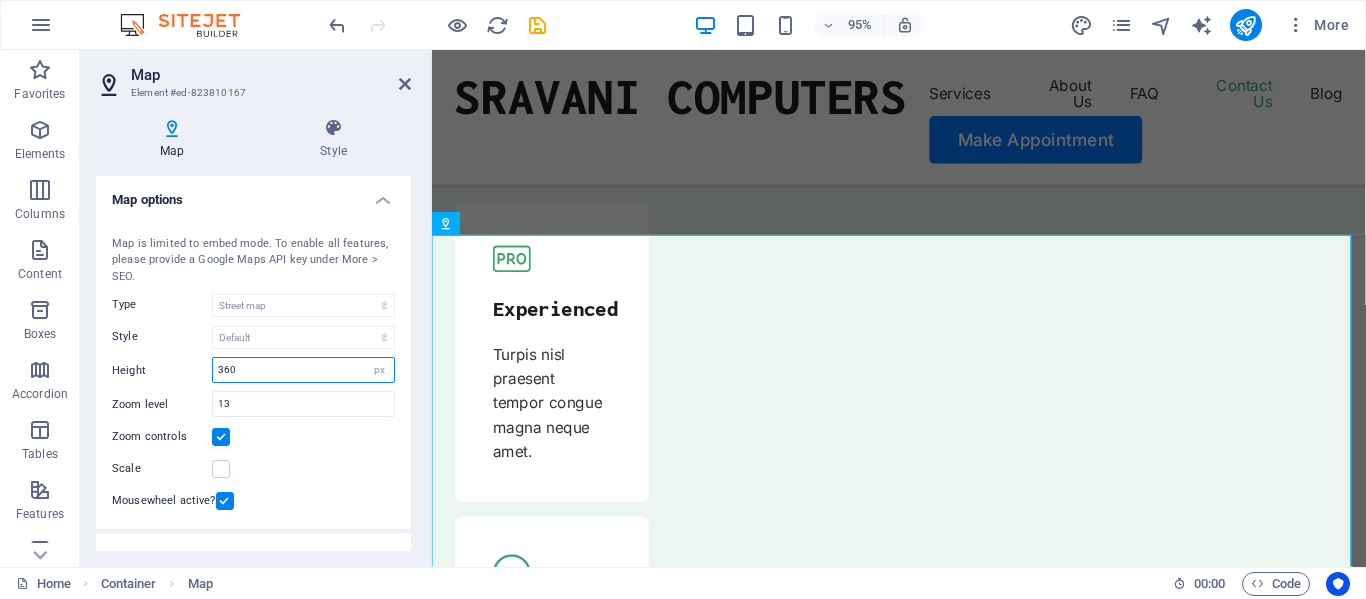 click on "360" at bounding box center (303, 370) 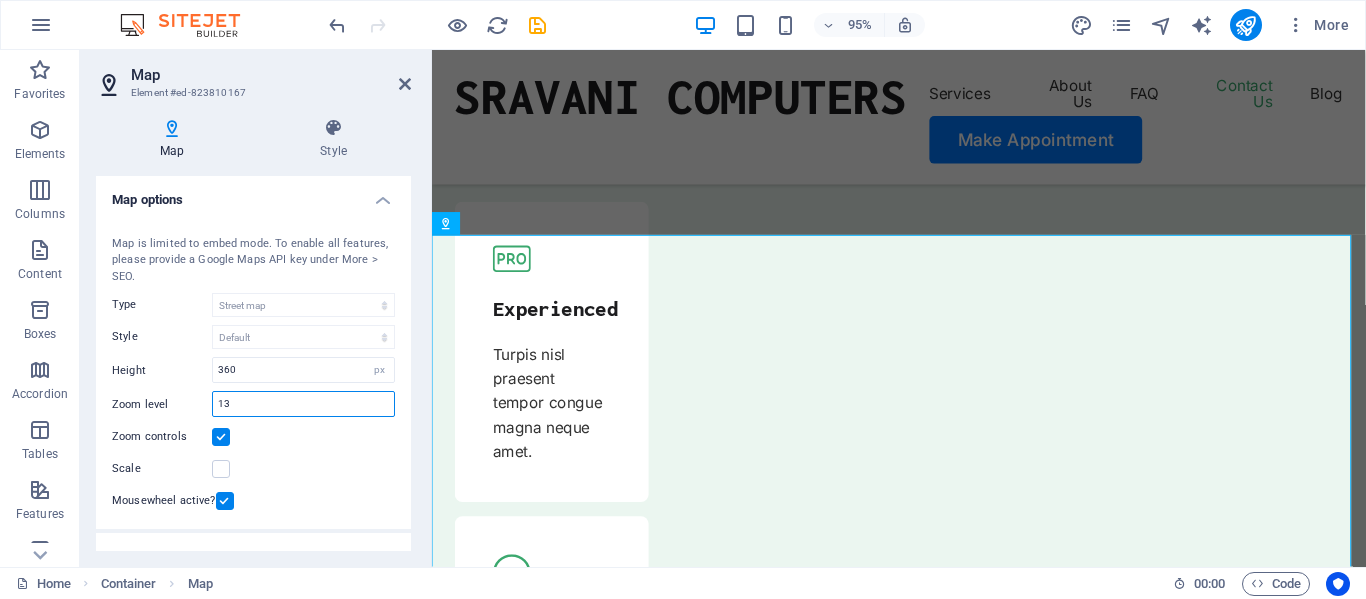 click on "13" at bounding box center (303, 404) 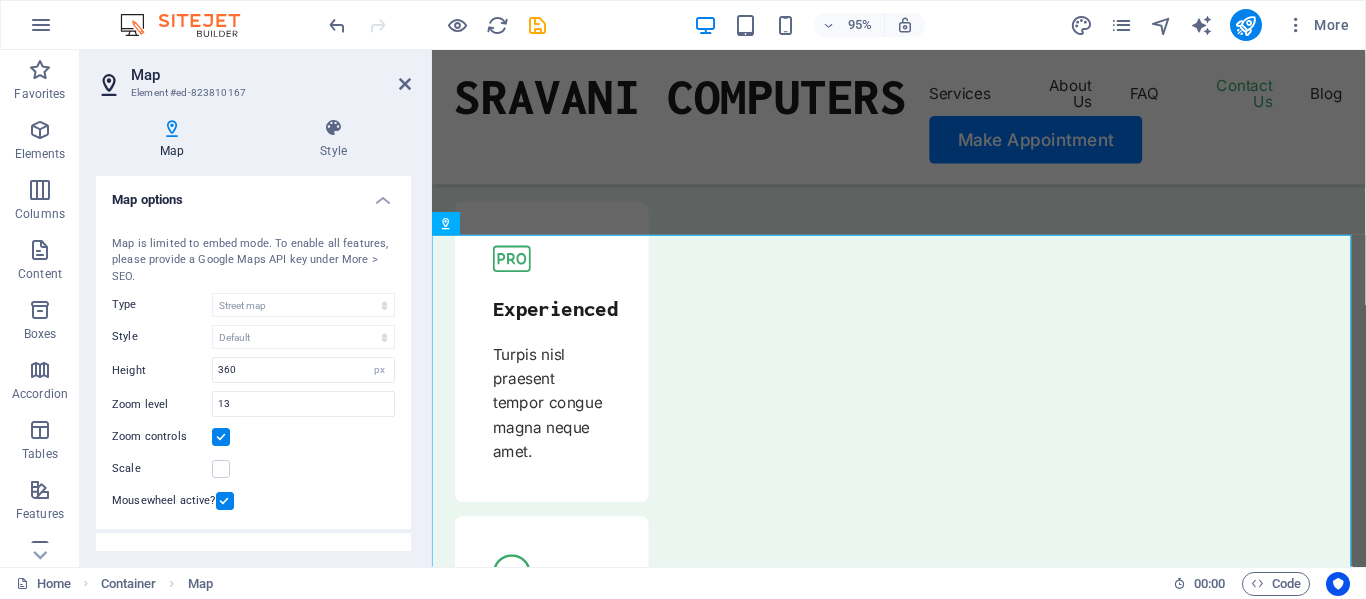 click on "Zoom controls" at bounding box center [253, 437] 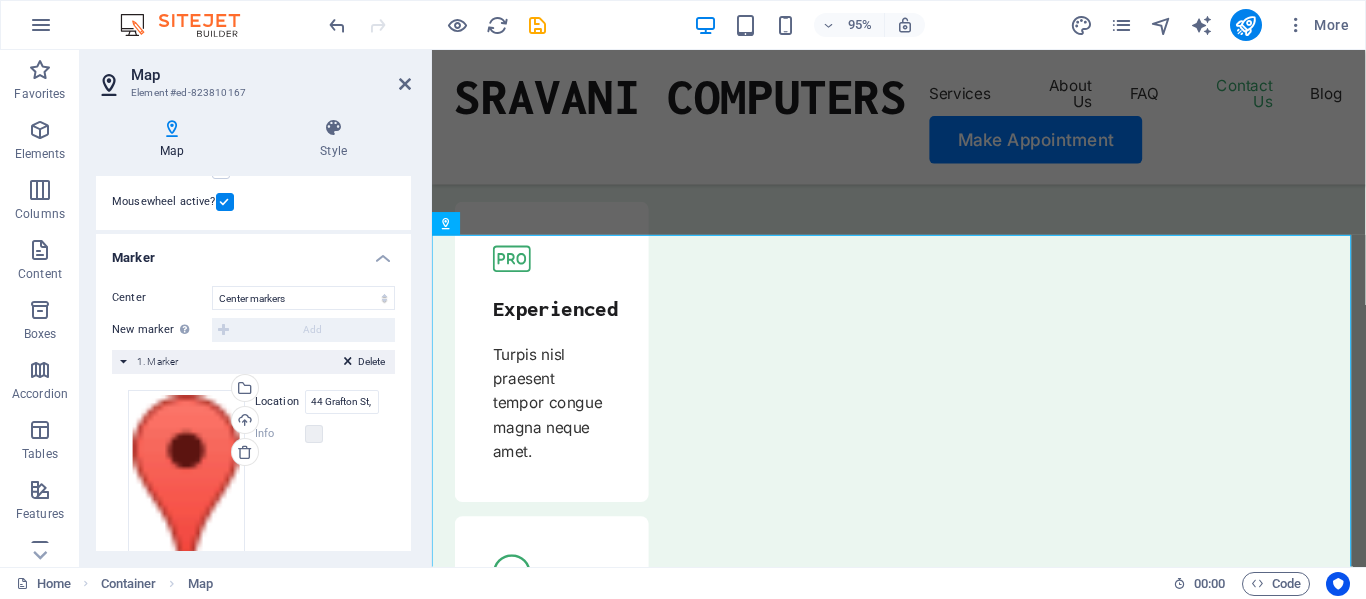 scroll, scrollTop: 300, scrollLeft: 0, axis: vertical 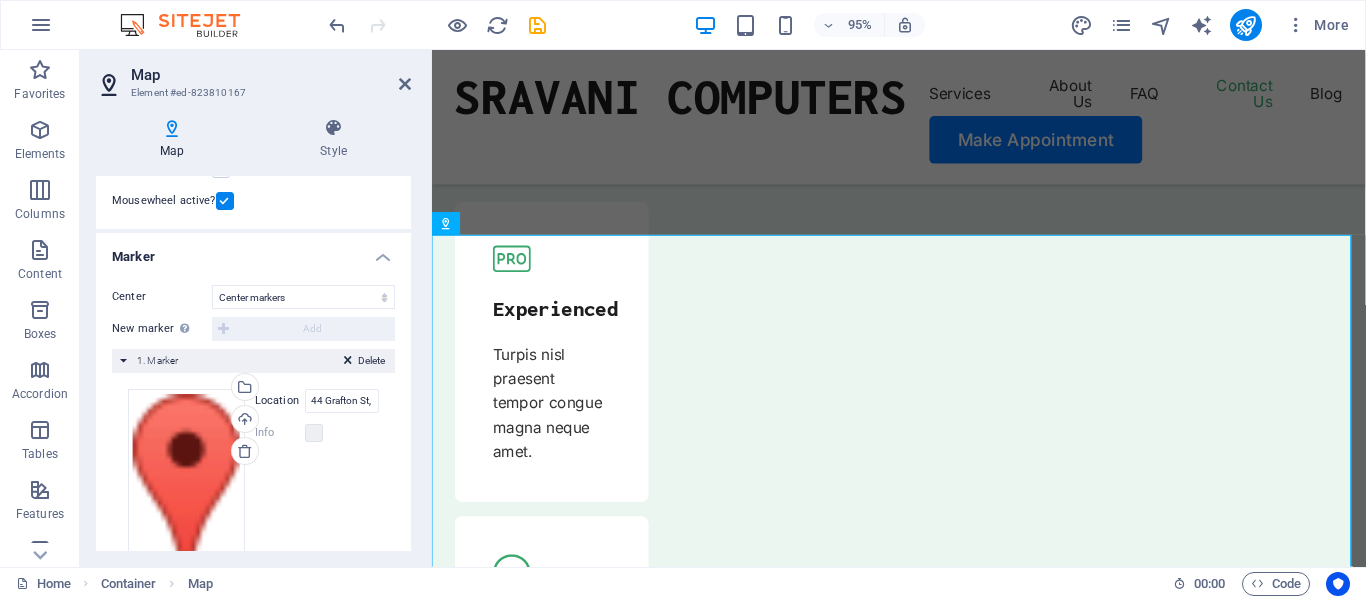 click on "Delete 1. Marker" at bounding box center [253, 361] 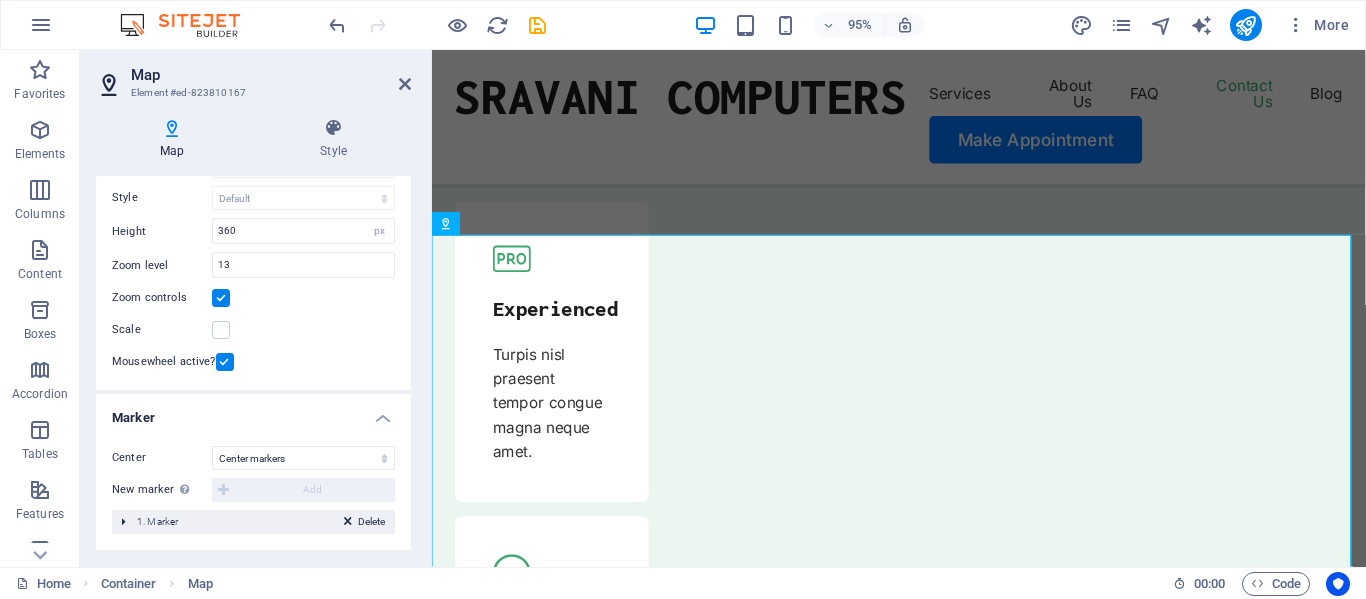 scroll, scrollTop: 139, scrollLeft: 0, axis: vertical 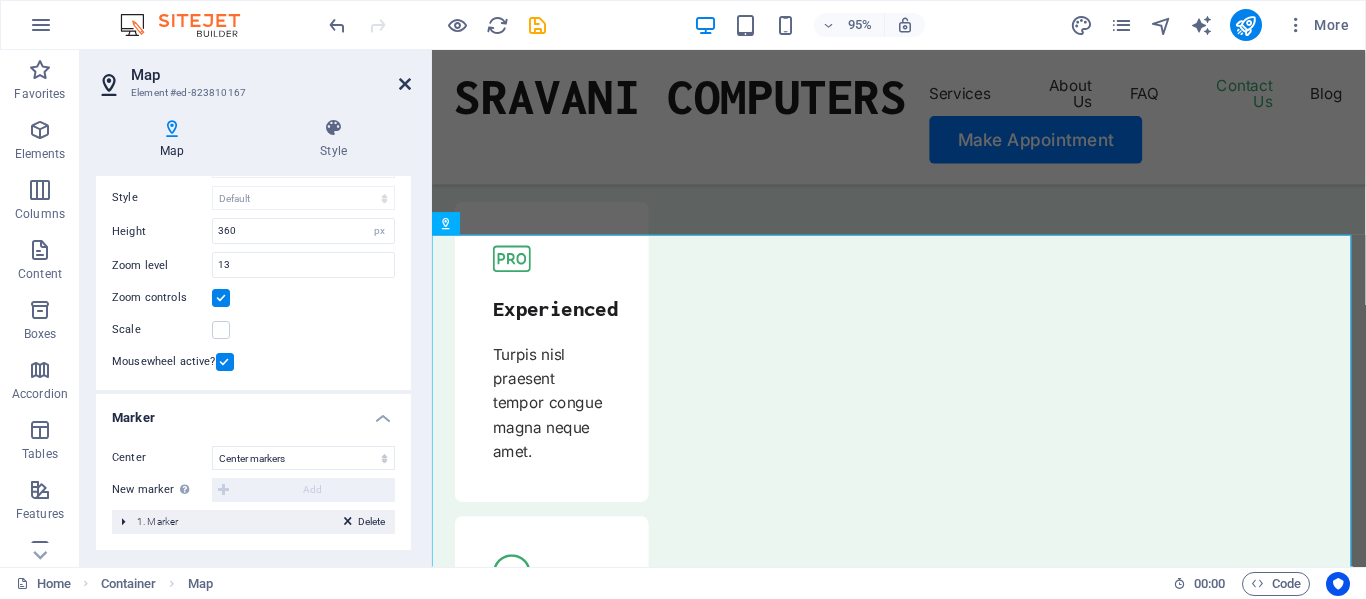 drag, startPoint x: 400, startPoint y: 80, endPoint x: 589, endPoint y: 71, distance: 189.21416 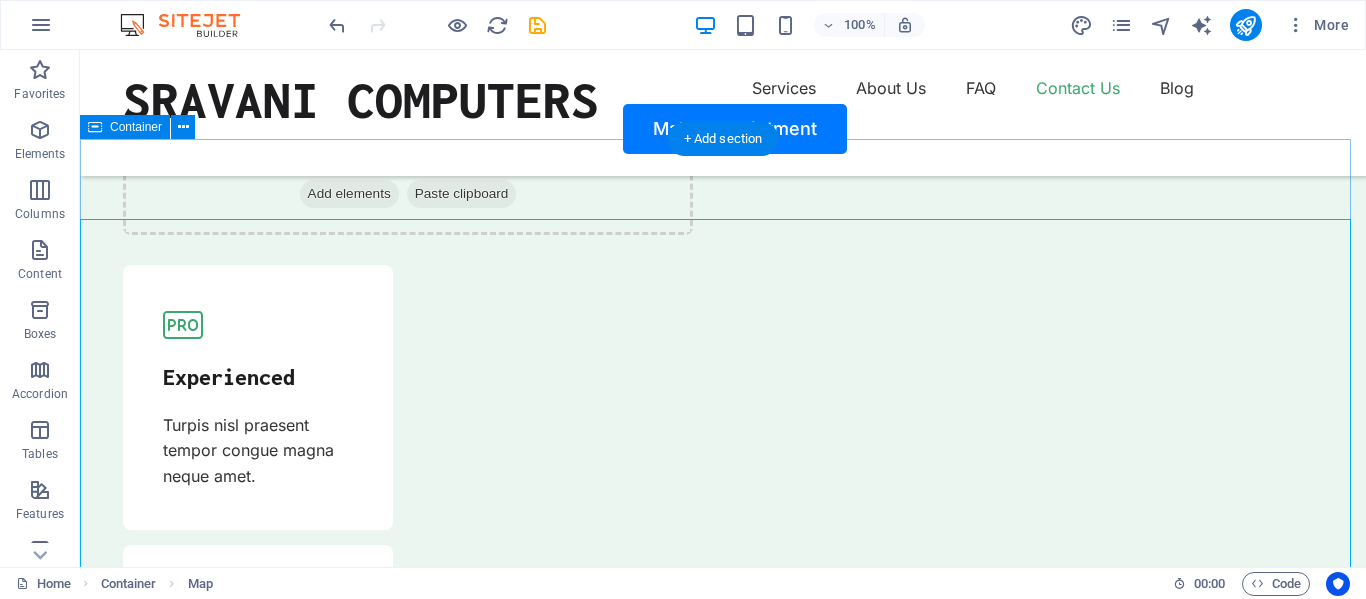 click on "← Move left → Move right ↑ Move up ↓ Move down + Zoom in - Zoom out Home Jump left by 75% End Jump right by 75% Page Up Jump up by 75% Page Down Jump down by 75% Map Terrain Satellite Labels Keyboard shortcuts Map Data Map data ©2025 Google Map data ©2025 Google 1 km  Click to toggle between metric and imperial units Terms Report a map error Contact Us Our location Hayathnagar
Hyderabad ,  501505 Call us +91 [PHONE] Send an email sravanicomputers@gmail.com" at bounding box center [723, 8253] 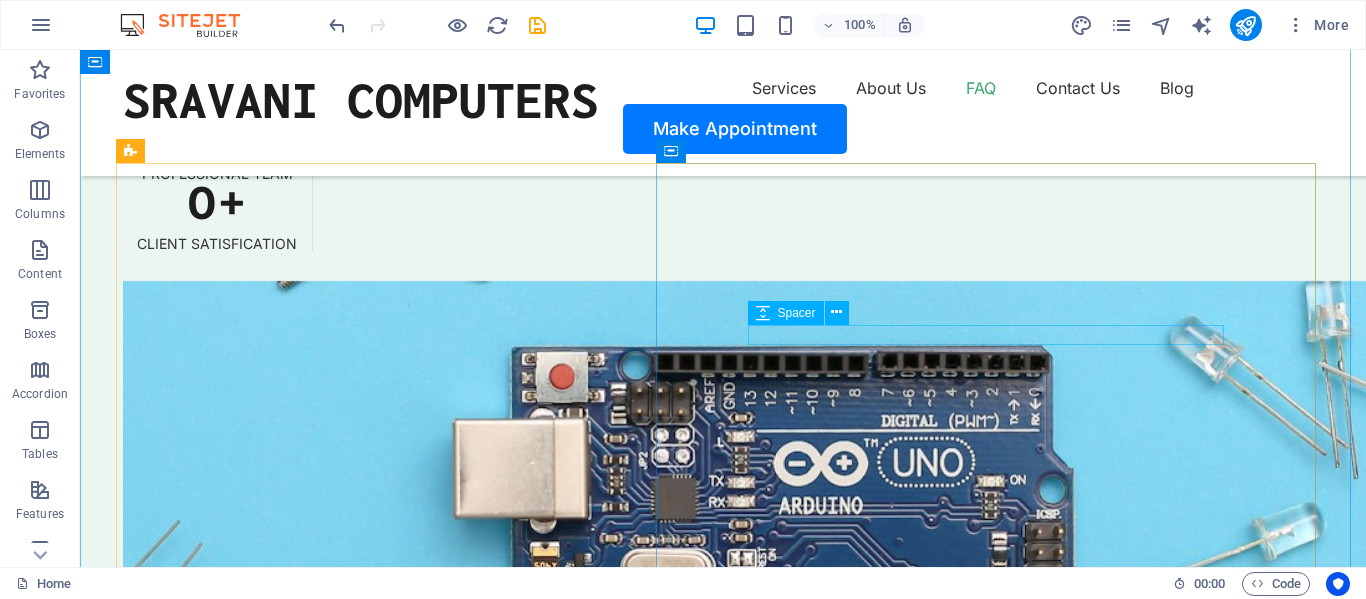 scroll, scrollTop: 5440, scrollLeft: 0, axis: vertical 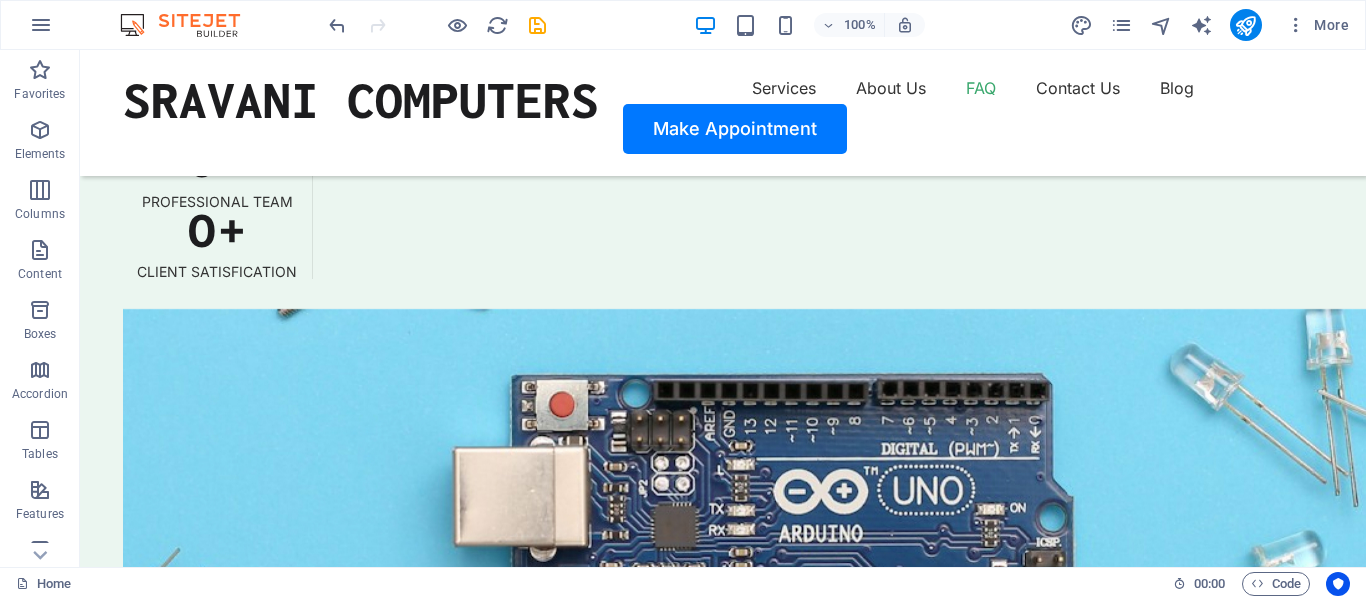 click at bounding box center (723, 6994) 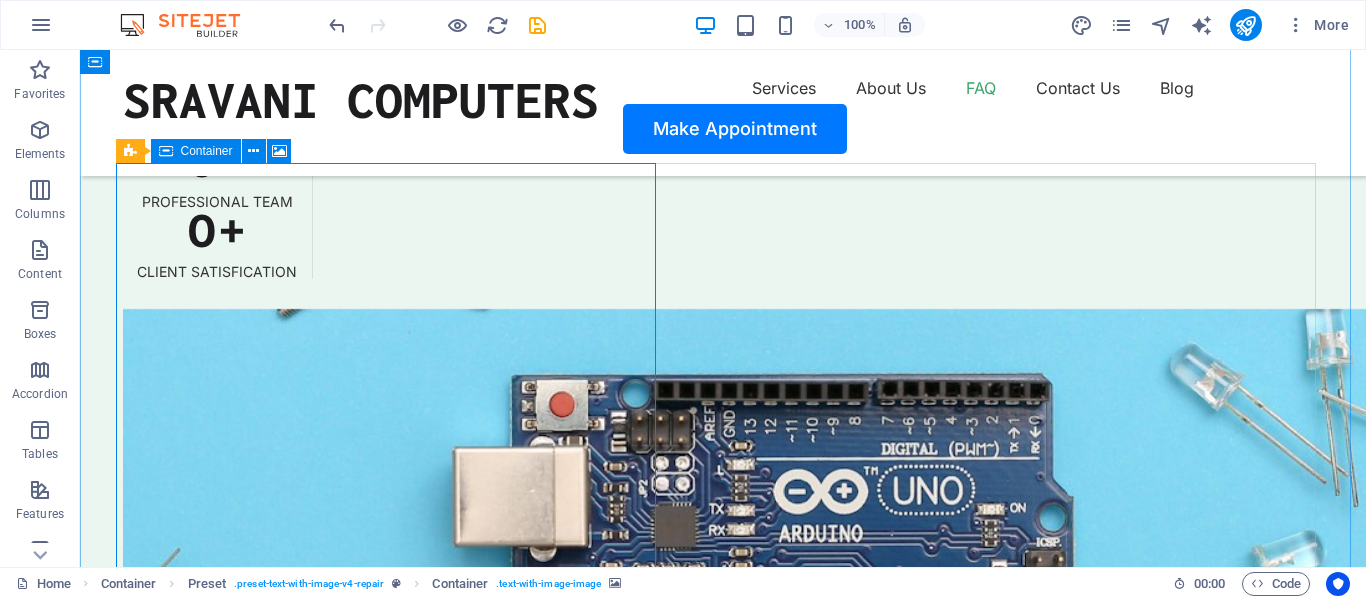 click on "Add elements" at bounding box center [664, 7327] 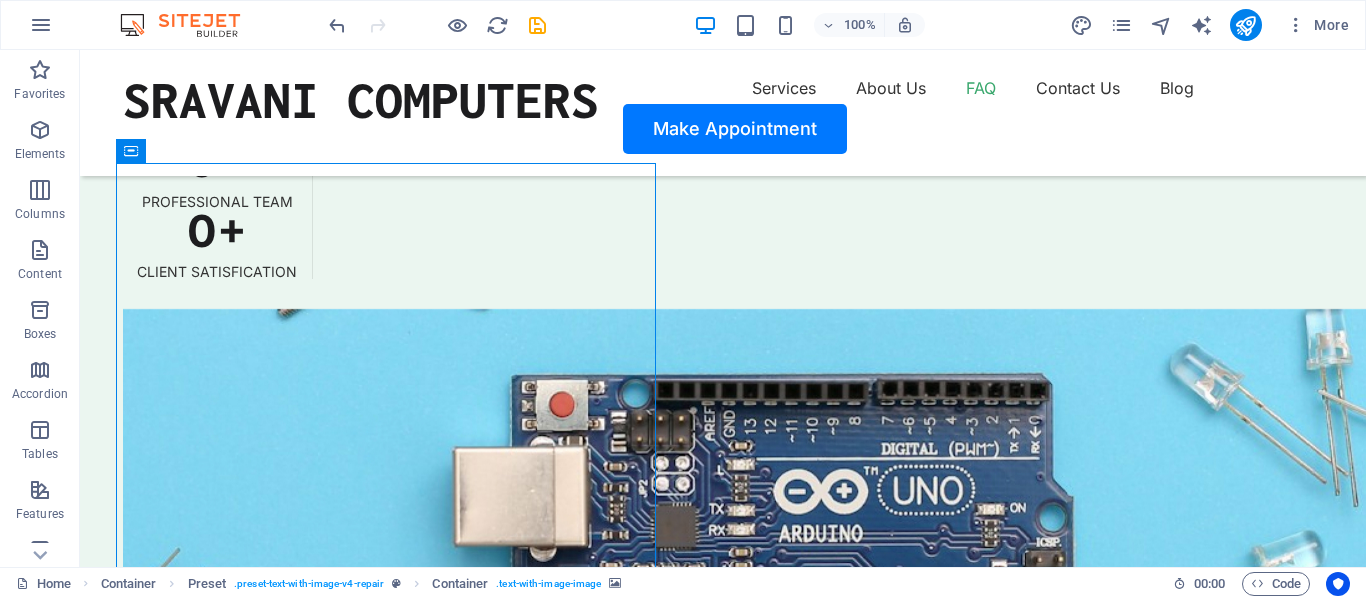 click at bounding box center (723, 6994) 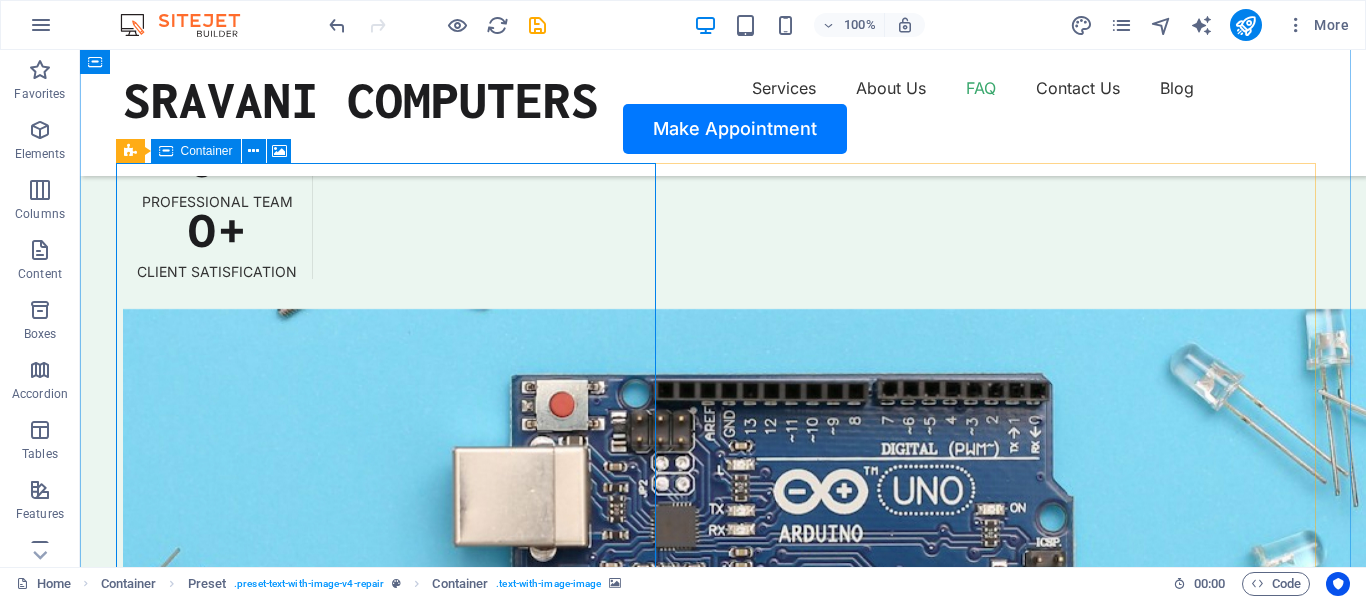 click on "Paste clipboard" at bounding box center [777, 7327] 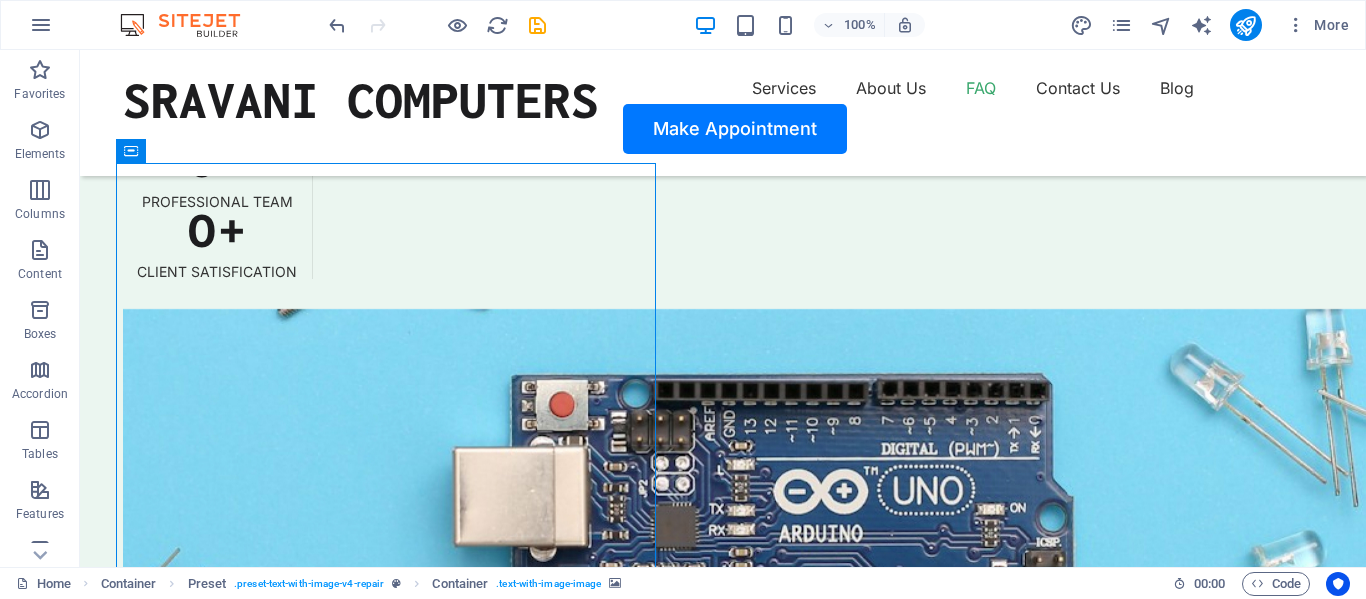 click at bounding box center (723, 6994) 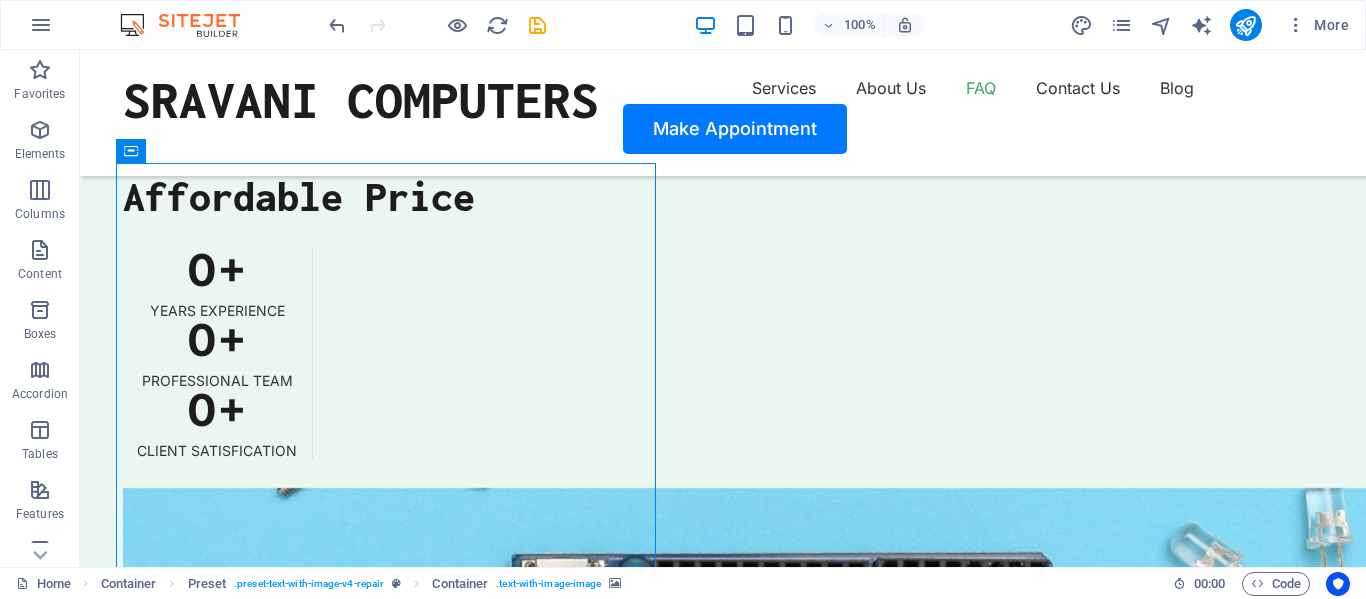select on "px" 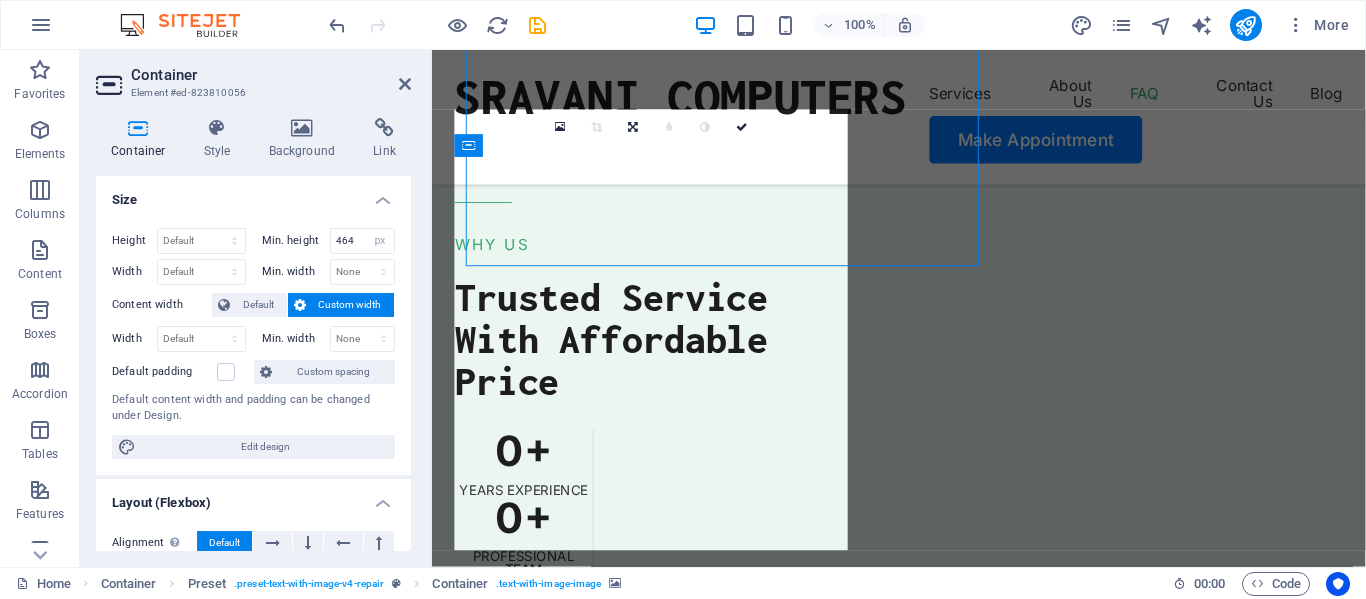 scroll, scrollTop: 5789, scrollLeft: 0, axis: vertical 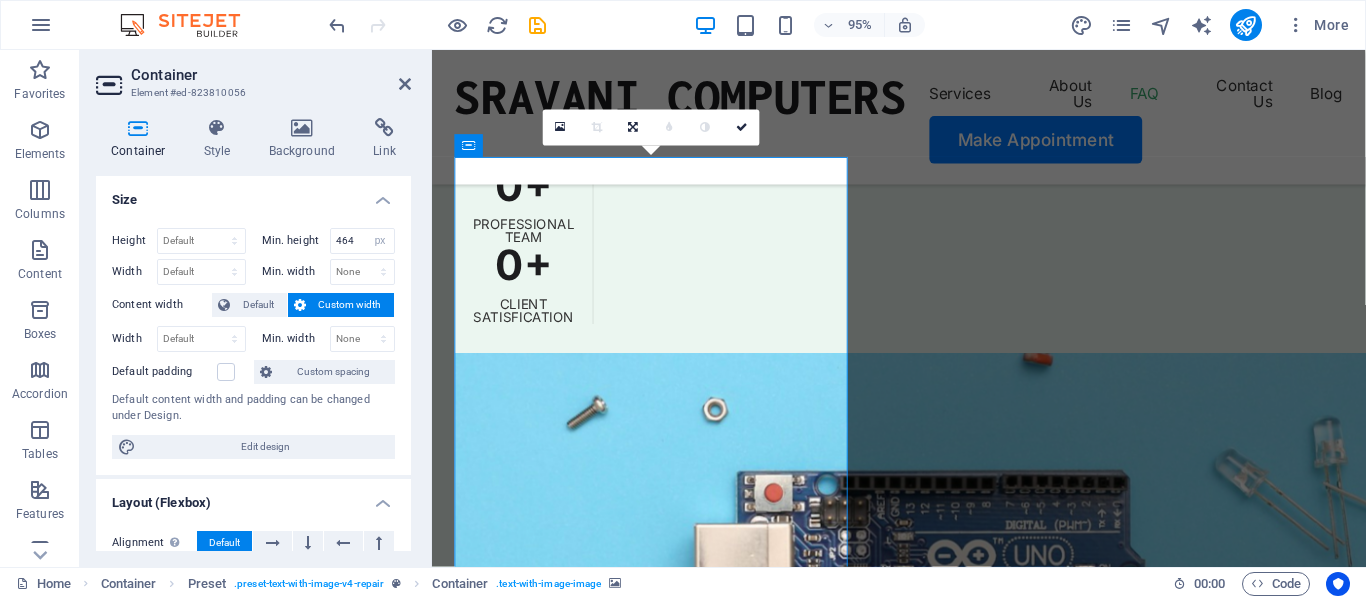 click at bounding box center (923, 7252) 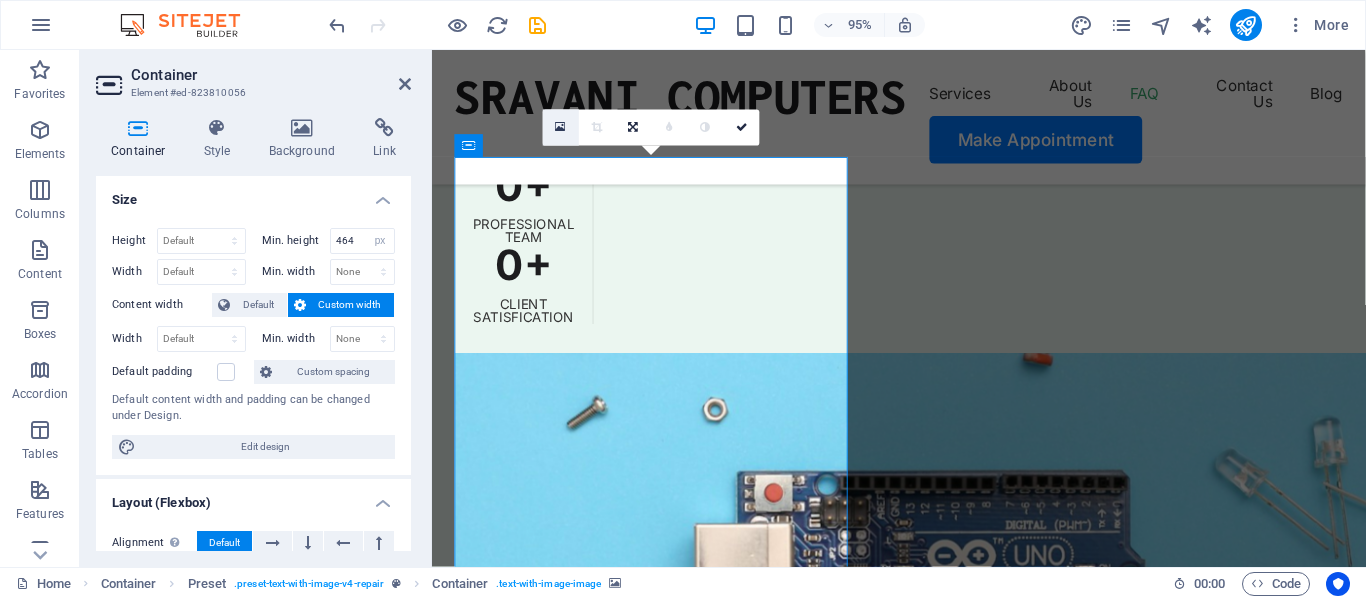 click at bounding box center (561, 127) 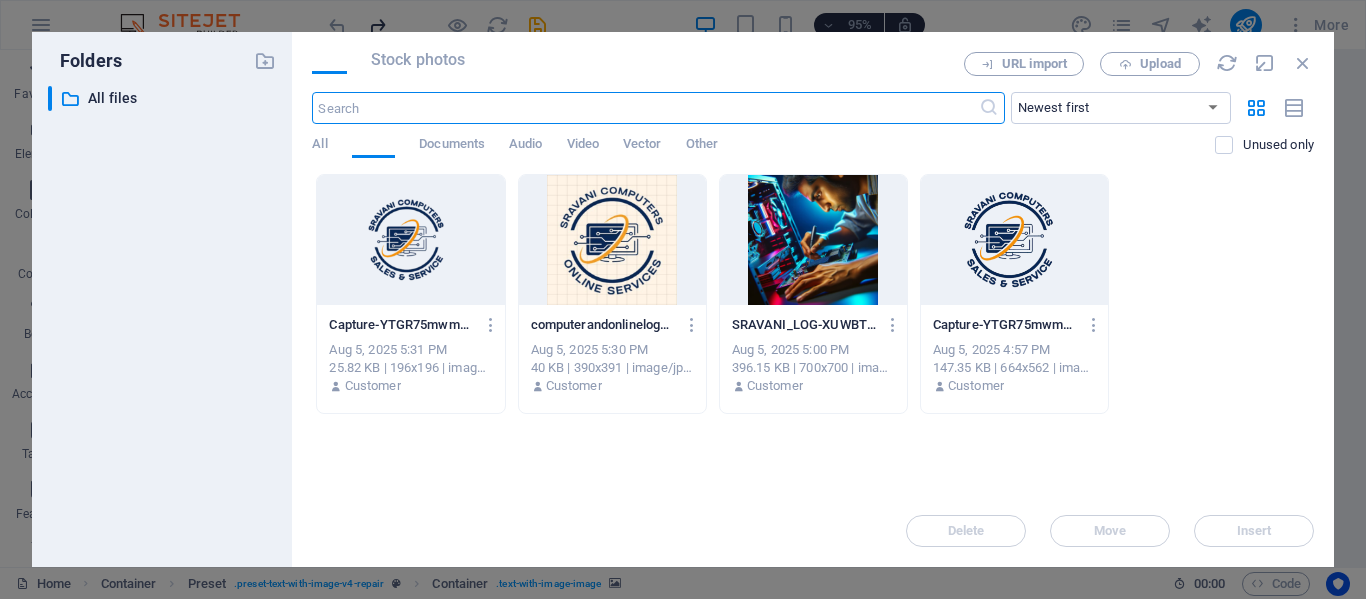 scroll, scrollTop: 6212, scrollLeft: 0, axis: vertical 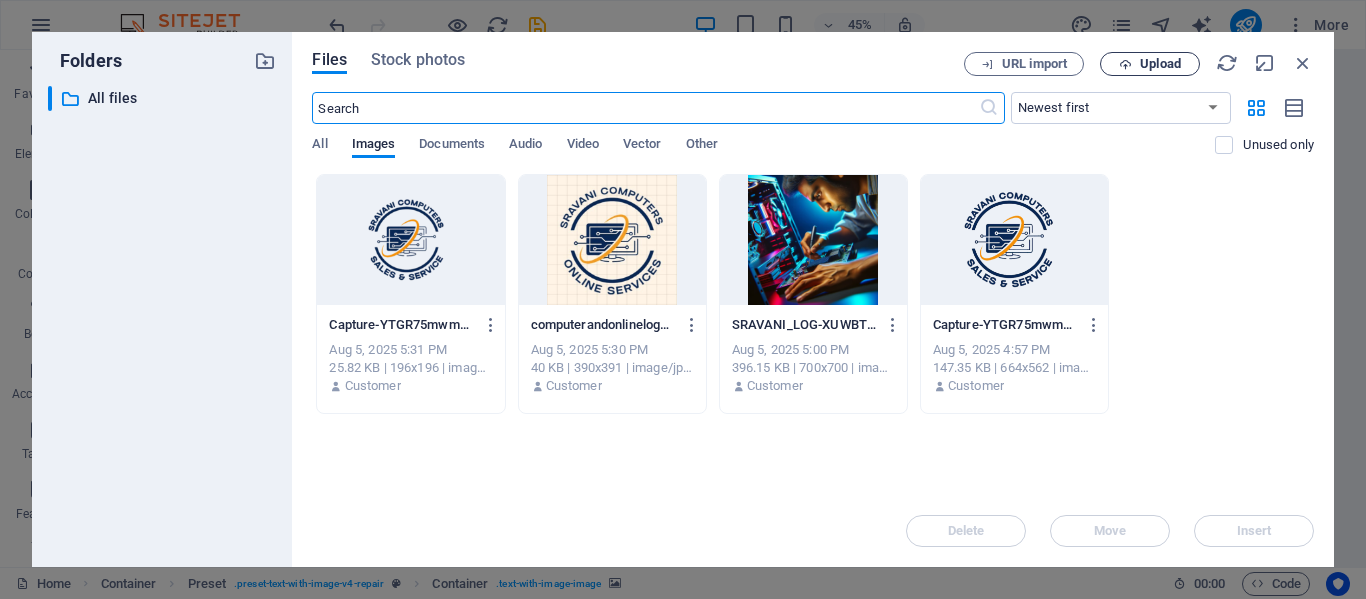 click on "Upload" at bounding box center (1160, 64) 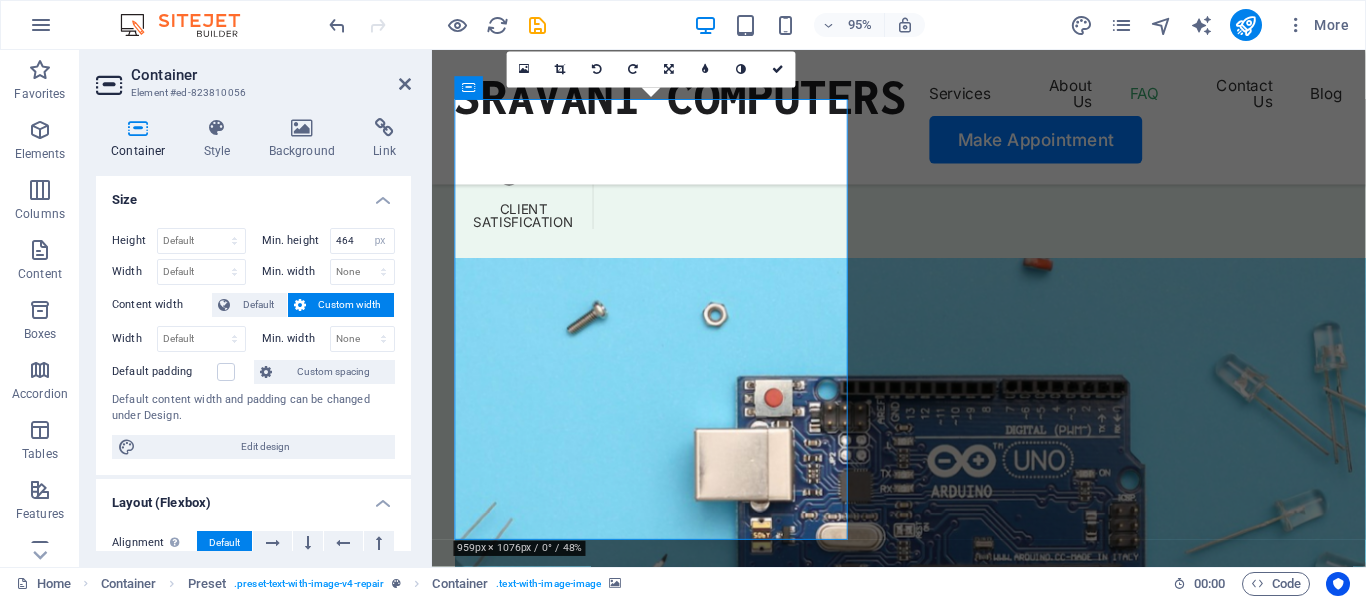 scroll, scrollTop: 5789, scrollLeft: 0, axis: vertical 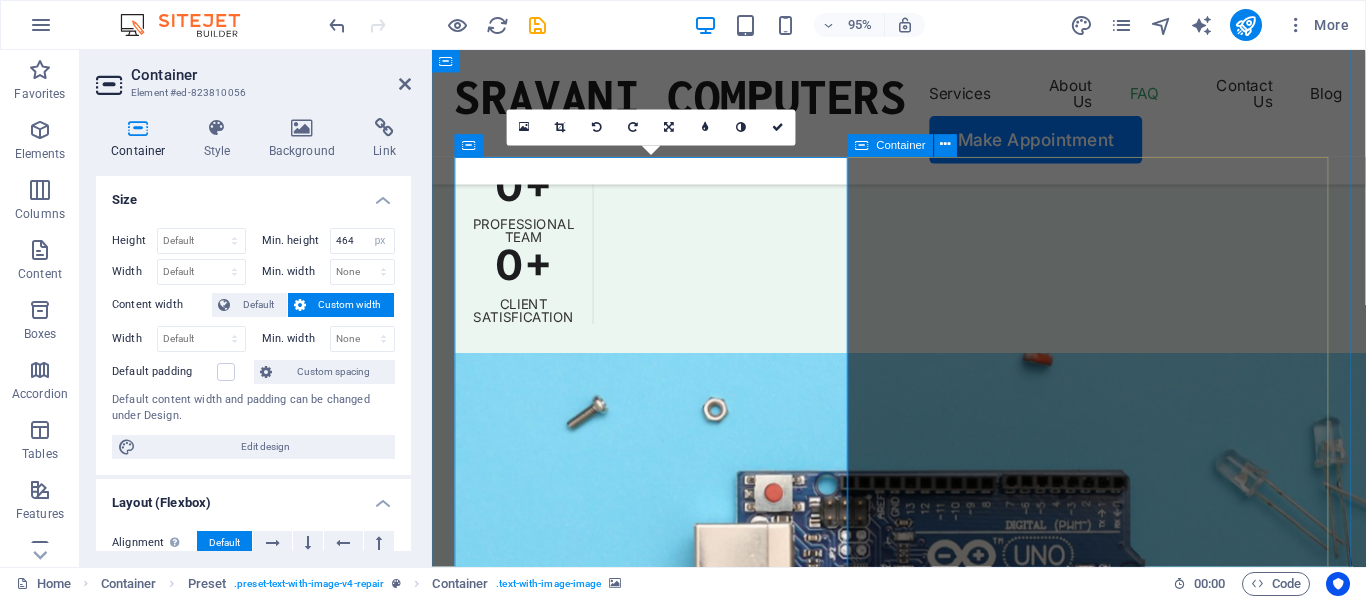 click on "Andrew D. [LAST] Problem: Broken Phone Glass 4.5 Lorem ipsum dolor sit amet, consectetur adipiscing elit, sed do eiusmod tempor incididunt ut labore et dolore magna aliqua. Ut enim ad minim veniam, quis nostrud exercitation ullamco laboris." at bounding box center (923, 6762) 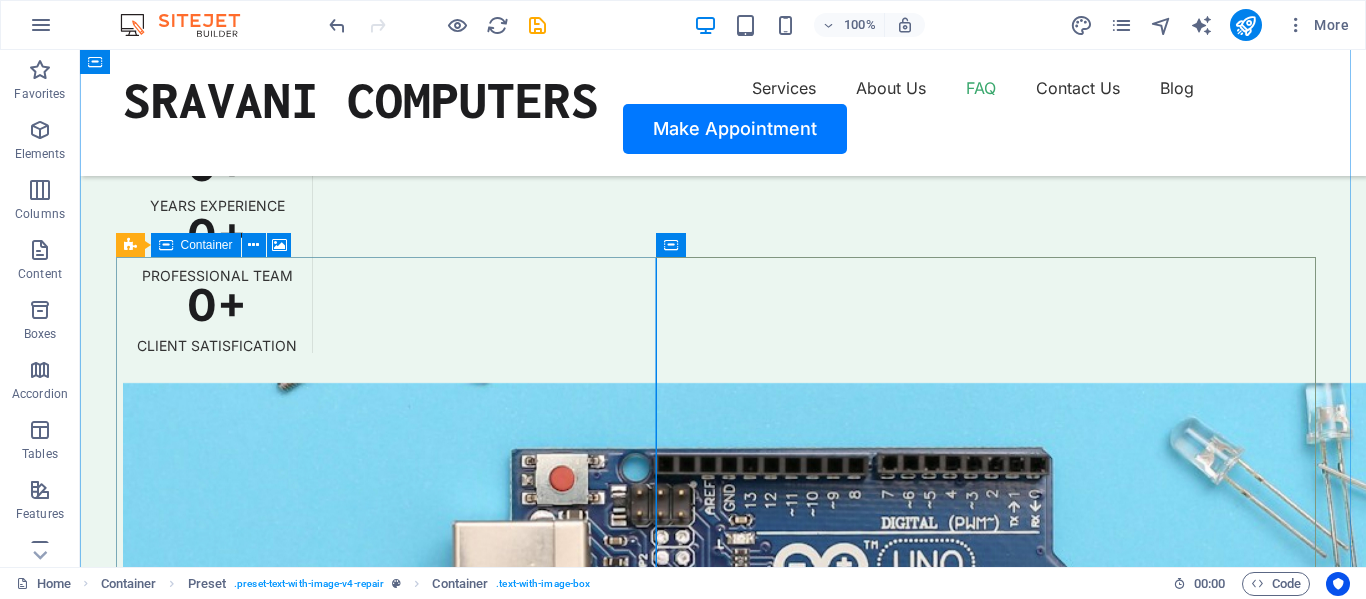 scroll, scrollTop: 5340, scrollLeft: 0, axis: vertical 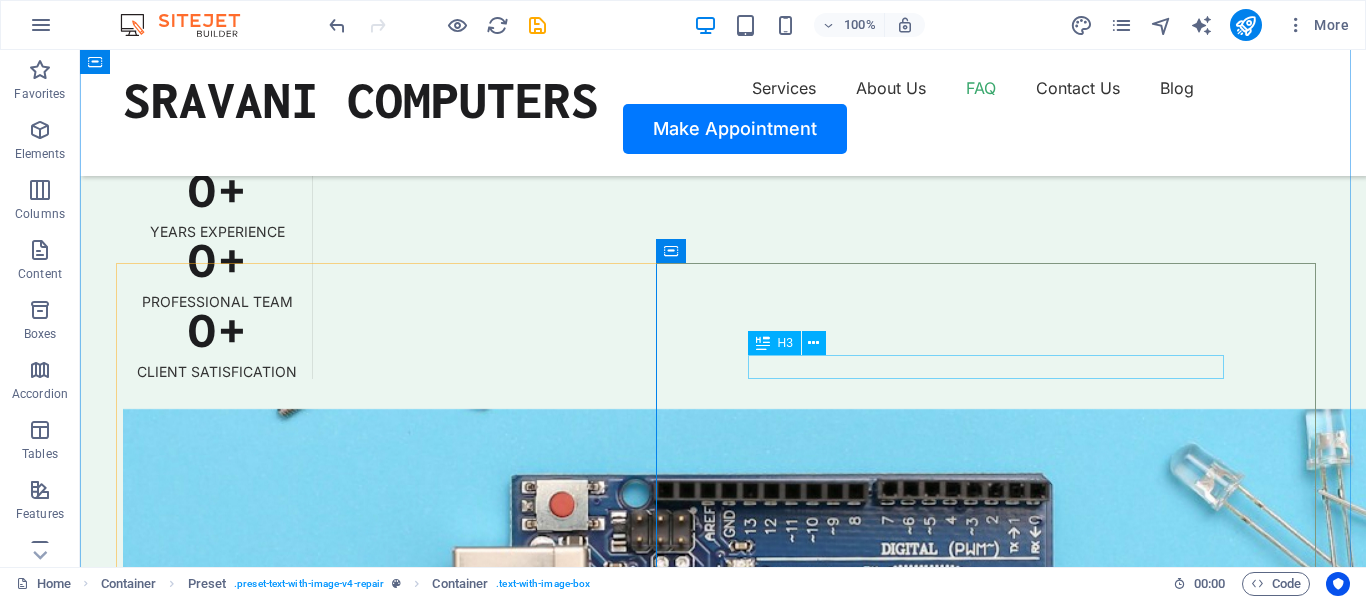 click on "[FIRST] [MIDDLE] [LAST]" at bounding box center [723, 6451] 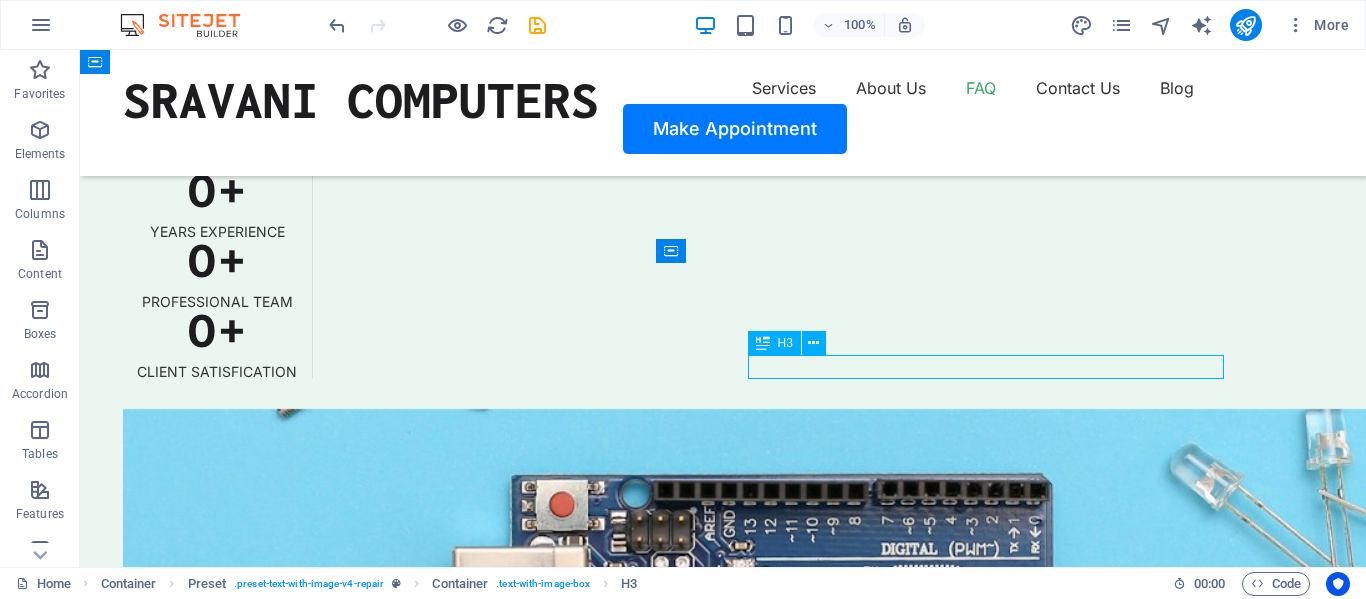 click on "[FIRST] [MIDDLE] [LAST]" at bounding box center (723, 6451) 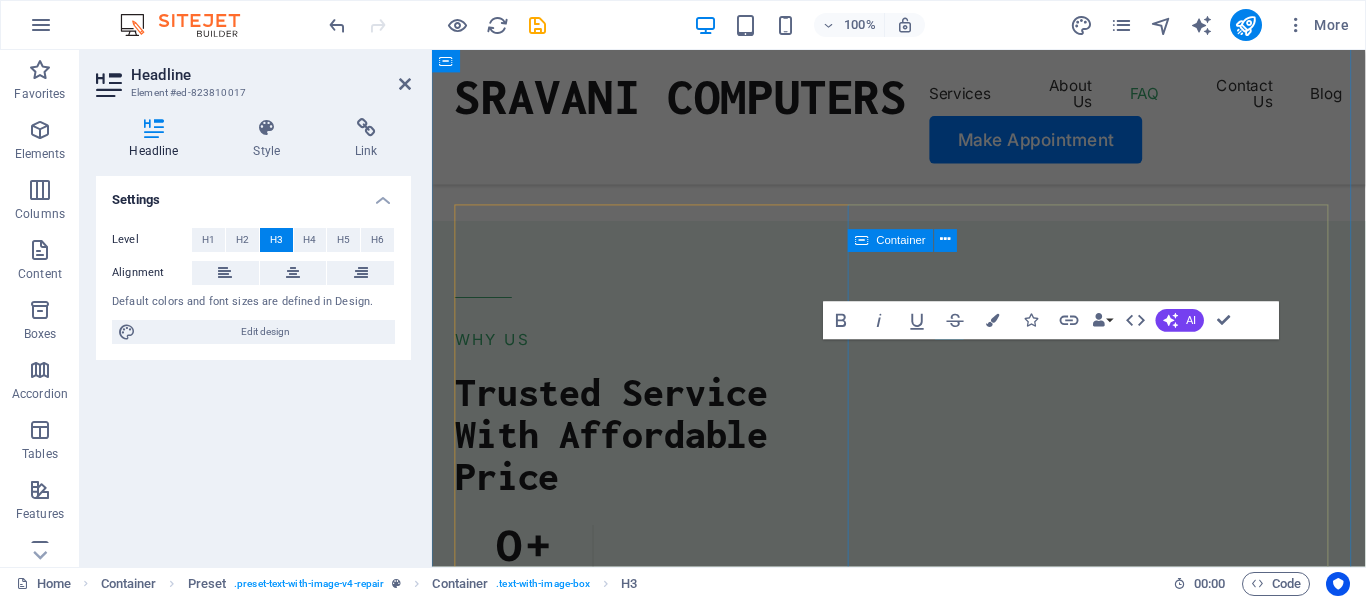 scroll, scrollTop: 5689, scrollLeft: 0, axis: vertical 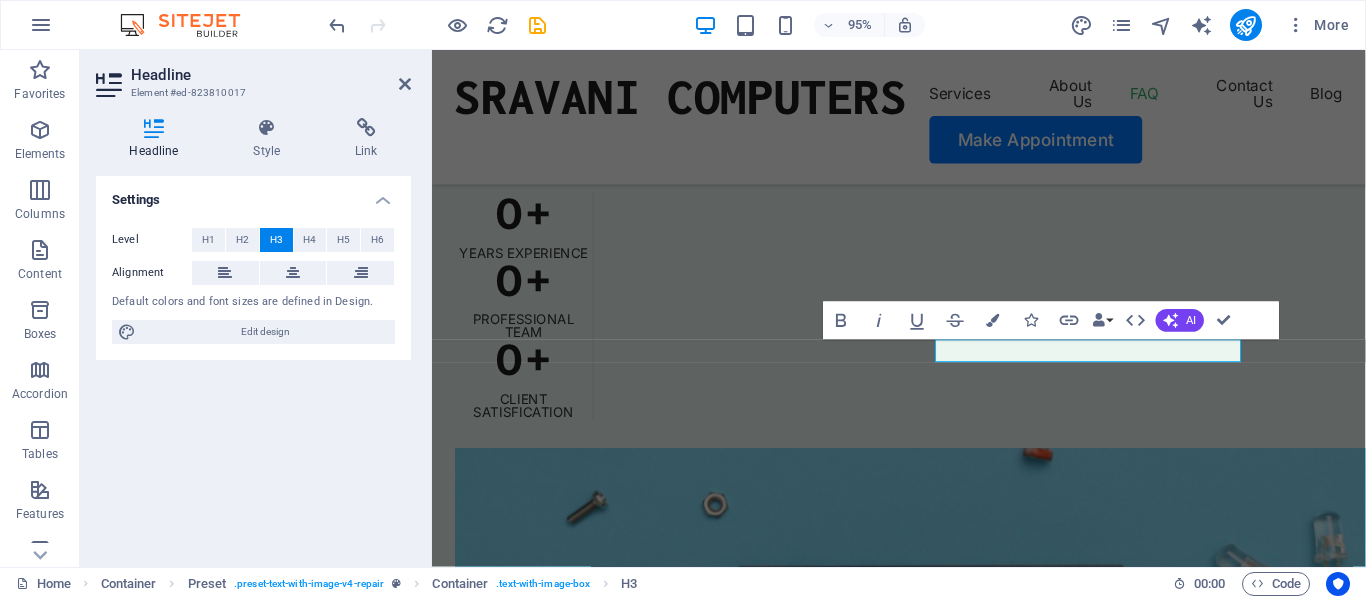 type 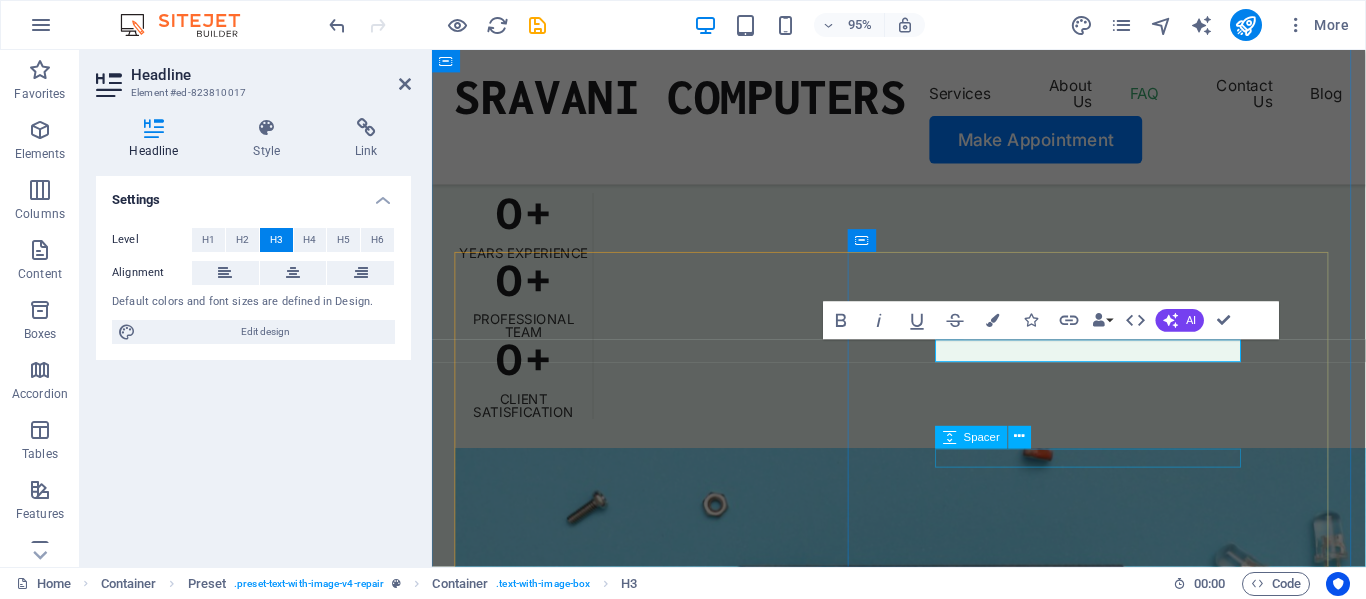 click at bounding box center (923, 6967) 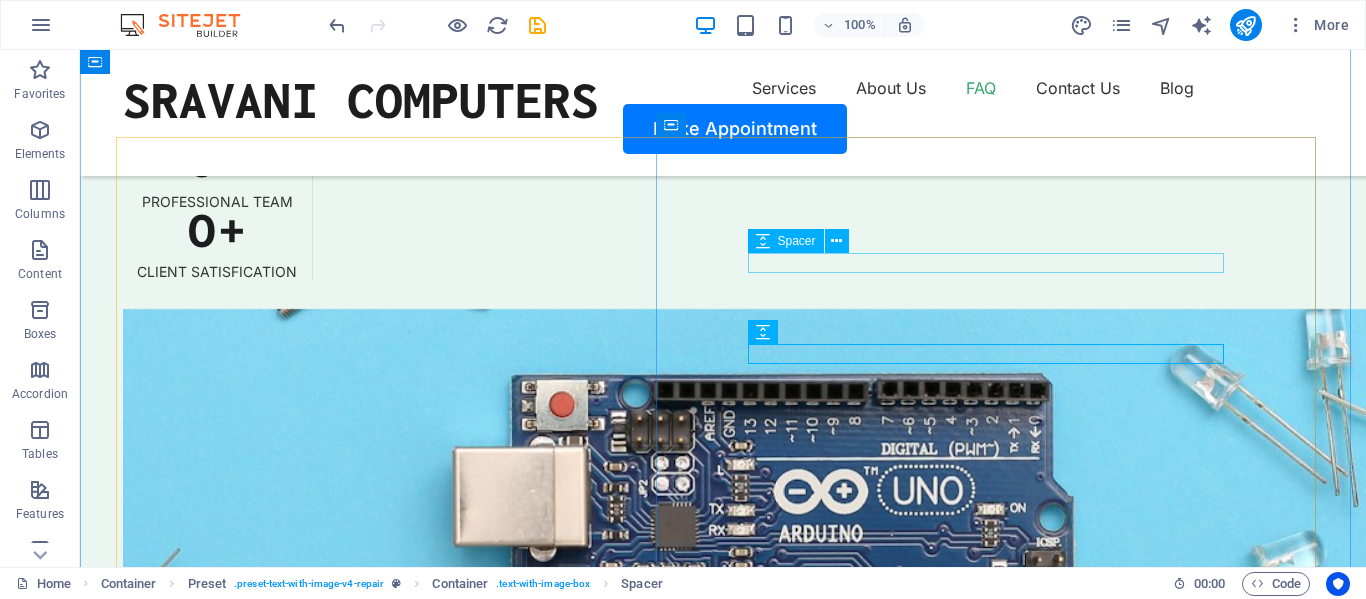 scroll, scrollTop: 5540, scrollLeft: 0, axis: vertical 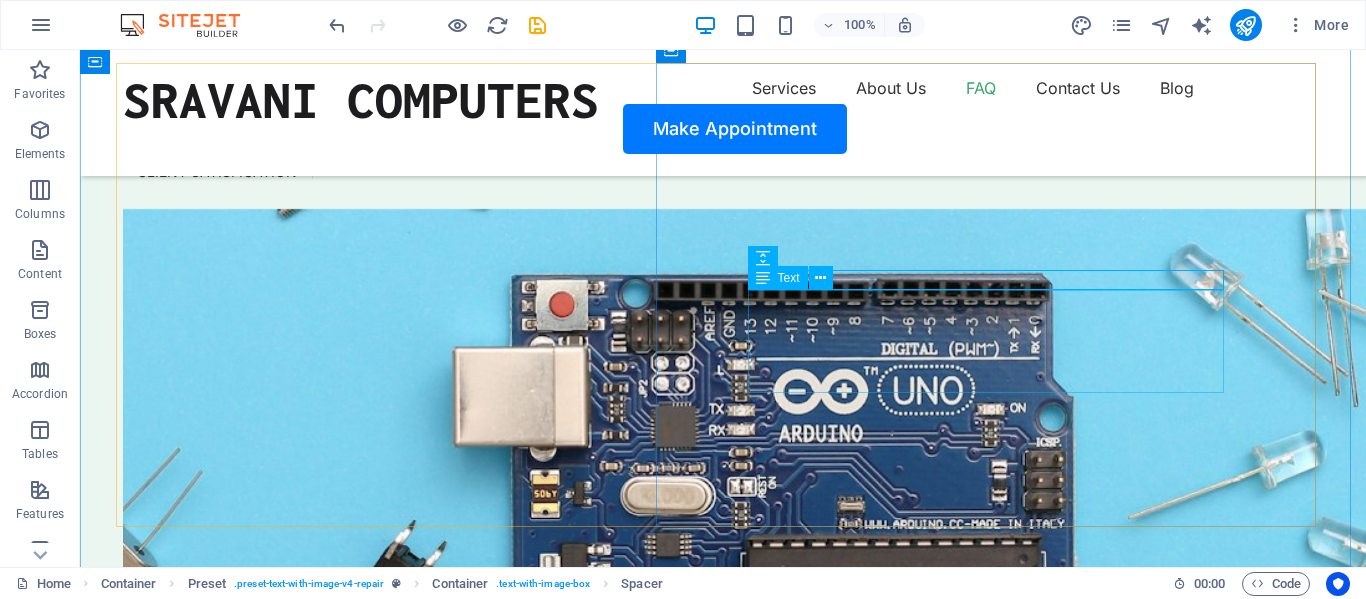 click on "Lorem ipsum dolor sit amet, consectetur adipiscing elit, sed do eiusmod tempor incididunt ut labore et dolore magna aliqua. Ut enim ad minim veniam, quis nostrud exercitation ullamco laboris." at bounding box center (723, 6544) 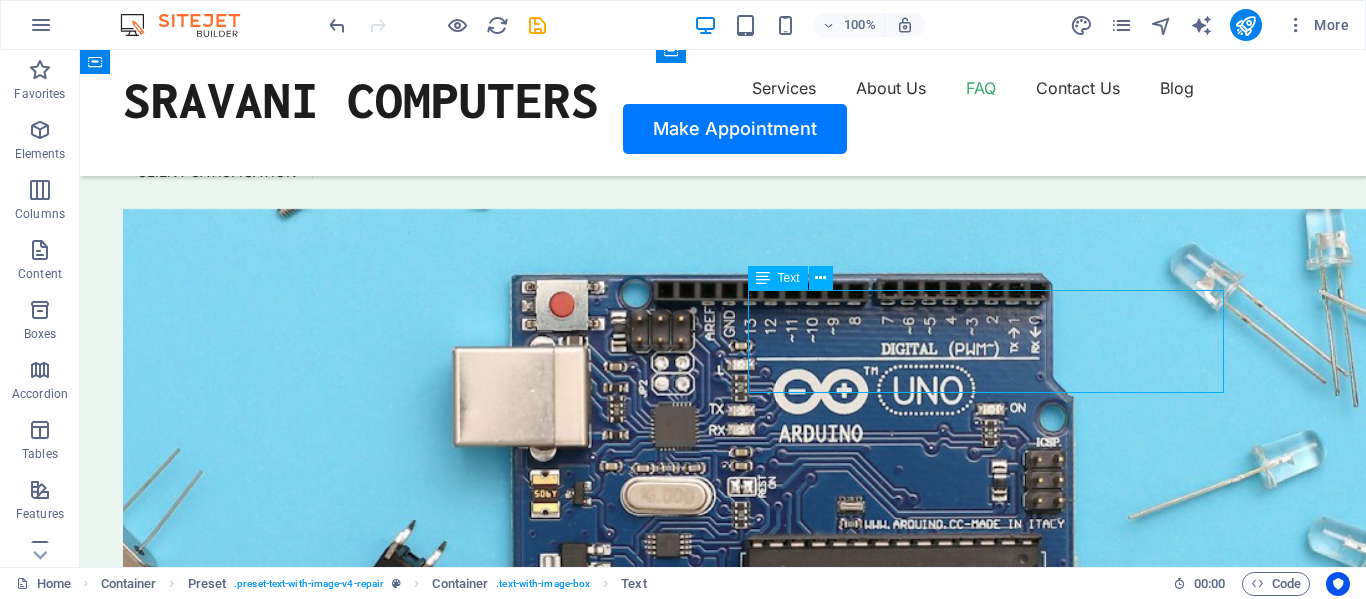 click on "Lorem ipsum dolor sit amet, consectetur adipiscing elit, sed do eiusmod tempor incididunt ut labore et dolore magna aliqua. Ut enim ad minim veniam, quis nostrud exercitation ullamco laboris." at bounding box center [723, 6544] 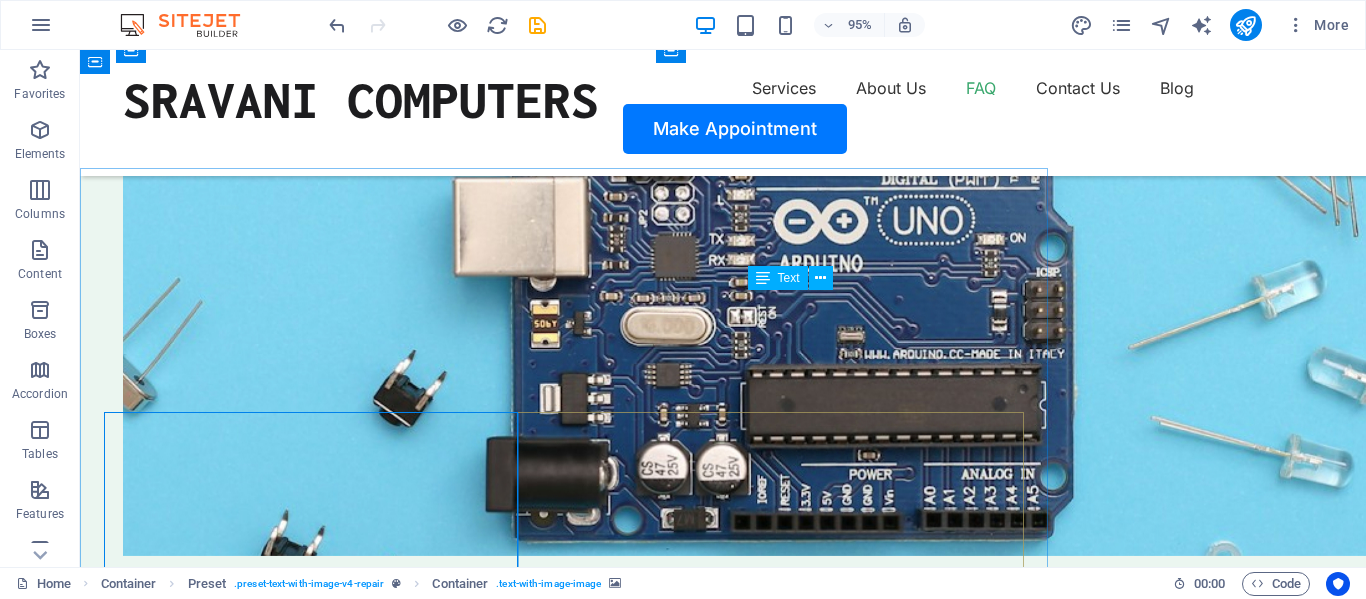 scroll, scrollTop: 5540, scrollLeft: 0, axis: vertical 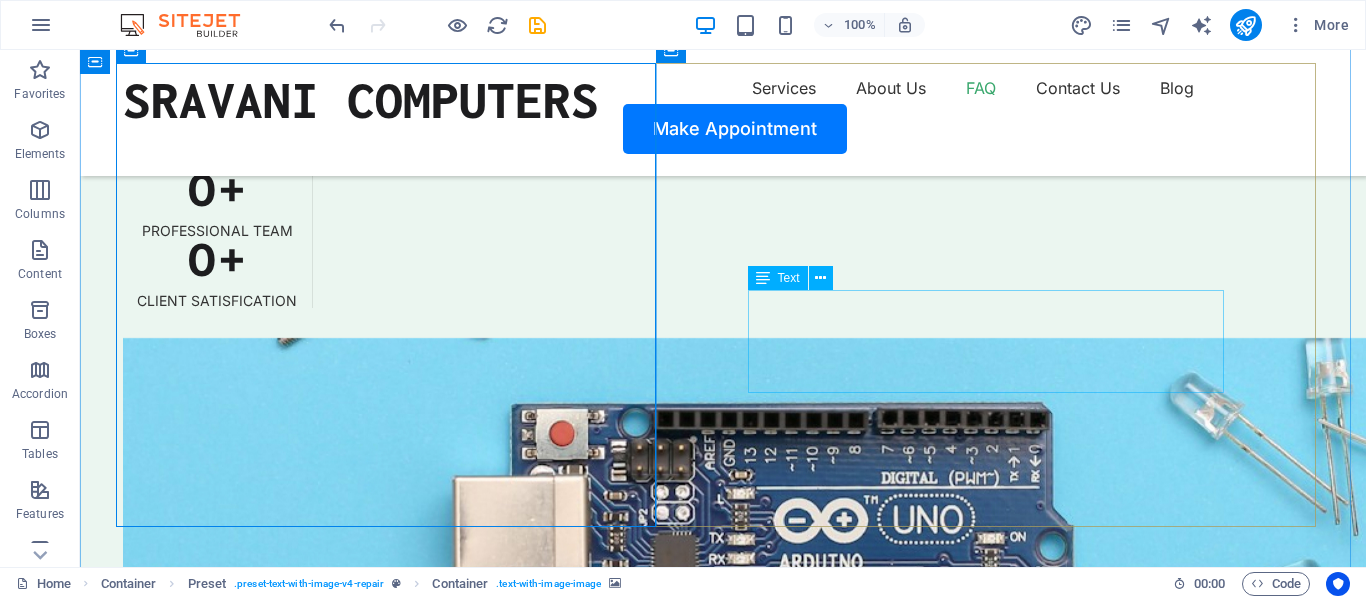 click on "Lorem ipsum dolor sit amet, consectetur adipiscing elit, sed do eiusmod tempor incididunt ut labore et dolore magna aliqua. Ut enim ad minim veniam, quis nostrud exercitation ullamco laboris." at bounding box center (723, 6673) 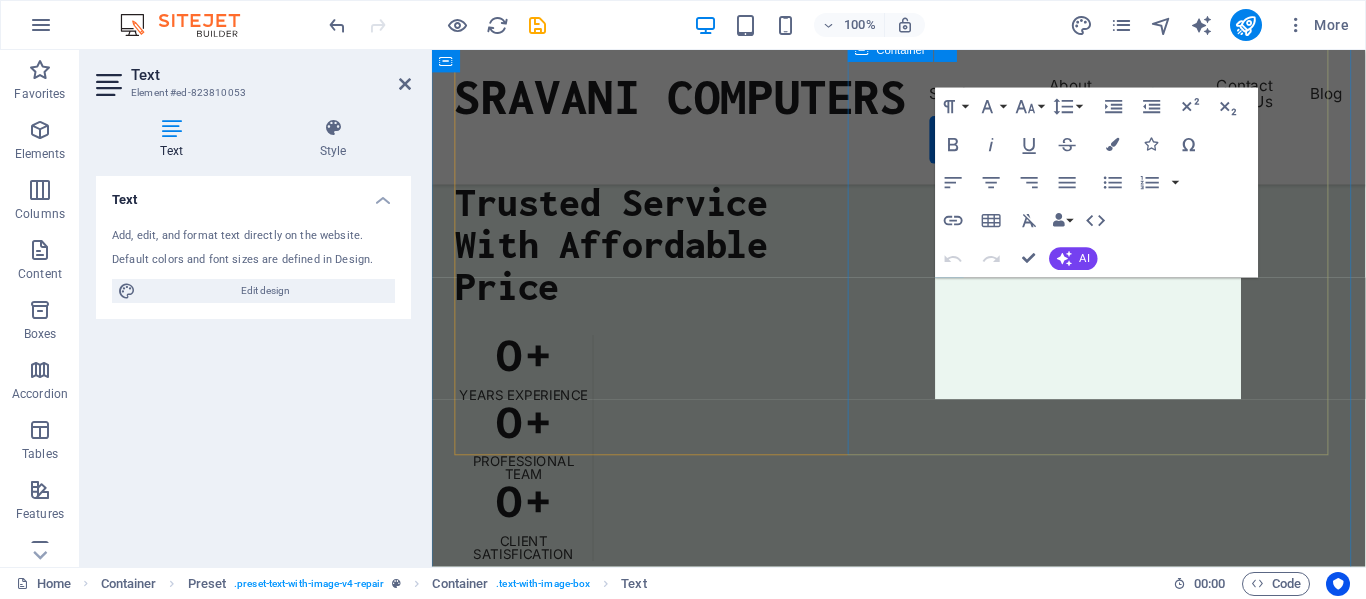 scroll, scrollTop: 5889, scrollLeft: 0, axis: vertical 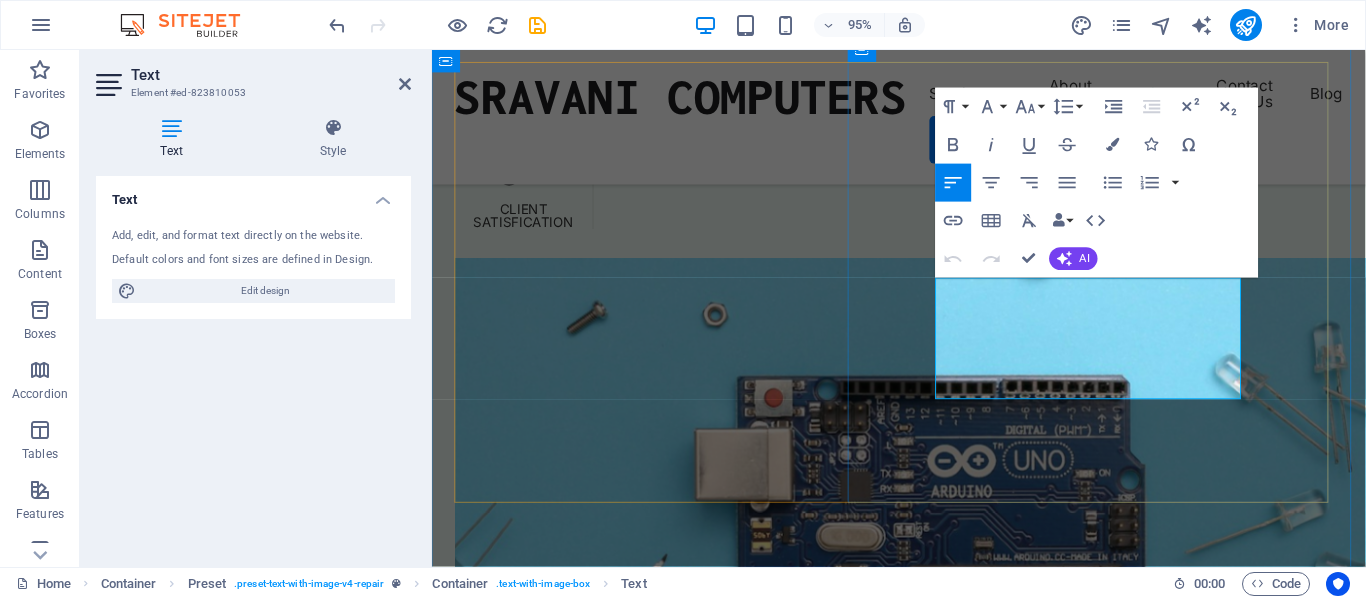 click on "Lorem ipsum dolor sit amet, consectetur adipiscing elit, sed do eiusmod tempor incididunt ut labore et dolore magna aliqua. Ut enim ad minim veniam, quis nostrud exercitation ullamco laboris." at bounding box center (923, 6802) 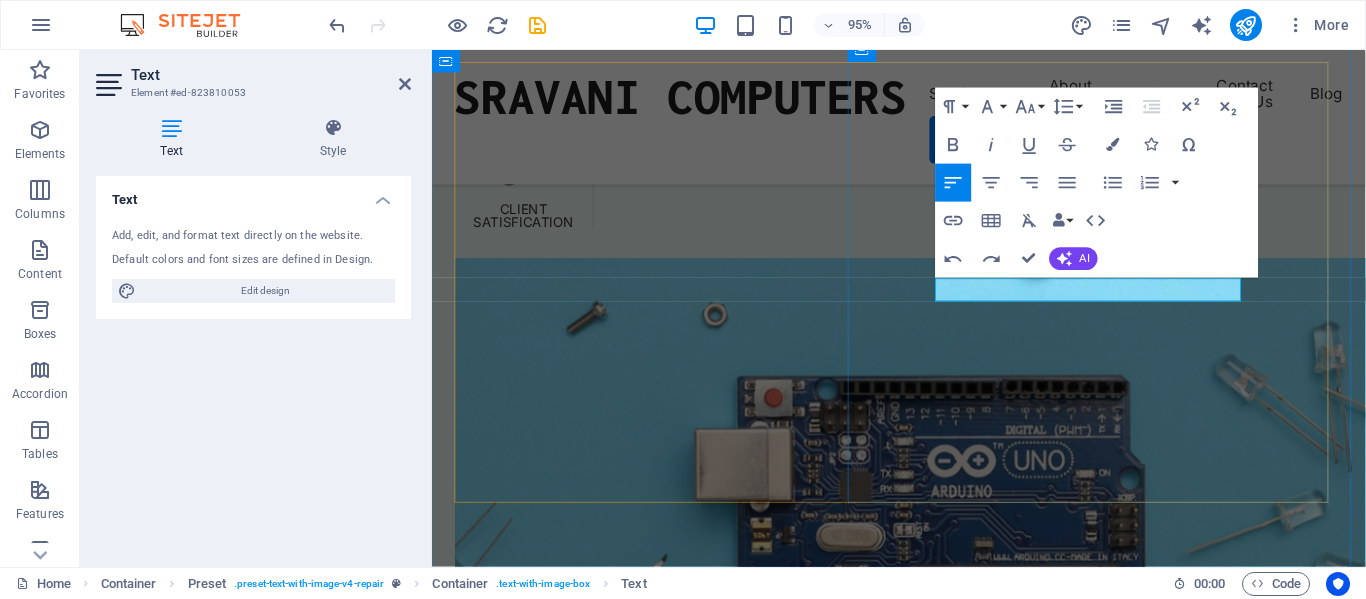 click at bounding box center (923, 6790) 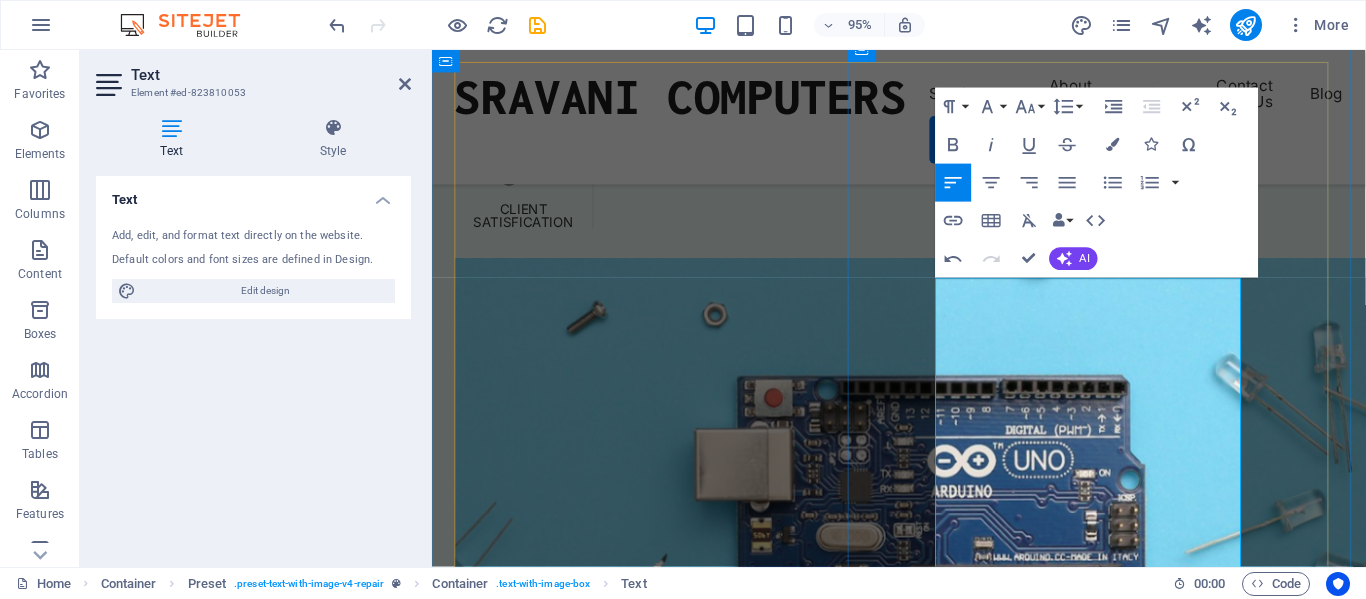 click on "​[RANDOM_STRING]" at bounding box center (923, 6790) 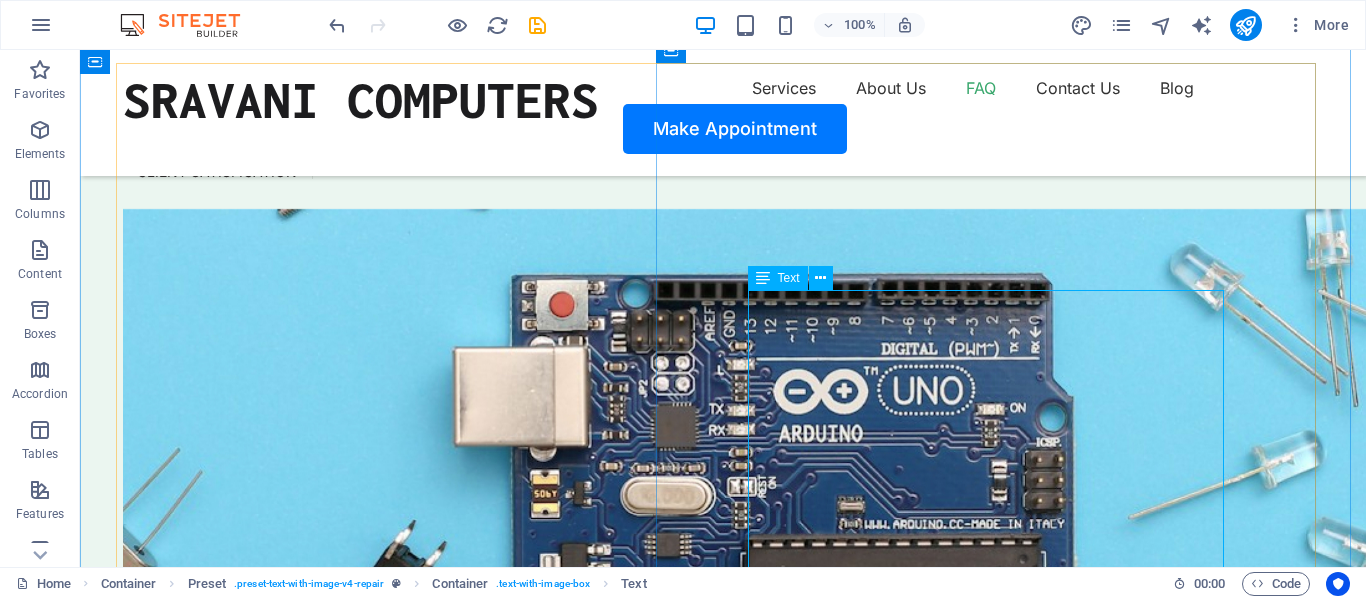 click on "Hello and welcome to Sravani Computers! We are dedicated to providing you with the best computer services and solutions. Our team of experts is always ready to assist you with any computer issues you may have. Thank you for choosing Sravani Computers!" at bounding box center (391, 6654) 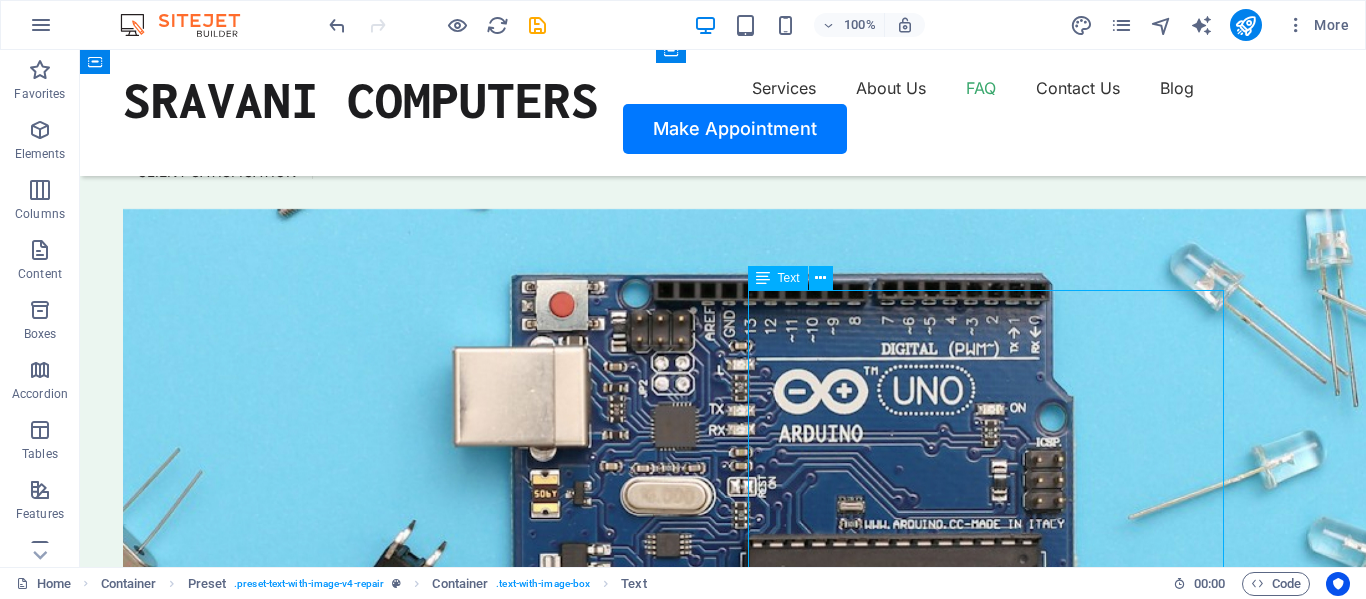 drag, startPoint x: 641, startPoint y: 369, endPoint x: 910, endPoint y: 412, distance: 272.41513 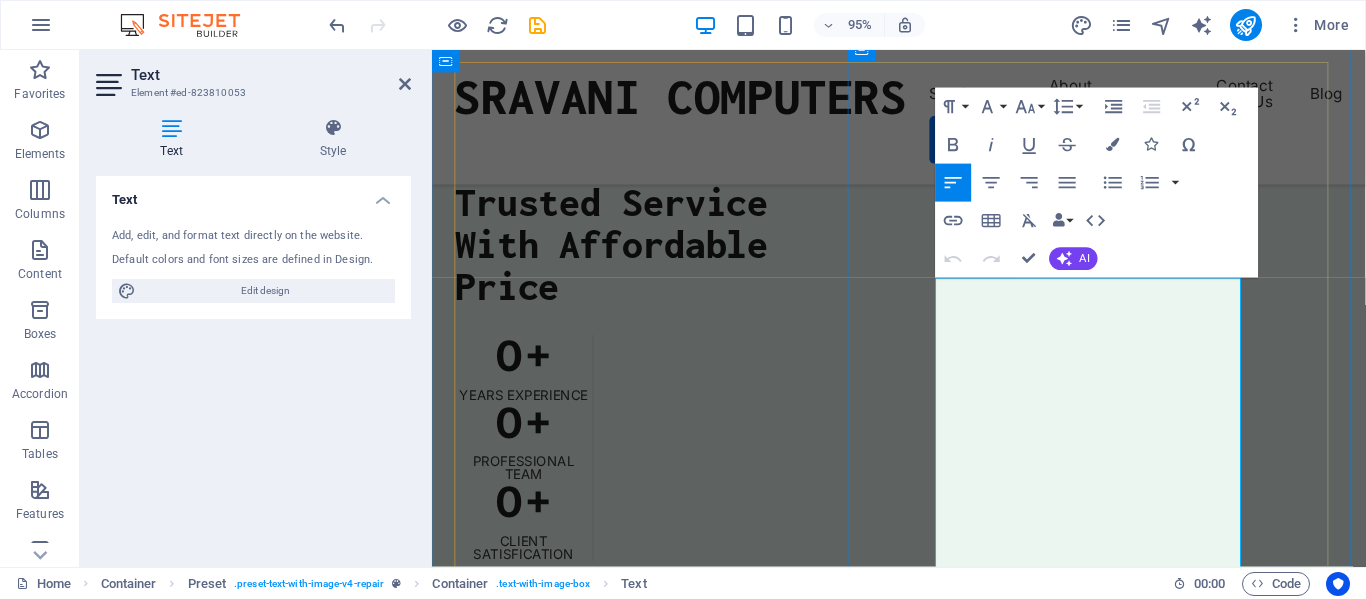 scroll, scrollTop: 5889, scrollLeft: 0, axis: vertical 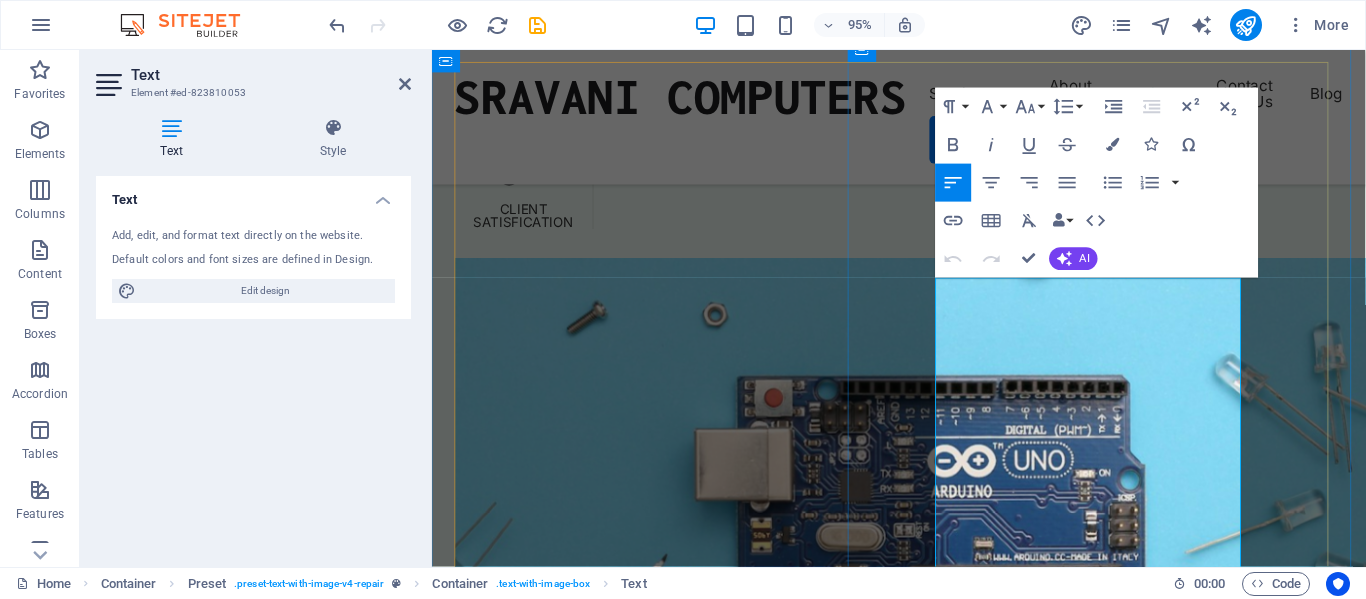 drag, startPoint x: 784, startPoint y: 354, endPoint x: 883, endPoint y: 379, distance: 102.10779 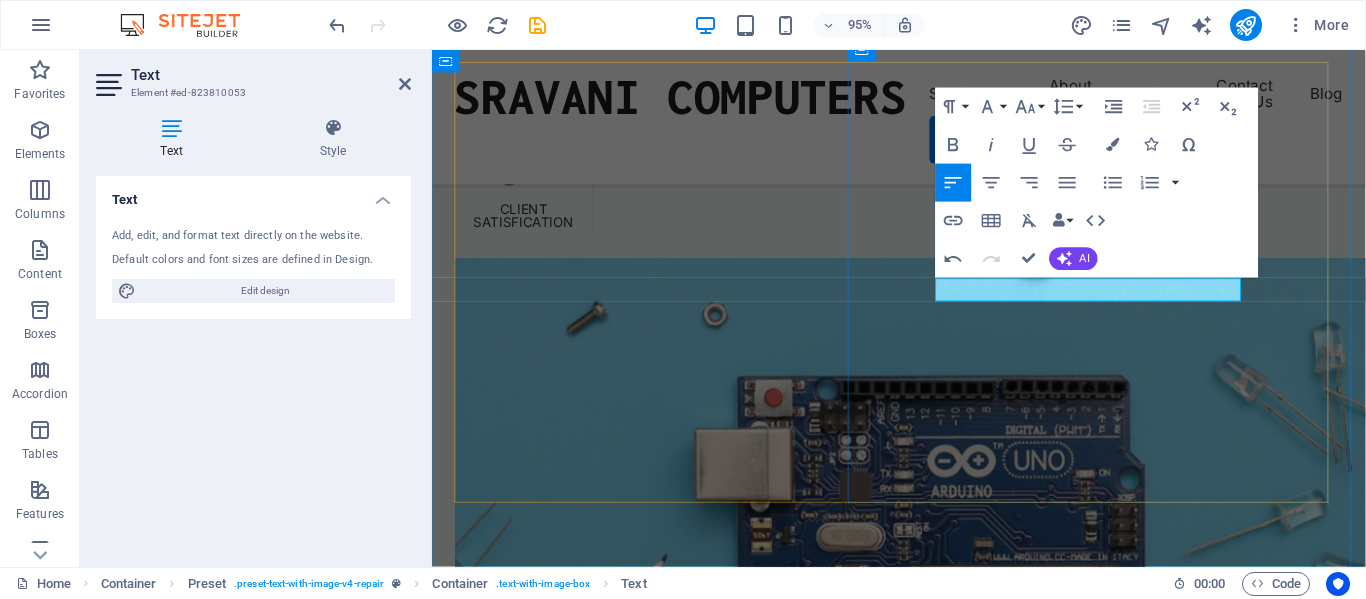 click at bounding box center [923, 6790] 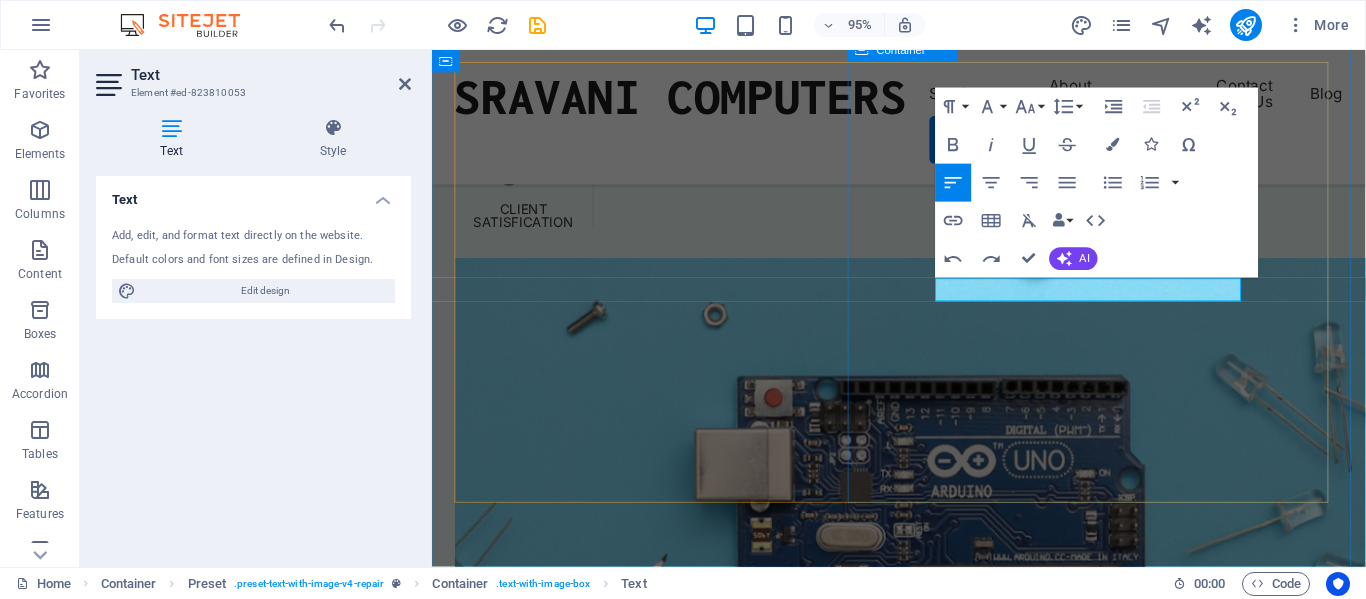 drag, startPoint x: 1018, startPoint y: 302, endPoint x: 946, endPoint y: 301, distance: 72.00694 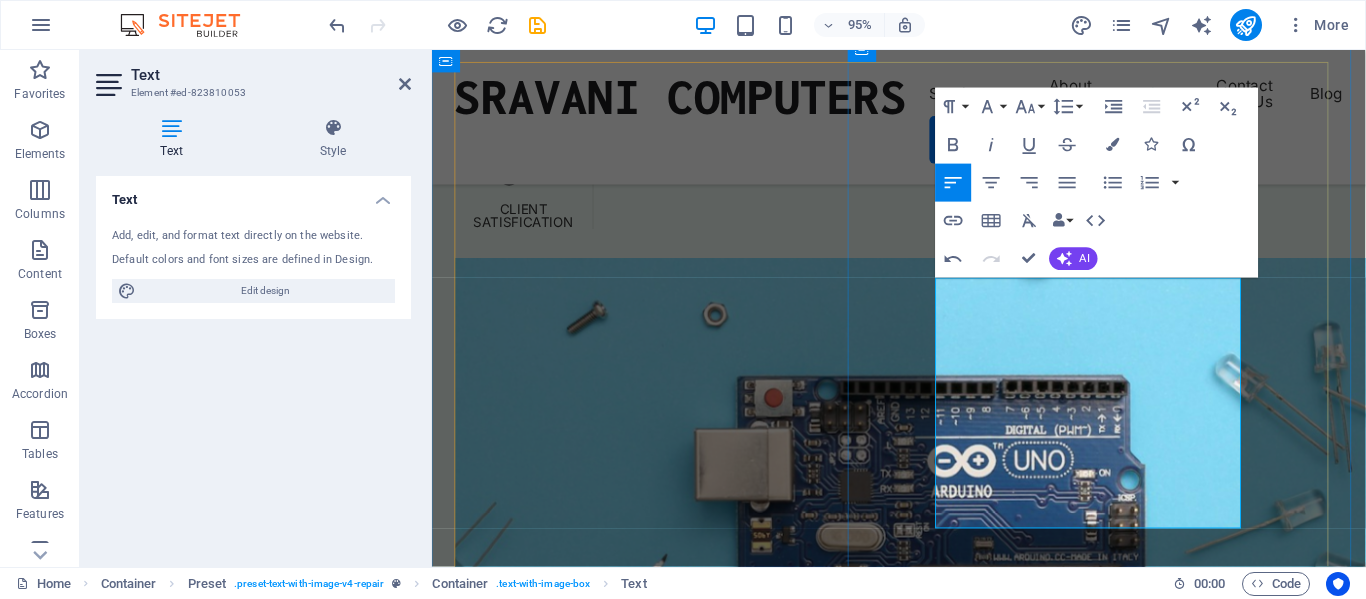 click on "Hello and welcome to Sravani Computers! We are dedicated to providing you with the best computer services and solutions. Our team of experts is always ready to assist you with any computer issues you may have. Thank you for choosing Sravani Computers!" at bounding box center [923, 6909] 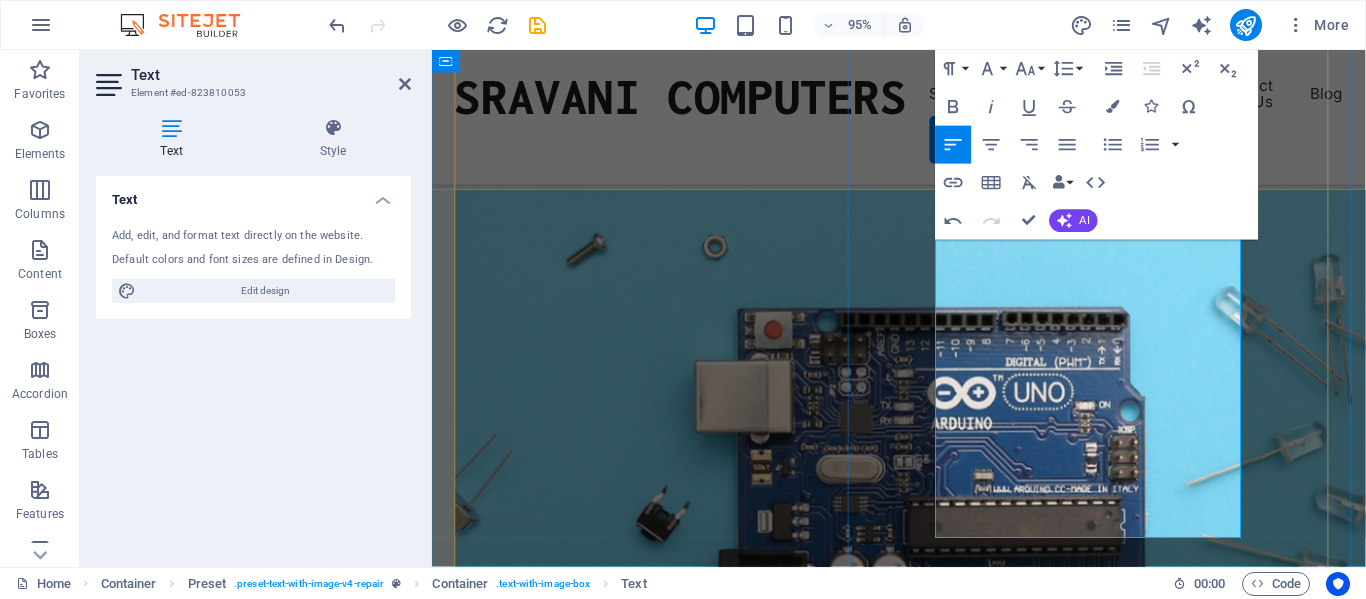 scroll, scrollTop: 5989, scrollLeft: 0, axis: vertical 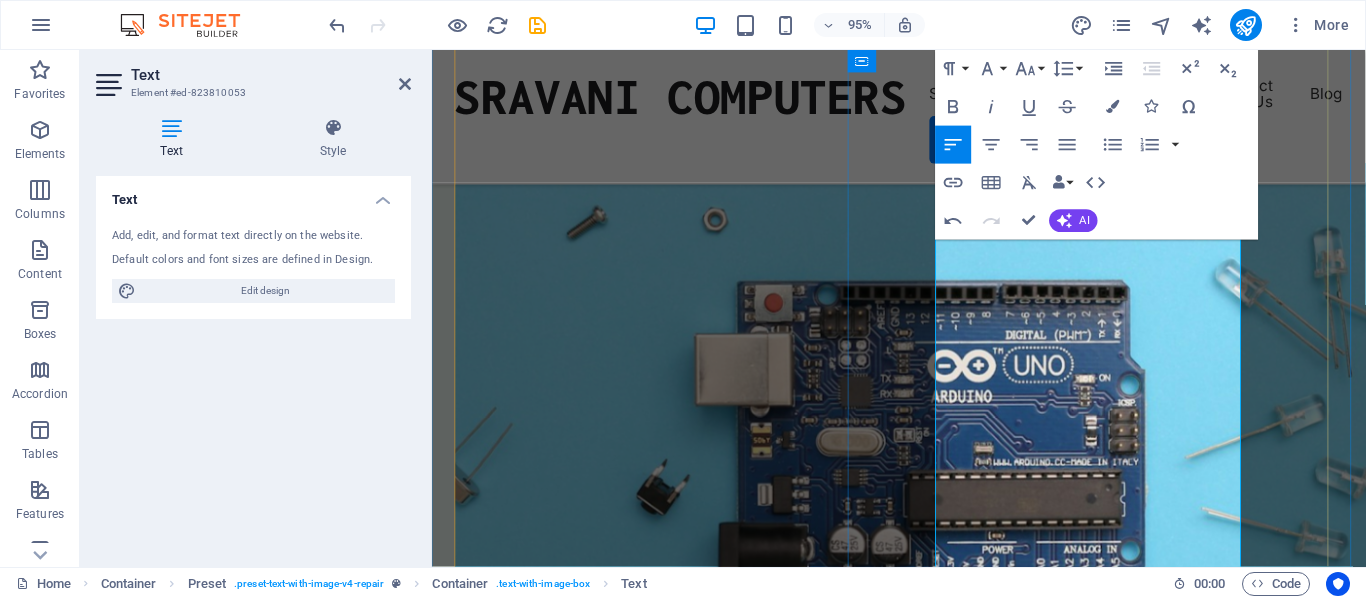click on "Hello and welcome to Sravani Computers! We are dedicated to providing you with the best computer services and solutions. Our team of experts is always ready to assist you with any computer issues you may have. Thank you for choosing Sravani Computers!" at bounding box center [592, 6864] 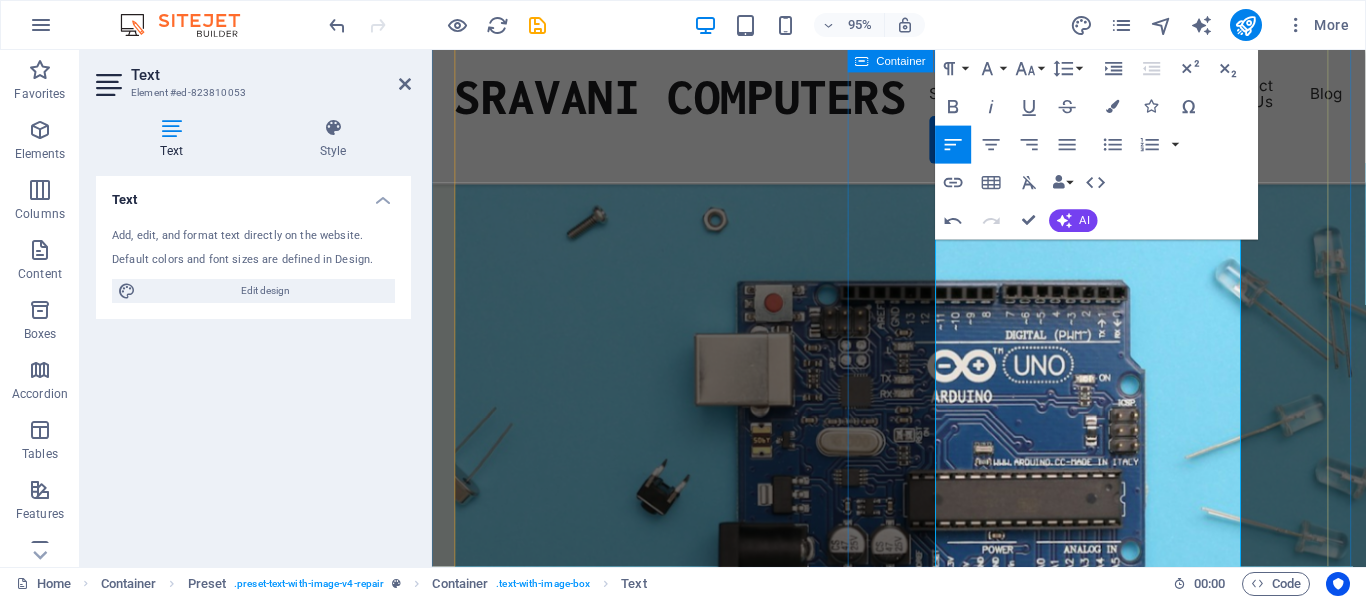 click on "Narabattula Laxman Problem: Broken Phone Glass 4.5 welcome to Sravani Computers! we are dedicated to providing you with the best computer service and solution. our team of experts is always ready to assist you with any computer issues you may have. Thank you for Choosing Sravani Computers!" at bounding box center (923, 6695) 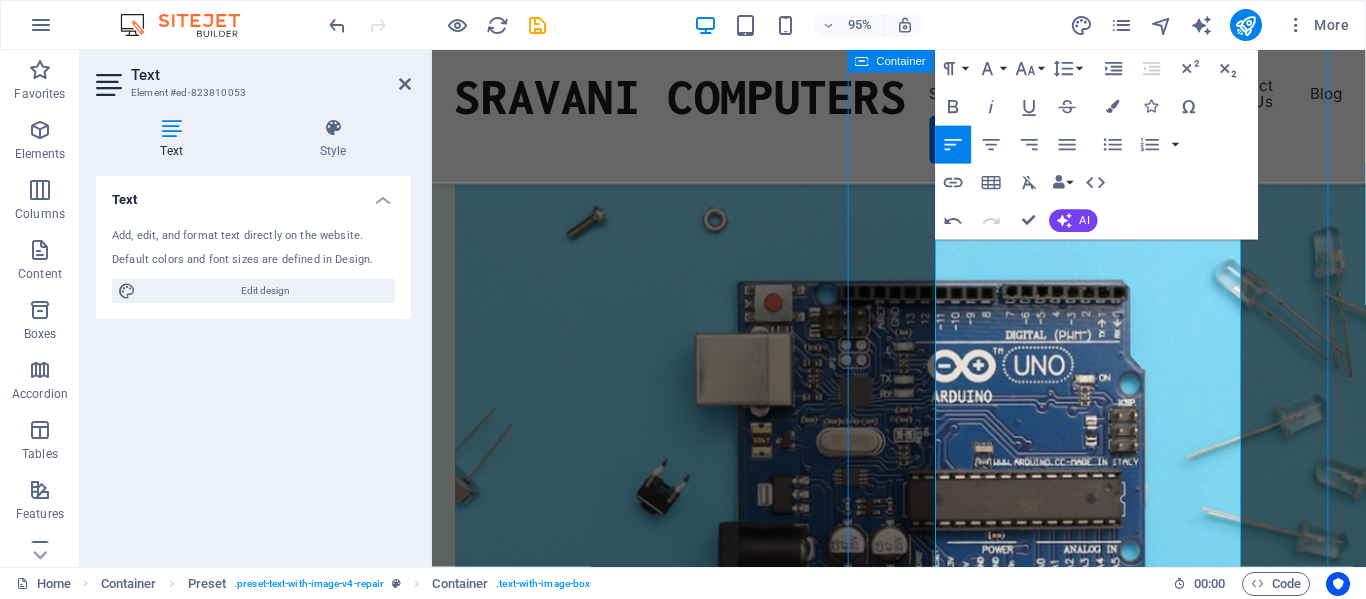click on "Narabattula Laxman Problem: Broken Phone Glass 4.5 welcome to Sravani Computers! we are dedicated to providing you with the best computer service and solution. our team of experts is always ready to assist you with any computer issues you may have. Thank you for Choosing Sravani Computers!" at bounding box center (923, 6695) 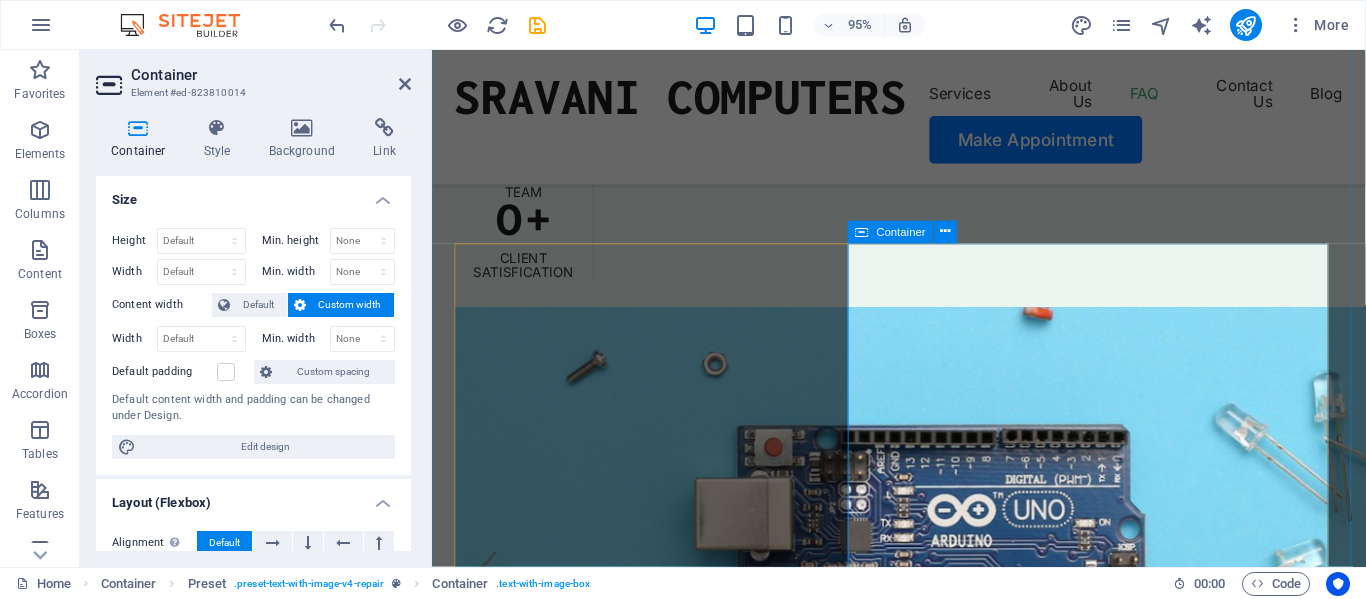 scroll, scrollTop: 5689, scrollLeft: 0, axis: vertical 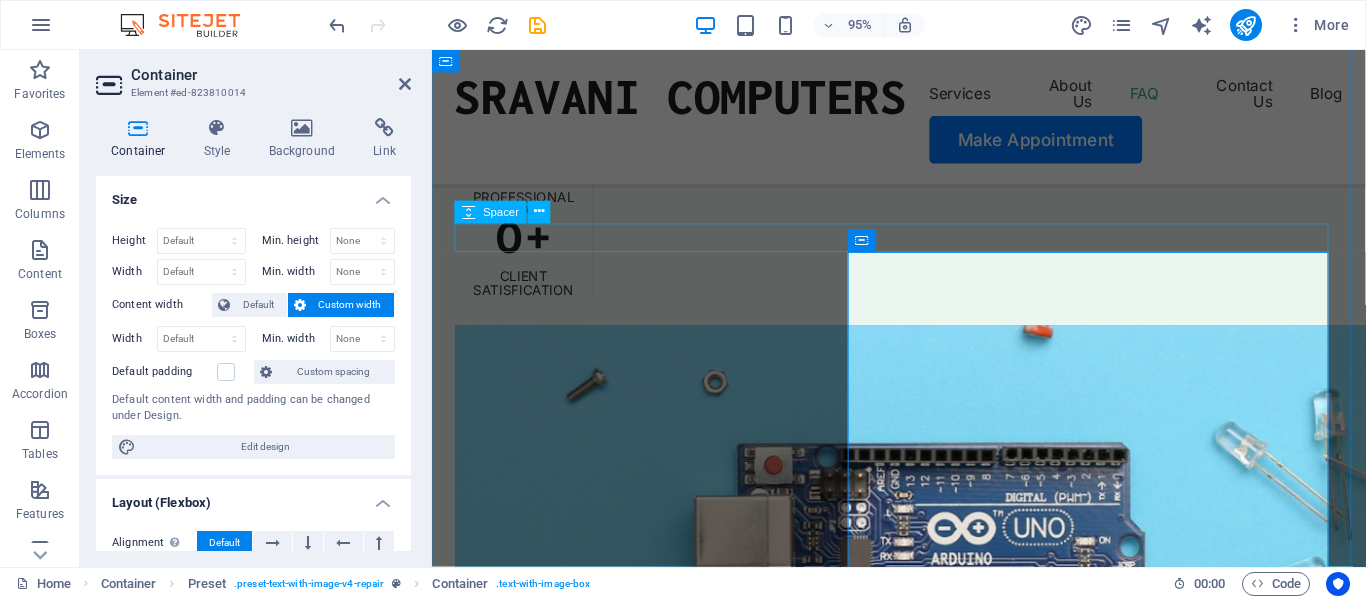 click at bounding box center (923, 6461) 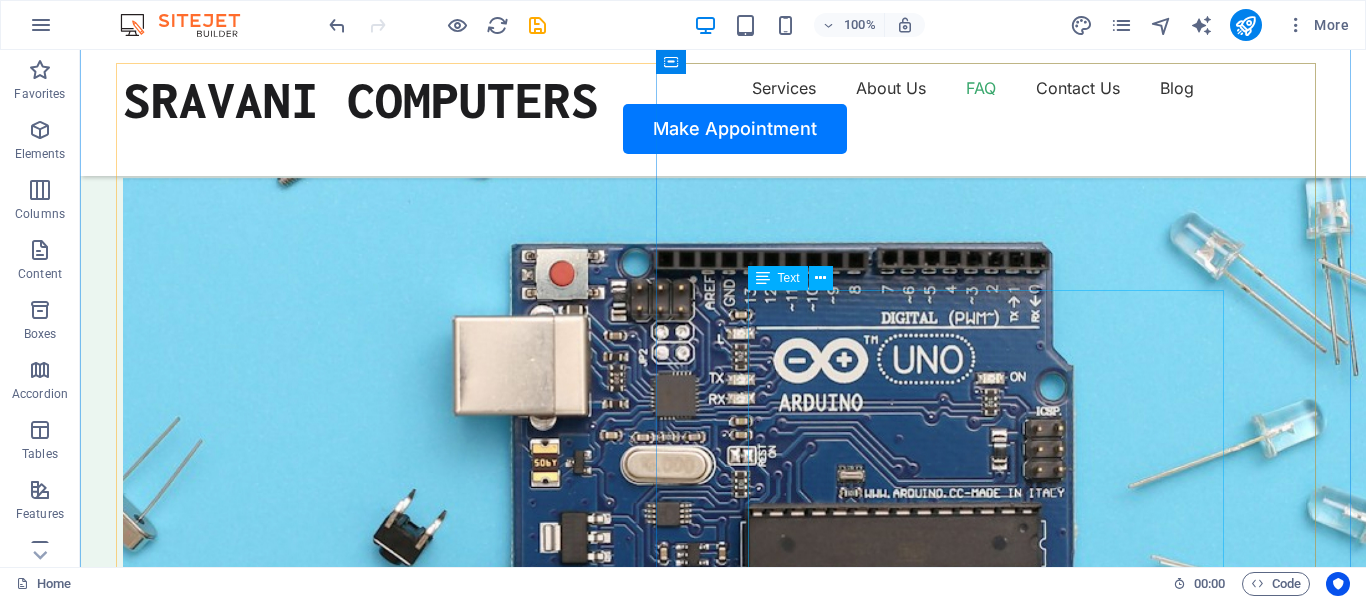 scroll, scrollTop: 5540, scrollLeft: 0, axis: vertical 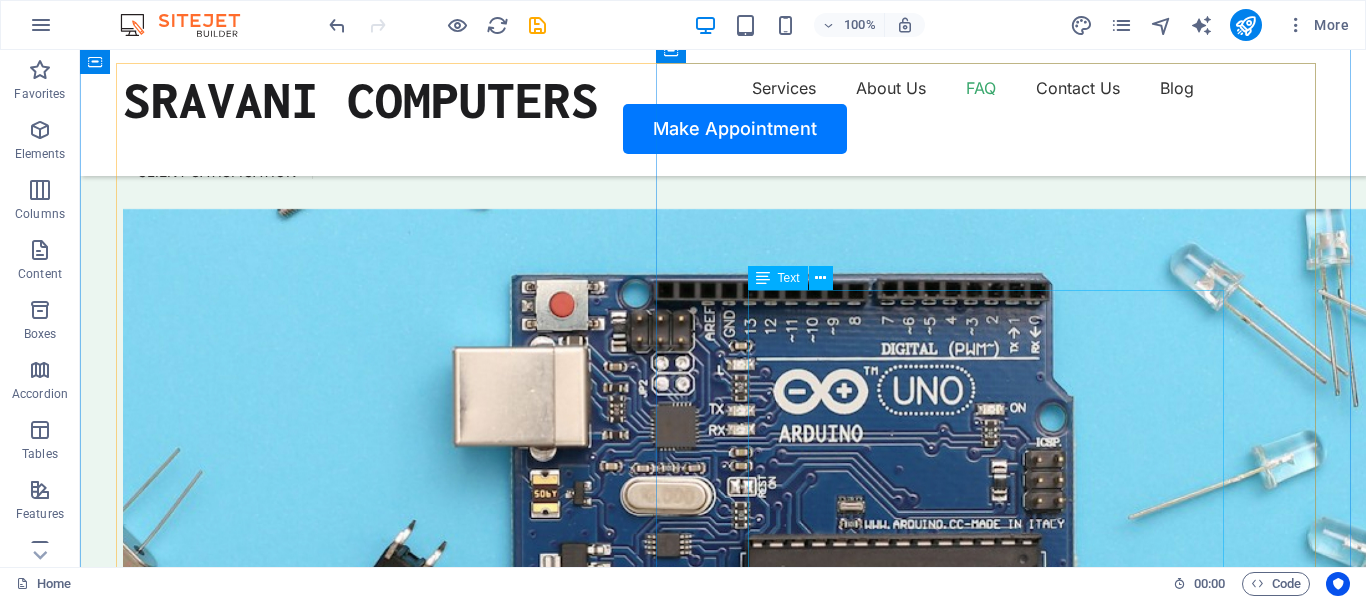 click on "welcome to Sravani Computers! we are dedicated to providing you with the best computer service and solution. our team of experts is always ready to assist you with any computer issues you may have. Thank you for Choosing Sravani Computers!" at bounding box center (723, 6664) 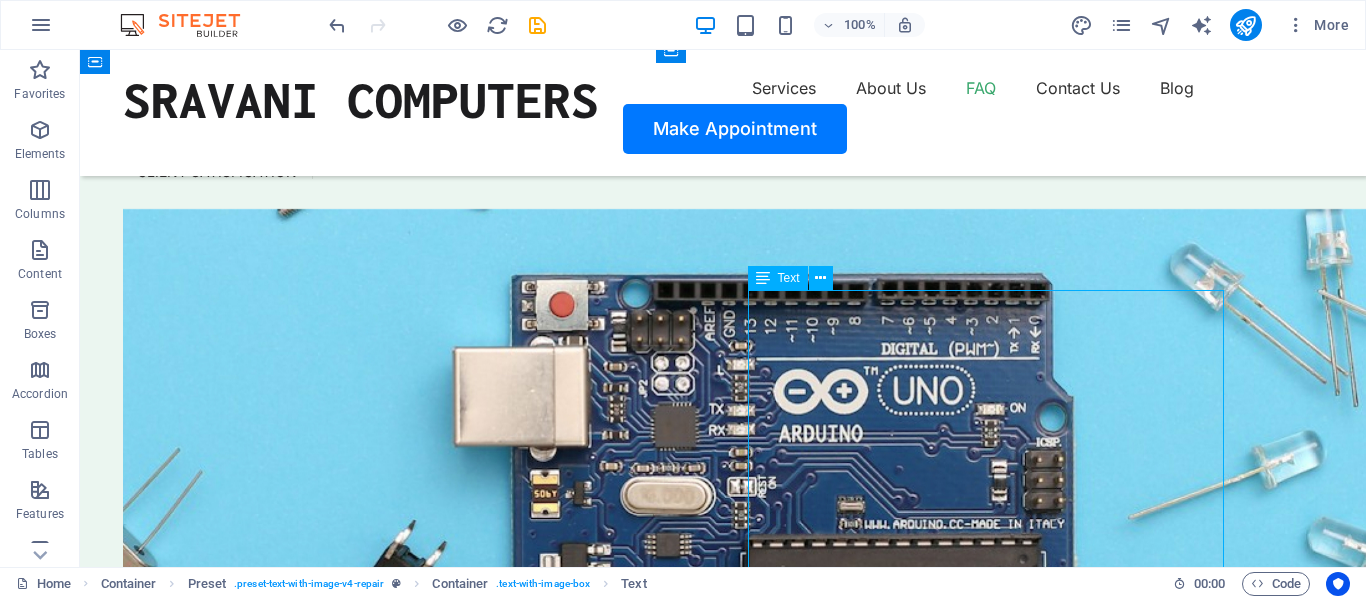 click on "welcome to Sravani Computers! we are dedicated to providing you with the best computer service and solution. our team of experts is always ready to assist you with any computer issues you may have. Thank you for Choosing Sravani Computers!" at bounding box center [723, 6664] 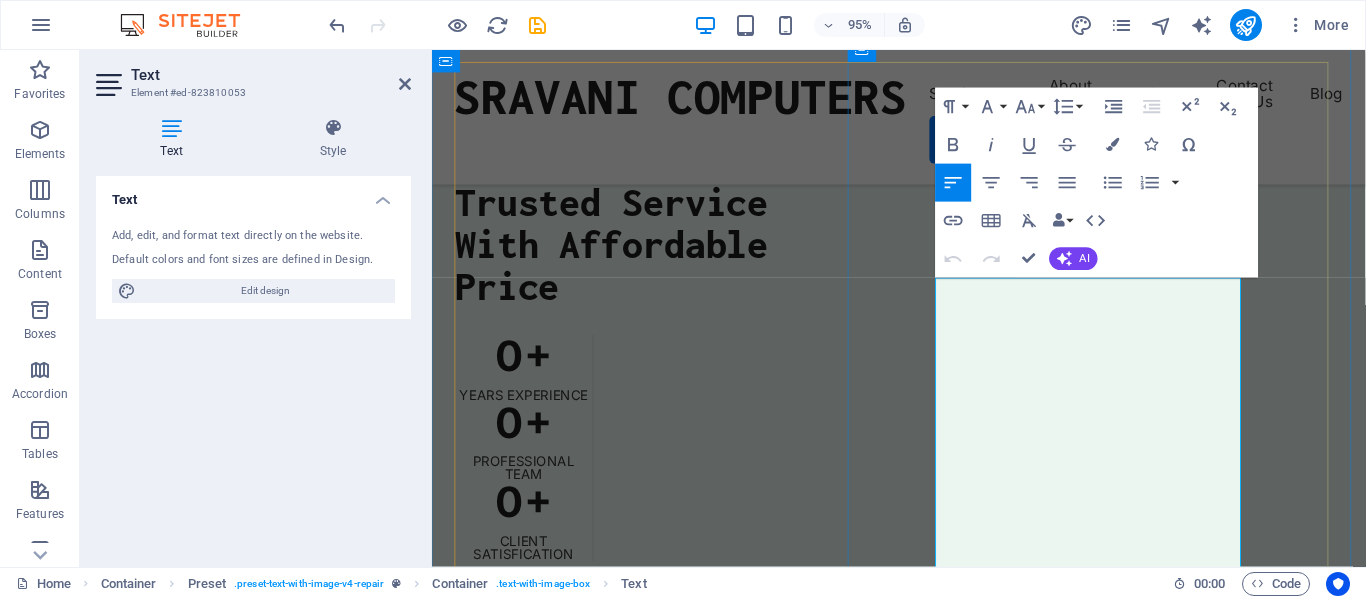 scroll, scrollTop: 5889, scrollLeft: 0, axis: vertical 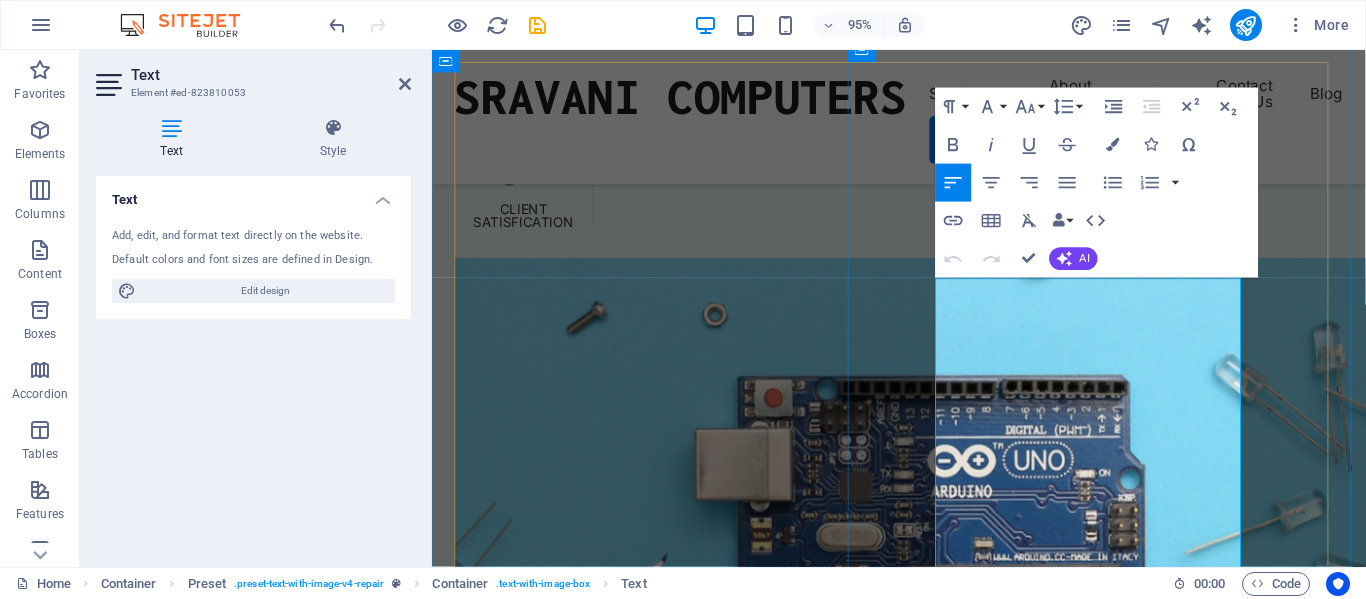 click on "welcome to Sravani Computers! we are dedicated to providing you with the best computer service and solution. our team of experts is always ready to assist you with any computer issues you may have. Thank you for Choosing Sravani Computers!" at bounding box center (923, 6815) 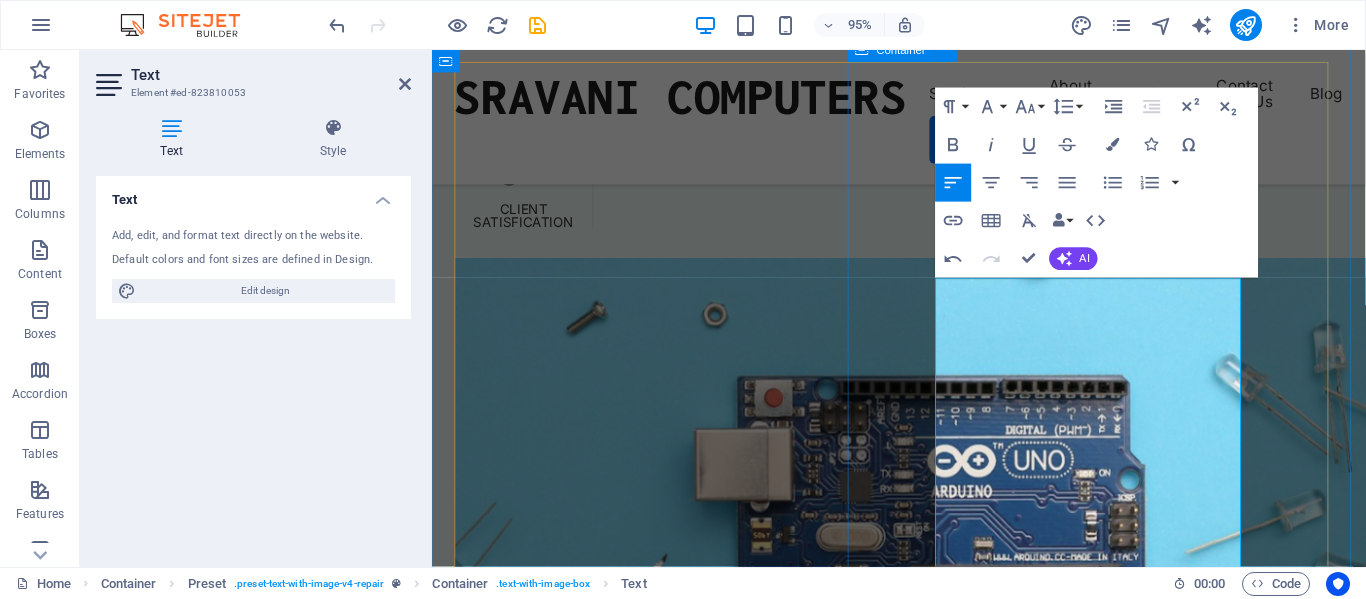 click on "[LAST] [LAST] Problem: Broken Phone Glass 4.5 welcome to Sravani  Computers! we are dedicated to providing you with the best computer service and solution. our team of experts is always ready to assist you with any computer issues you may have. Thank you for Choosing Sravani Computers!" at bounding box center (923, 6807) 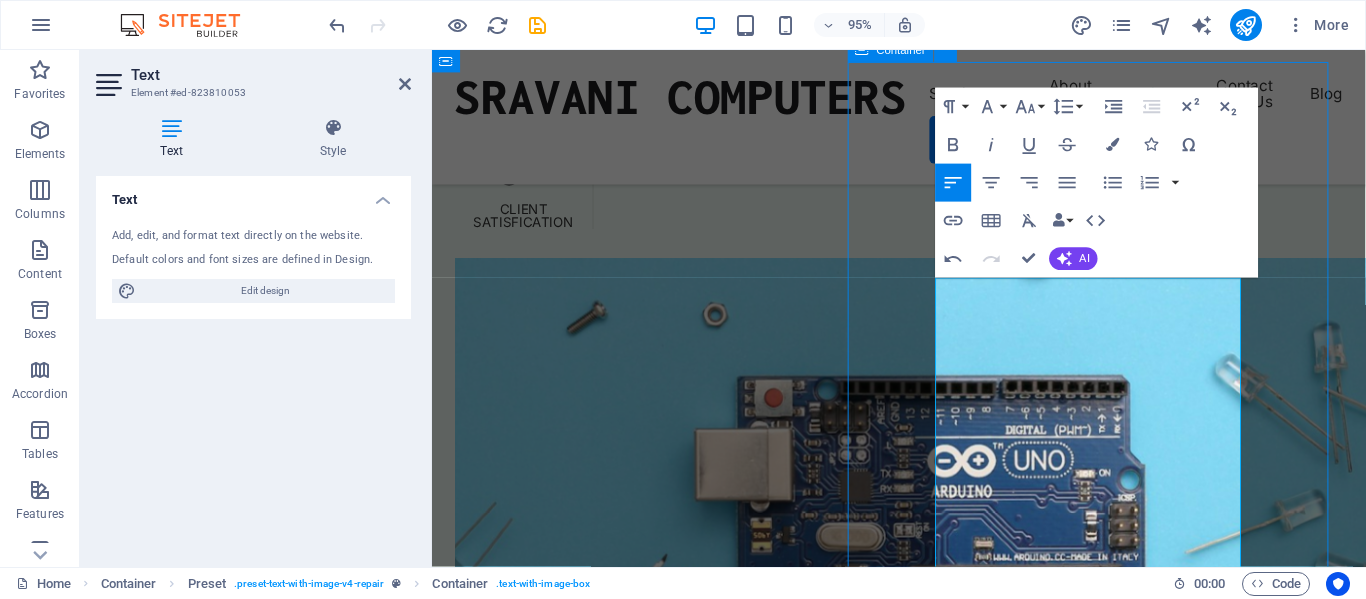 click on "[LAST] [LAST] Problem: Broken Phone Glass 4.5 welcome to Sravani  Computers! we are dedicated to providing you with the best computer service and solution. our team of experts is always ready to assist you with any computer issues you may have. Thank you for Choosing Sravani Computers!" at bounding box center (923, 6807) 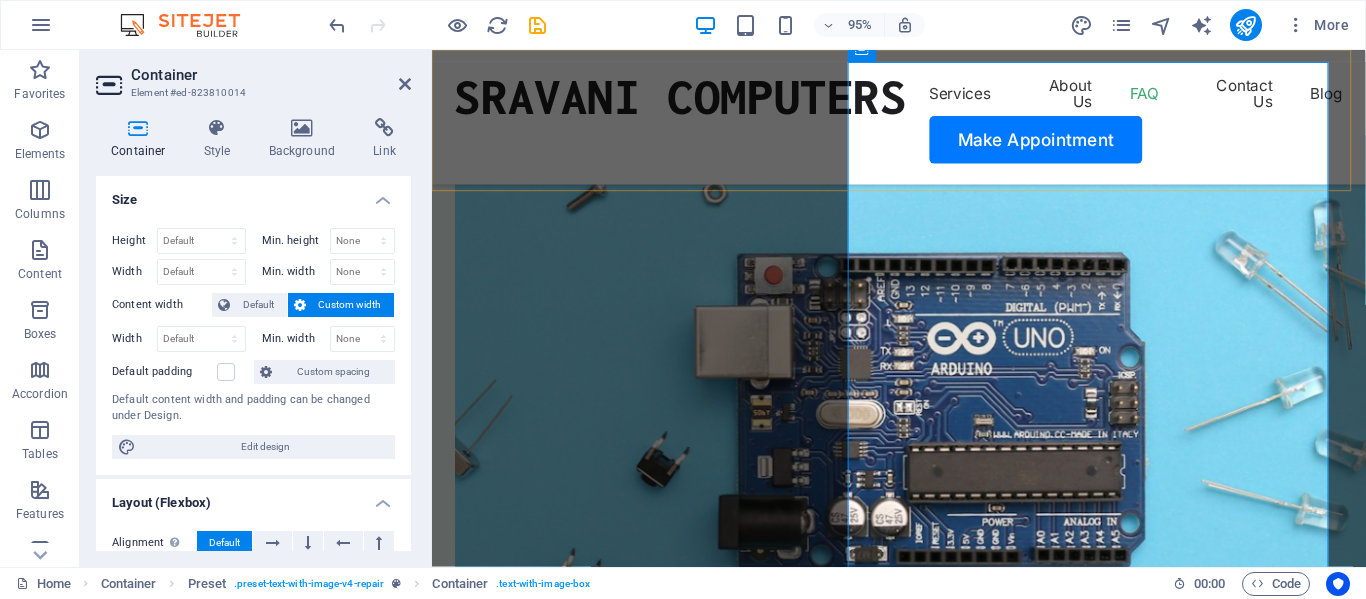 click on "SRAVANI COMPUTERS Services About Us FAQ Contact Us Blog Make Appointment" at bounding box center (923, 121) 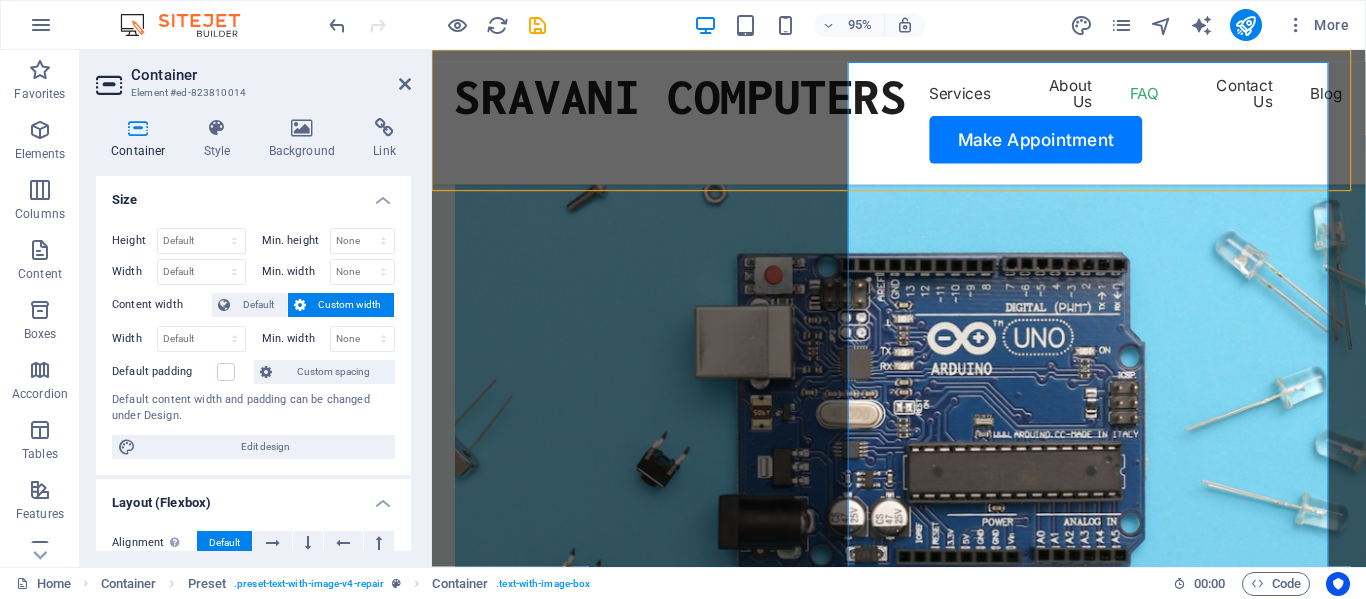 click on "SRAVANI COMPUTERS Services About Us FAQ Contact Us Blog Make Appointment" at bounding box center [923, 121] 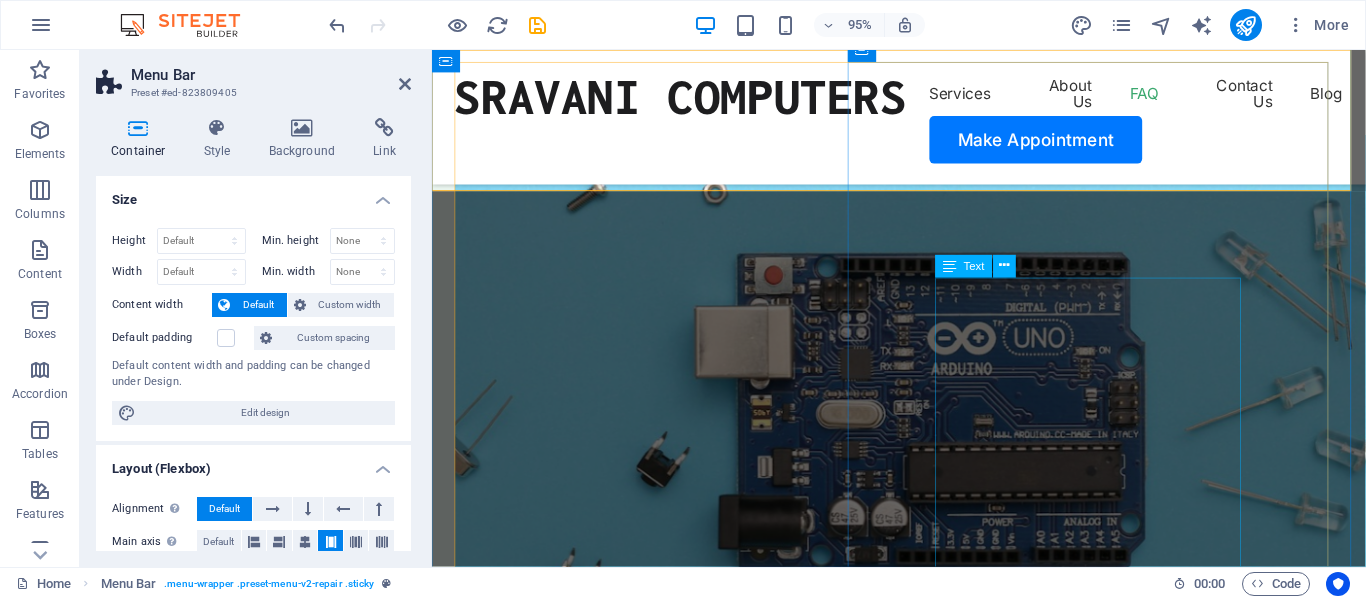 click on "welcome to Sravani Computers! we are dedicated to providing you with the best computer service and solution. our team of experts is always ready to assist you with any computer issues you may have. Thank you for Choosing Sravani Computers!" at bounding box center [923, 6818] 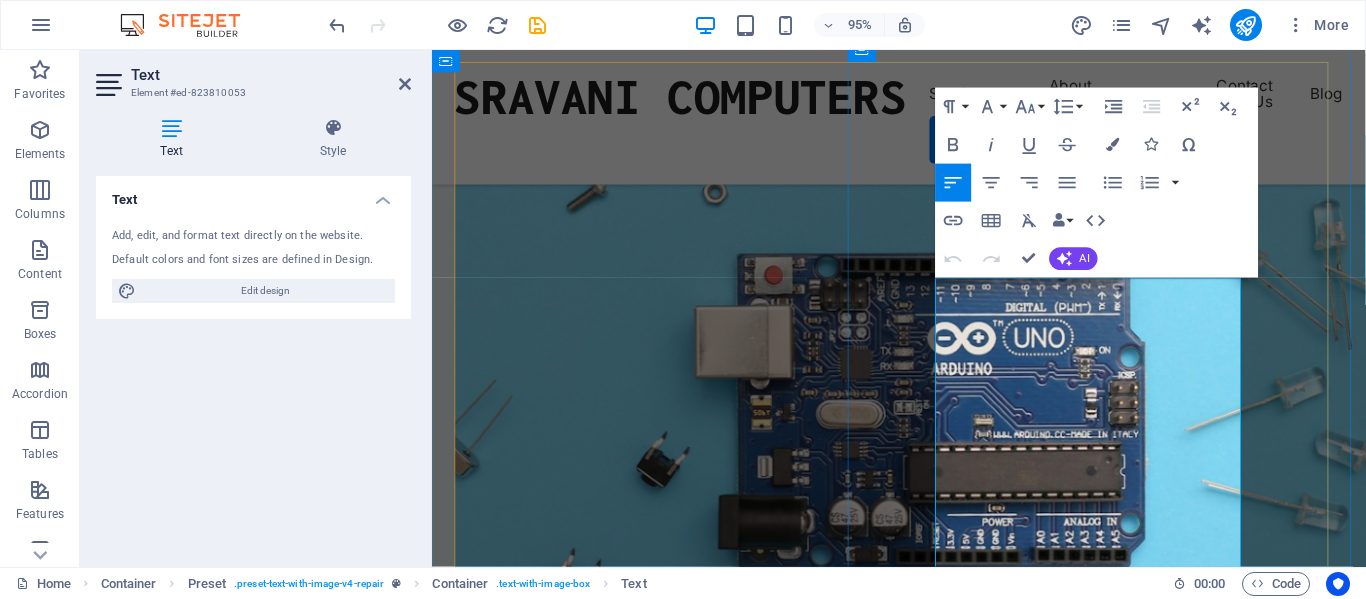 click on "welcome to Sravani" at bounding box center (923, 6661) 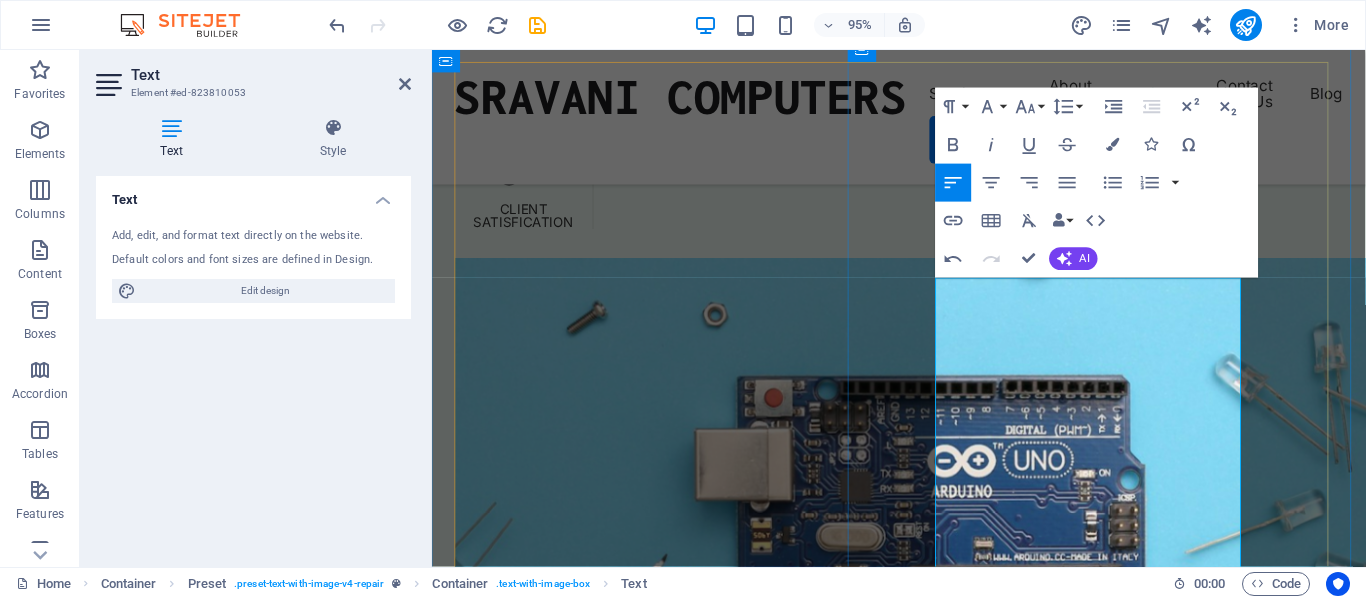 type 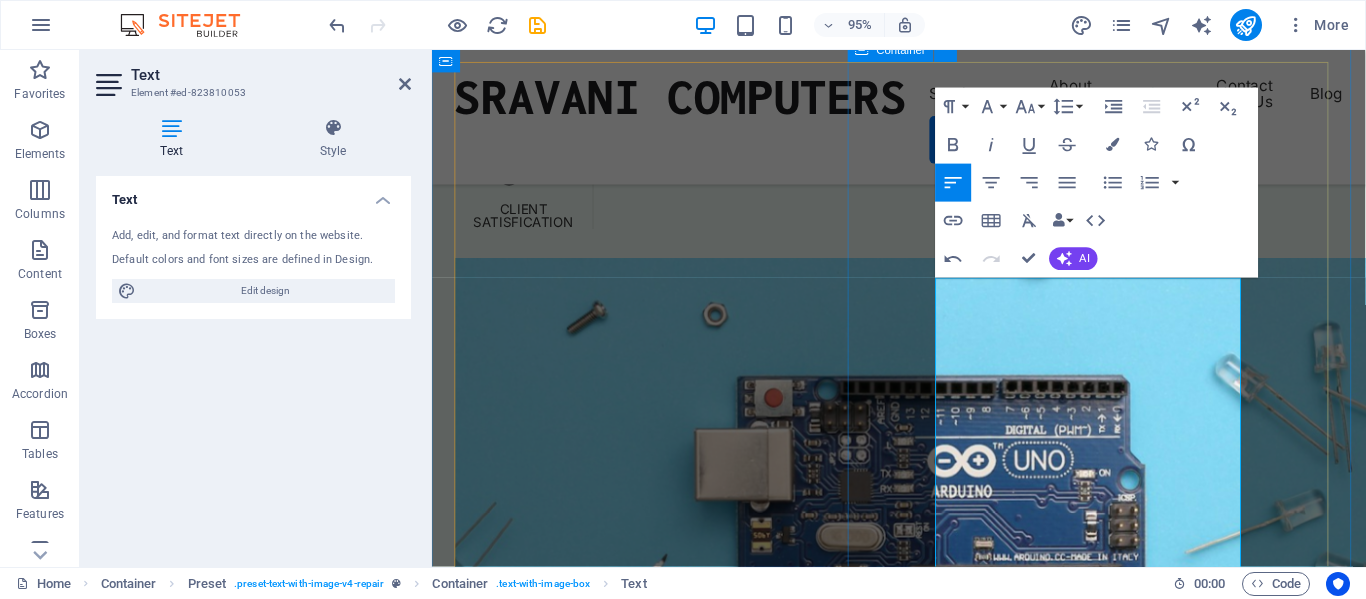 click on "Narabattula Laxman Problem: Broken Phone Glass 4.5 Welcome to Sravani Computers! we are dedicated to providing you with the best computer service and solution. our team of experts is always ready to assist you with any computer issues you may have. Thank you for Choosing Sravani Computers!" at bounding box center [923, 6807] 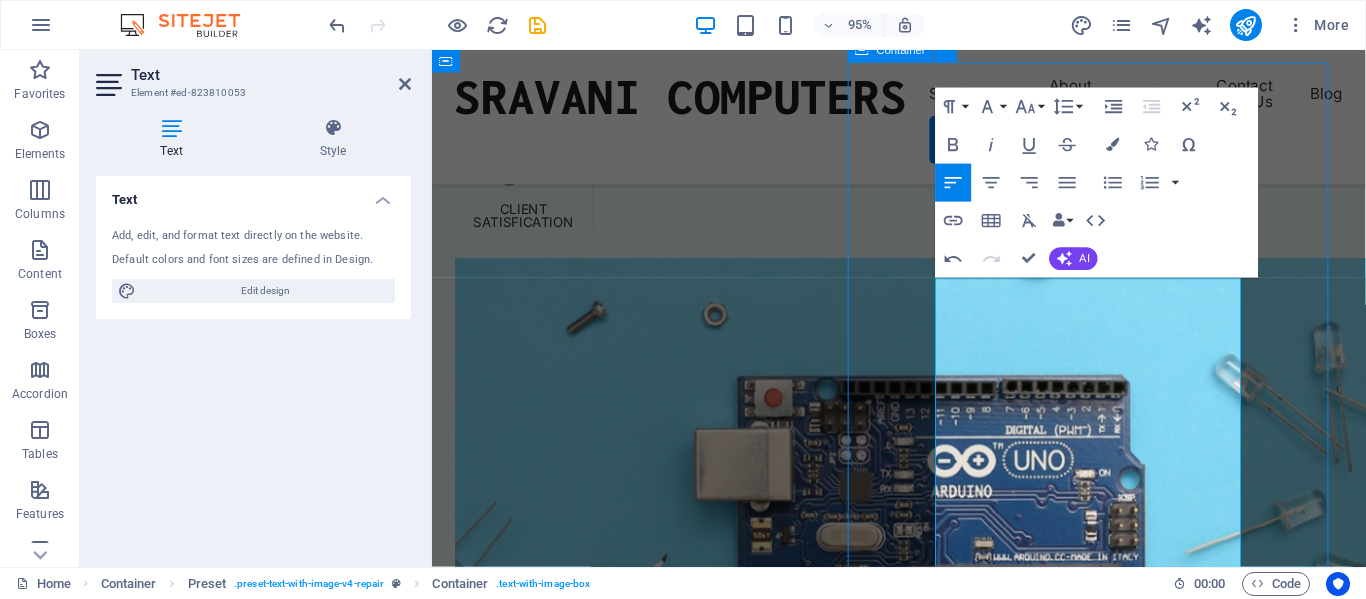 click on "Narabattula Laxman Problem: Broken Phone Glass 4.5 Welcome to Sravani Computers! we are dedicated to providing you with the best computer service and solution. our team of experts is always ready to assist you with any computer issues you may have. Thank you for Choosing Sravani Computers!" at bounding box center (923, 6807) 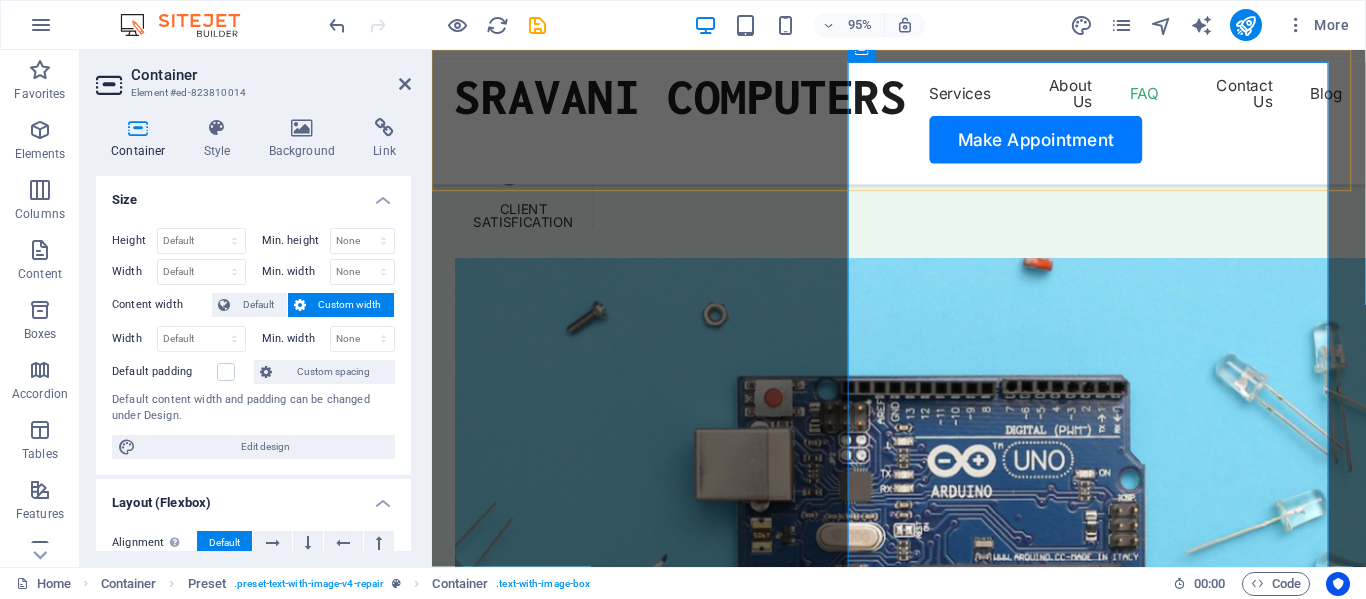 click on "SRAVANI COMPUTERS Services About Us FAQ Contact Us Blog Make Appointment" at bounding box center [923, 121] 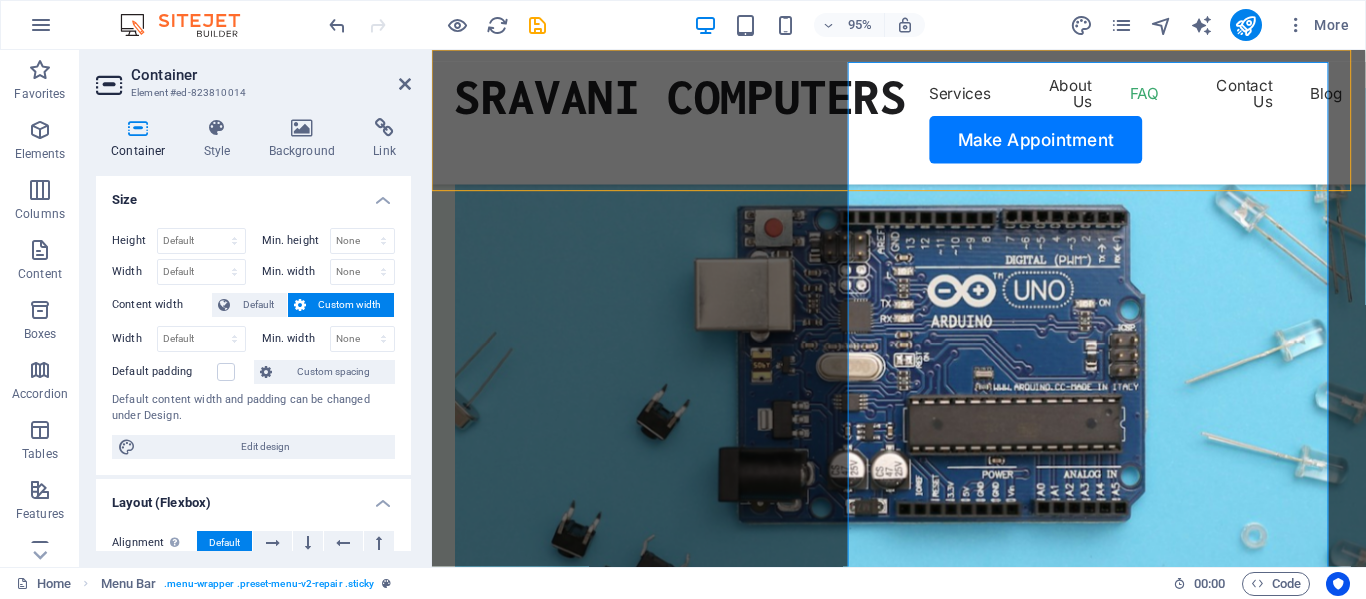 scroll, scrollTop: 5540, scrollLeft: 0, axis: vertical 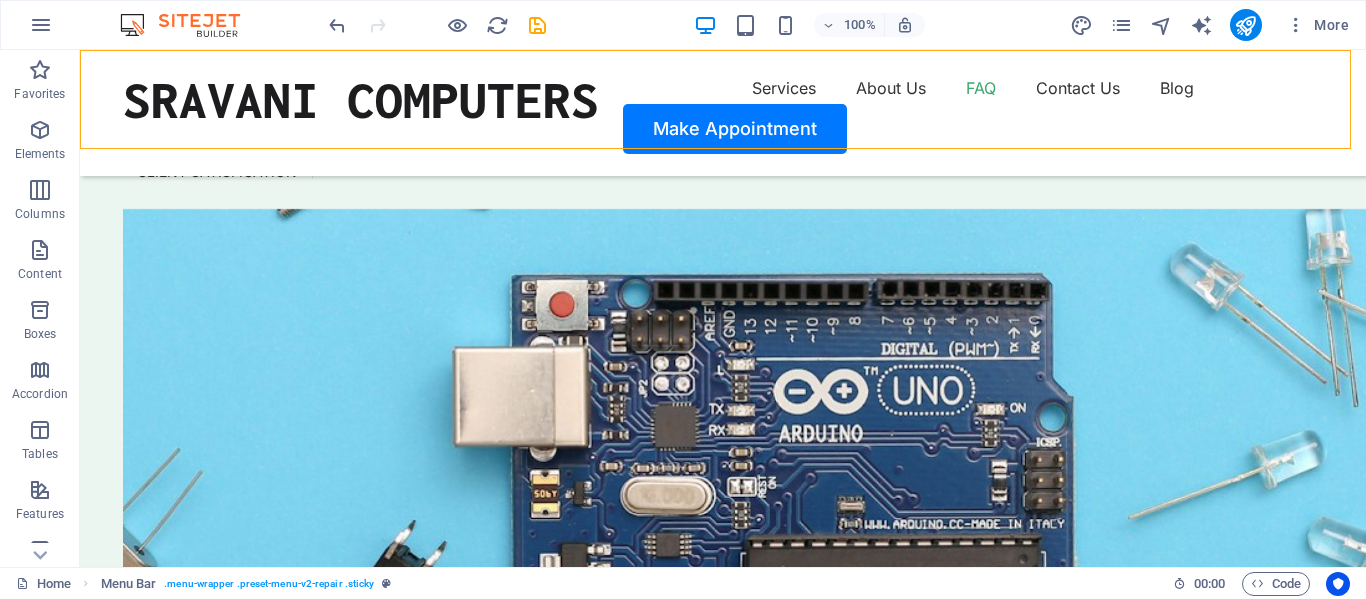 click on "SRAVANI COMPUTERS Services About Us FAQ Contact Us Blog Make Appointment" at bounding box center (723, 113) 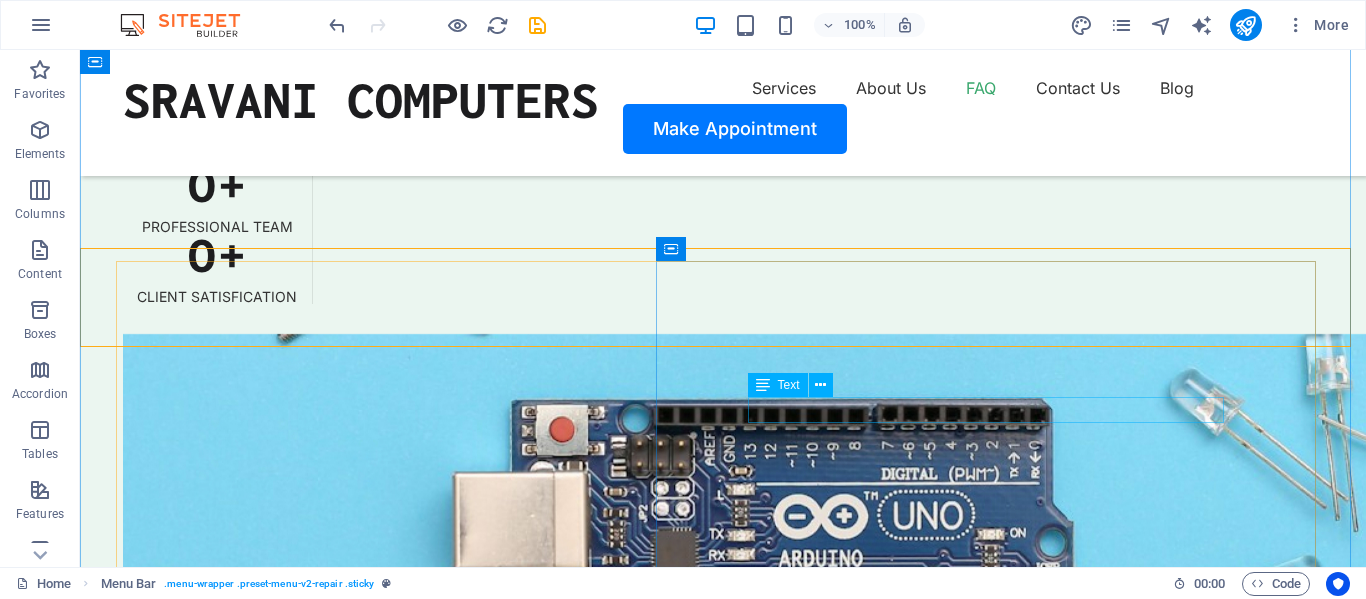 scroll, scrollTop: 5440, scrollLeft: 0, axis: vertical 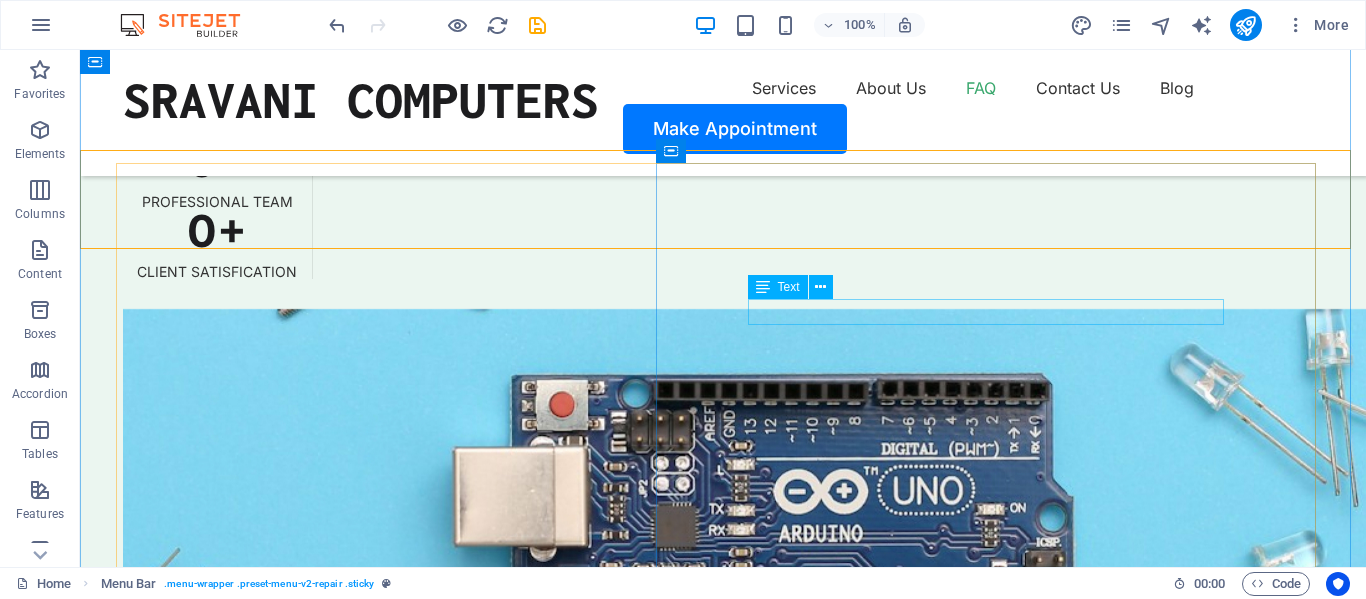 click on "Problem: Broken Phone Glass" at bounding box center [723, 6396] 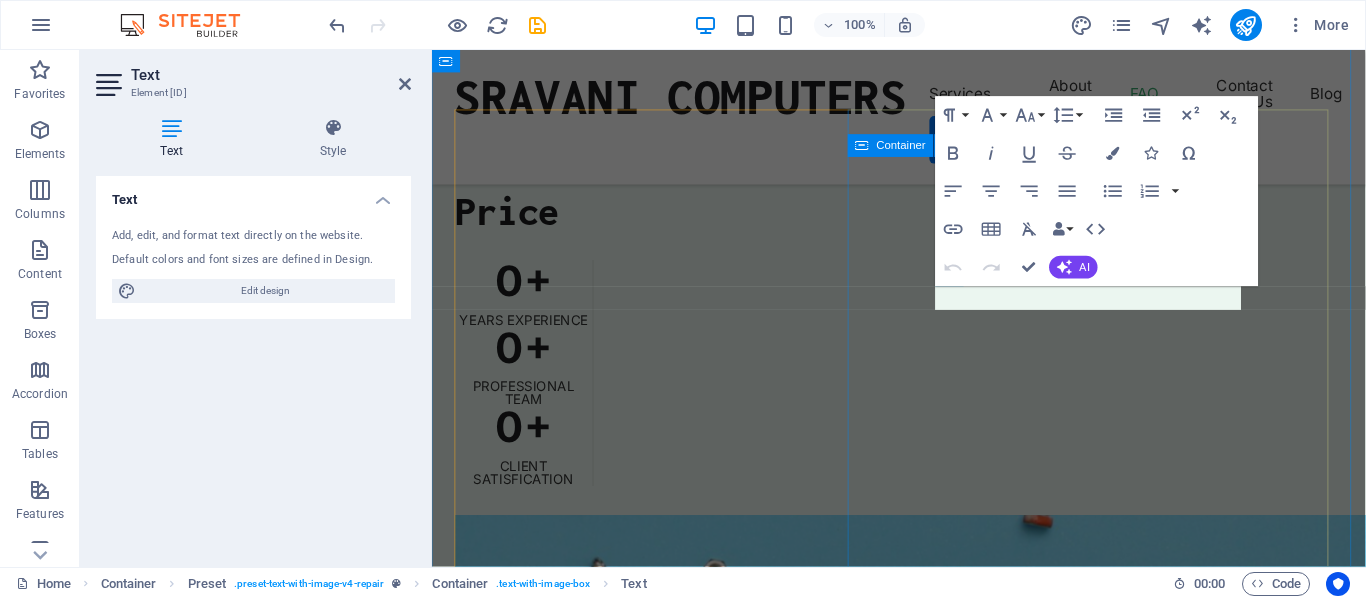 scroll, scrollTop: 5789, scrollLeft: 0, axis: vertical 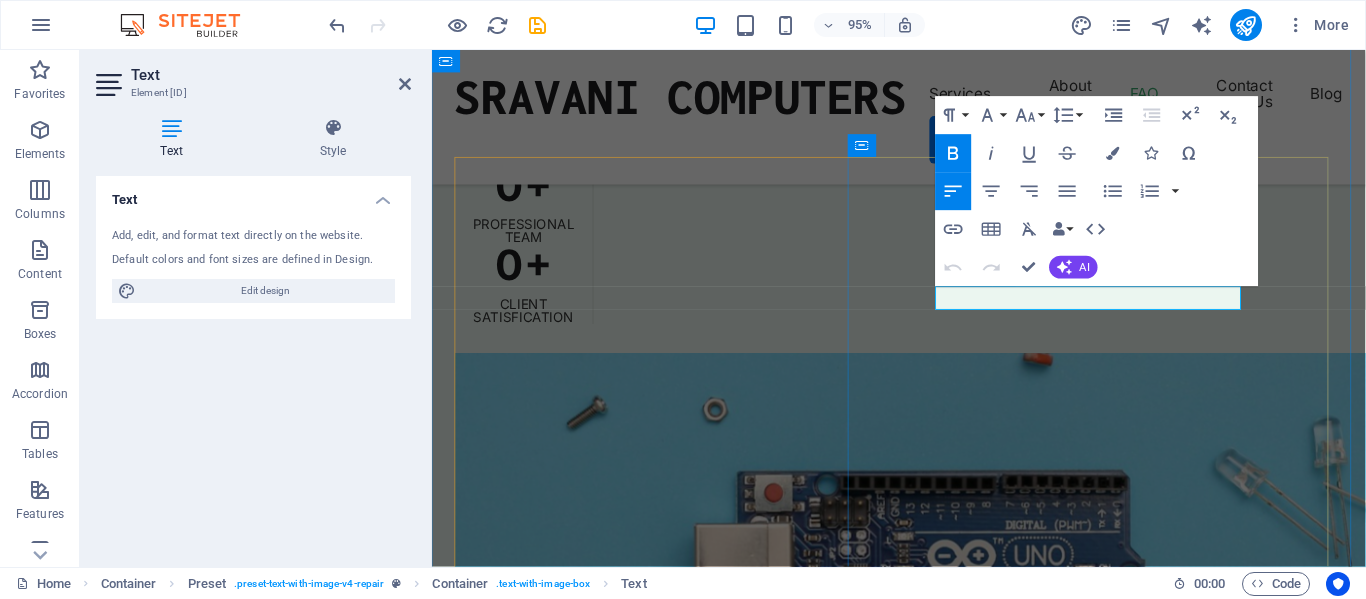 click on "Problem: Broken Phone Glass" at bounding box center [923, 6654] 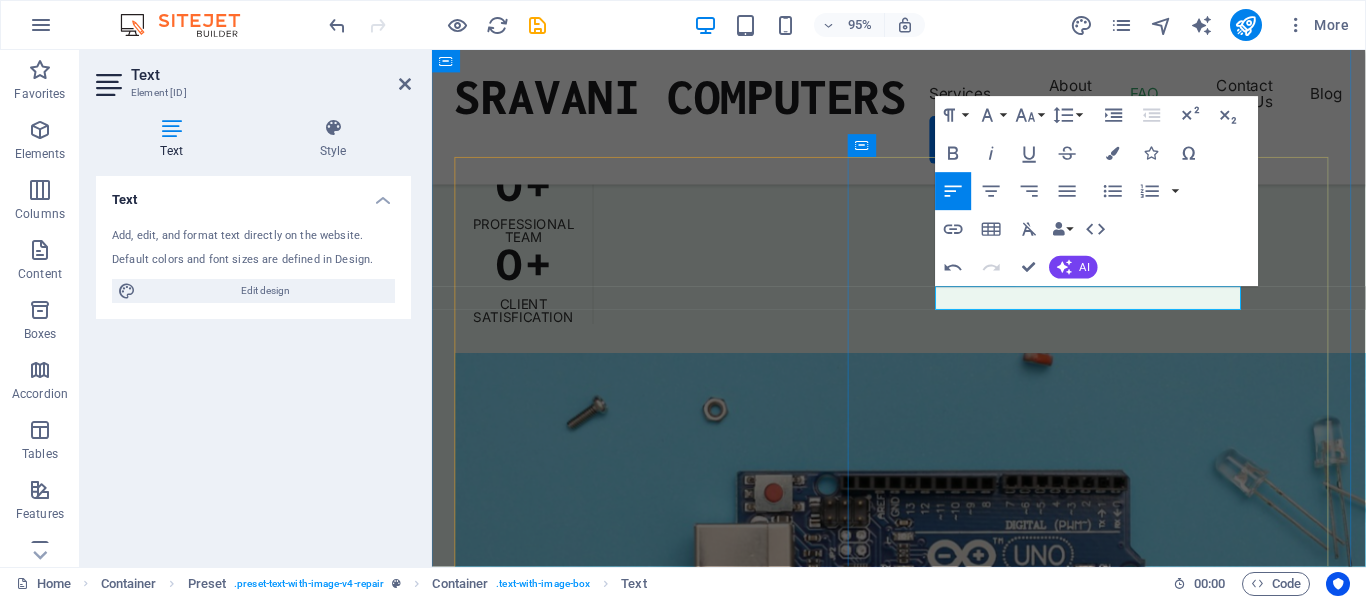 click on "system administrator" at bounding box center [923, 6654] 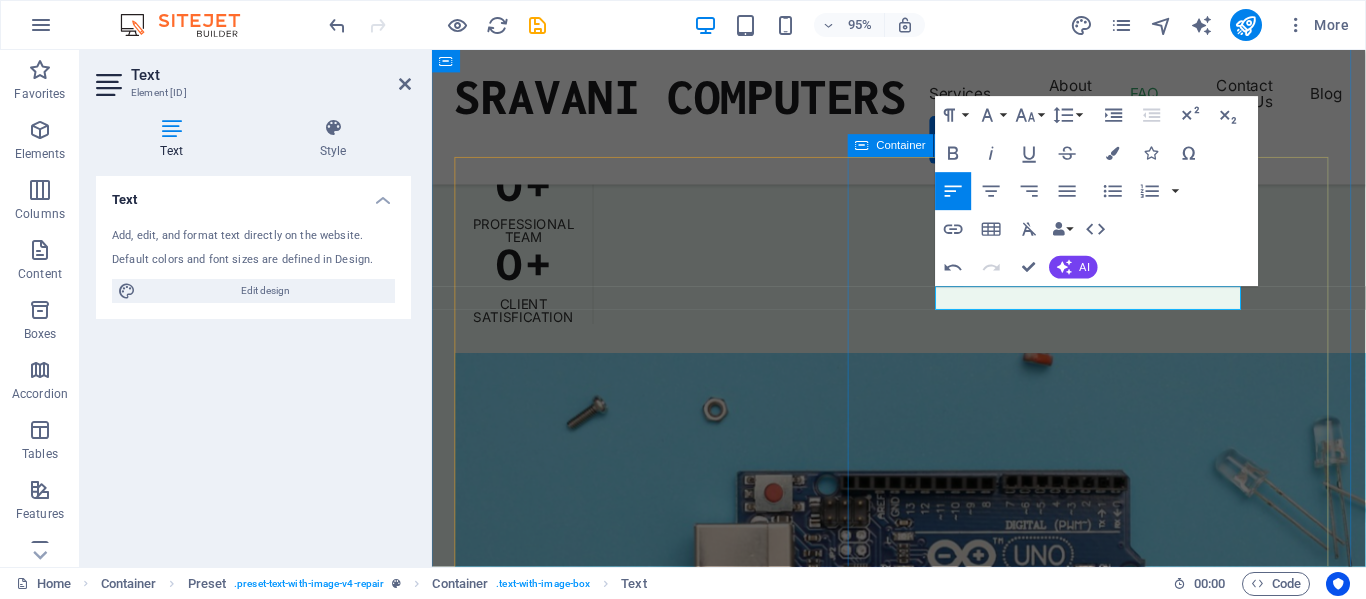 click on "Narabattula [LAST] System Administrator system administrator 4.5 Welcome to Sravani Computers! we are dedicated to providing you with the best computer service and solution. our team of experts is always ready to assist you with any computer issues you may have. Thank you for Choosing Sravani Computers!" at bounding box center (923, 6907) 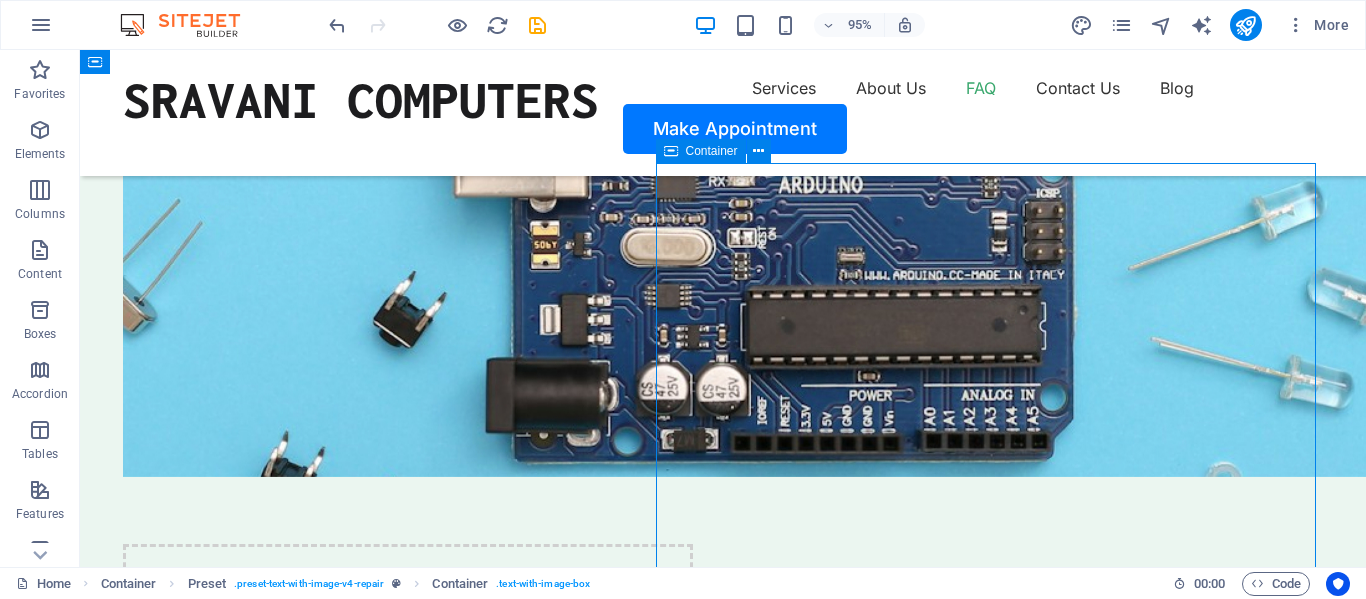 scroll, scrollTop: 5440, scrollLeft: 0, axis: vertical 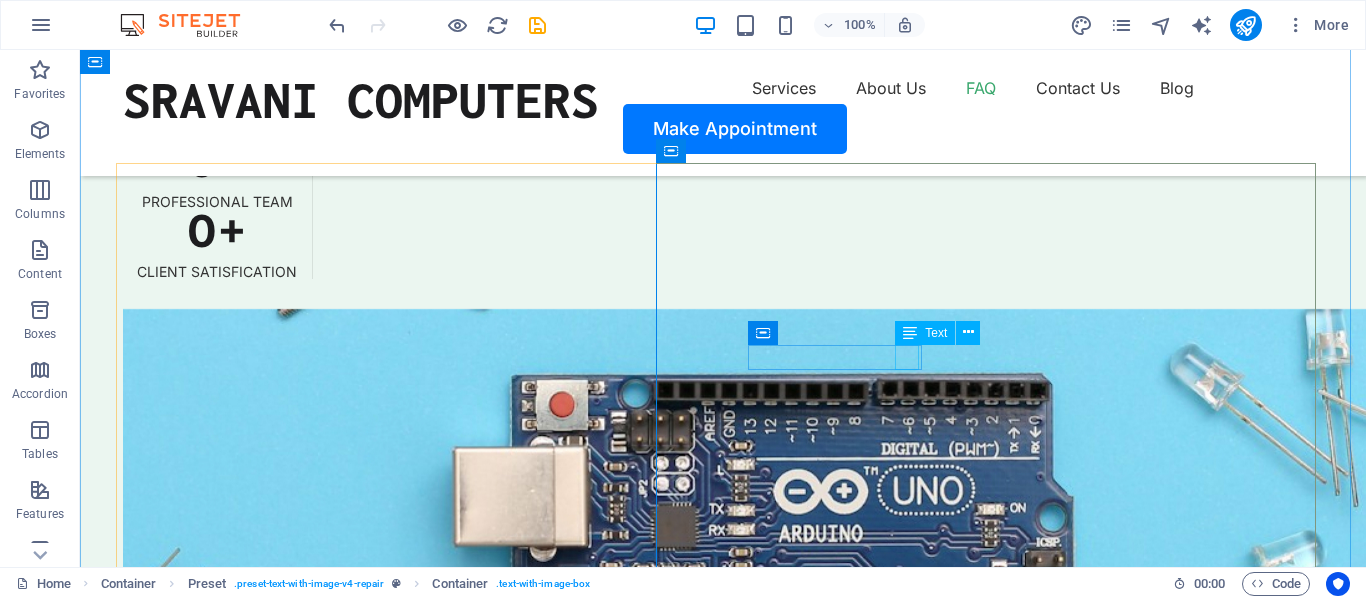 click on "4.5" at bounding box center (723, 6586) 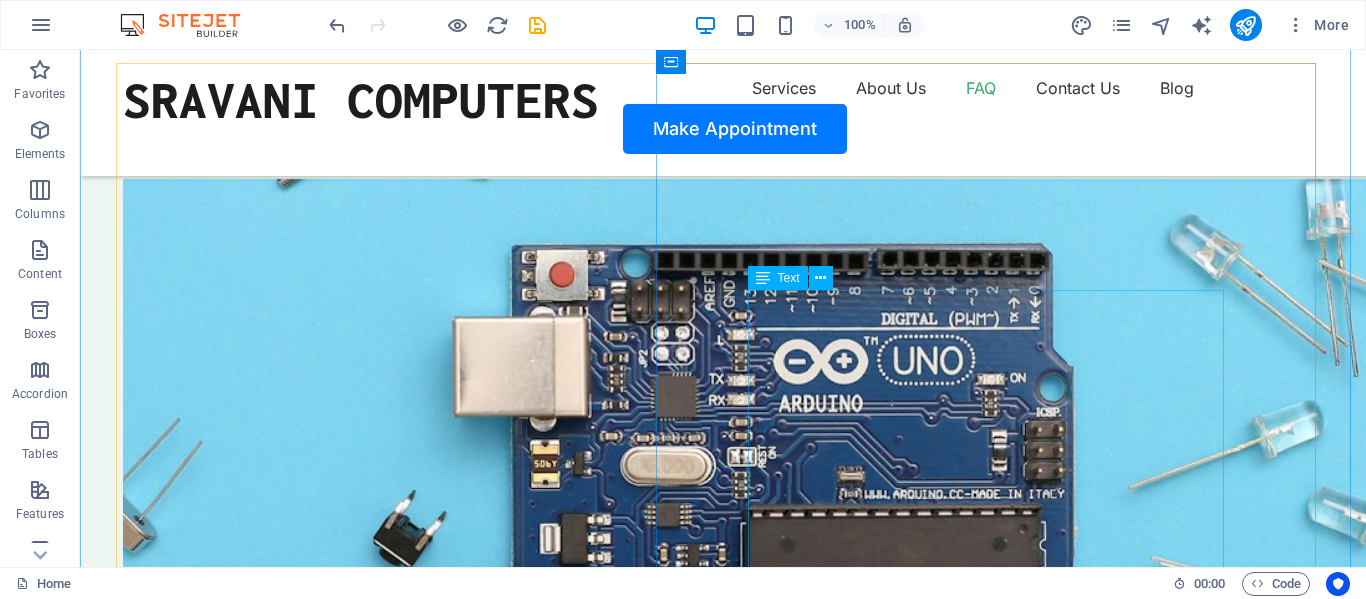 scroll, scrollTop: 5540, scrollLeft: 0, axis: vertical 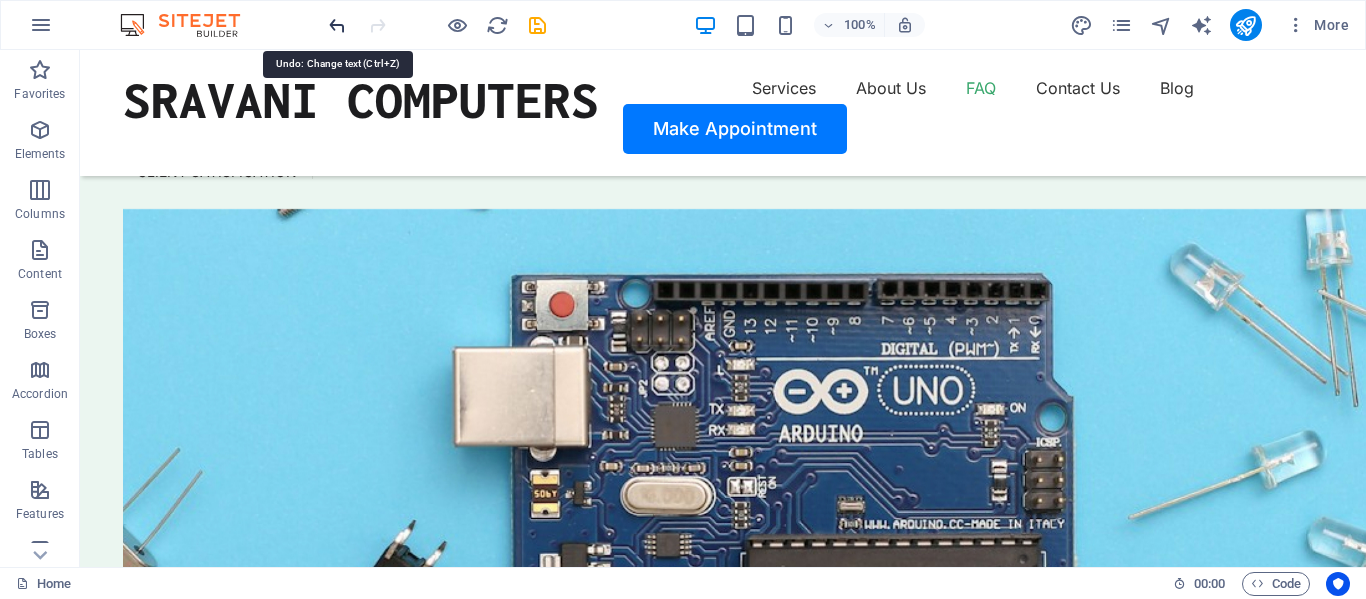 click at bounding box center (337, 25) 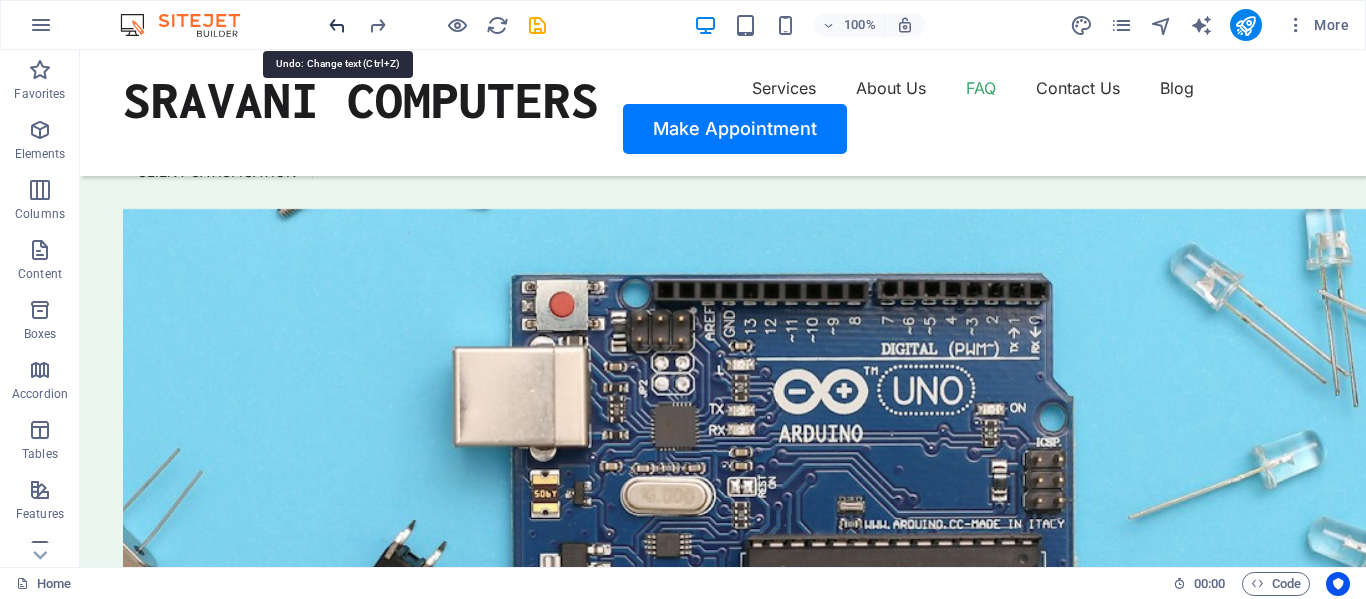 click at bounding box center (337, 25) 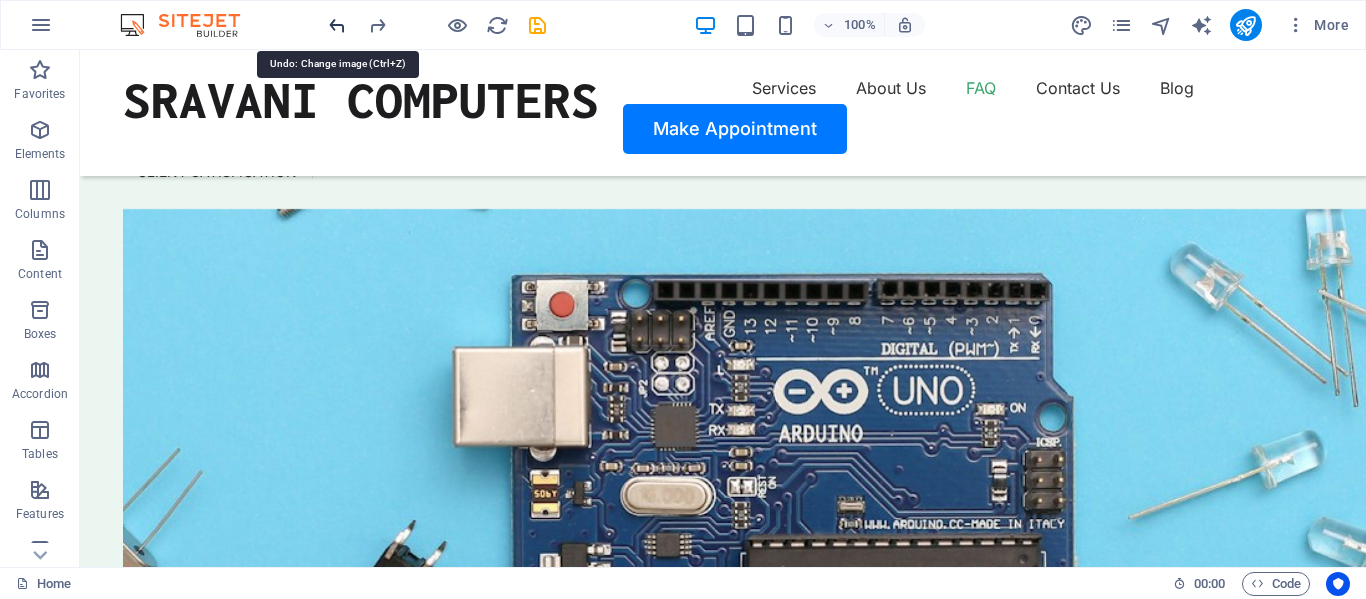 click at bounding box center (337, 25) 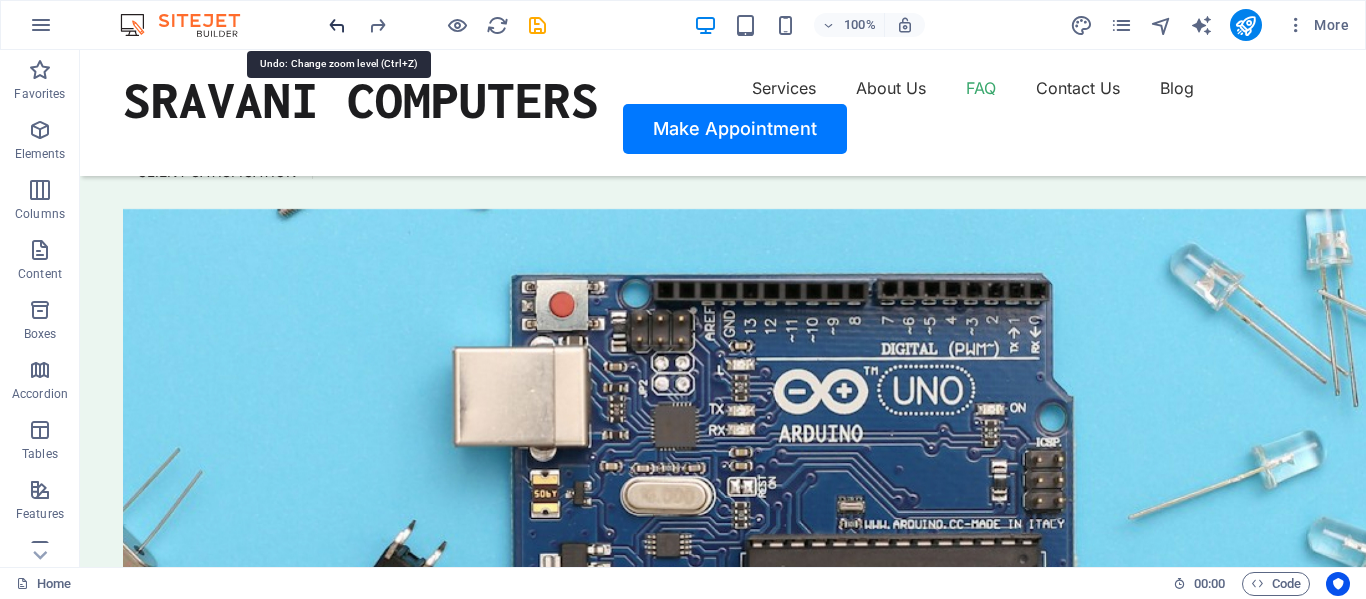 click at bounding box center [337, 25] 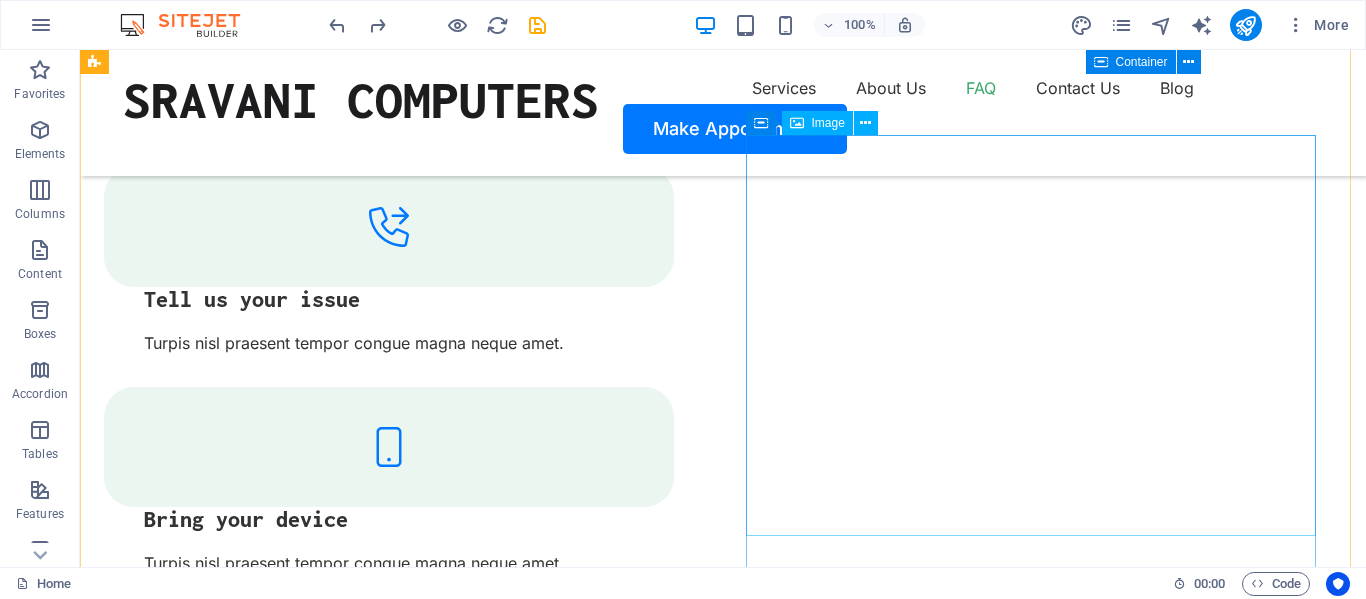 scroll, scrollTop: 3431, scrollLeft: 0, axis: vertical 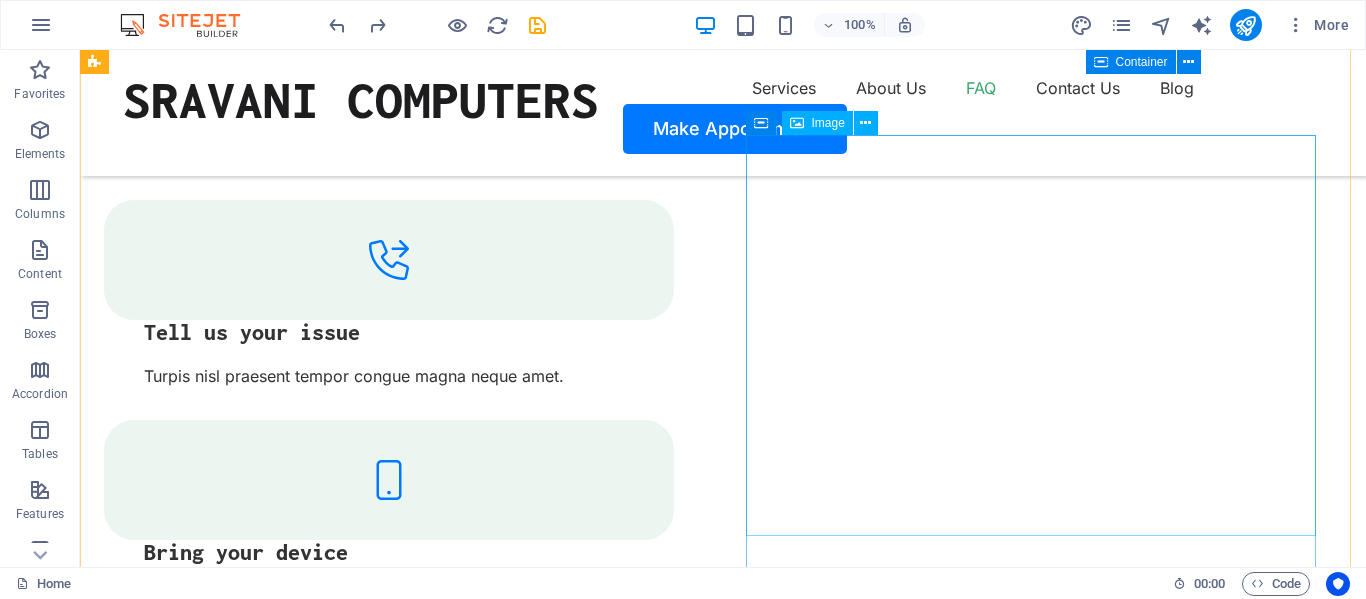 click at bounding box center (389, 5517) 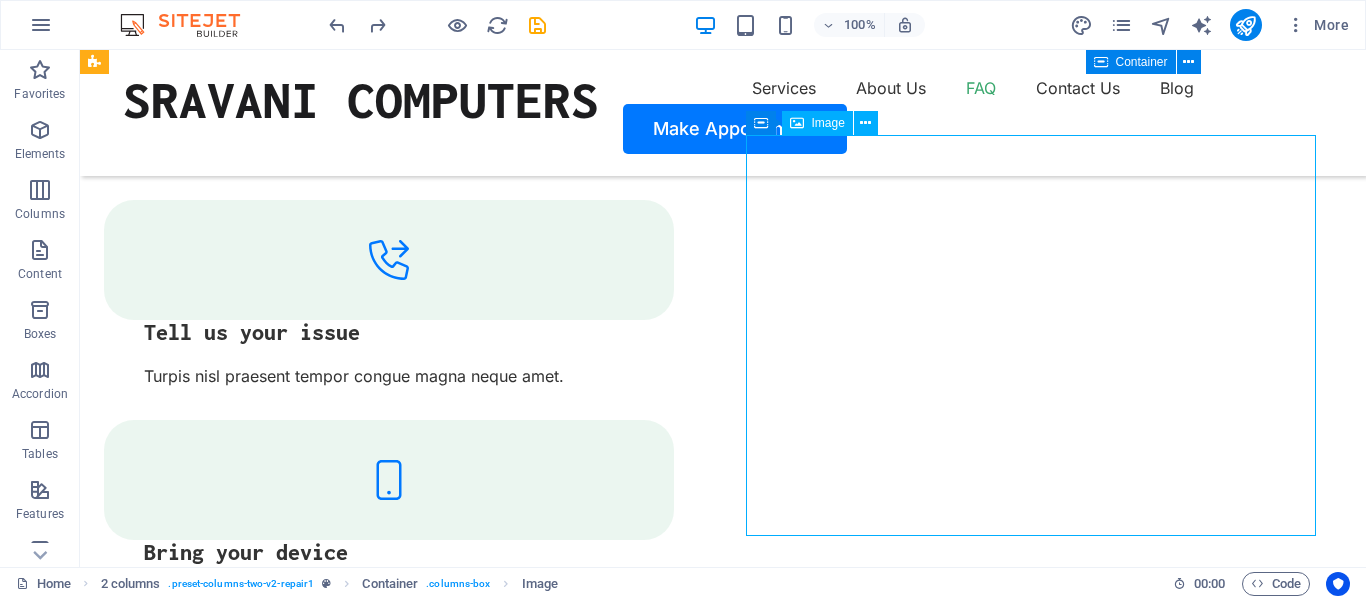 click at bounding box center [389, 5517] 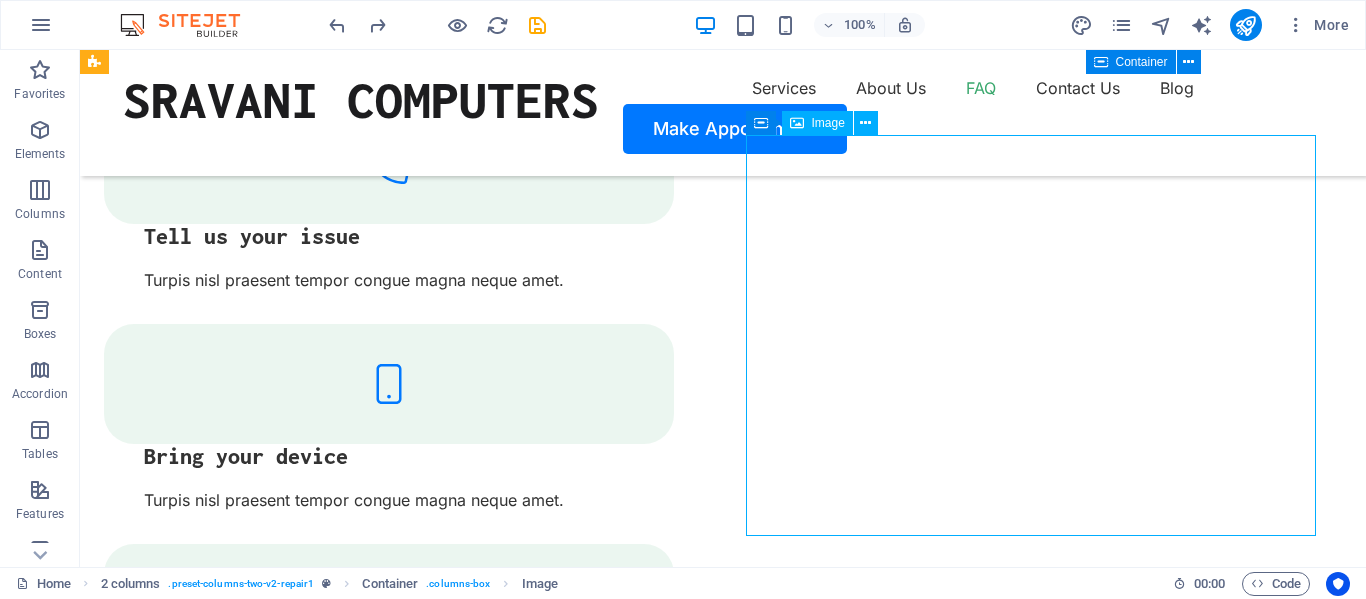 select on "%" 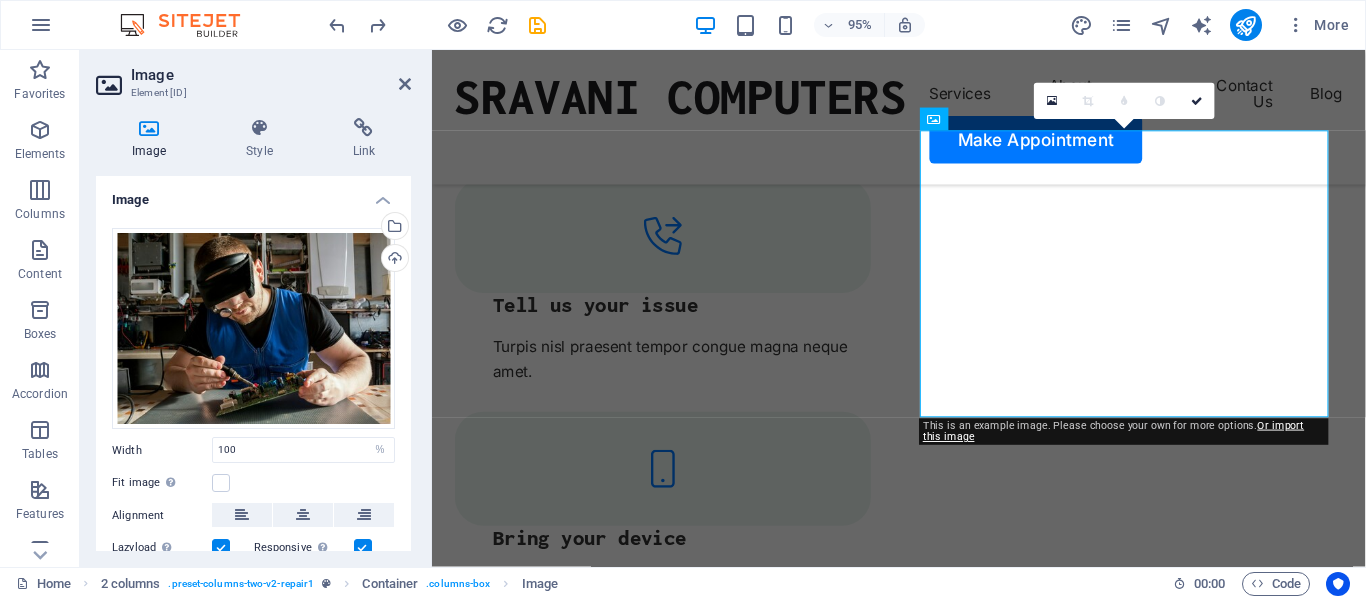 click at bounding box center (149, 128) 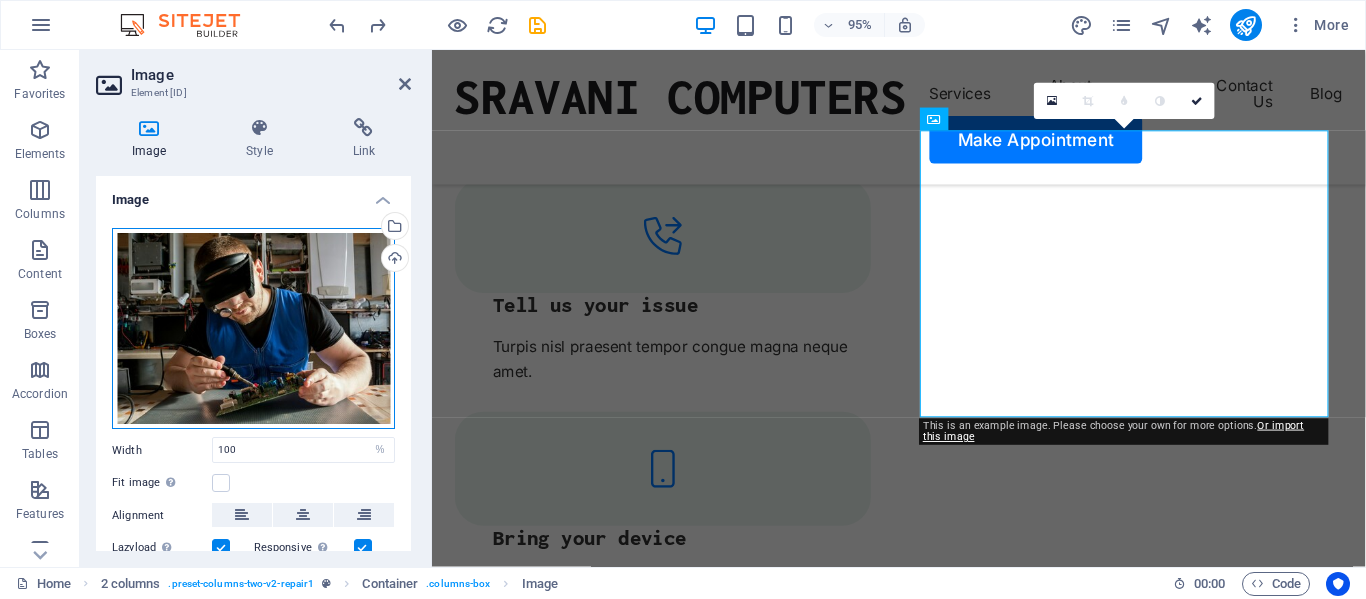 click on "Drag files here, click to choose files or select files from Files or our free stock photos & videos" at bounding box center (253, 329) 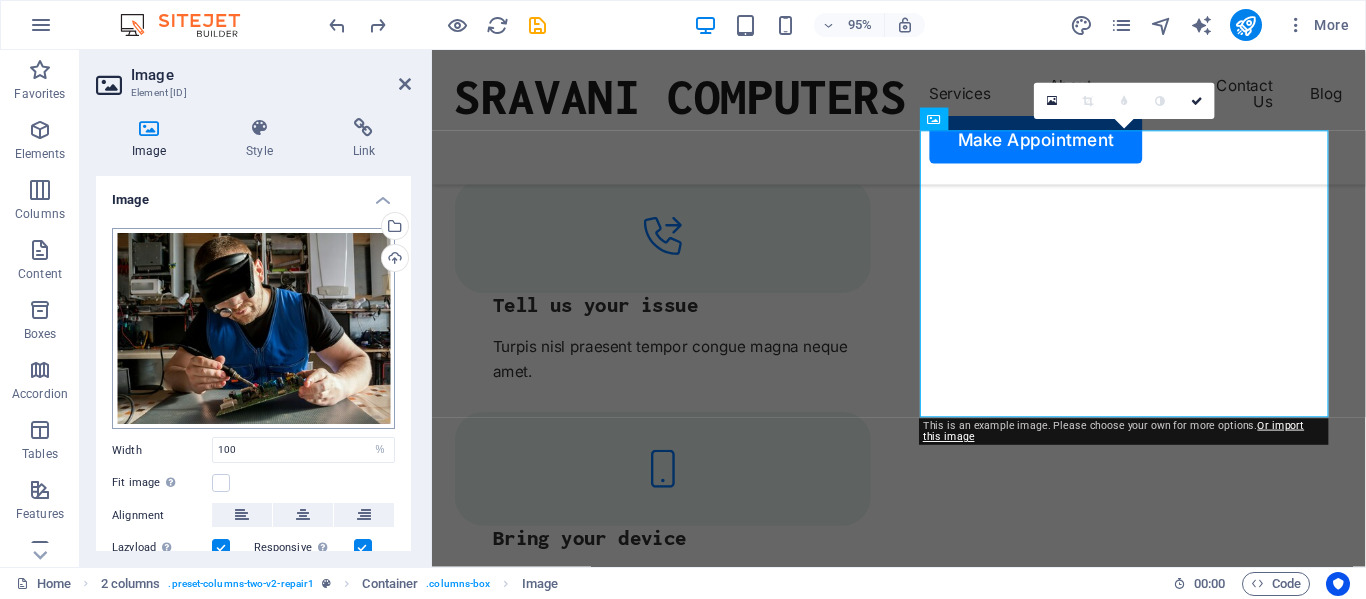 scroll, scrollTop: 4130, scrollLeft: 0, axis: vertical 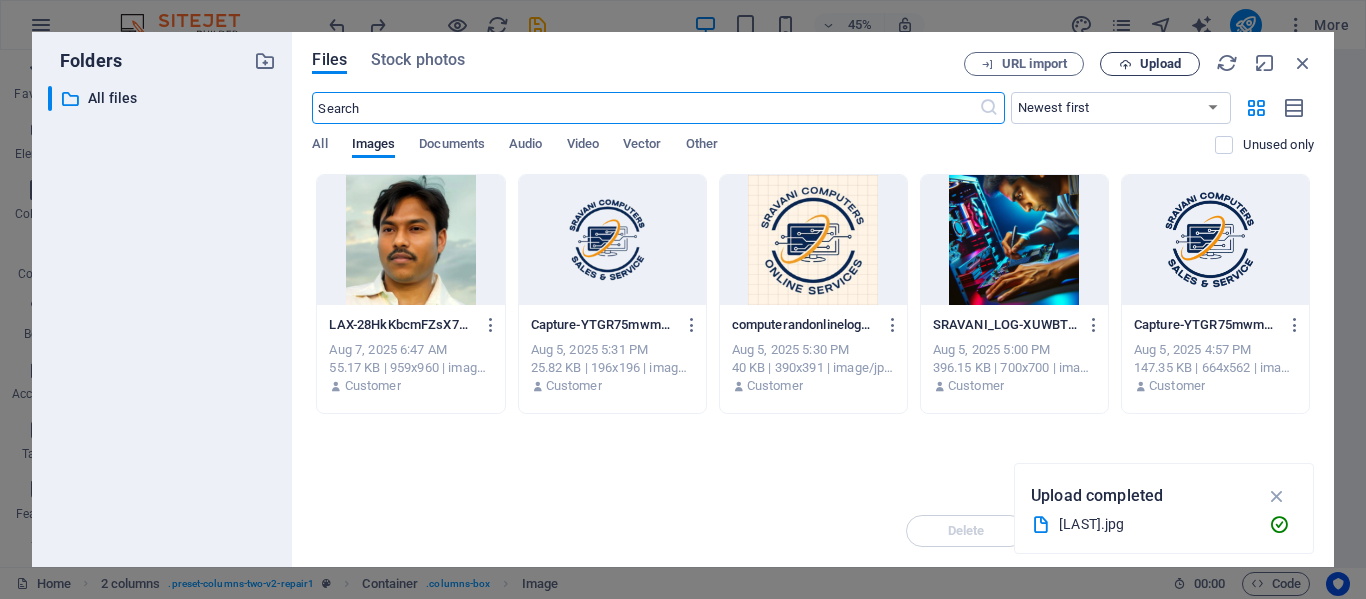 click at bounding box center (1125, 64) 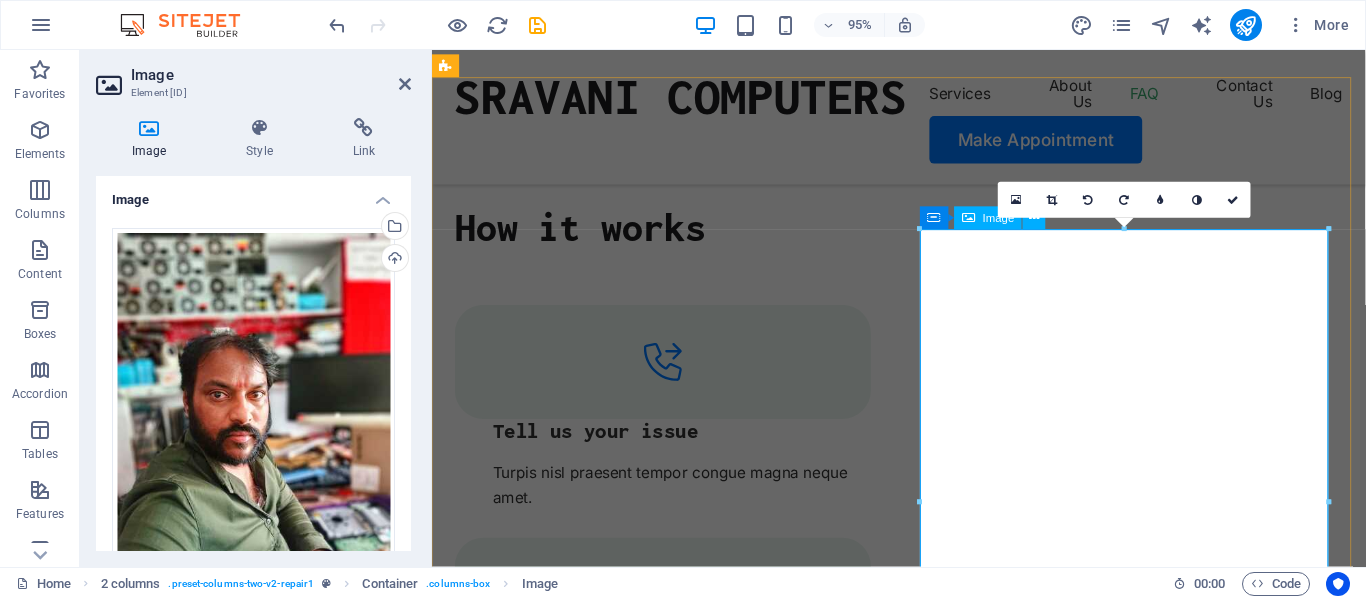 scroll, scrollTop: 3606, scrollLeft: 0, axis: vertical 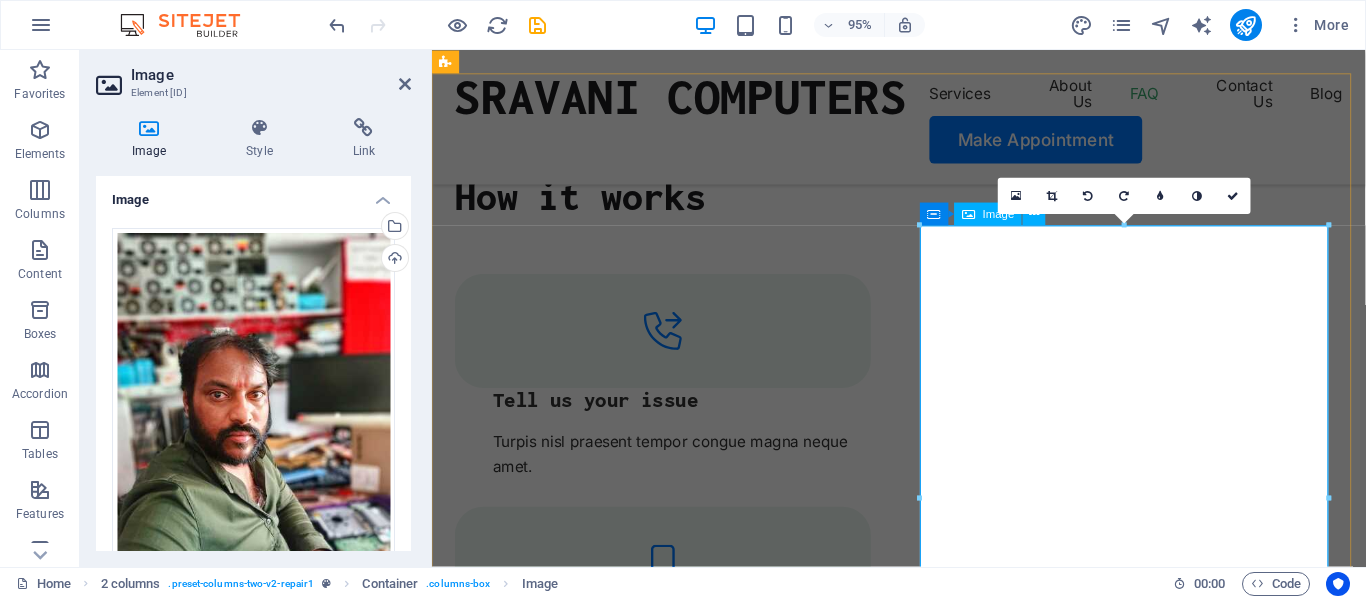 drag, startPoint x: 1556, startPoint y: 275, endPoint x: 1163, endPoint y: 266, distance: 393.10303 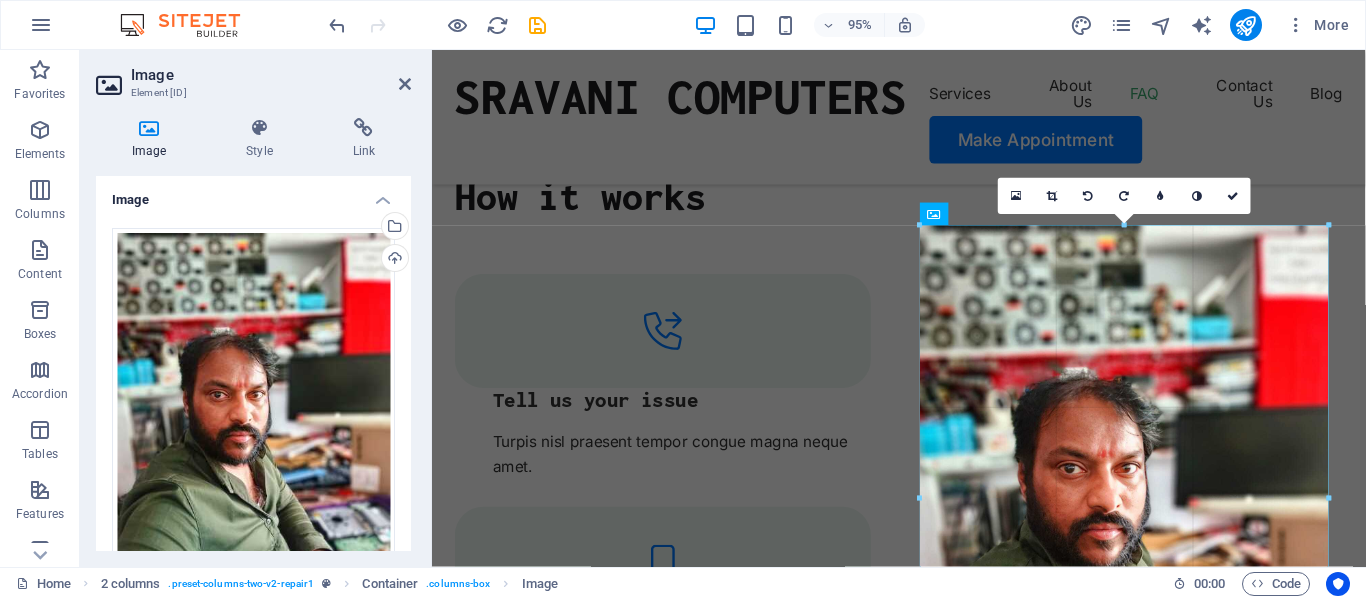 click at bounding box center (1328, 226) 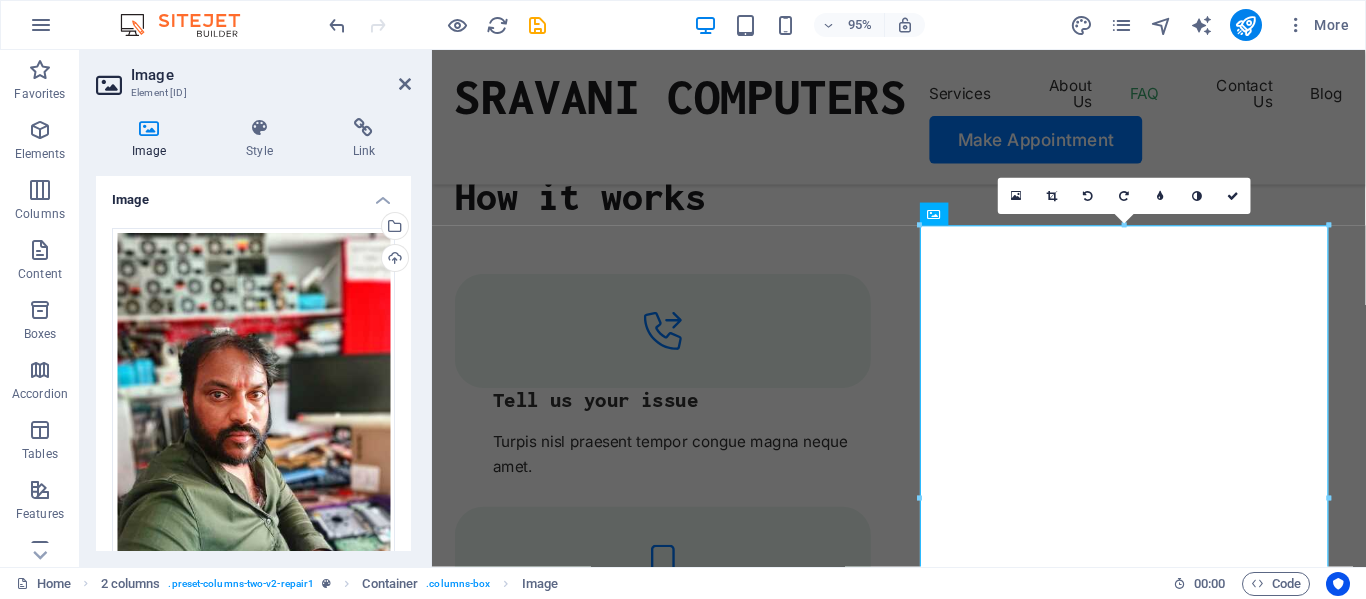 click at bounding box center (1328, 226) 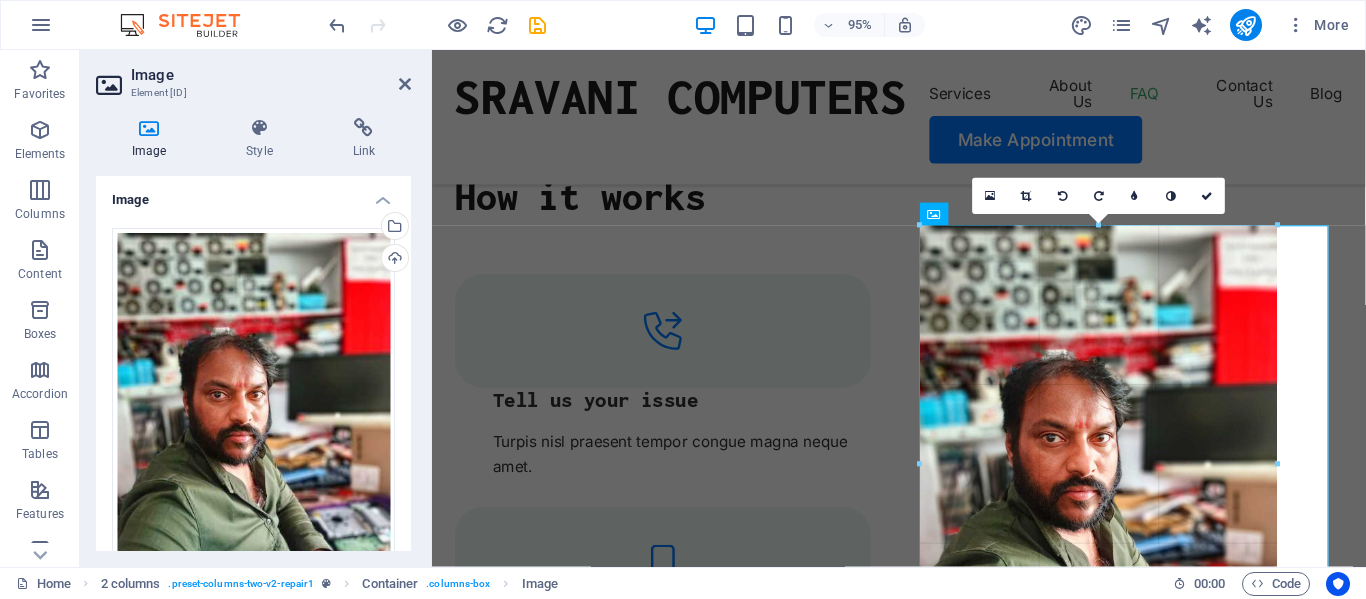 drag, startPoint x: 1330, startPoint y: 228, endPoint x: 1274, endPoint y: 266, distance: 67.6757 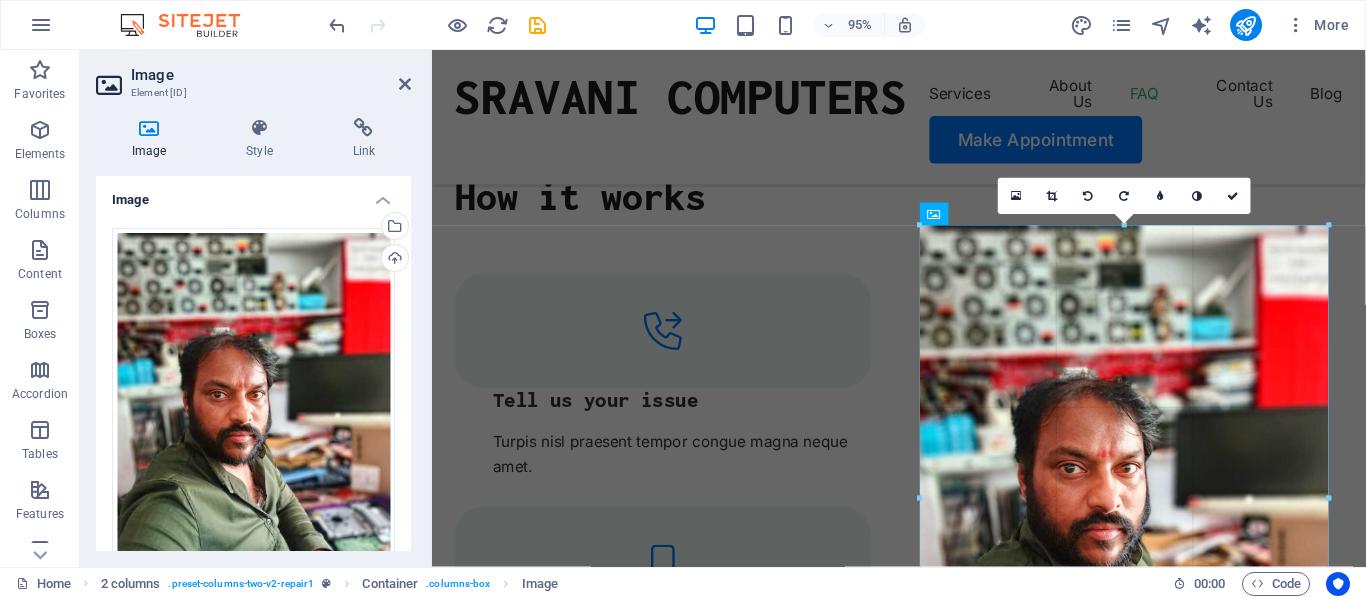 drag, startPoint x: 1279, startPoint y: 222, endPoint x: 949, endPoint y: 174, distance: 333.47263 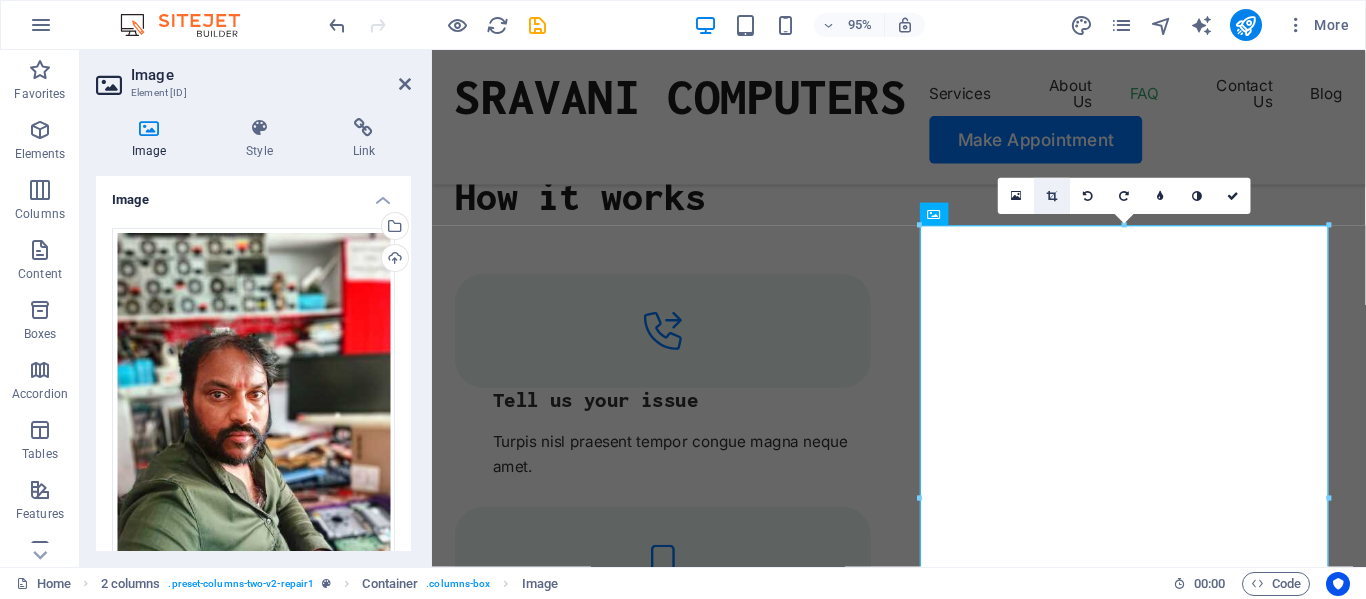 click at bounding box center [1052, 196] 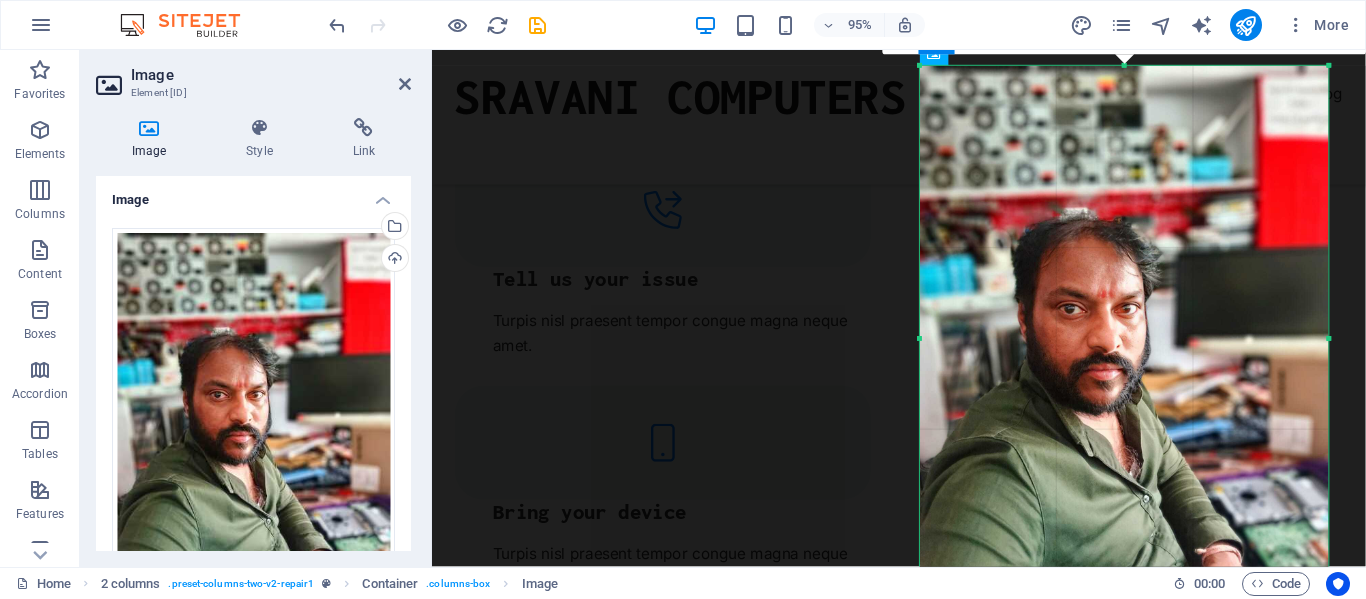 scroll, scrollTop: 3906, scrollLeft: 0, axis: vertical 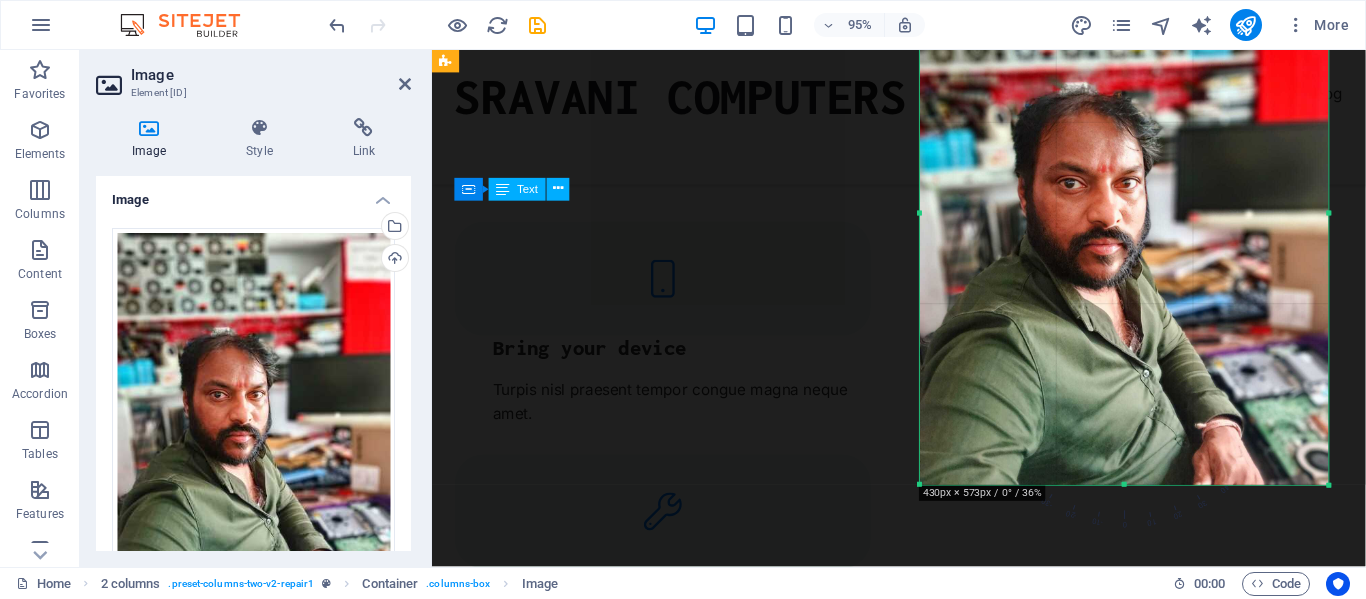 click on "Sem morbi netus mauris purus eros blandit tristique at maecenas. Eu tellus enim cursus lectus nunc." at bounding box center (675, 4913) 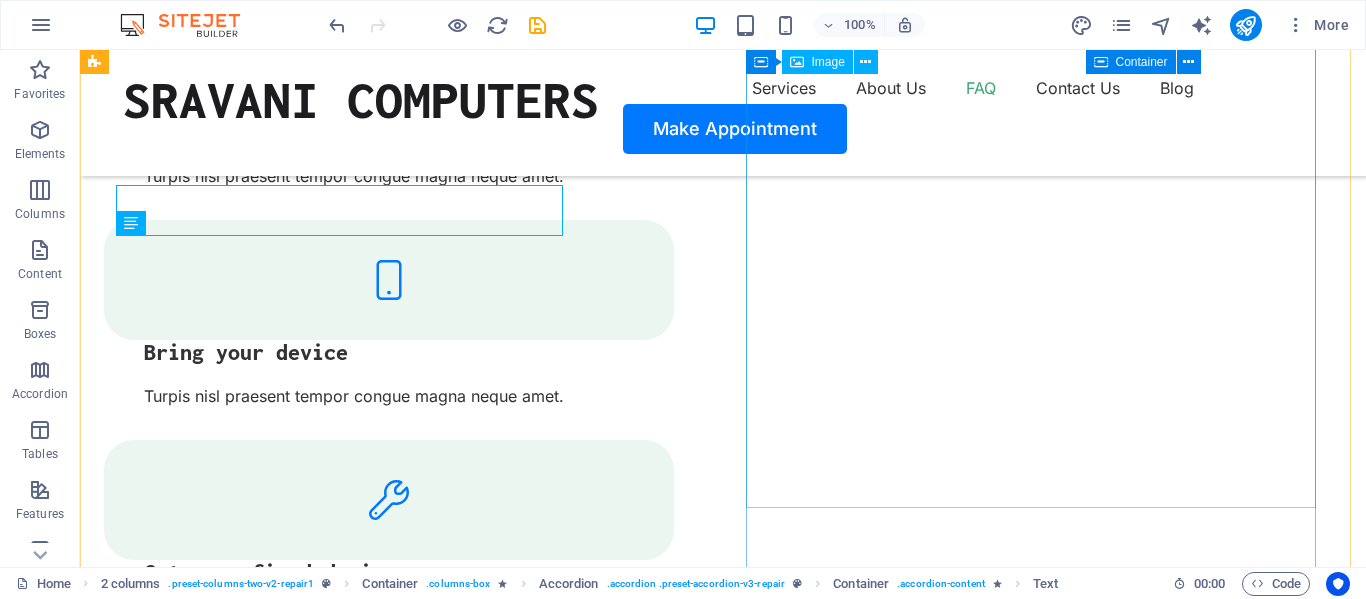 click at bounding box center [389, 5403] 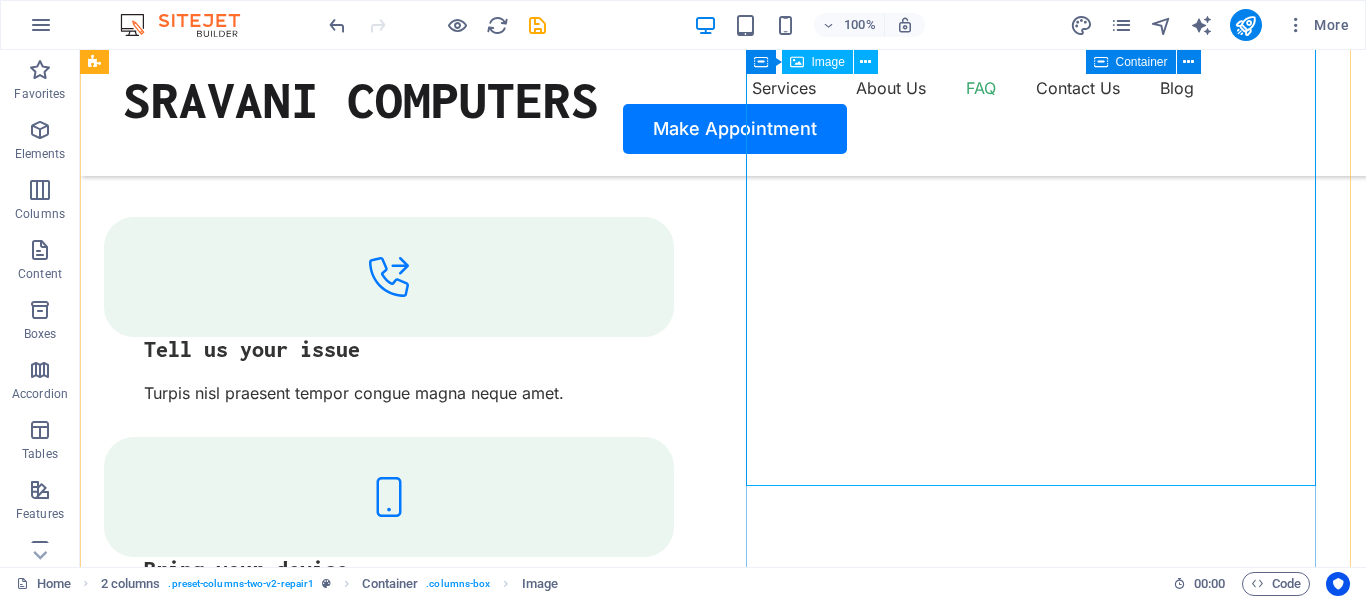 scroll, scrollTop: 3331, scrollLeft: 0, axis: vertical 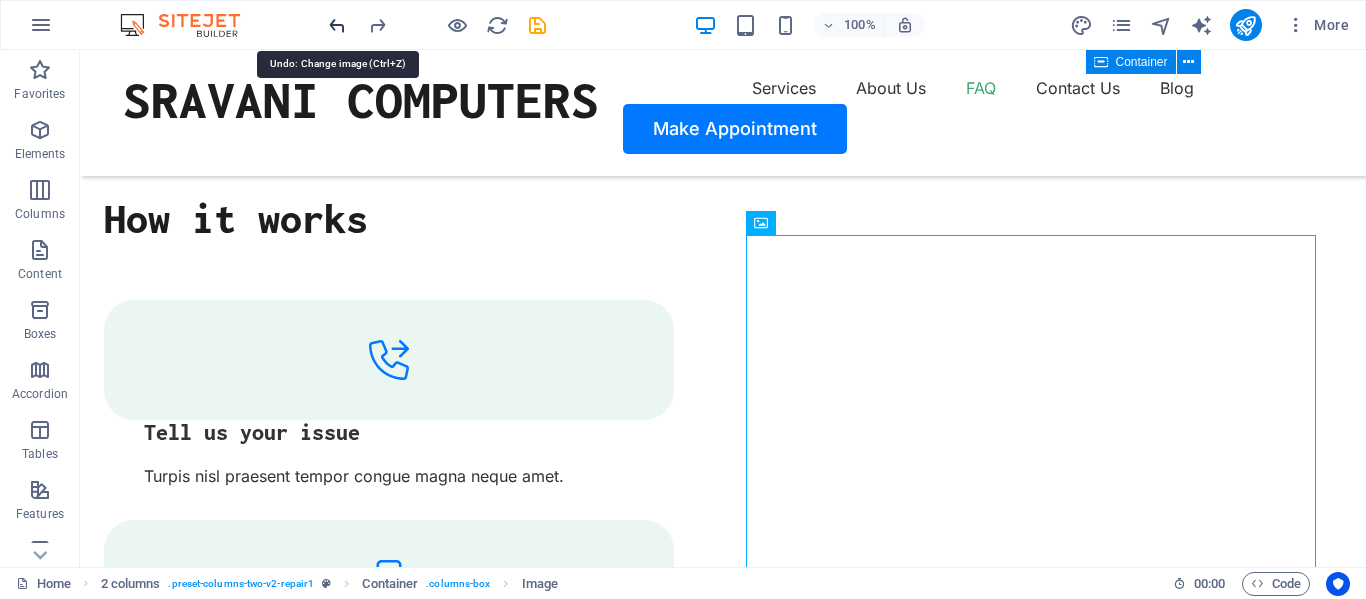 click at bounding box center (337, 25) 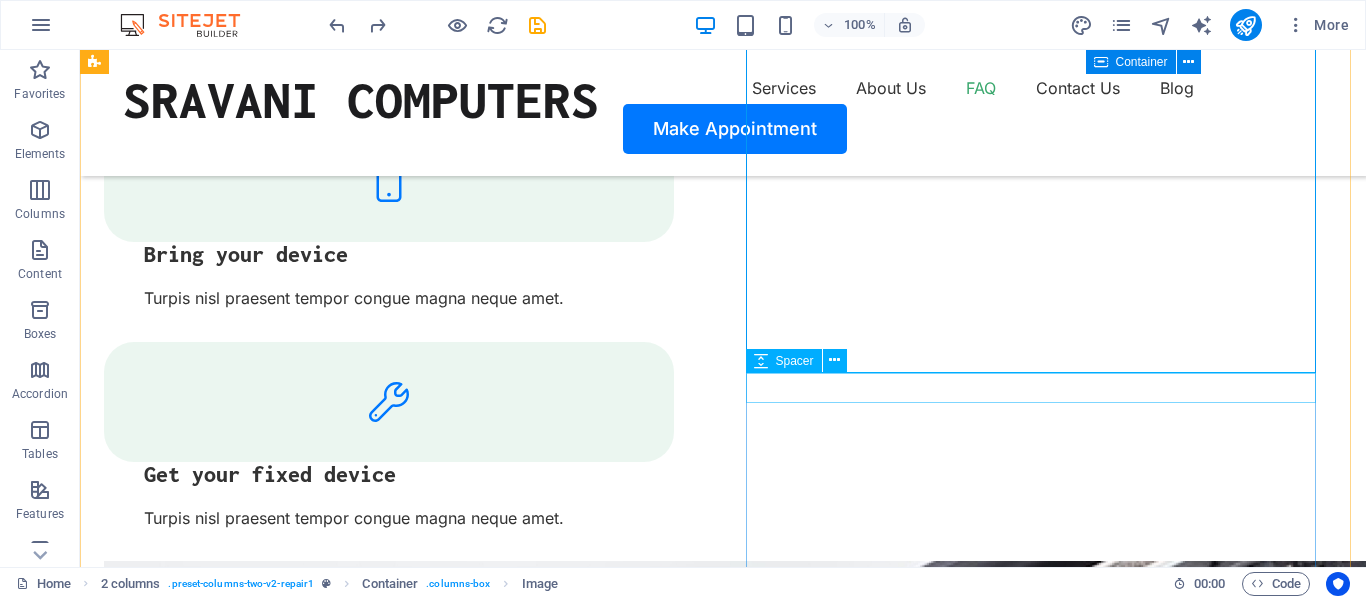scroll, scrollTop: 3731, scrollLeft: 0, axis: vertical 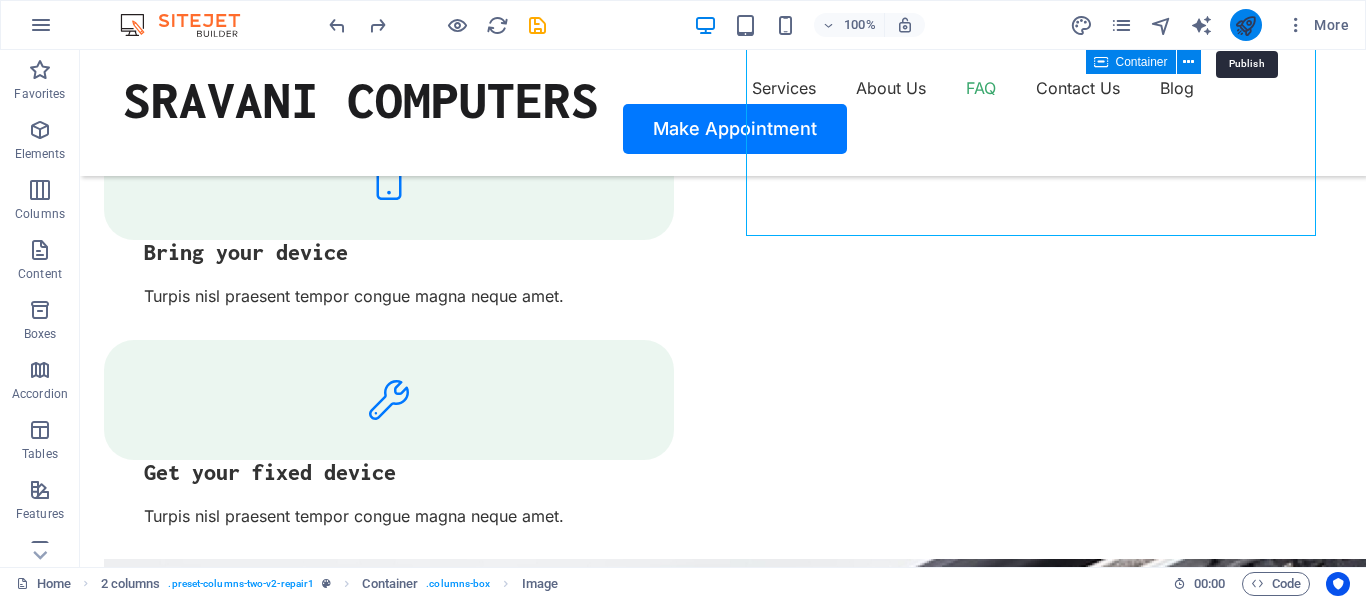 click at bounding box center [1245, 25] 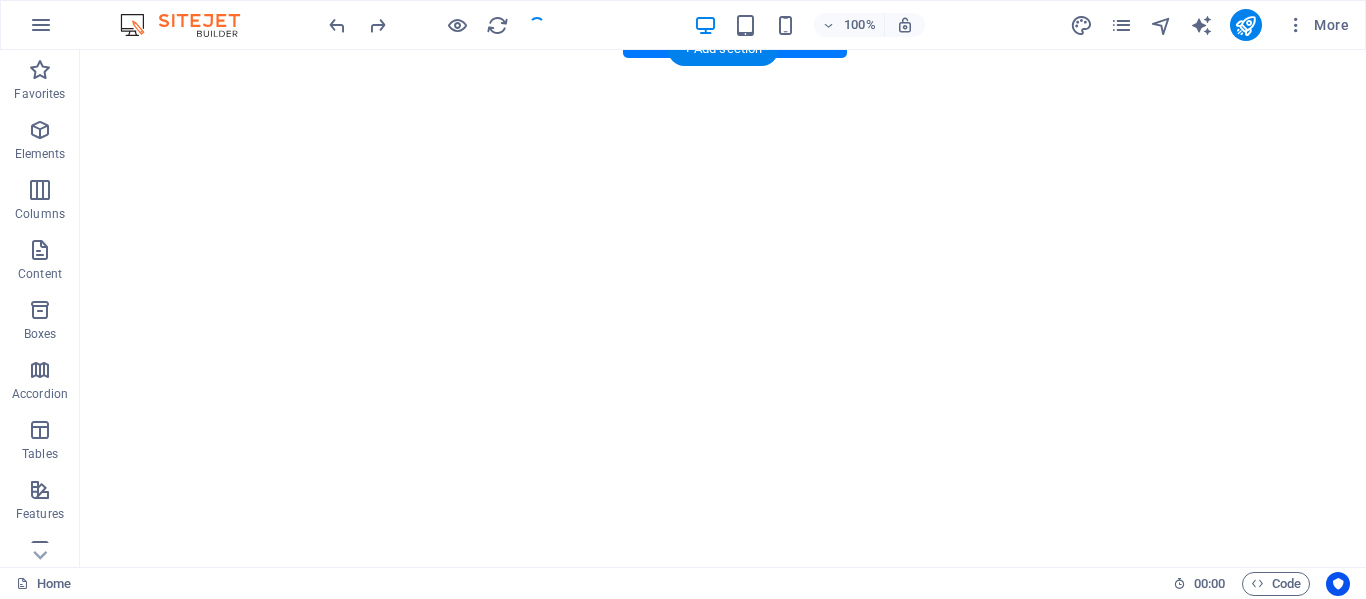 scroll, scrollTop: 0, scrollLeft: 0, axis: both 